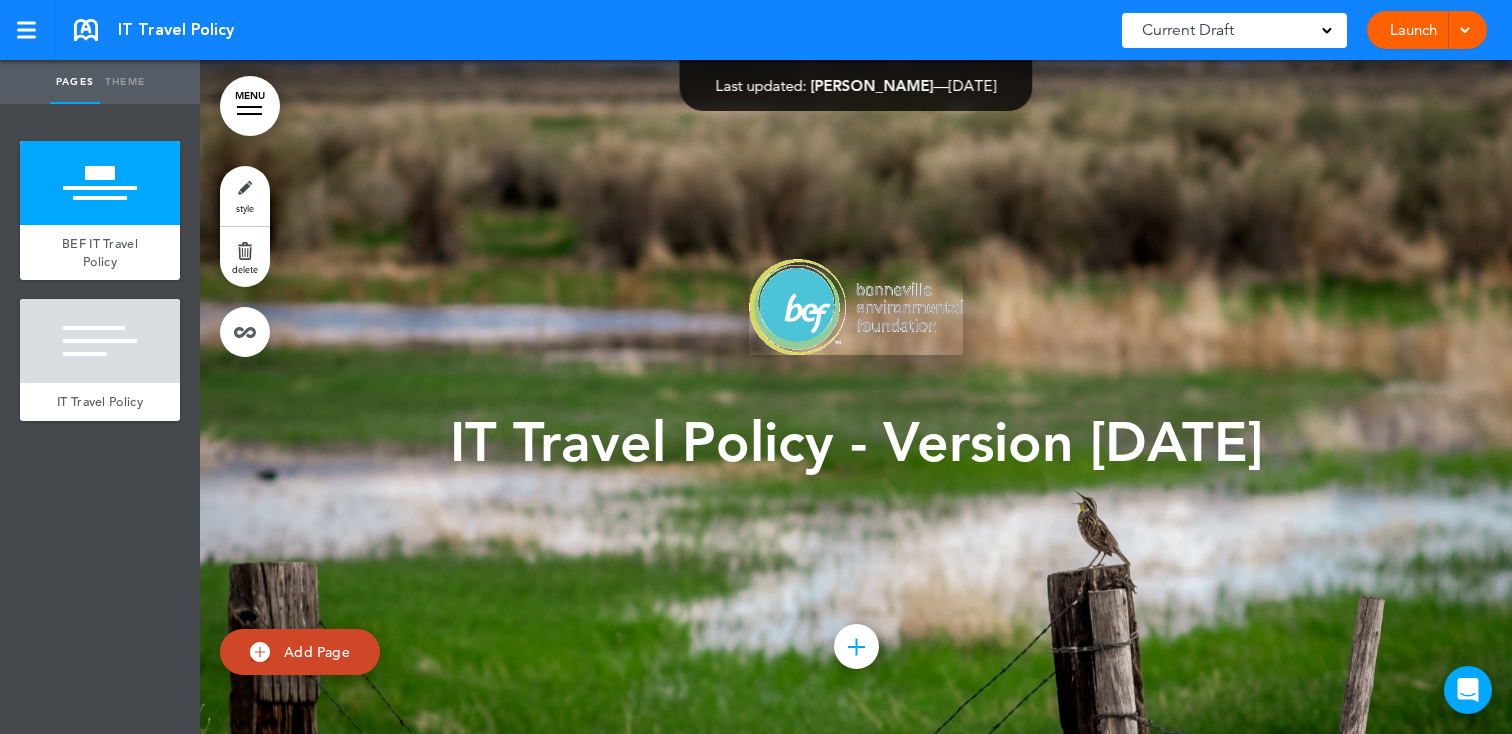 scroll, scrollTop: 0, scrollLeft: 0, axis: both 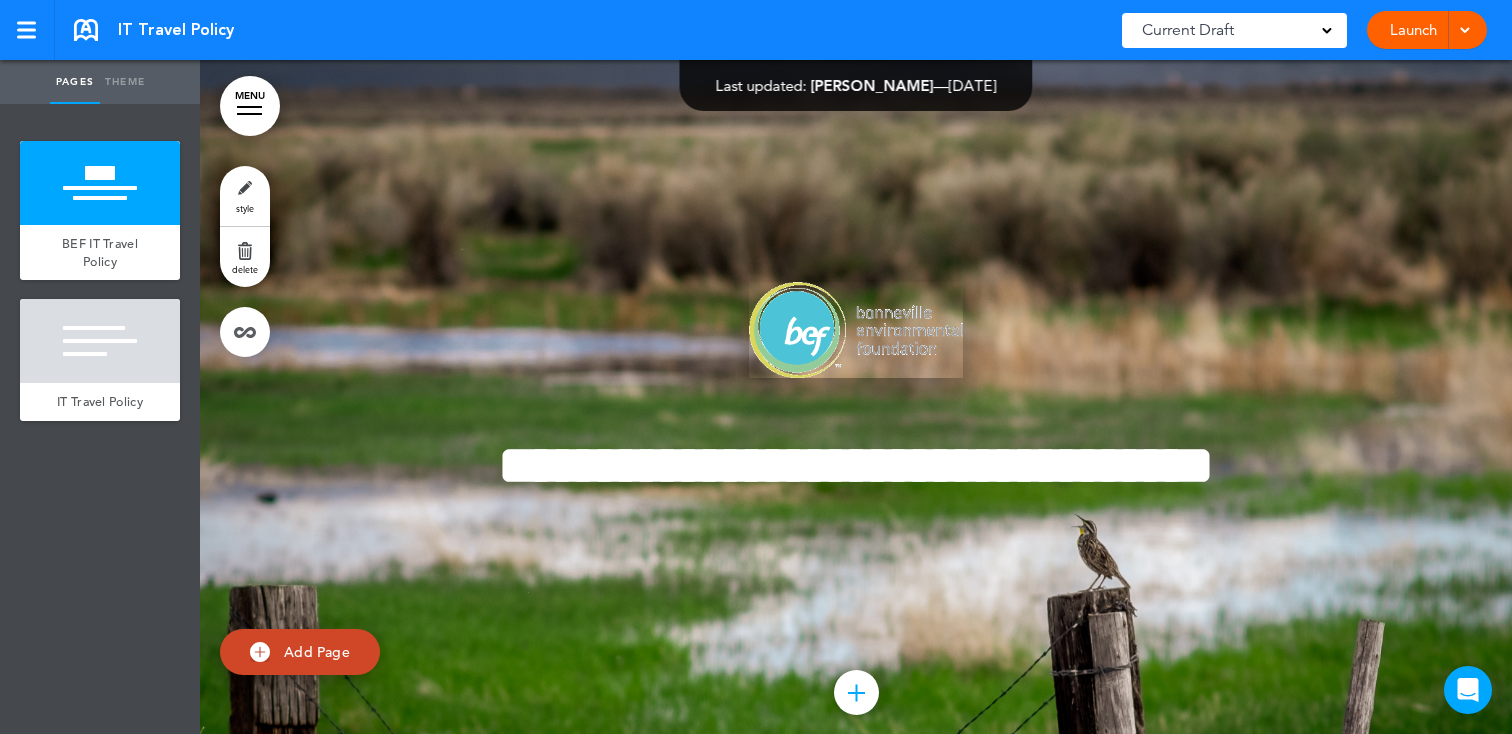 click at bounding box center [856, 330] 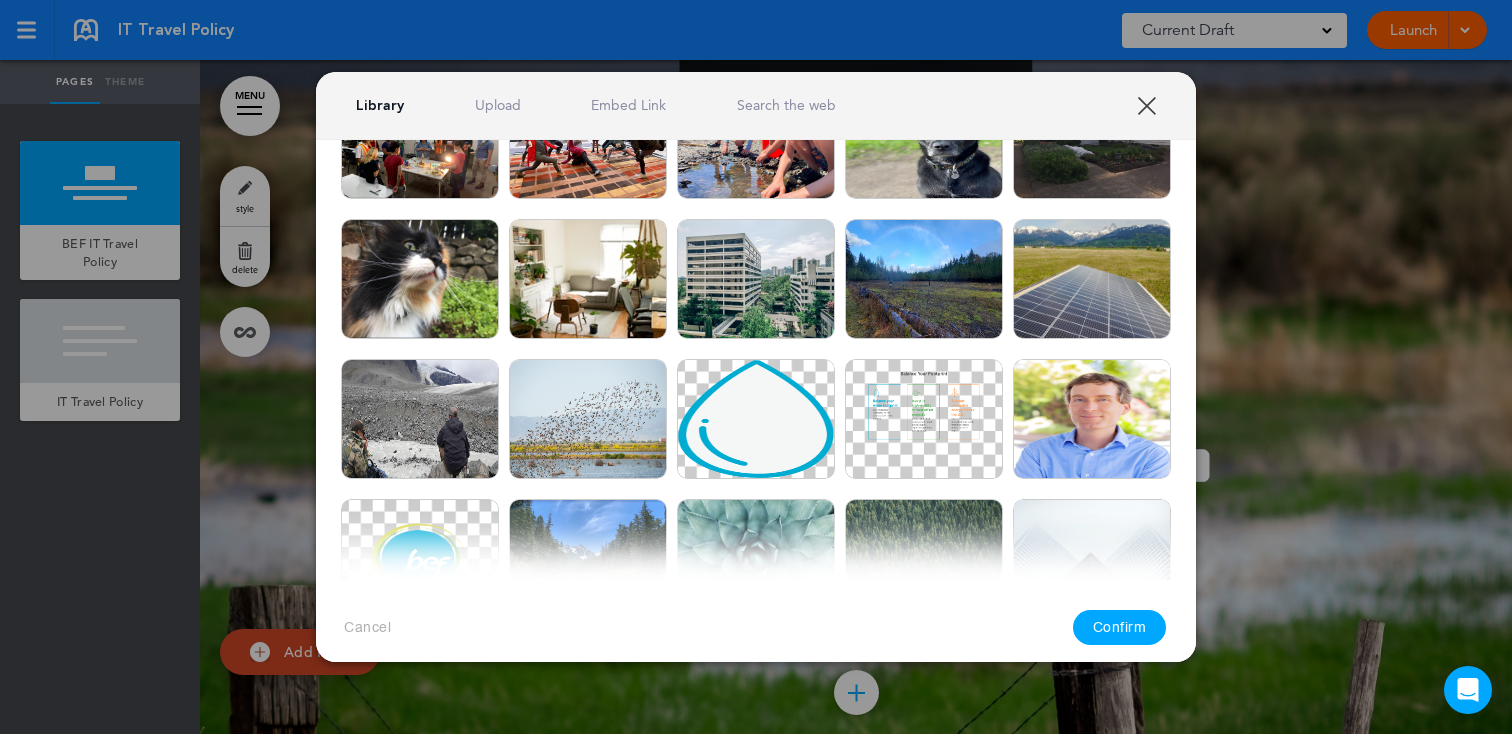 scroll, scrollTop: 913, scrollLeft: 0, axis: vertical 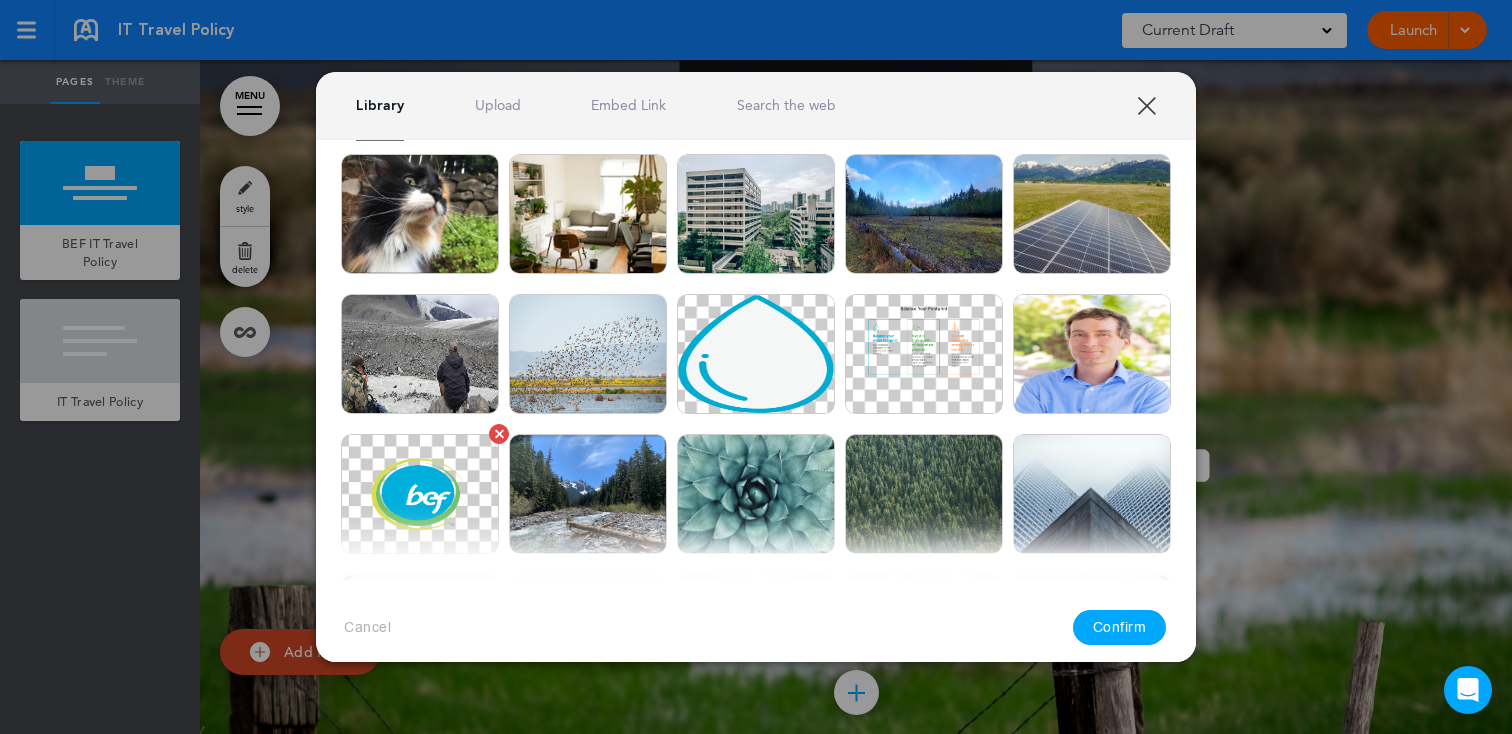 click at bounding box center (420, 494) 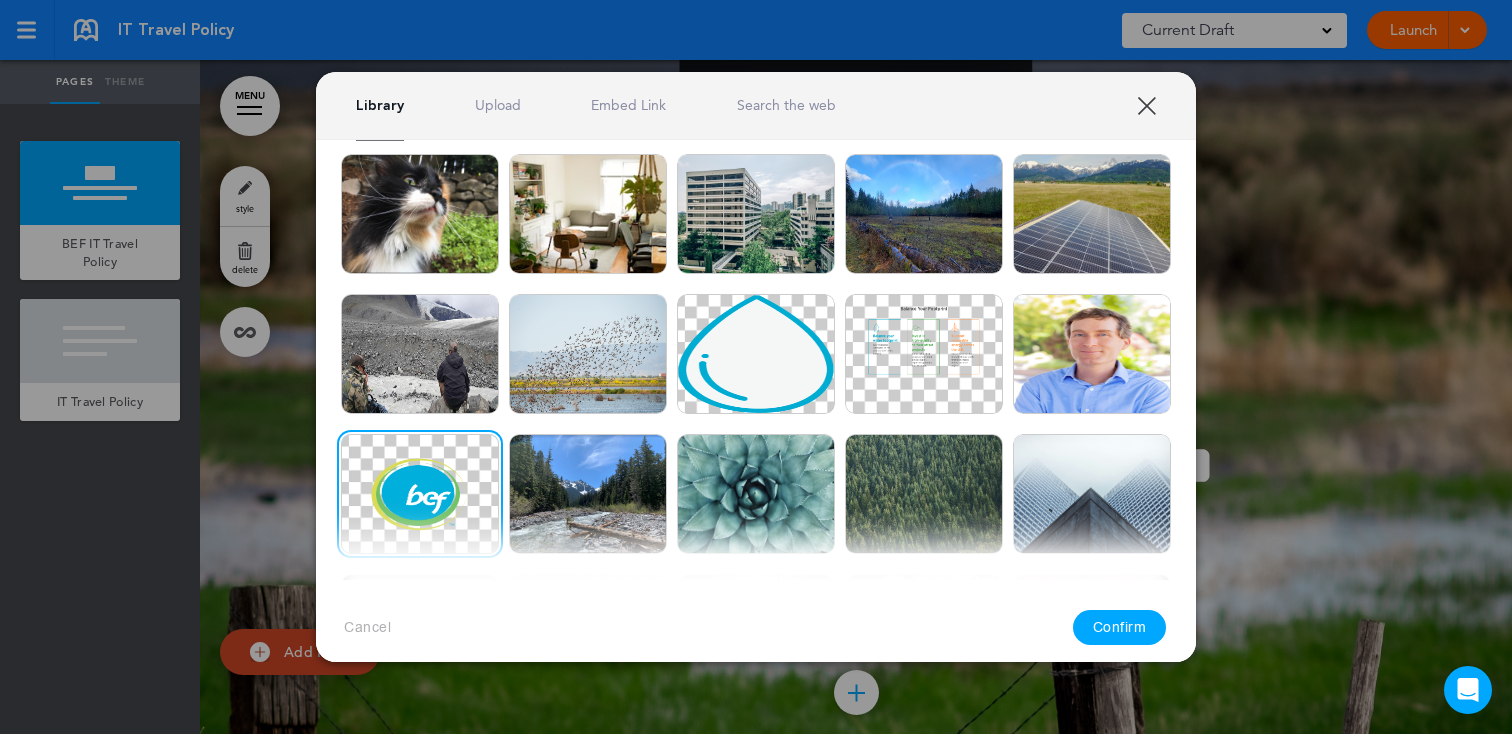 click on "Confirm" at bounding box center [1120, 627] 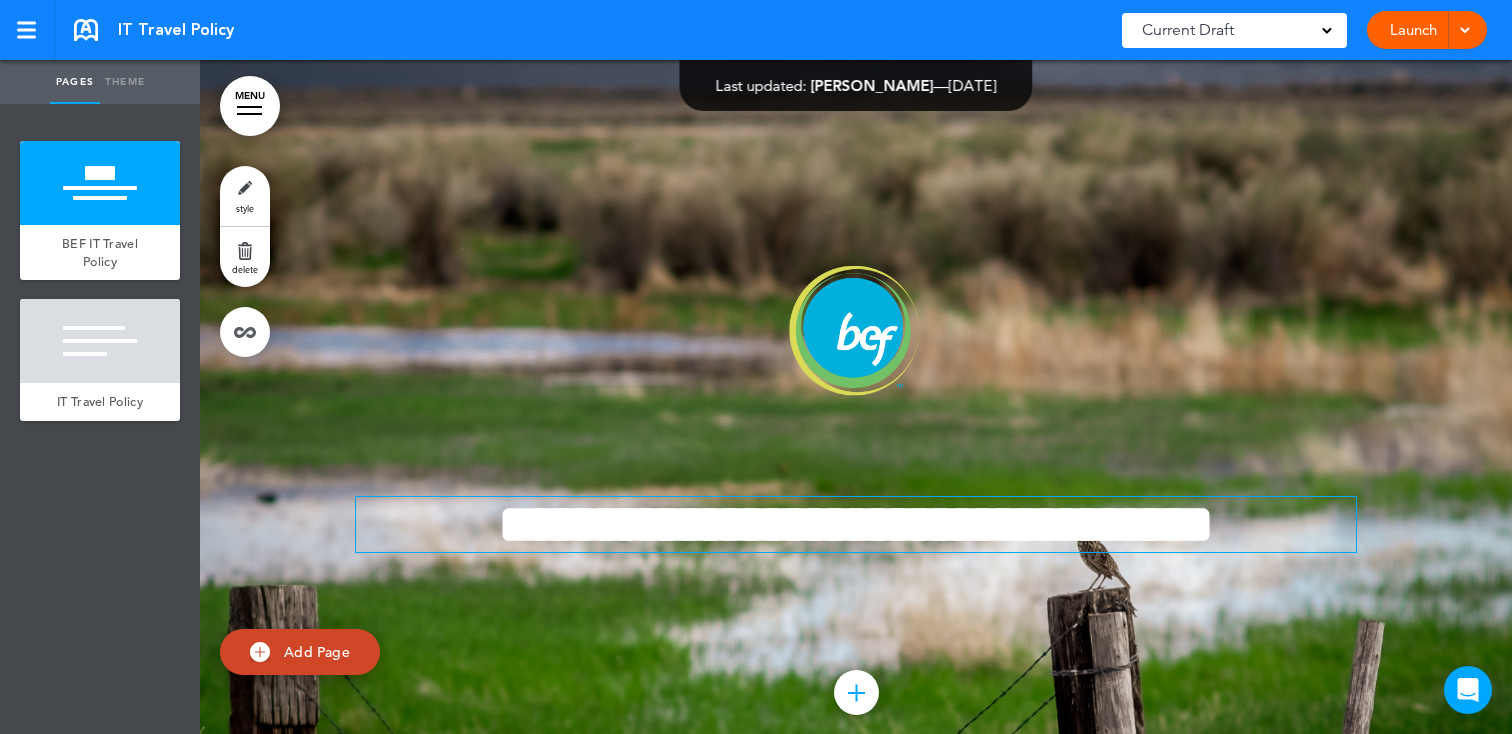 click on "**********" at bounding box center [856, 524] 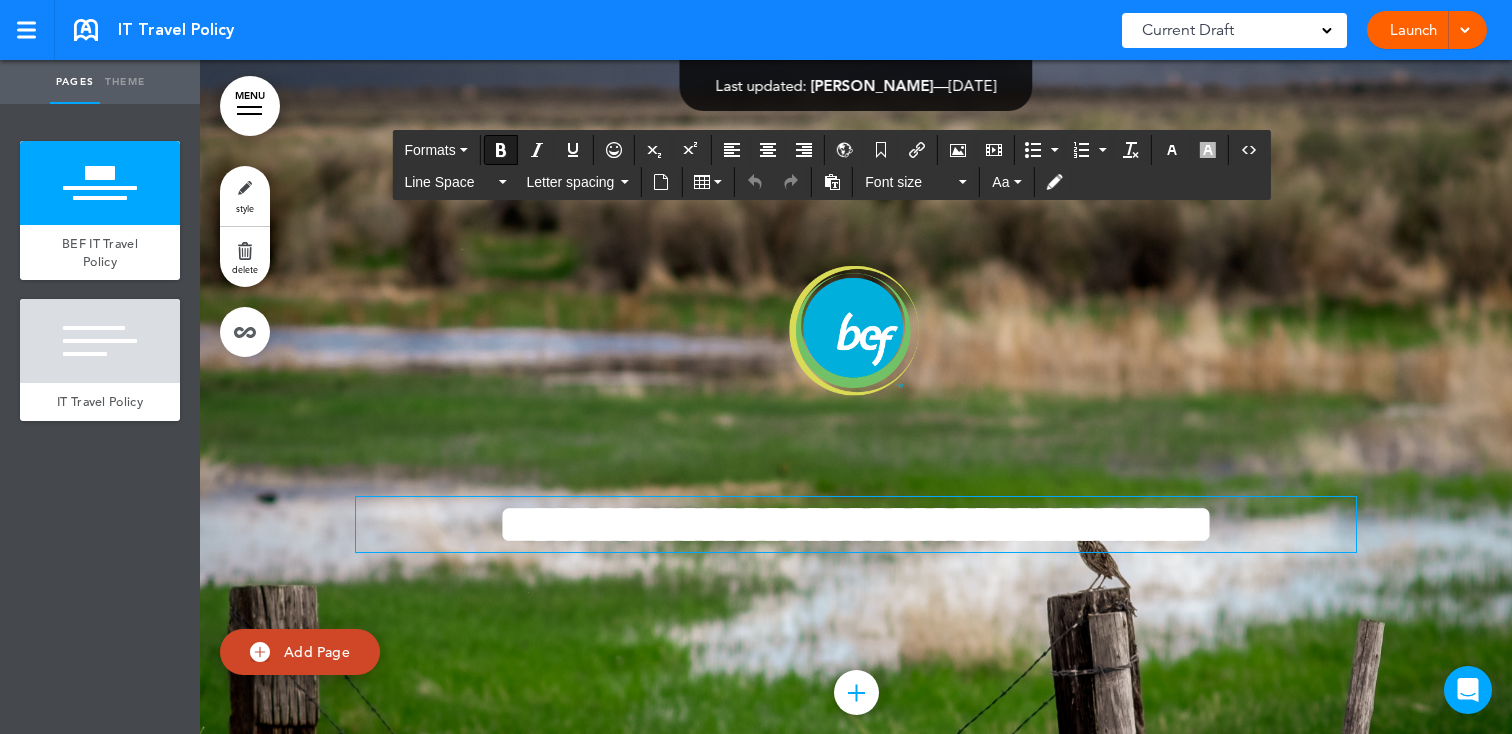 click on "**********" at bounding box center (856, 524) 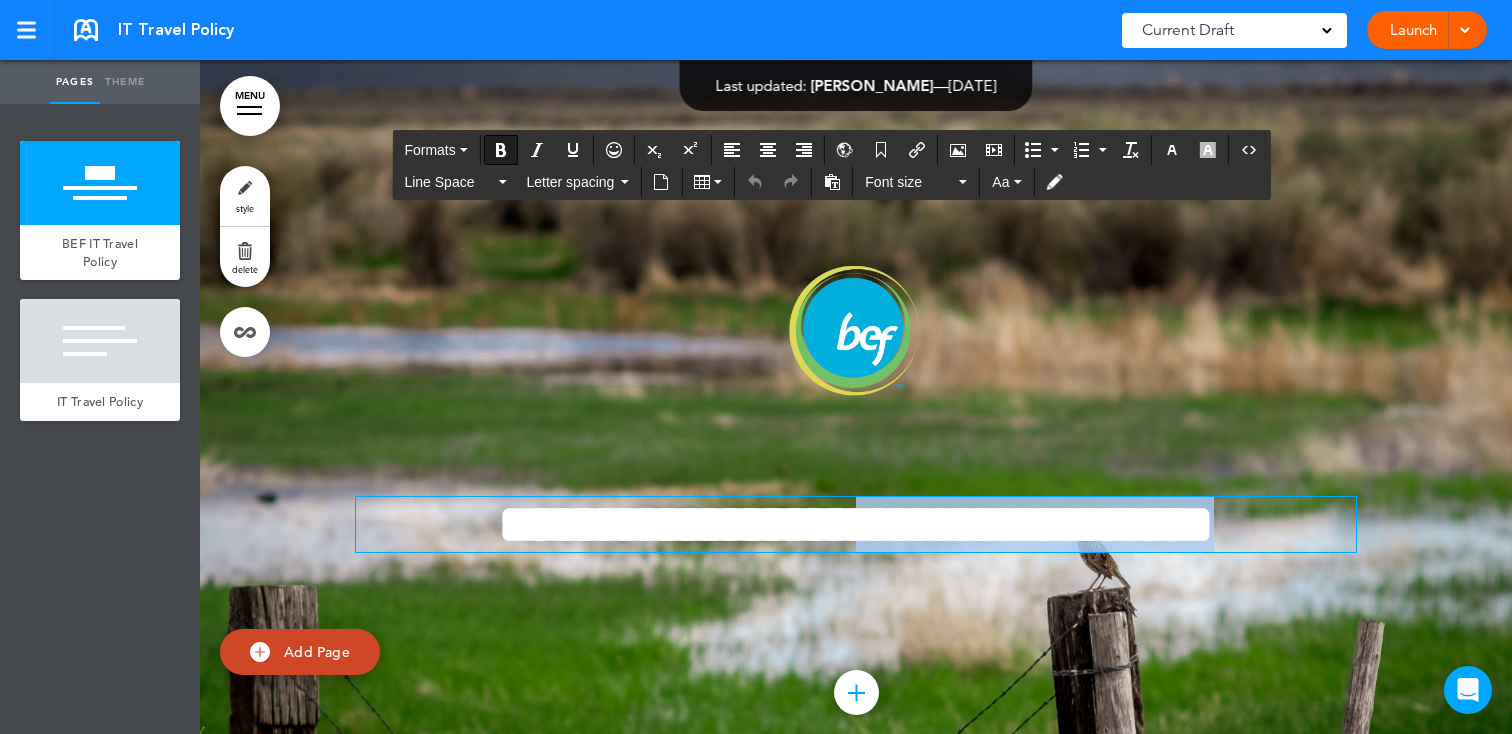 drag, startPoint x: 836, startPoint y: 532, endPoint x: 1313, endPoint y: 529, distance: 477.00943 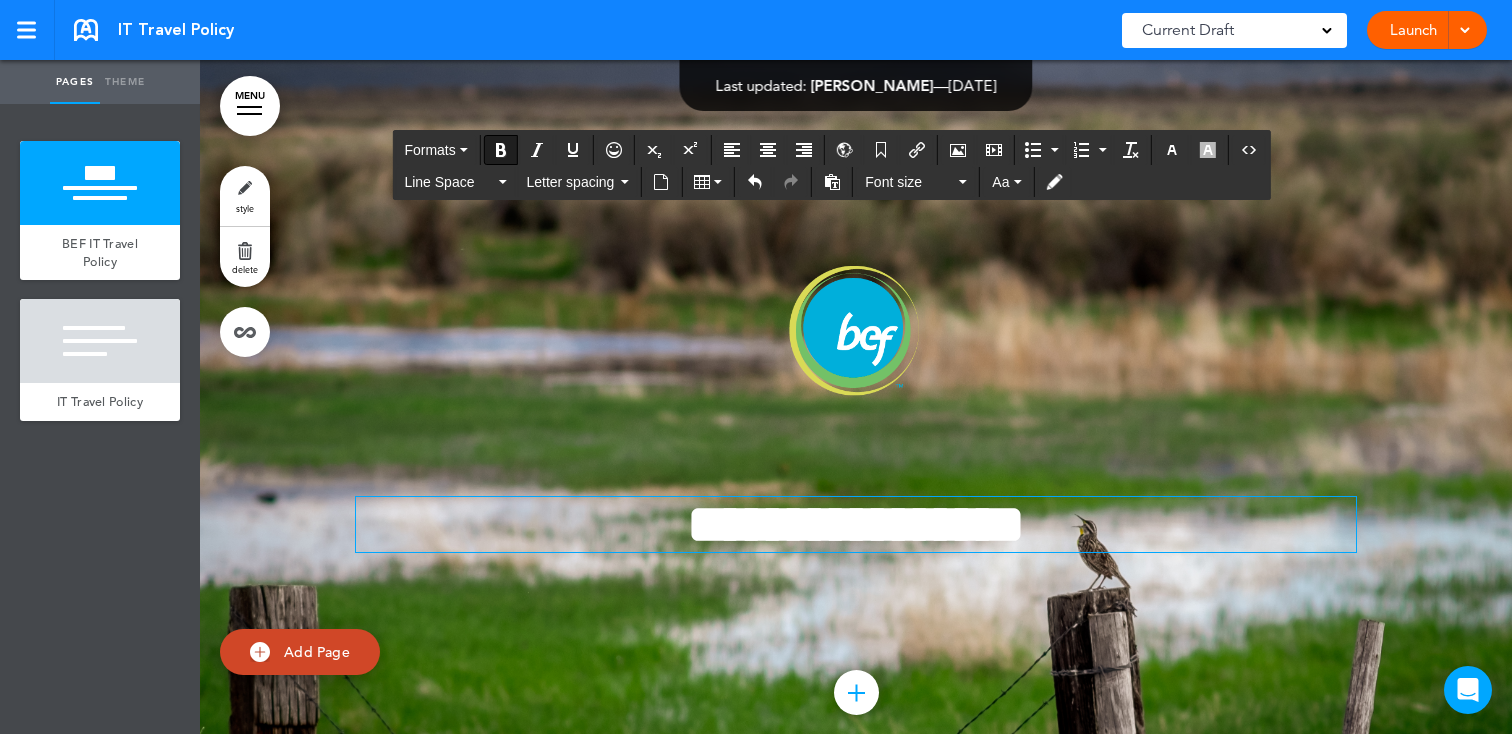 click on "**********" at bounding box center [856, 524] 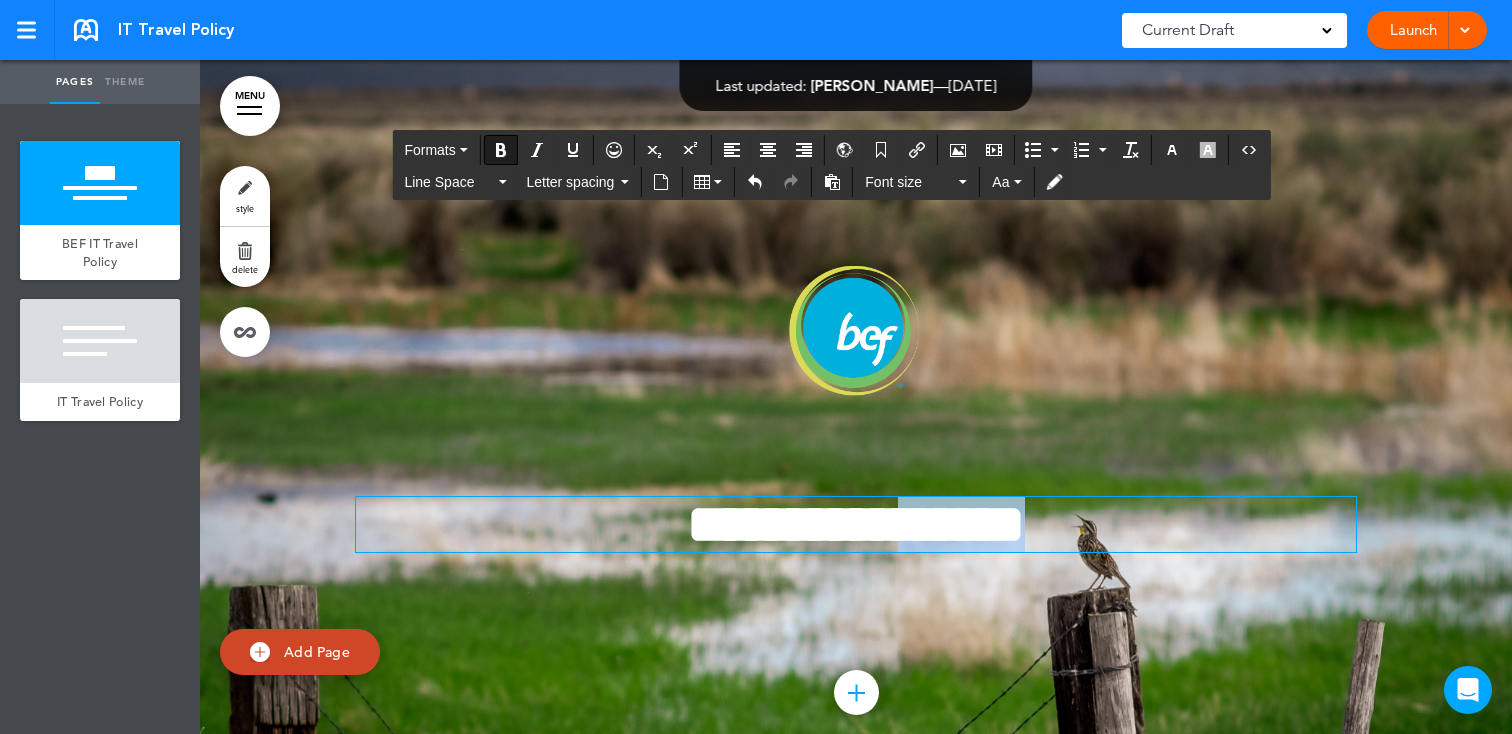 click on "**********" at bounding box center [856, 524] 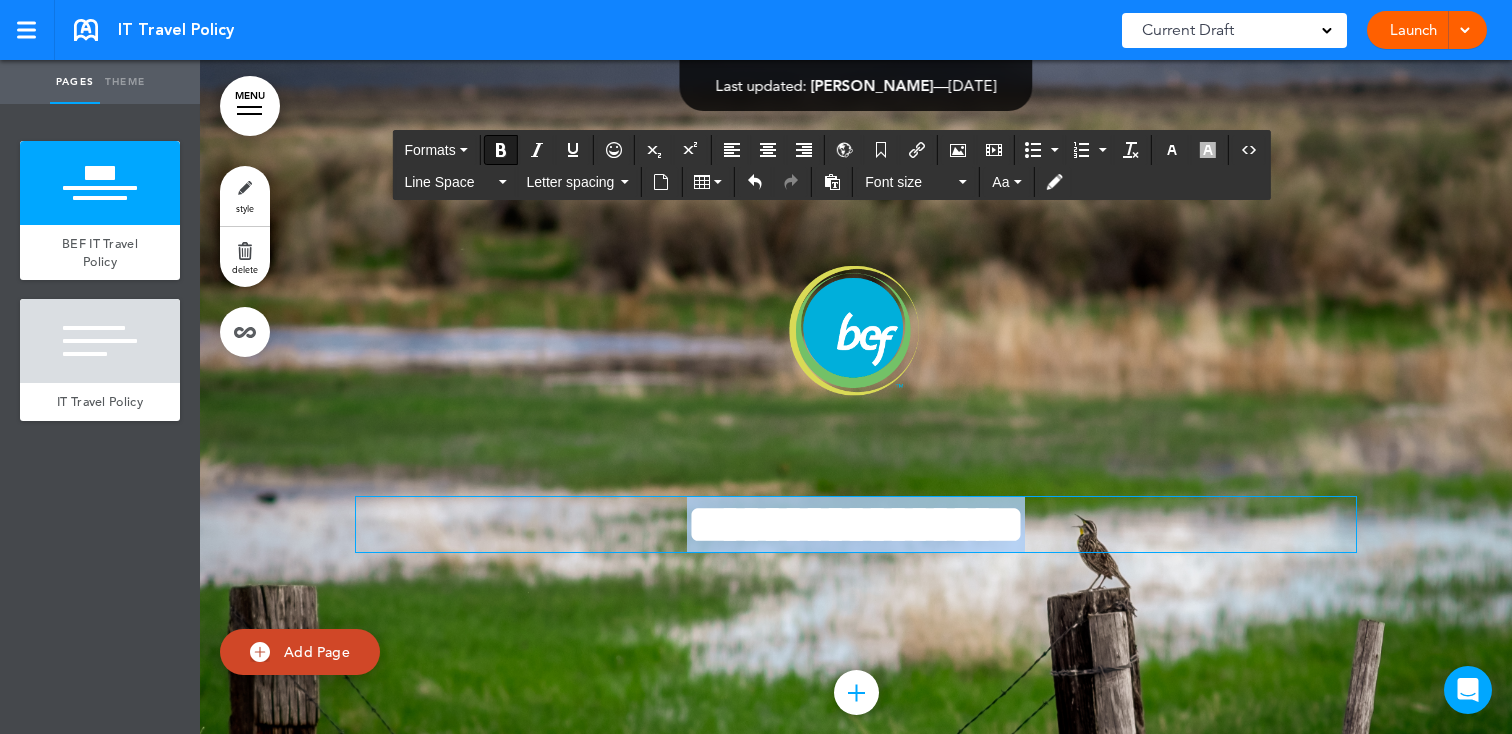 click on "**********" at bounding box center [856, 524] 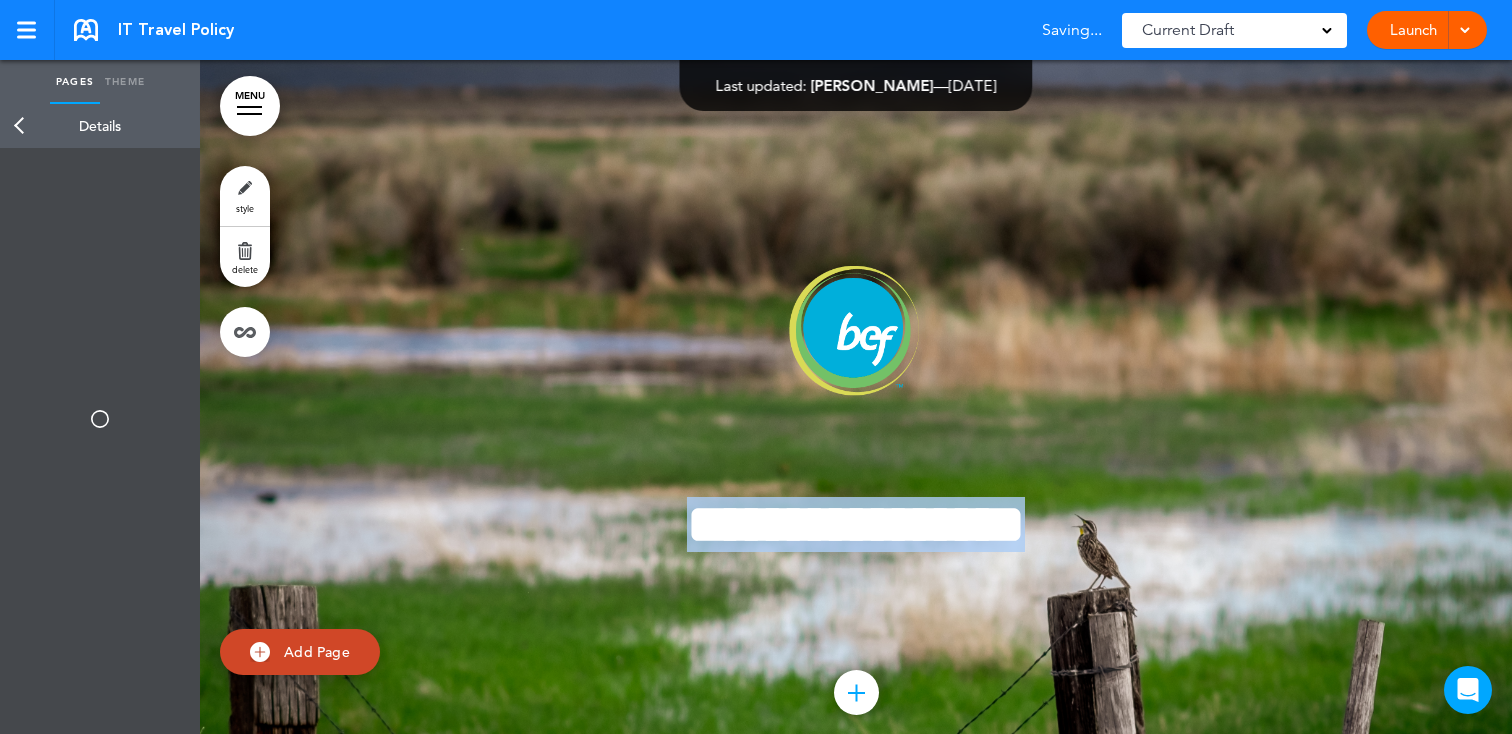 type 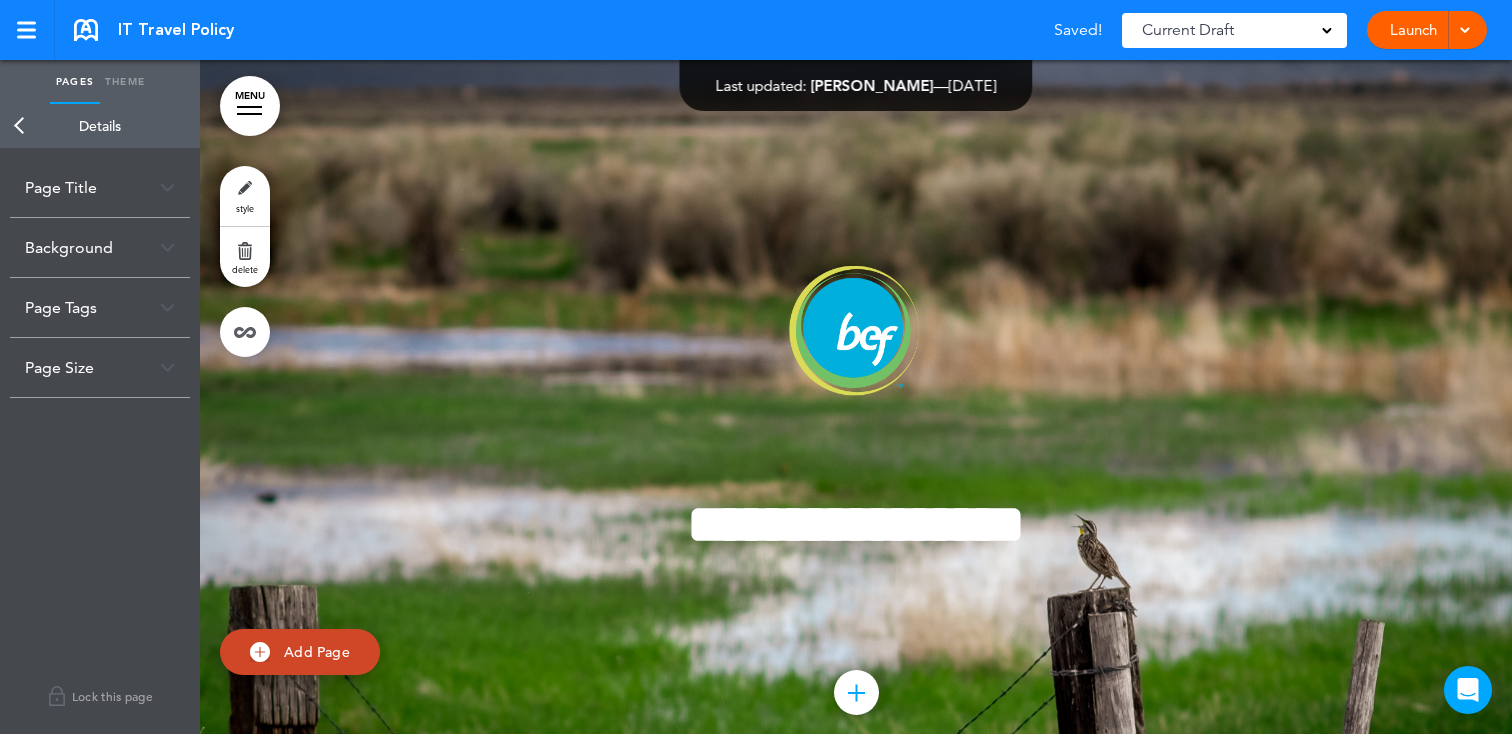 click on "Background" at bounding box center [100, 247] 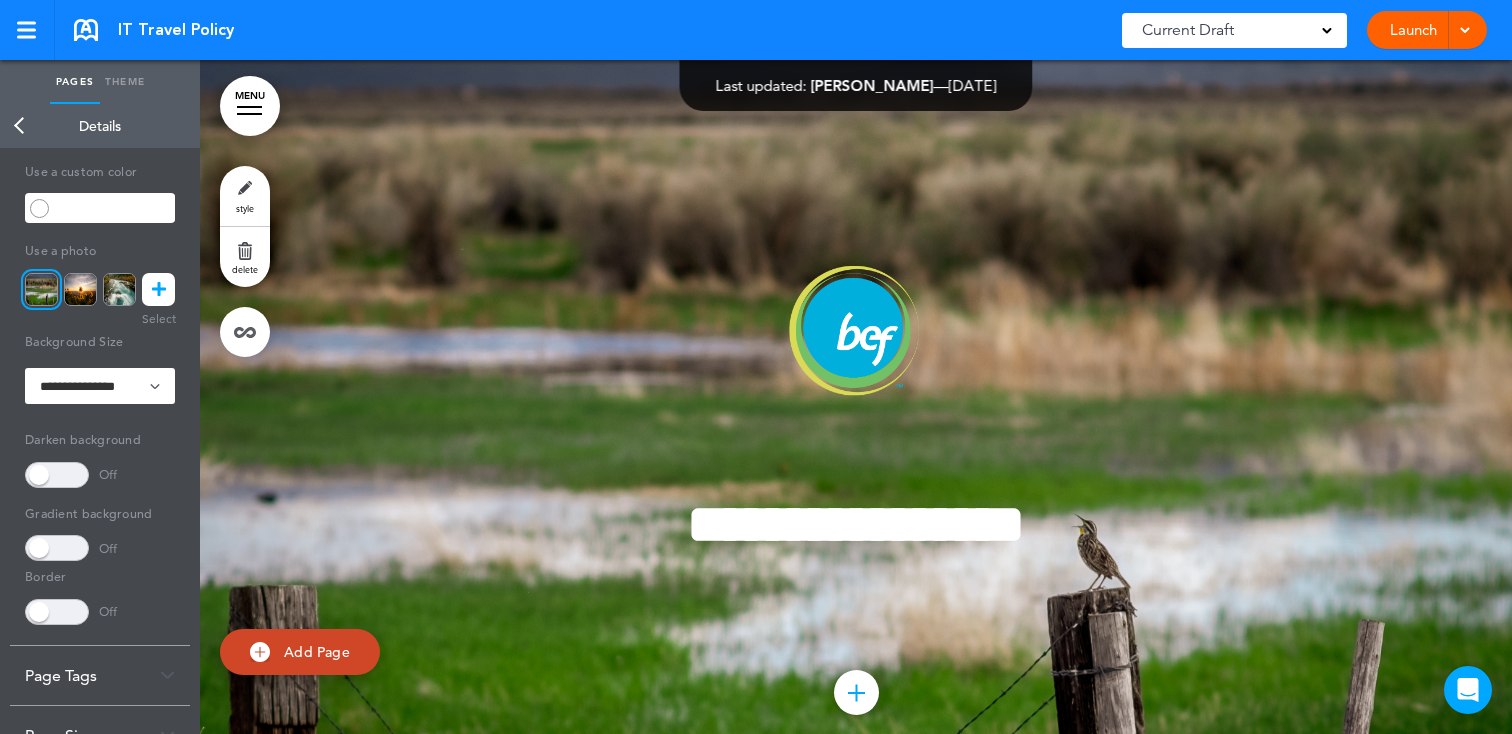 scroll, scrollTop: 244, scrollLeft: 0, axis: vertical 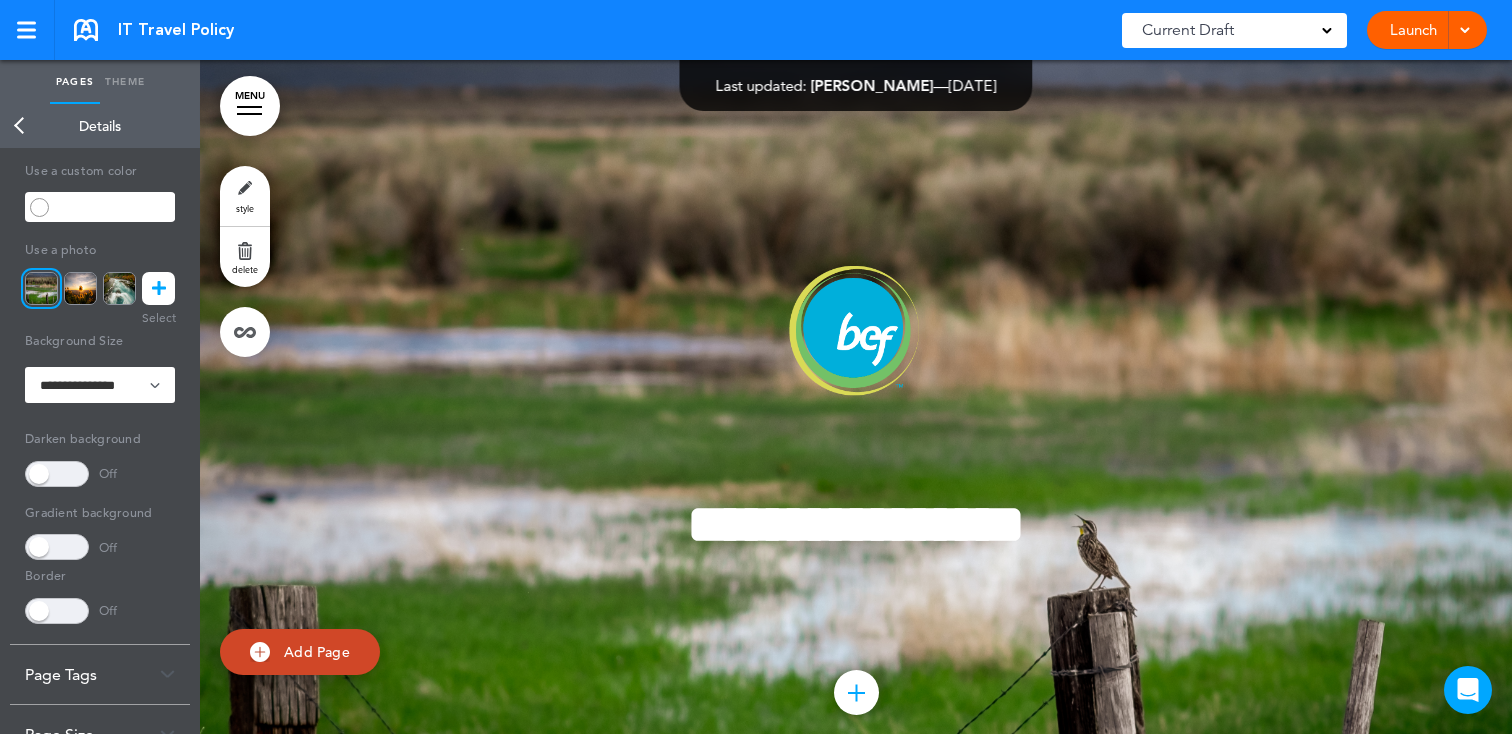click at bounding box center [57, 474] 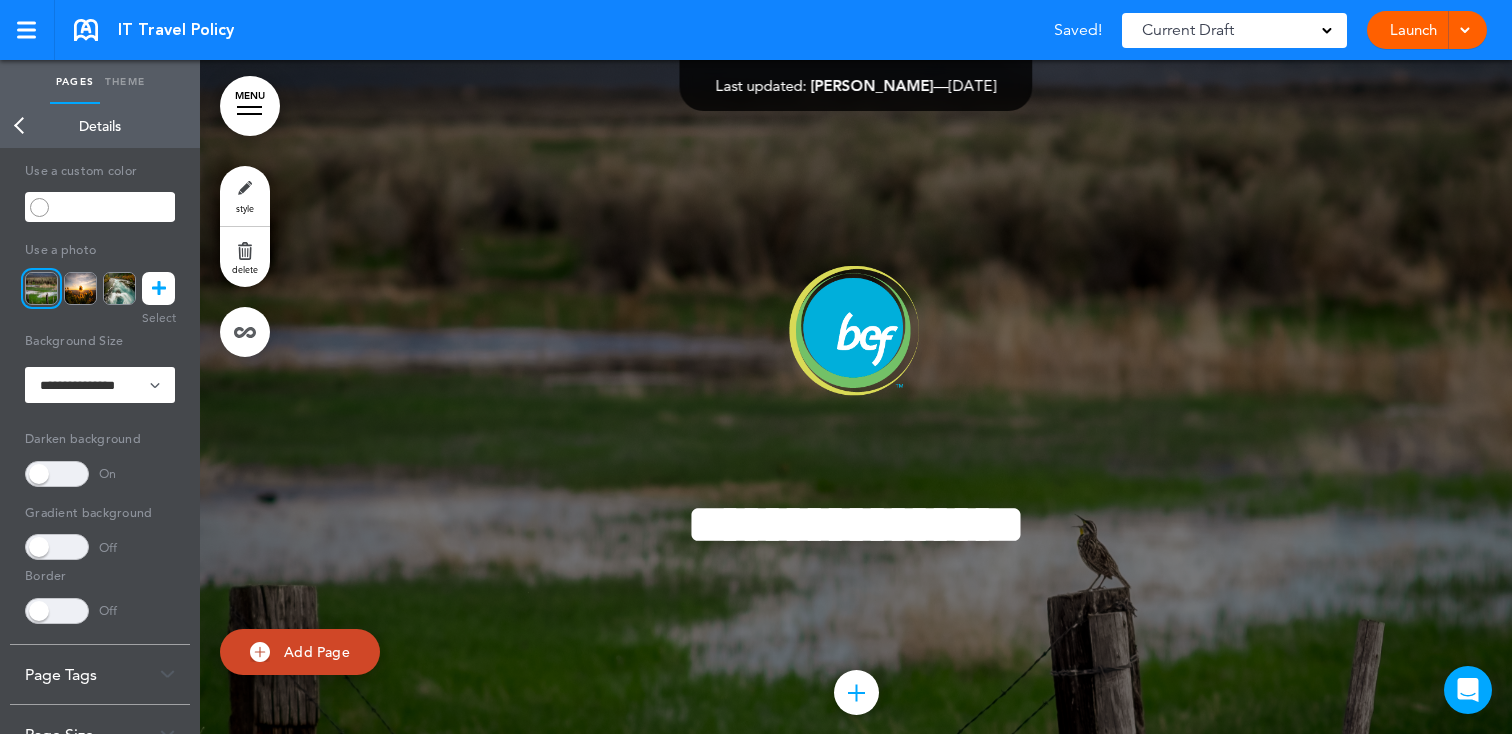 click on "**********" at bounding box center (856, 420) 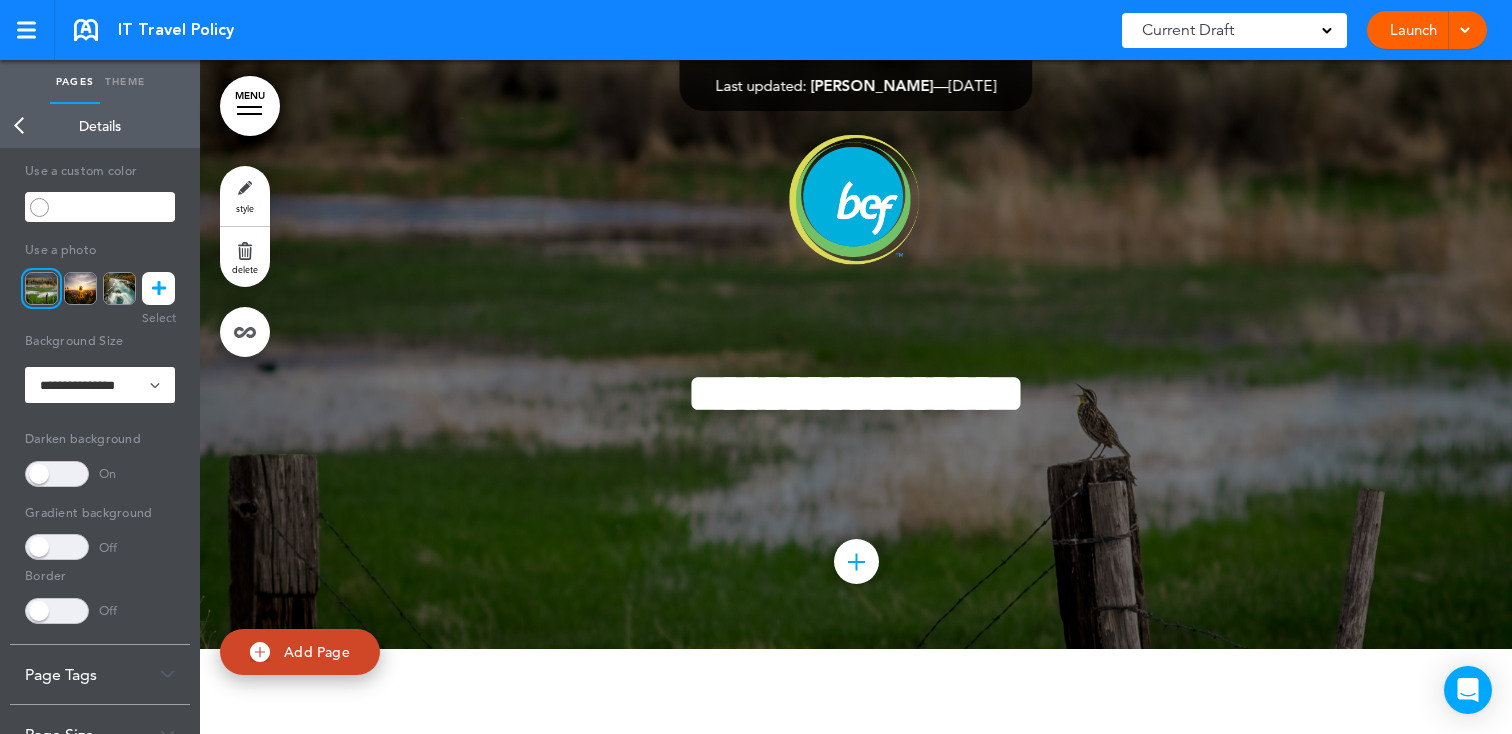 scroll, scrollTop: 205, scrollLeft: 0, axis: vertical 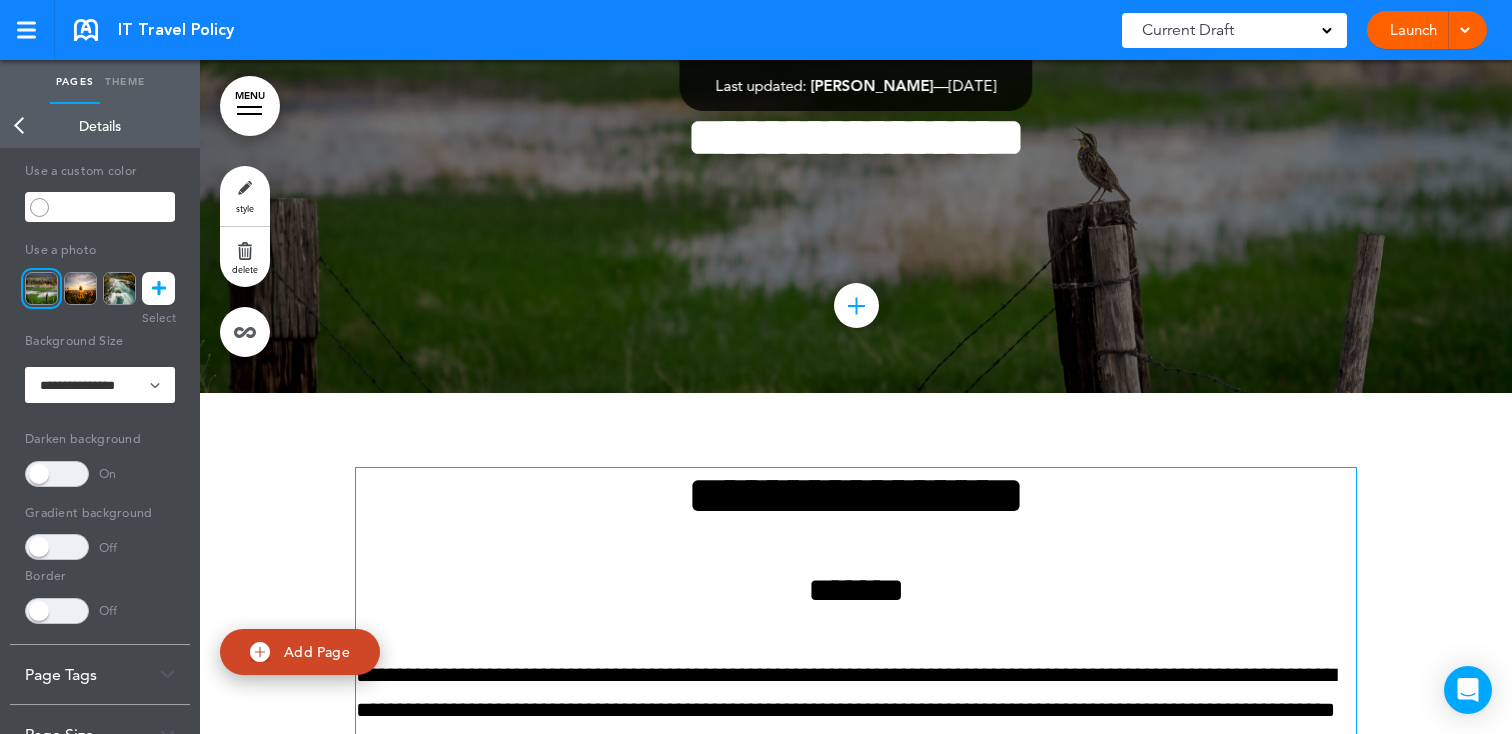 click on "**********" at bounding box center [856, 495] 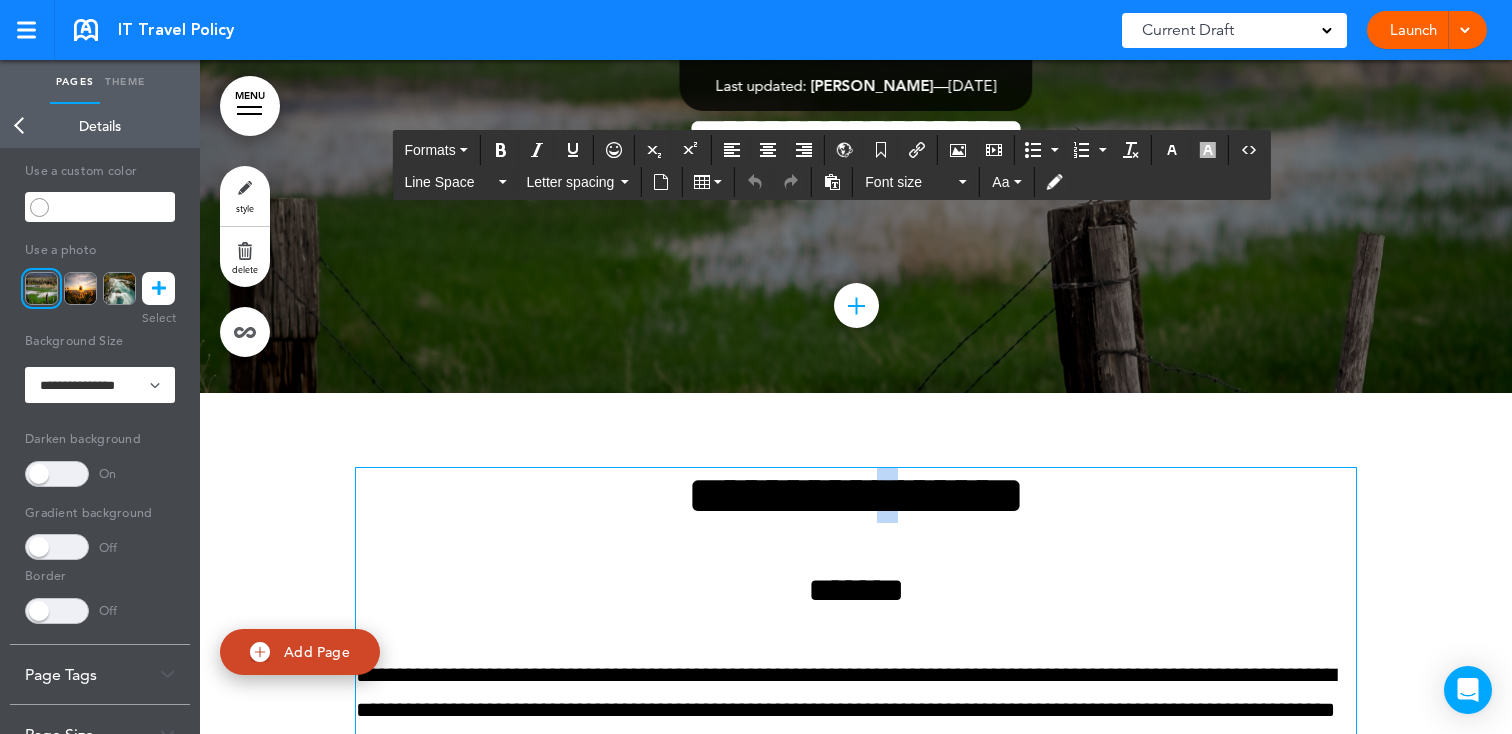 click on "**********" at bounding box center (856, 495) 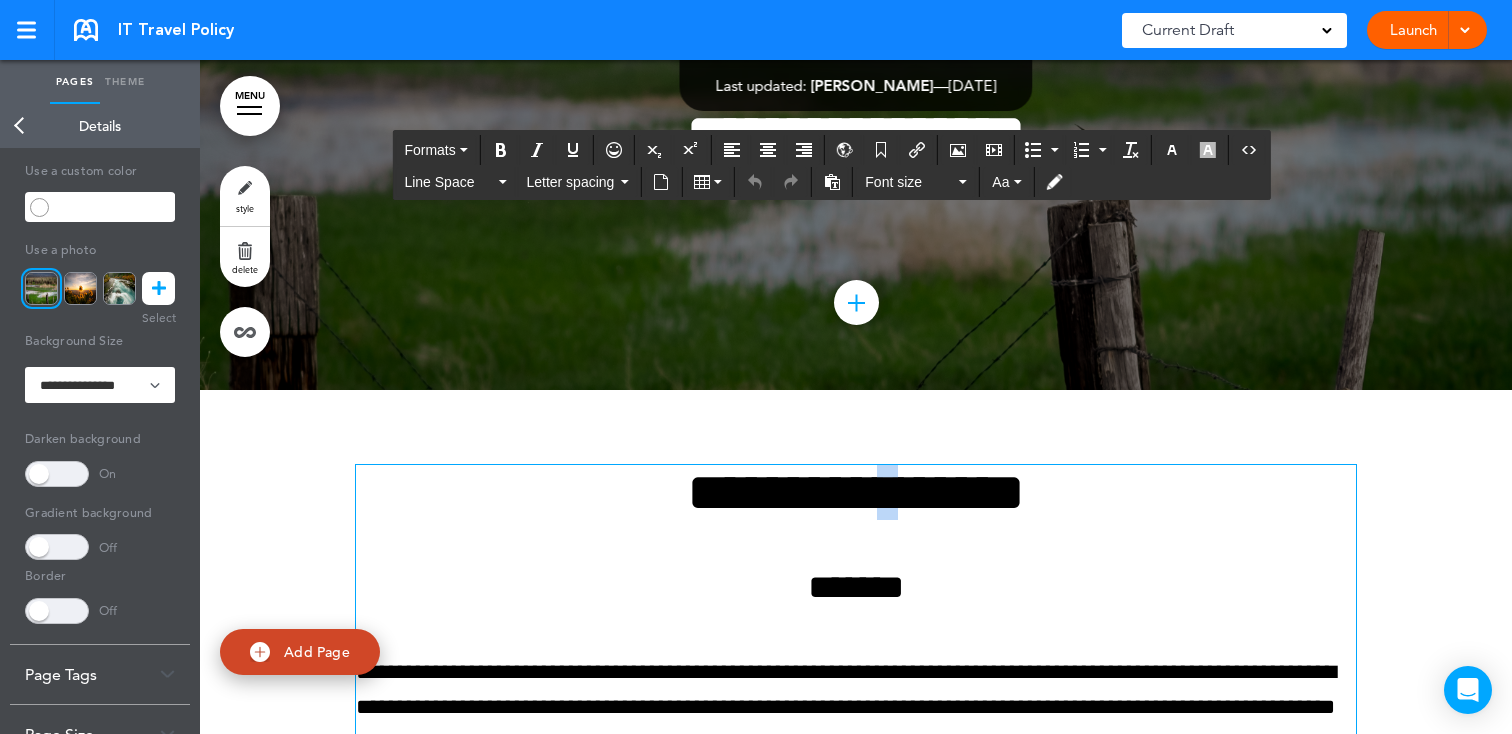 scroll, scrollTop: 396, scrollLeft: 0, axis: vertical 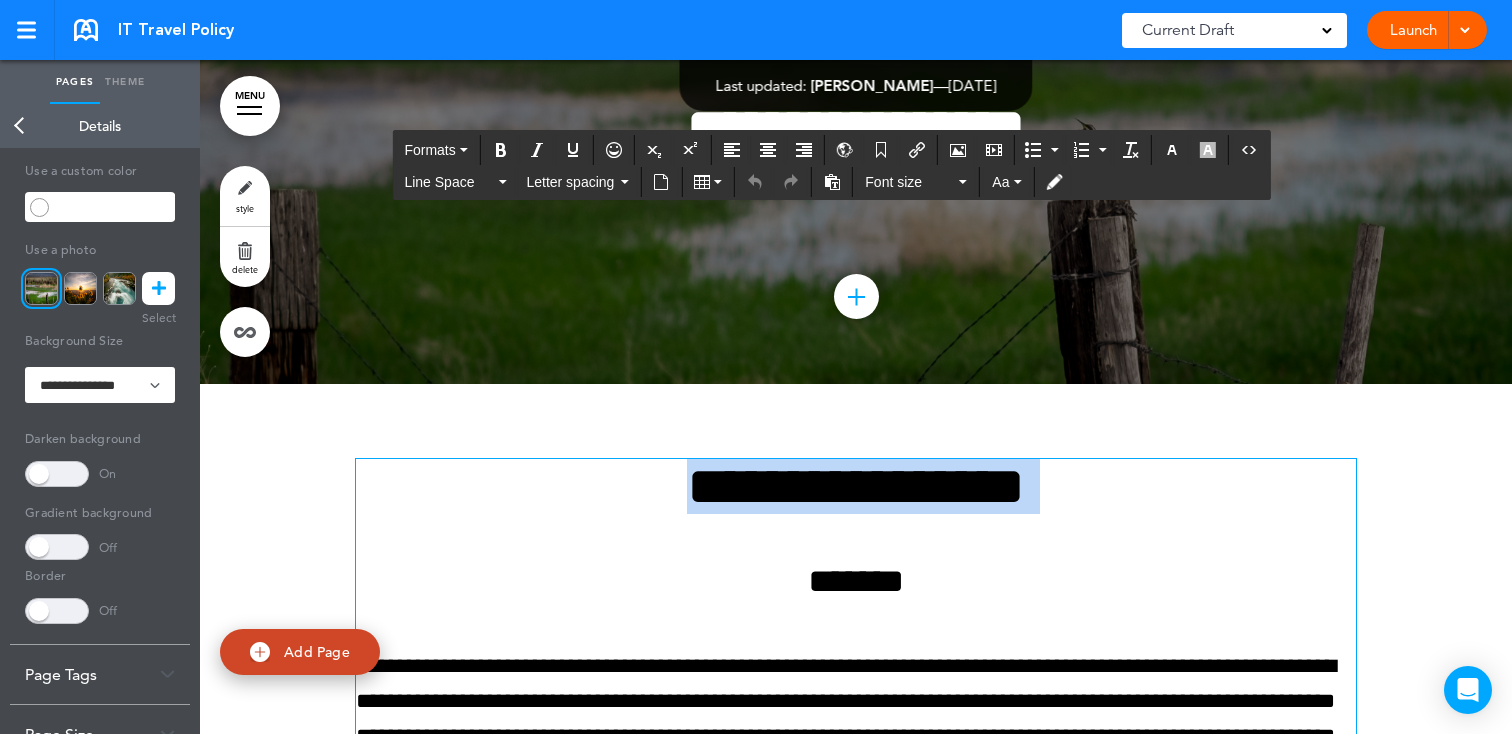click on "**********" at bounding box center (856, 486) 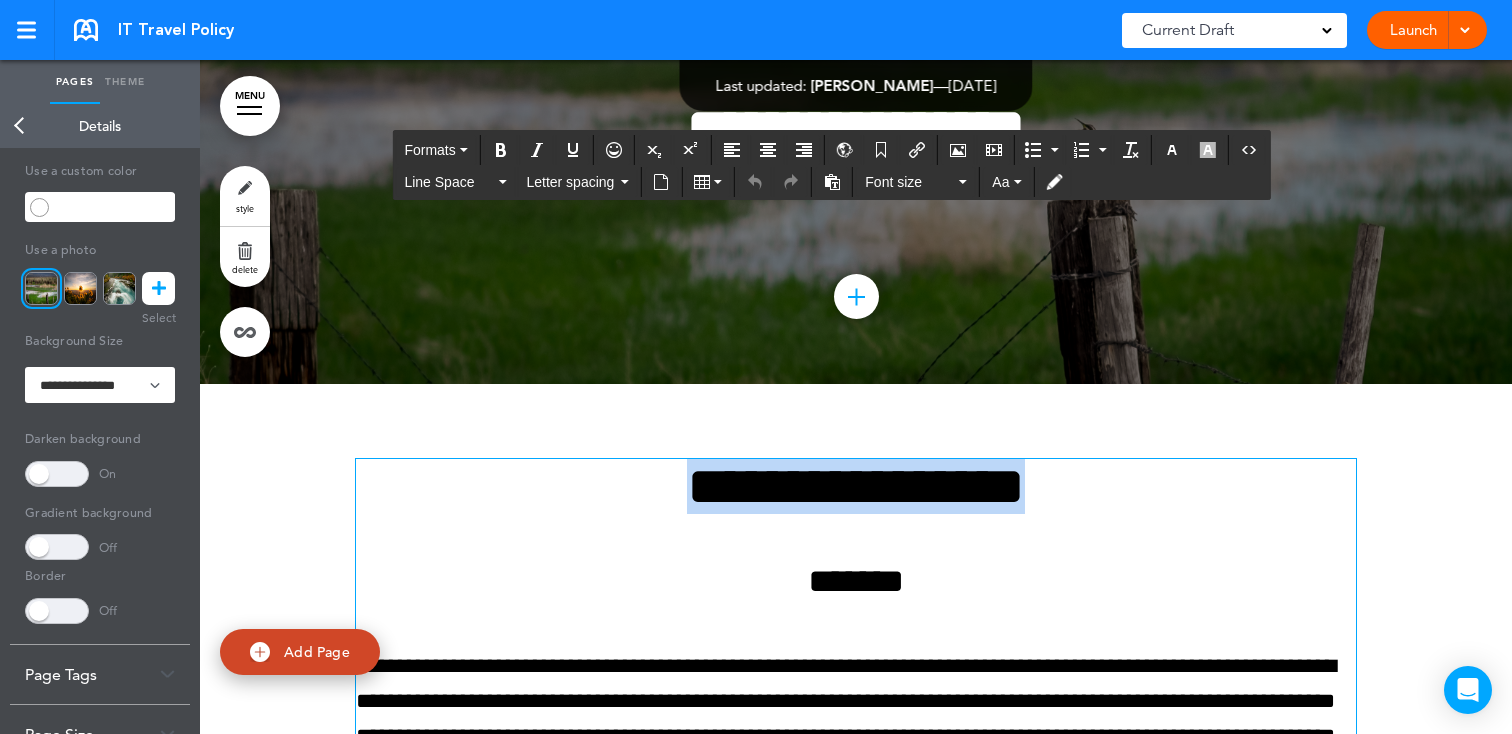 type 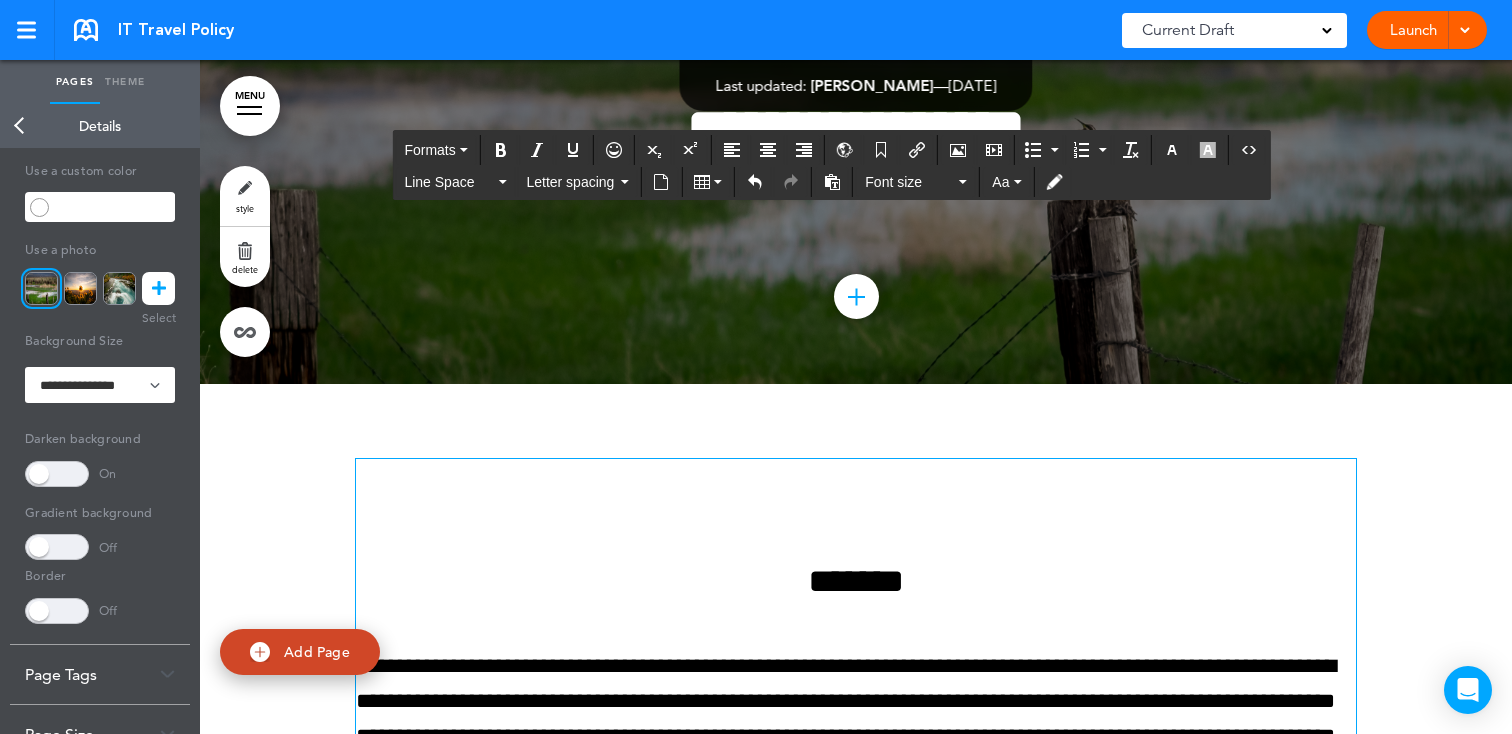 click on "**********" at bounding box center [856, 1920] 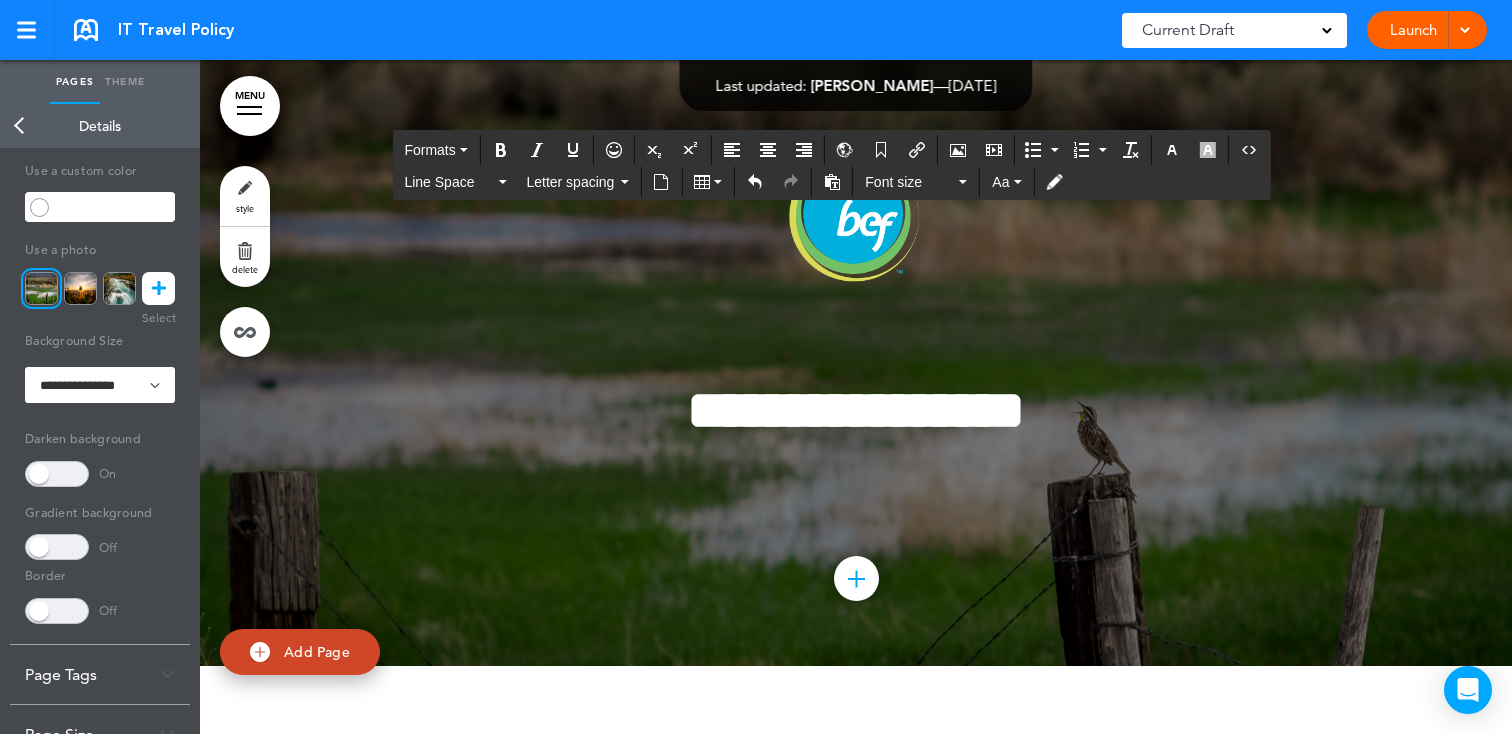 scroll, scrollTop: 110, scrollLeft: 0, axis: vertical 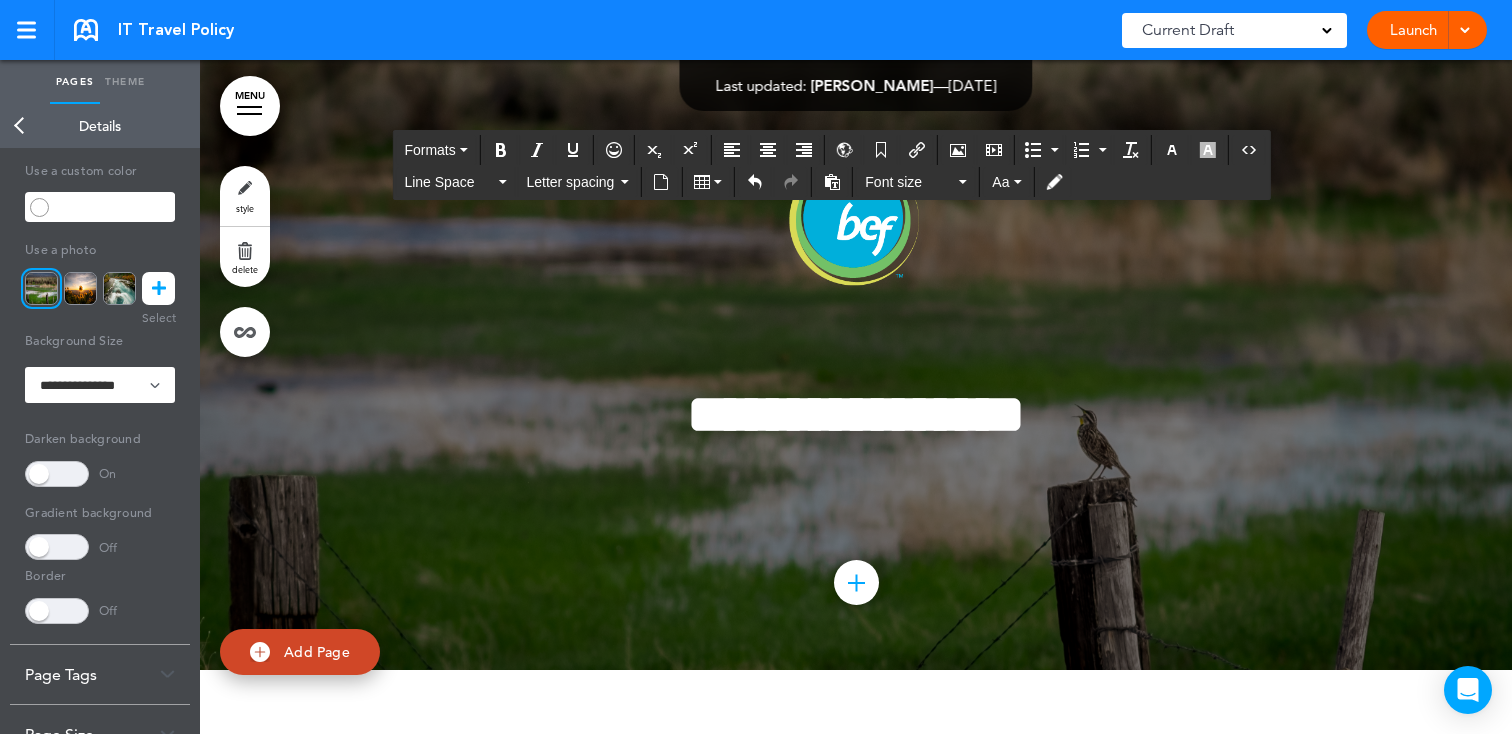 click at bounding box center [57, 474] 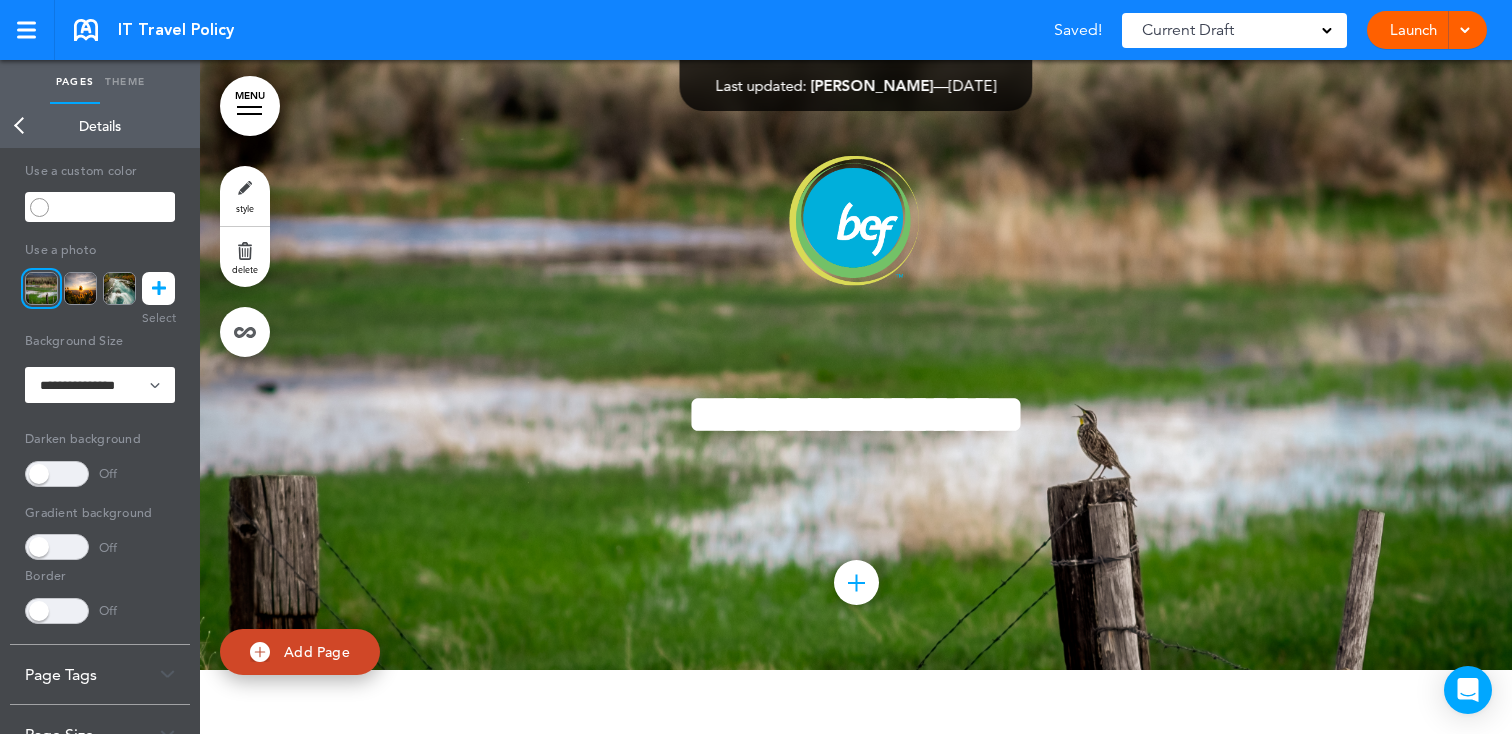 click at bounding box center (57, 547) 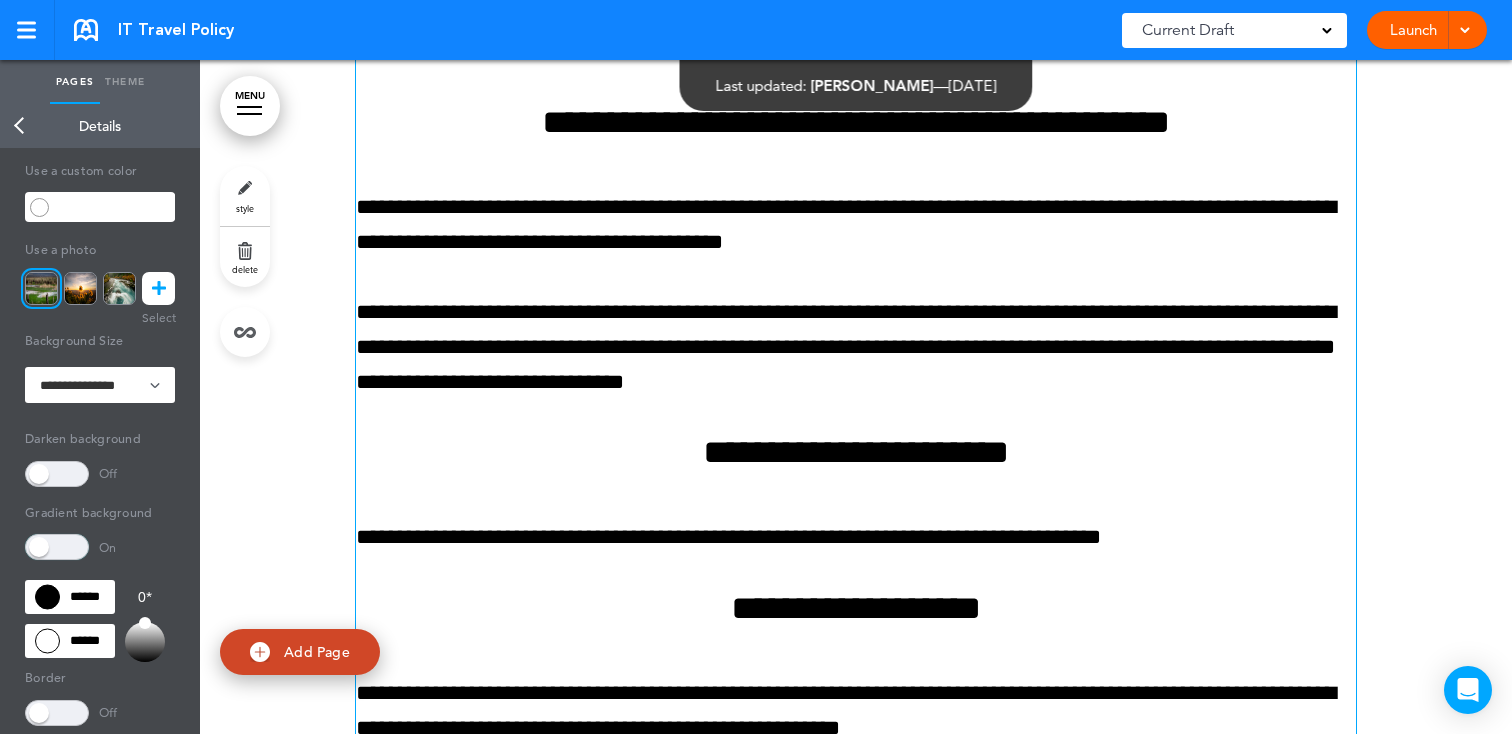 scroll, scrollTop: 2317, scrollLeft: 0, axis: vertical 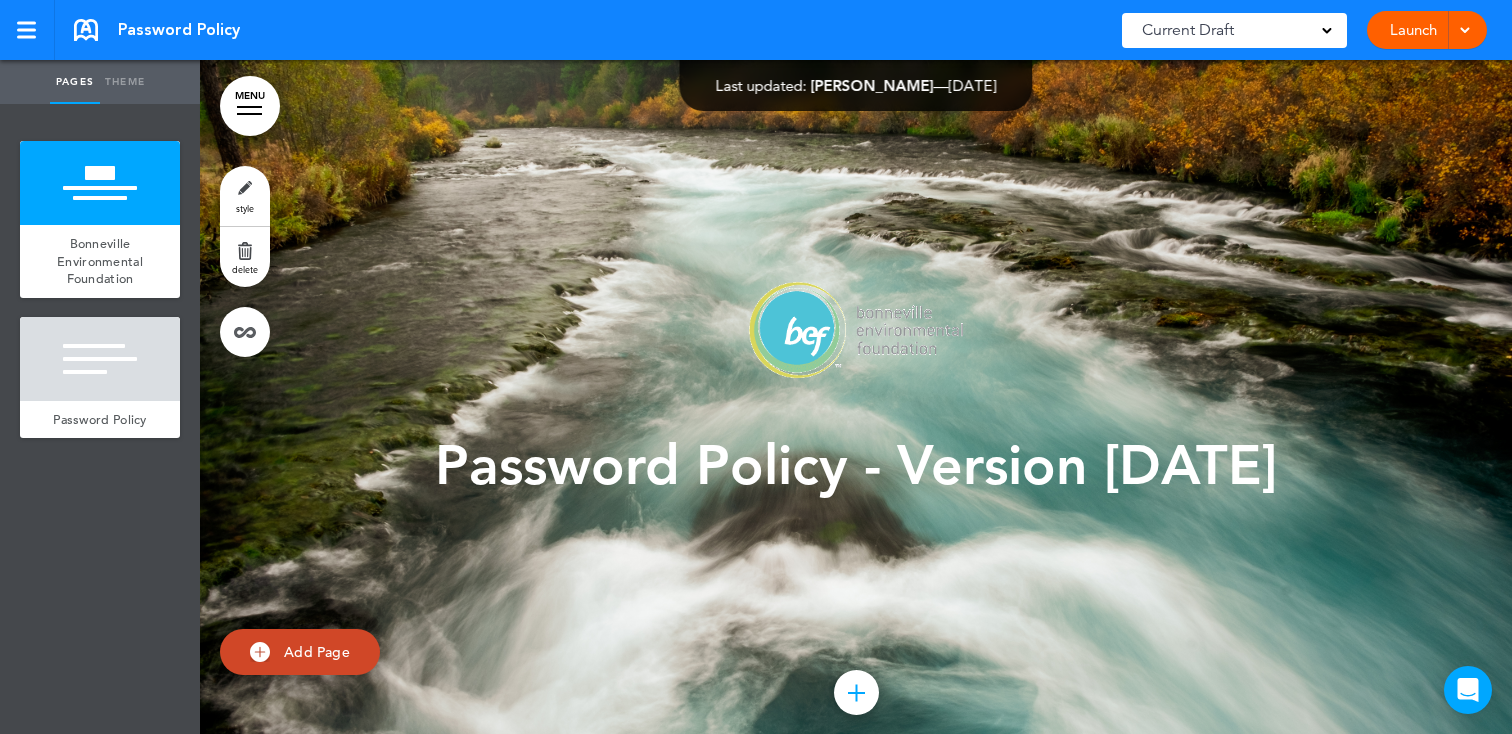 click on "Password Policy - Version [DATE]" at bounding box center [856, 465] 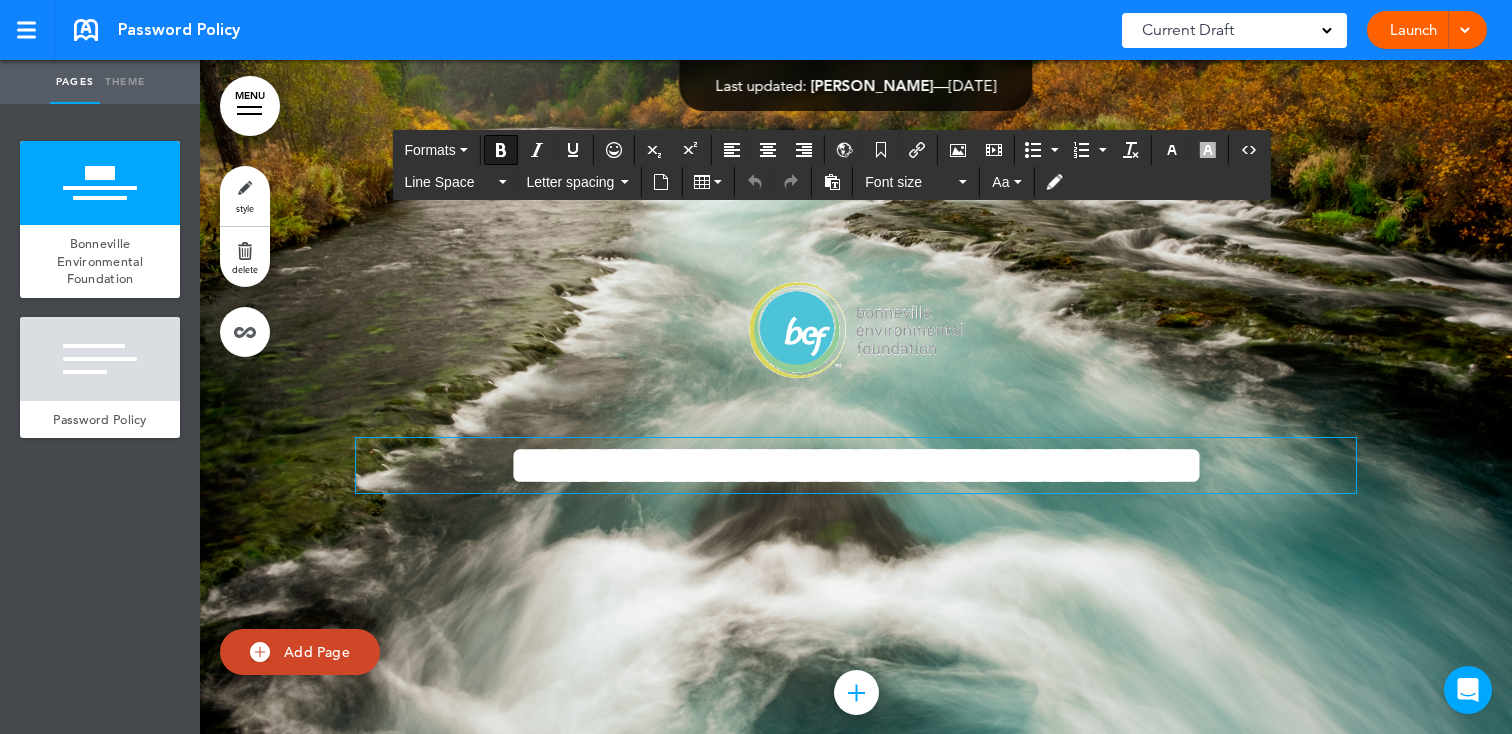 click on "**********" at bounding box center [856, 465] 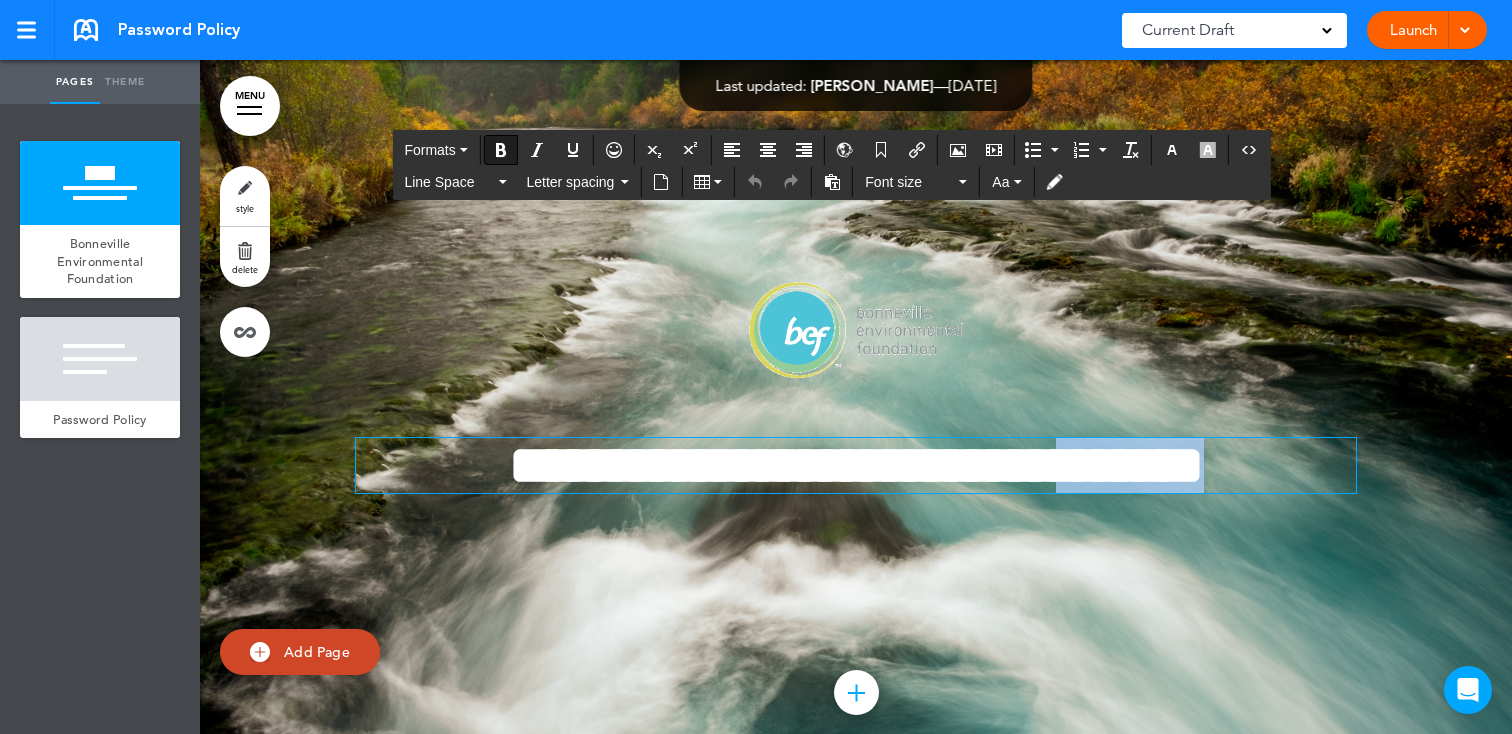 click on "**********" at bounding box center [856, 465] 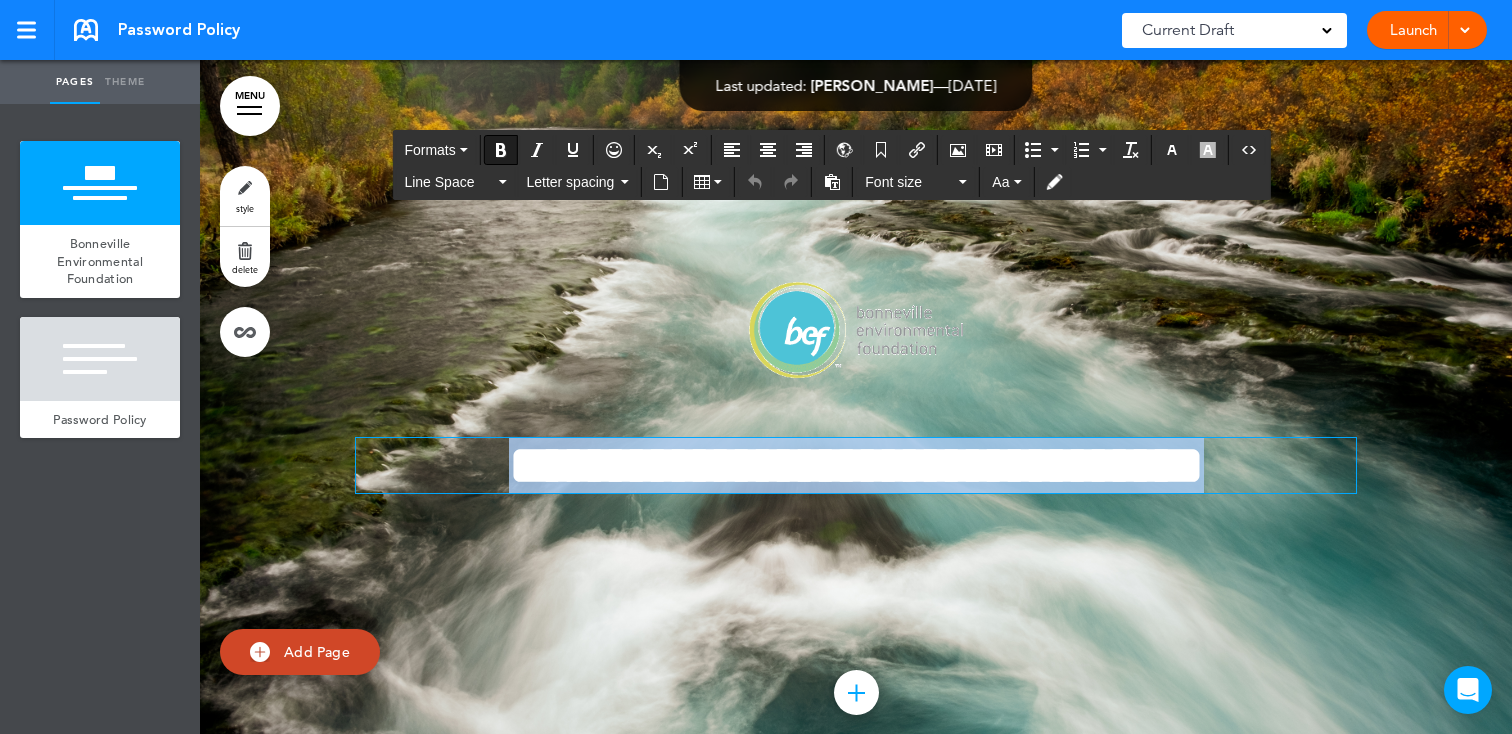 click on "**********" at bounding box center [856, 465] 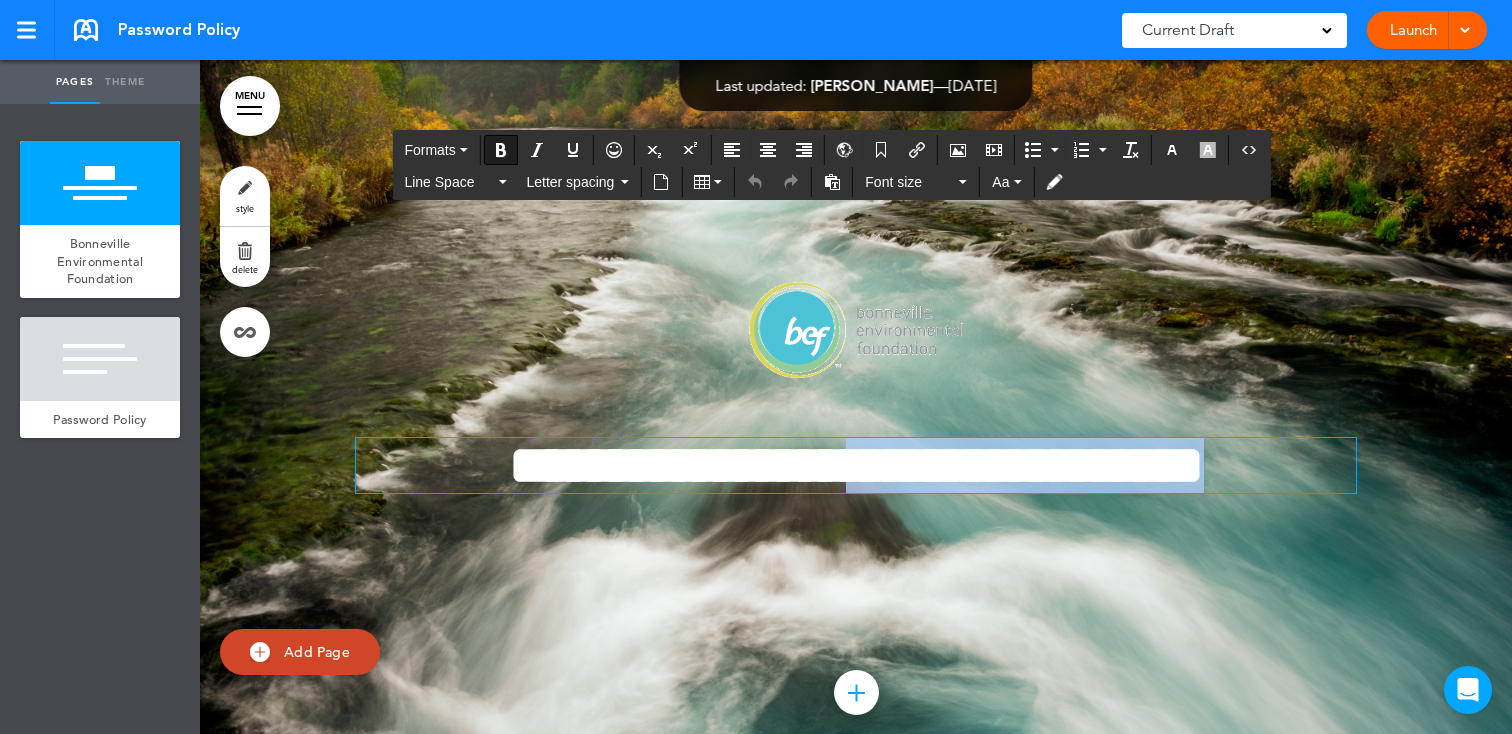 drag, startPoint x: 847, startPoint y: 472, endPoint x: 1346, endPoint y: 450, distance: 499.48474 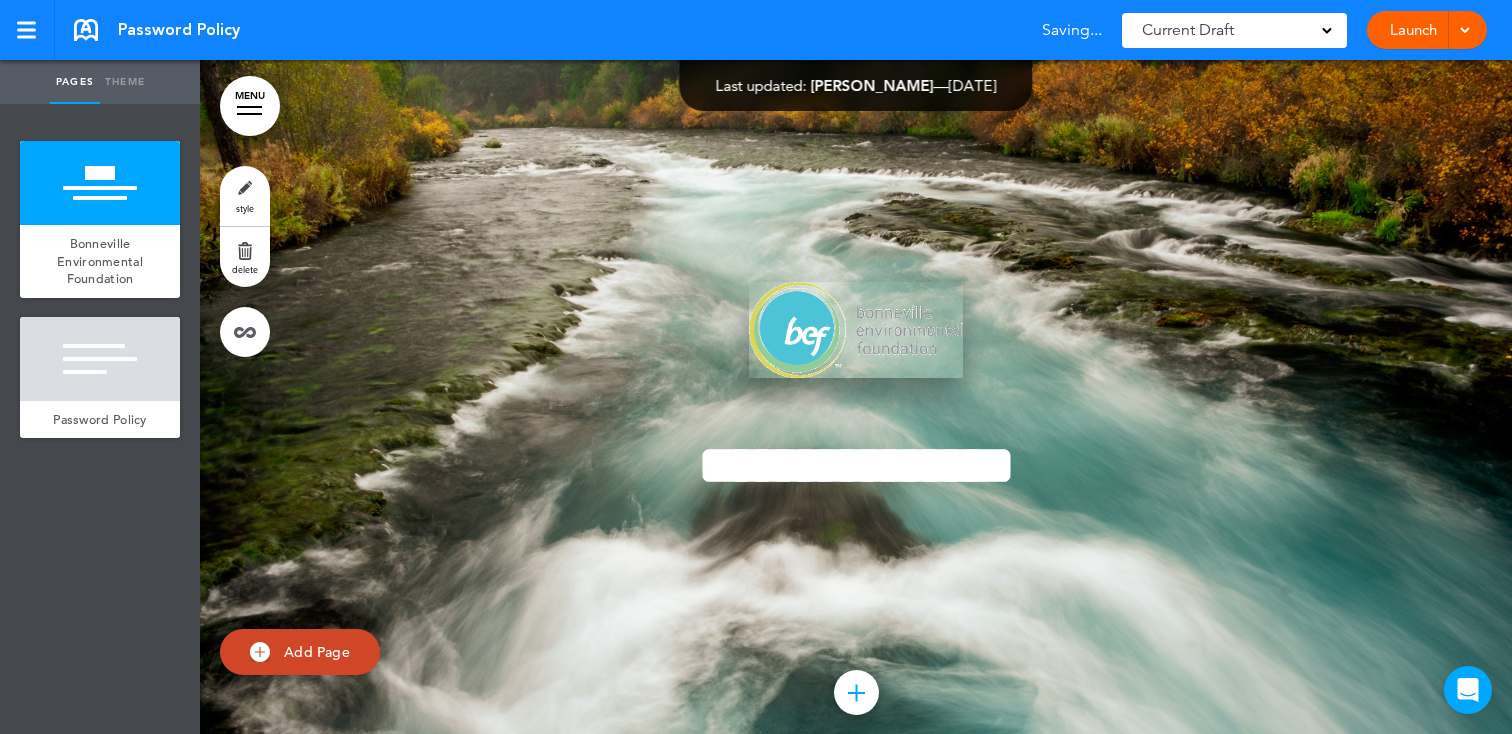 click at bounding box center [856, 330] 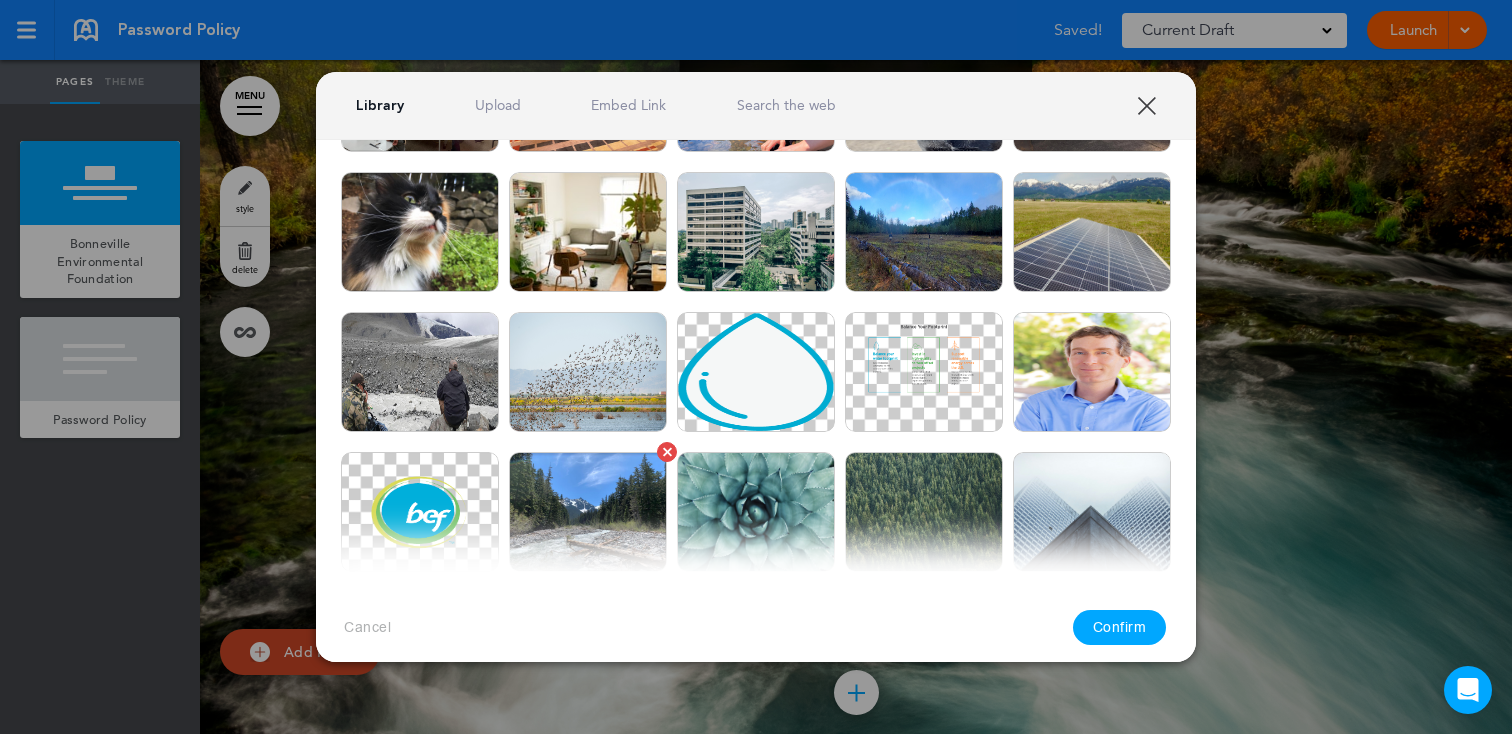 scroll, scrollTop: 897, scrollLeft: 0, axis: vertical 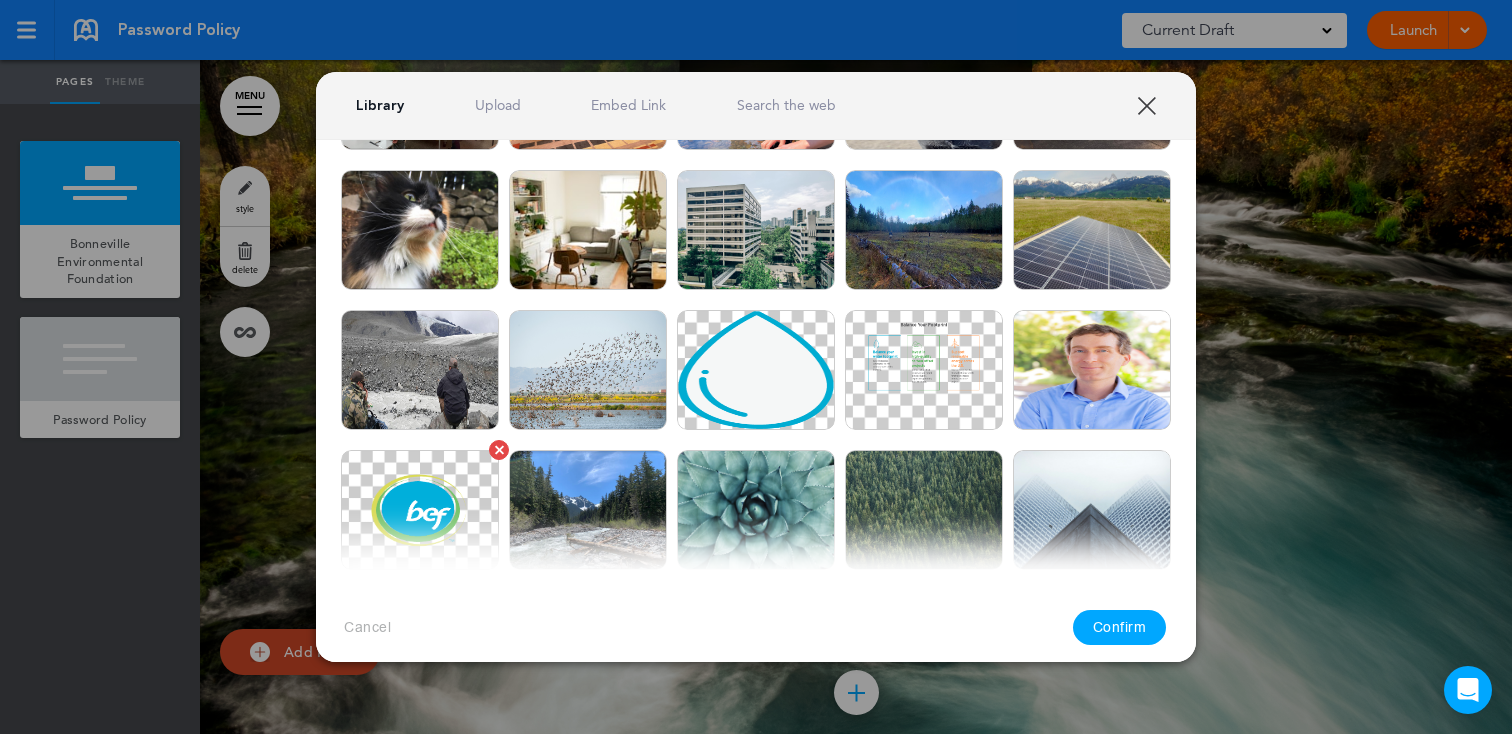 click at bounding box center [420, 510] 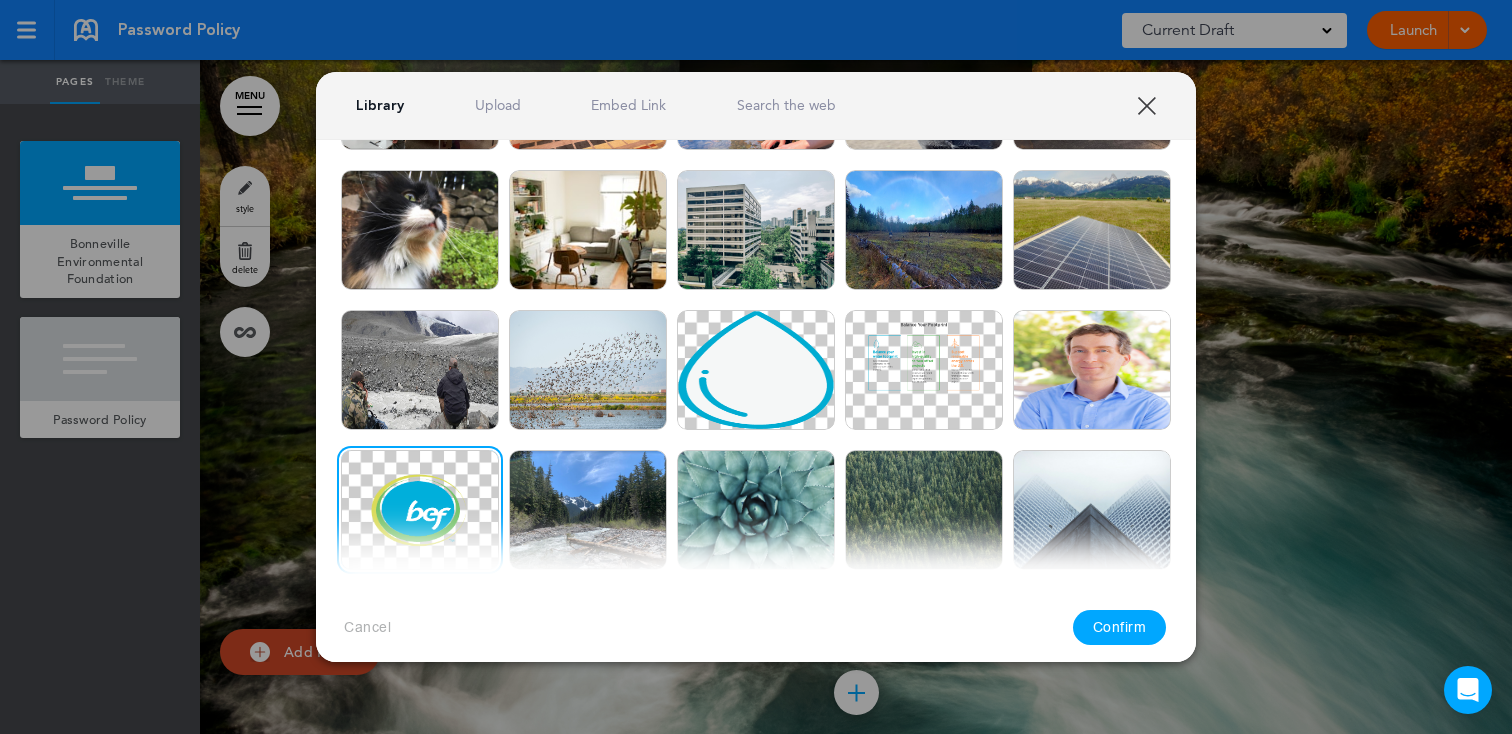 click on "Confirm" at bounding box center (1120, 627) 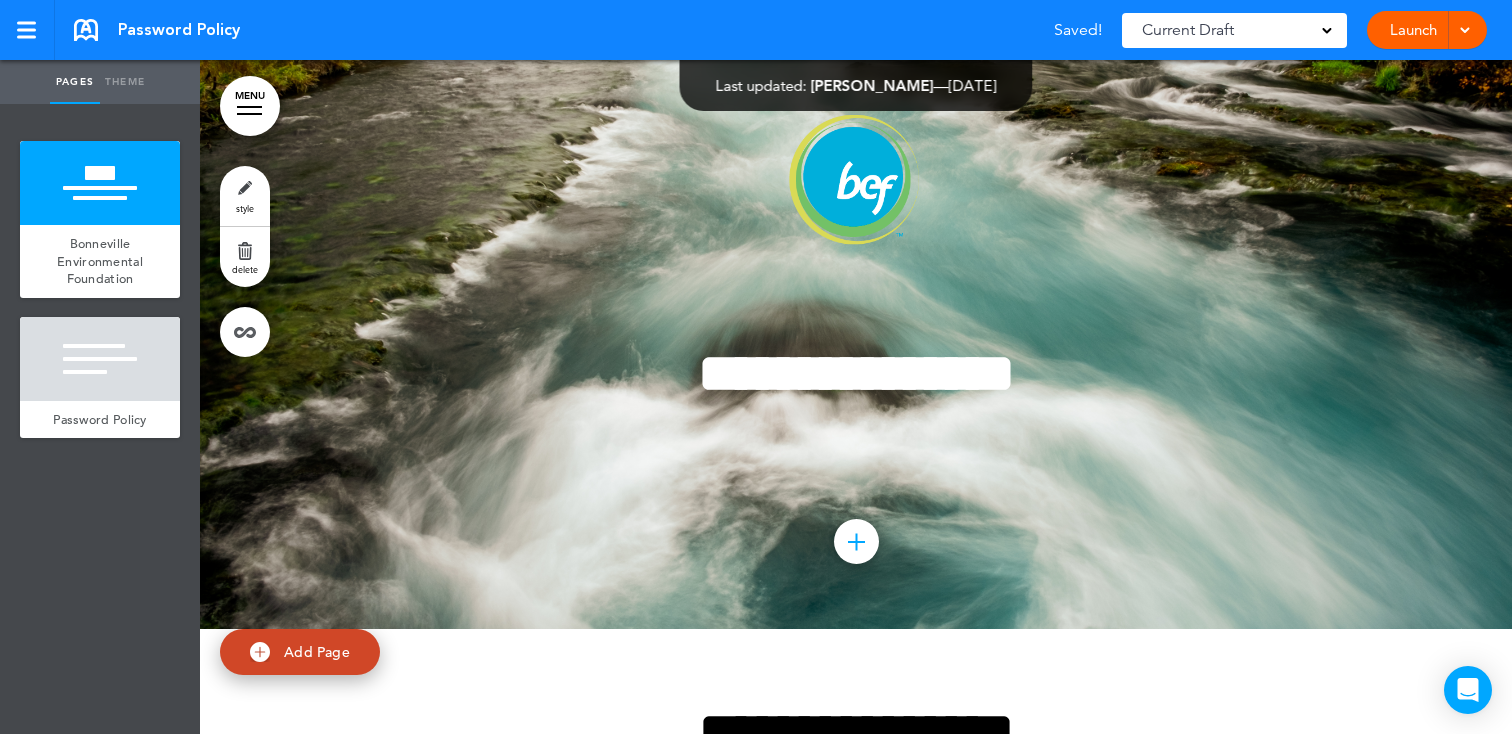 scroll, scrollTop: 150, scrollLeft: 0, axis: vertical 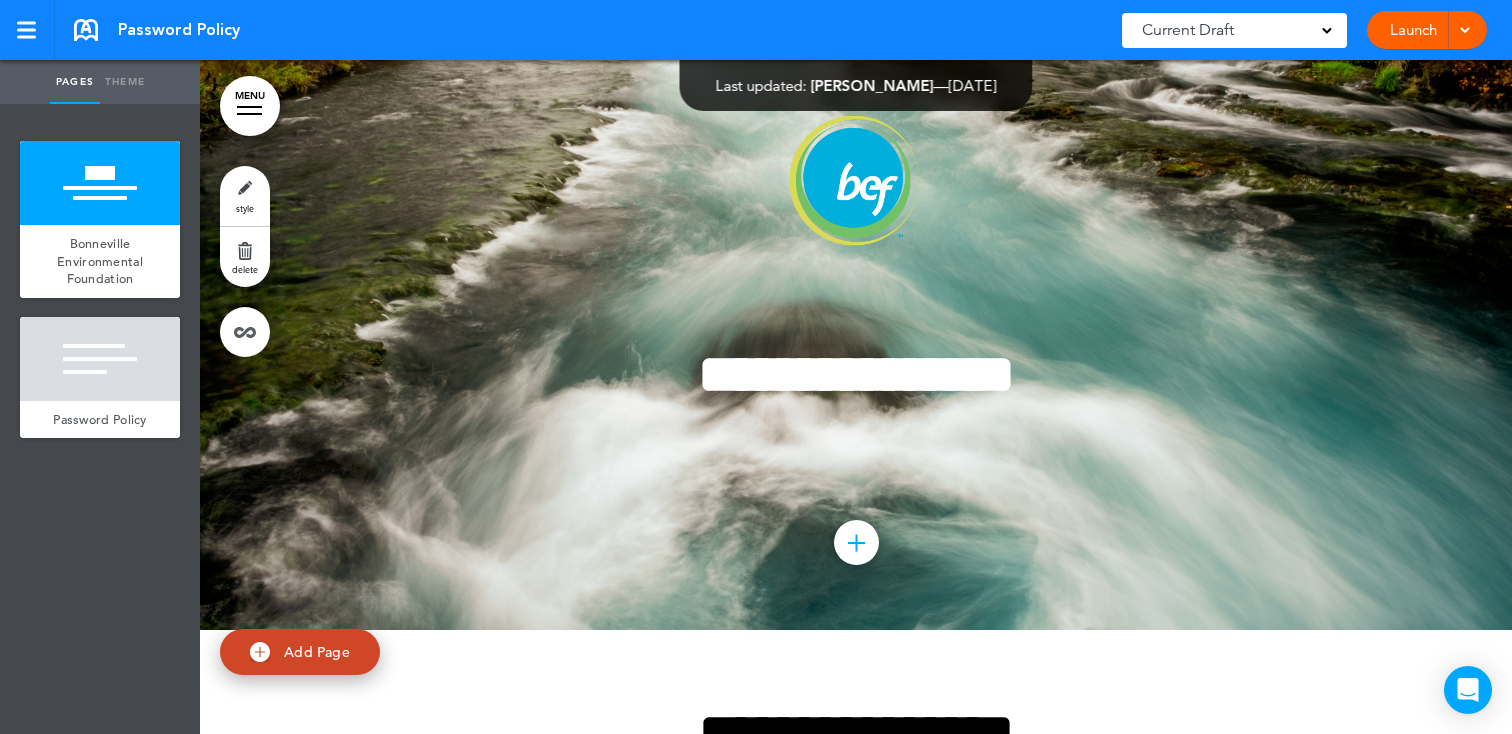 click on "style" at bounding box center (245, 196) 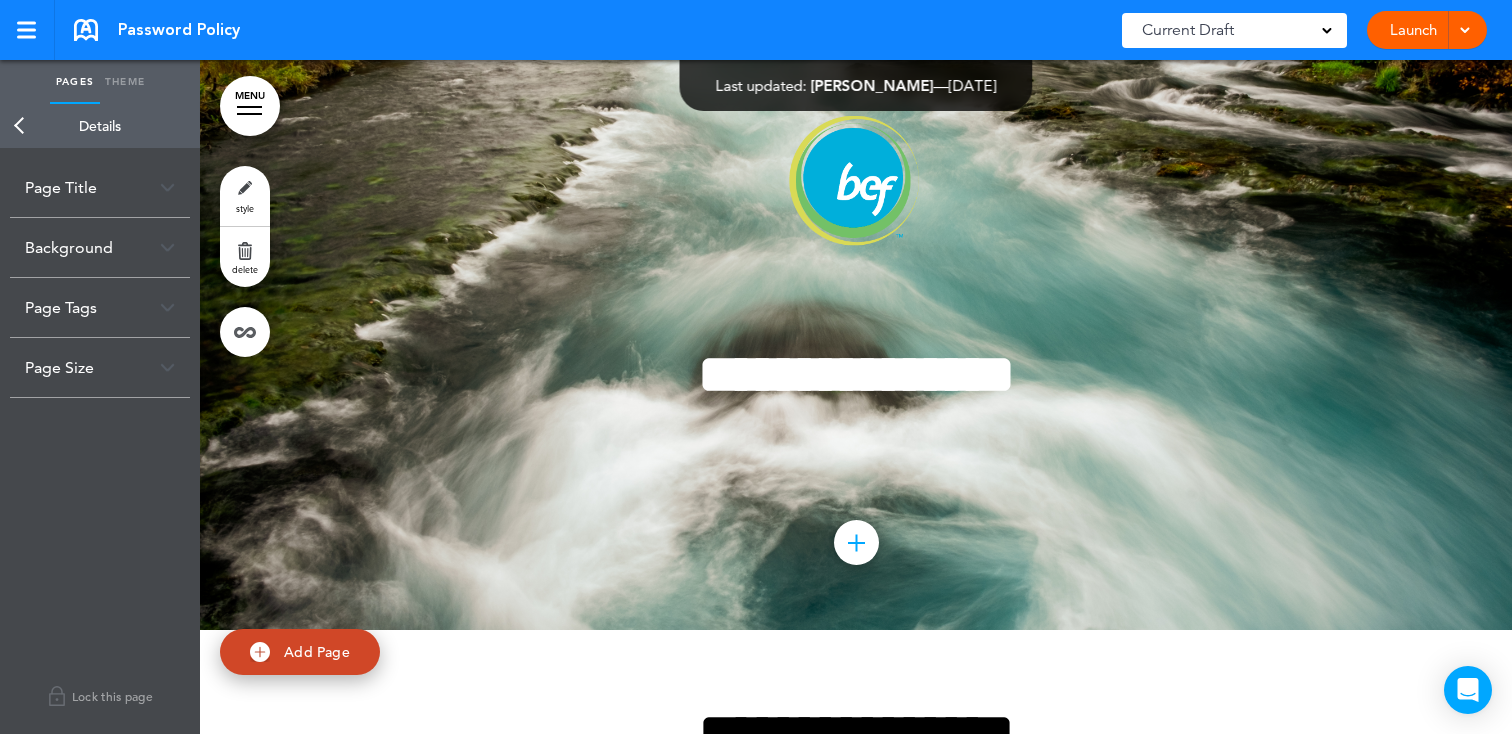 click on "Background" at bounding box center (100, 247) 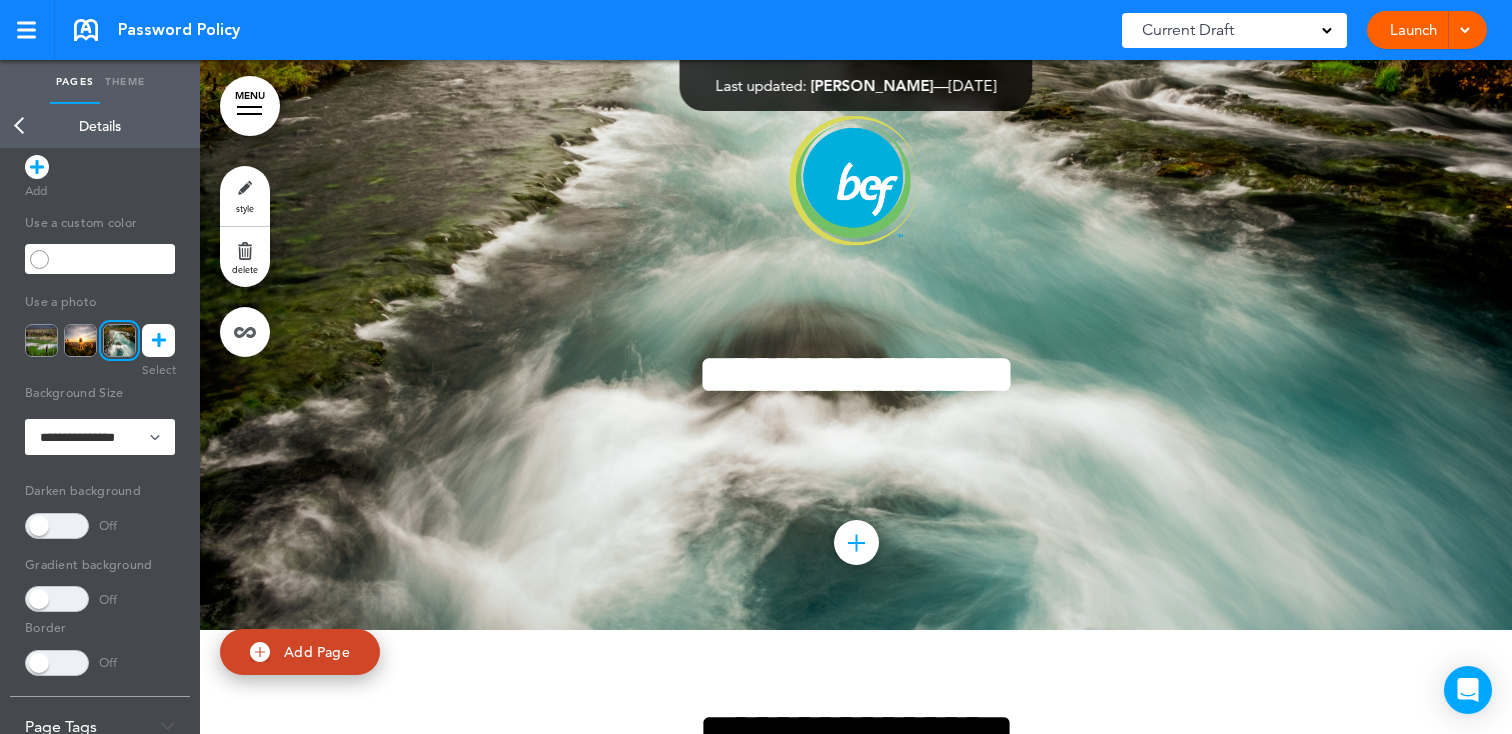 click at bounding box center (57, 599) 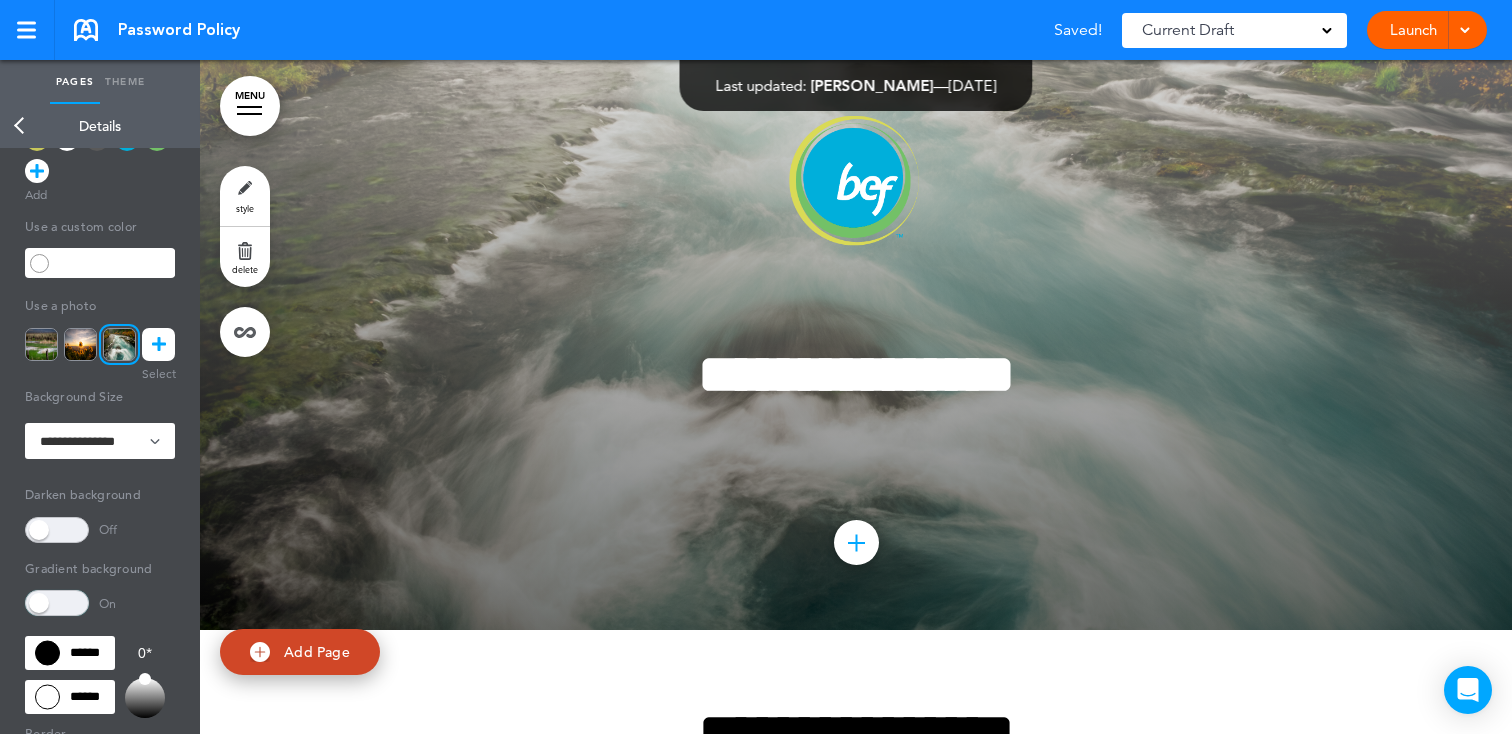scroll, scrollTop: 187, scrollLeft: 0, axis: vertical 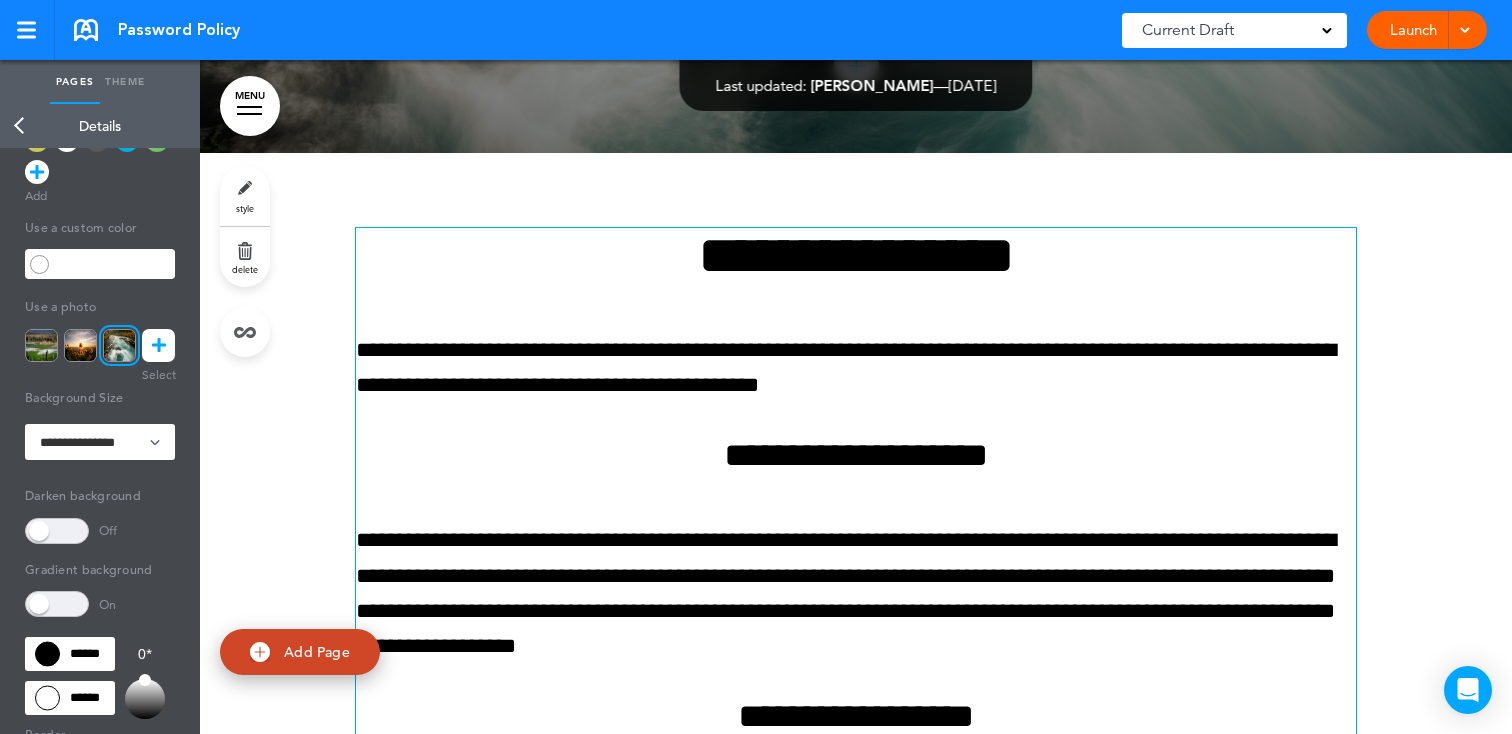 click on "**********" at bounding box center [856, 255] 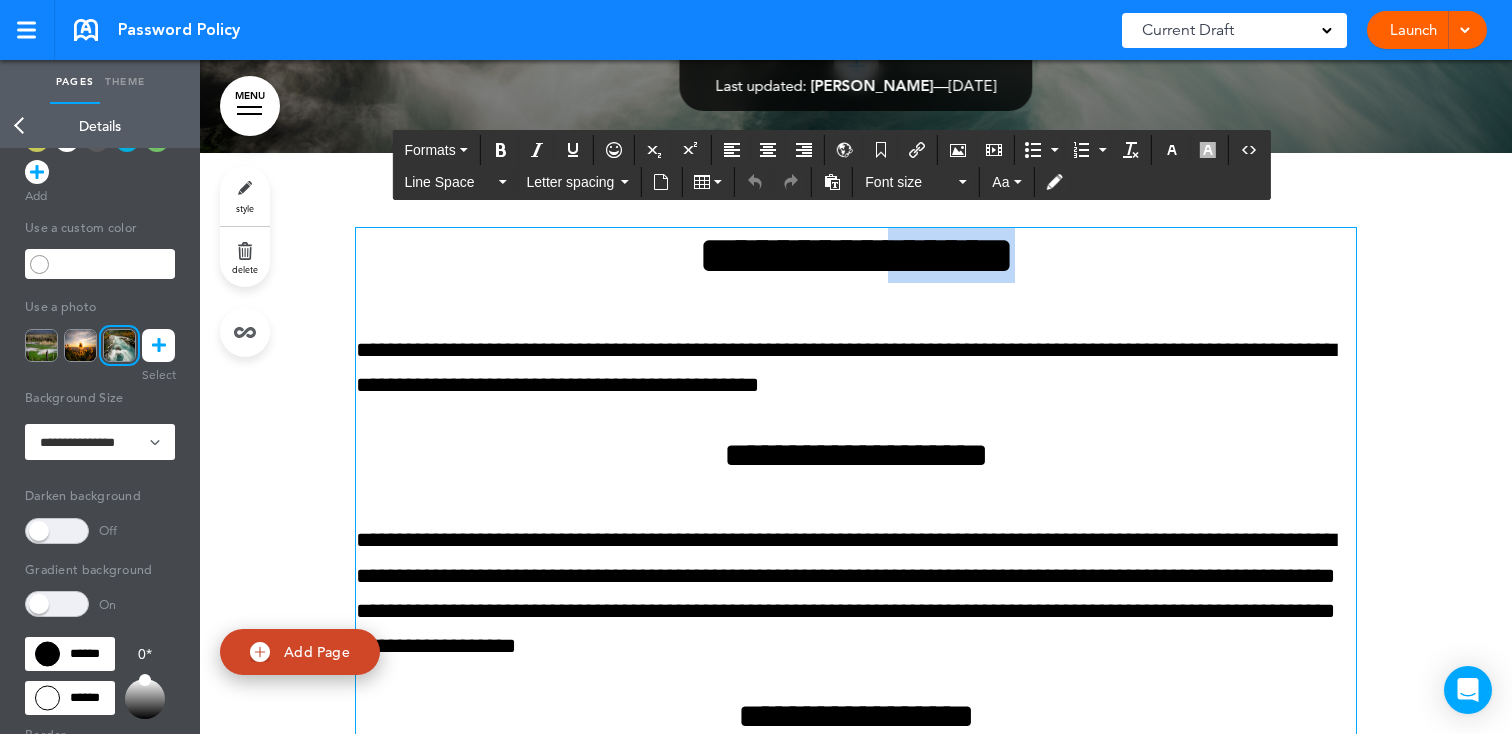 click on "**********" at bounding box center (856, 255) 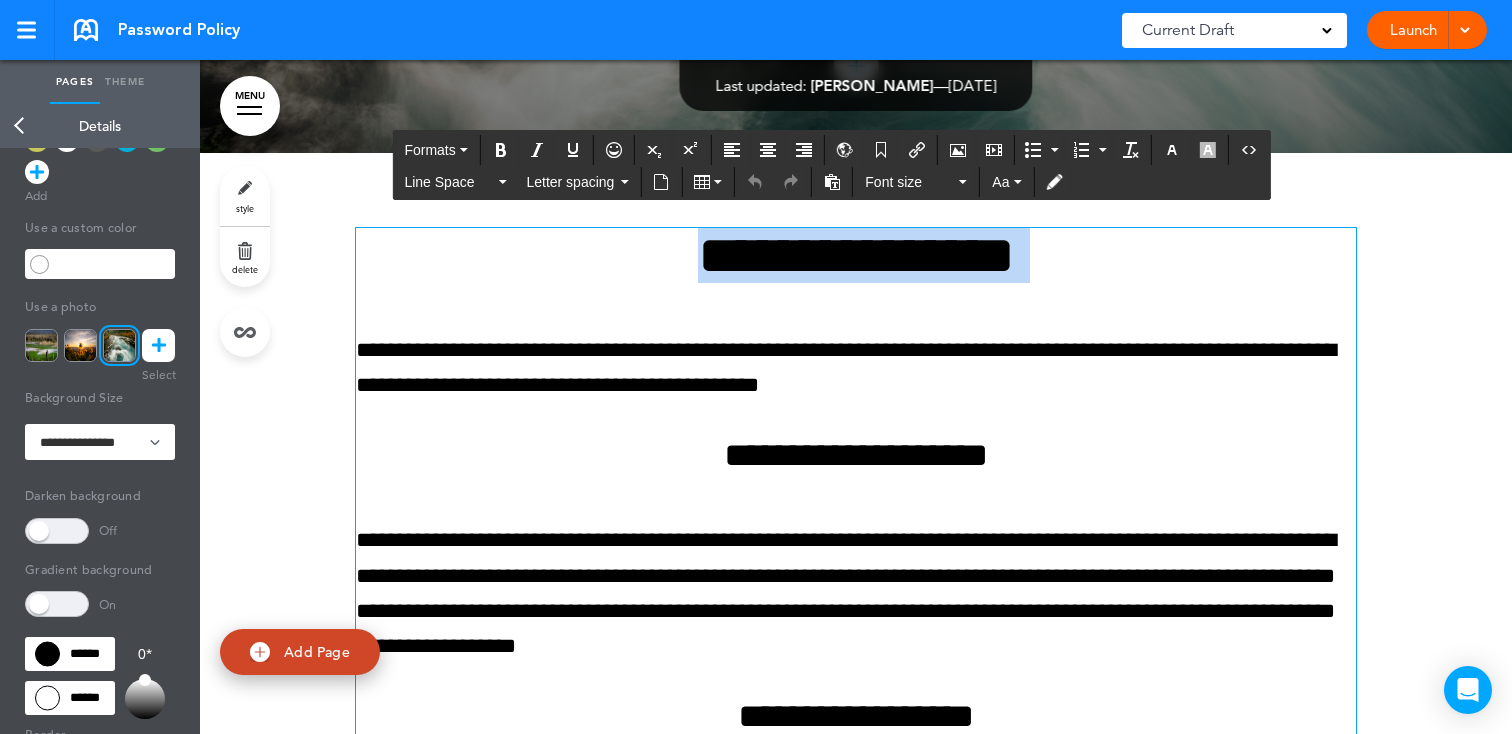 click on "**********" at bounding box center (856, 255) 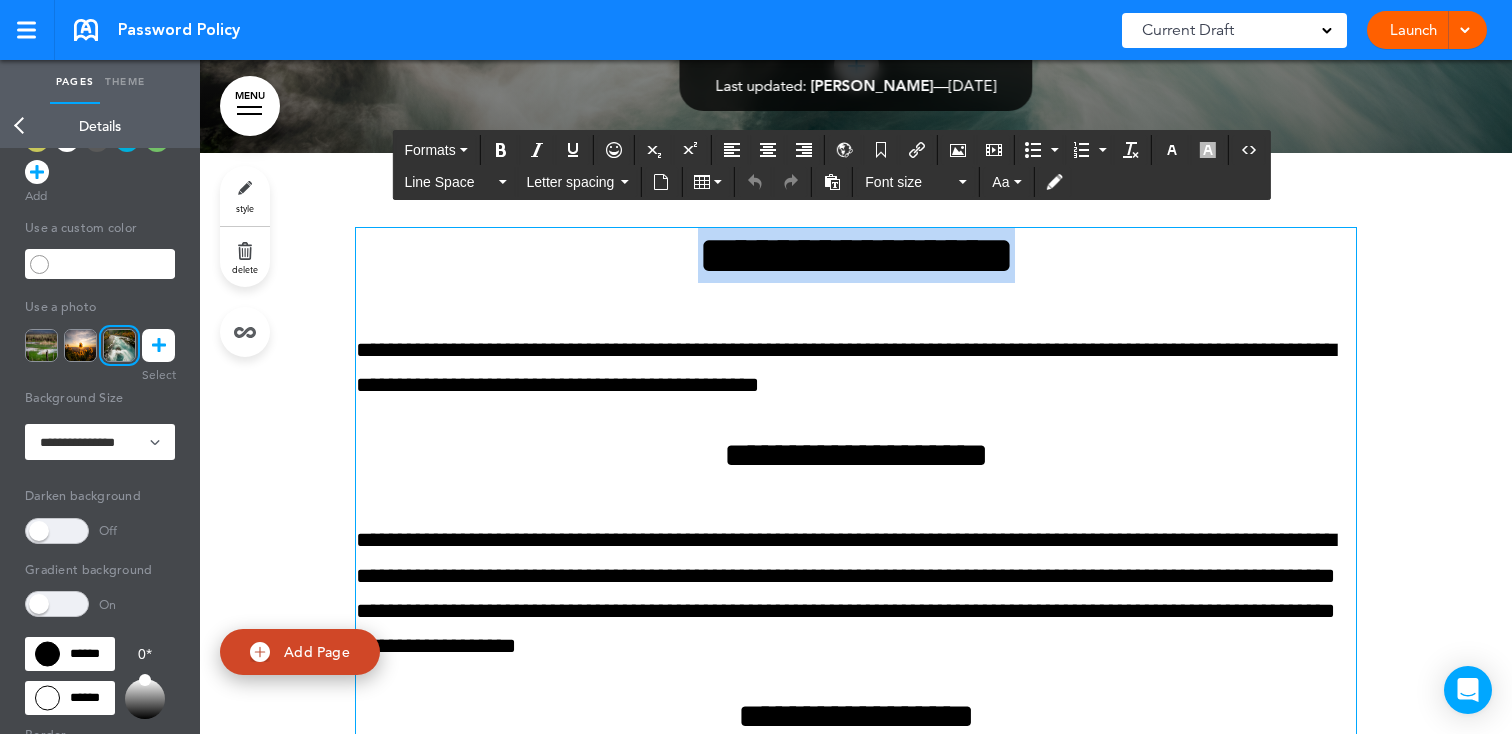 type 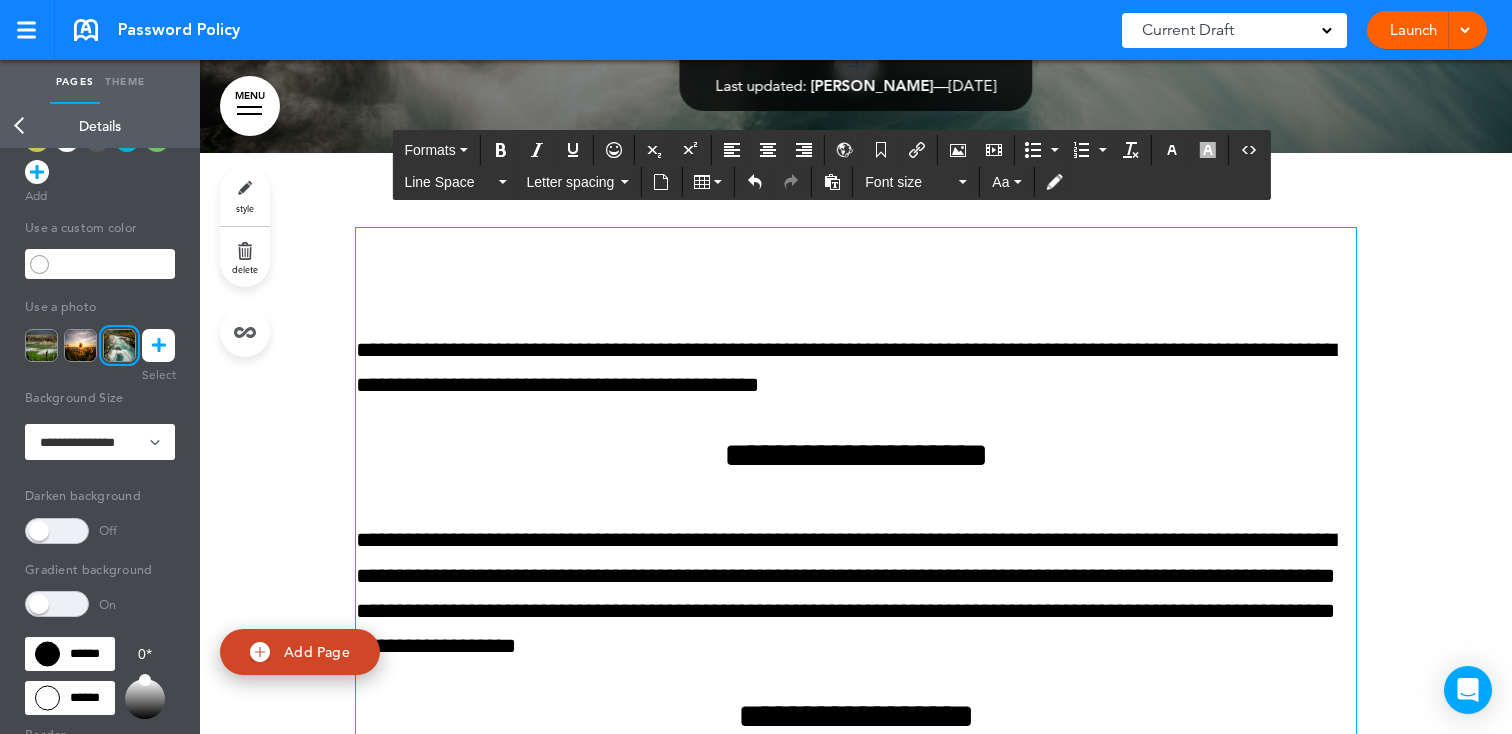 click on "**********" at bounding box center (856, 455) 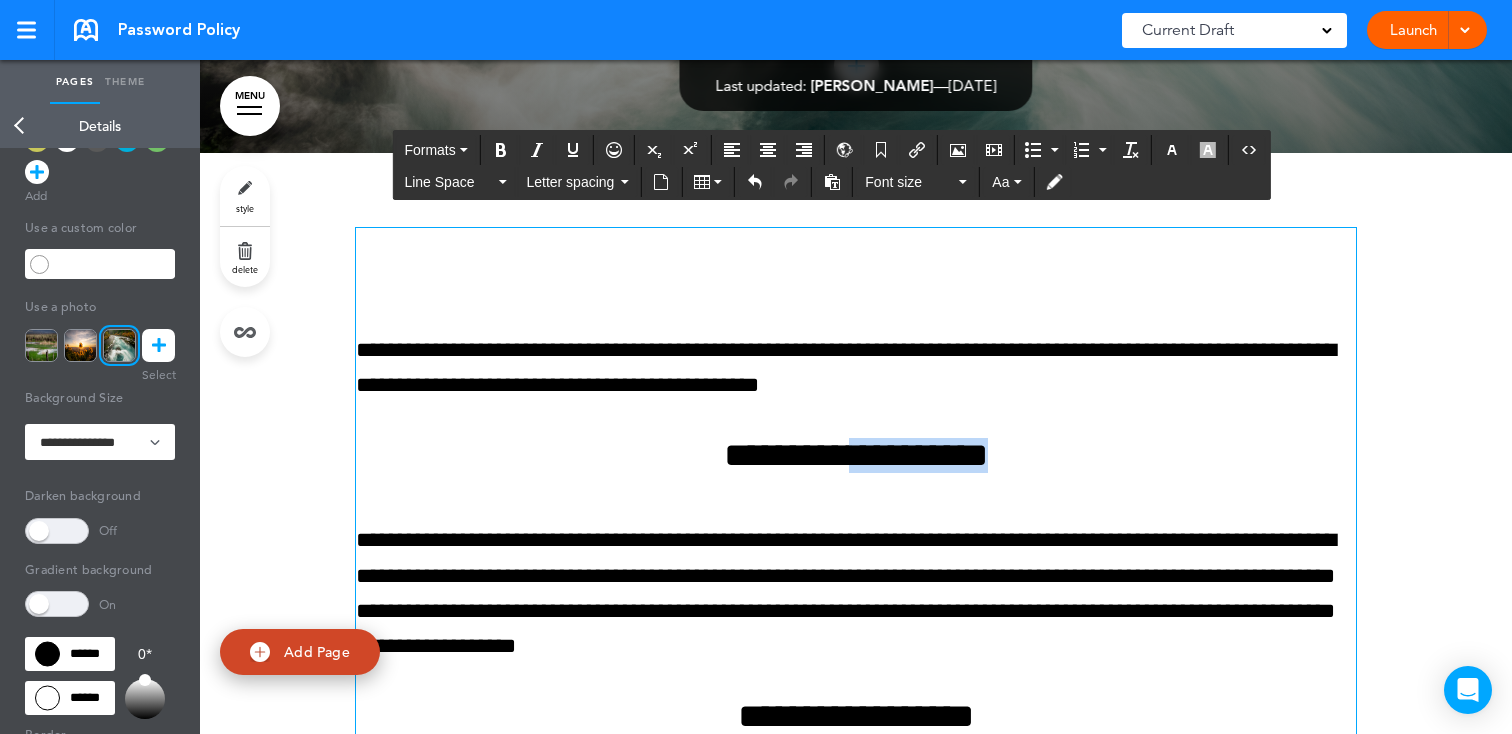 click on "**********" at bounding box center [856, 455] 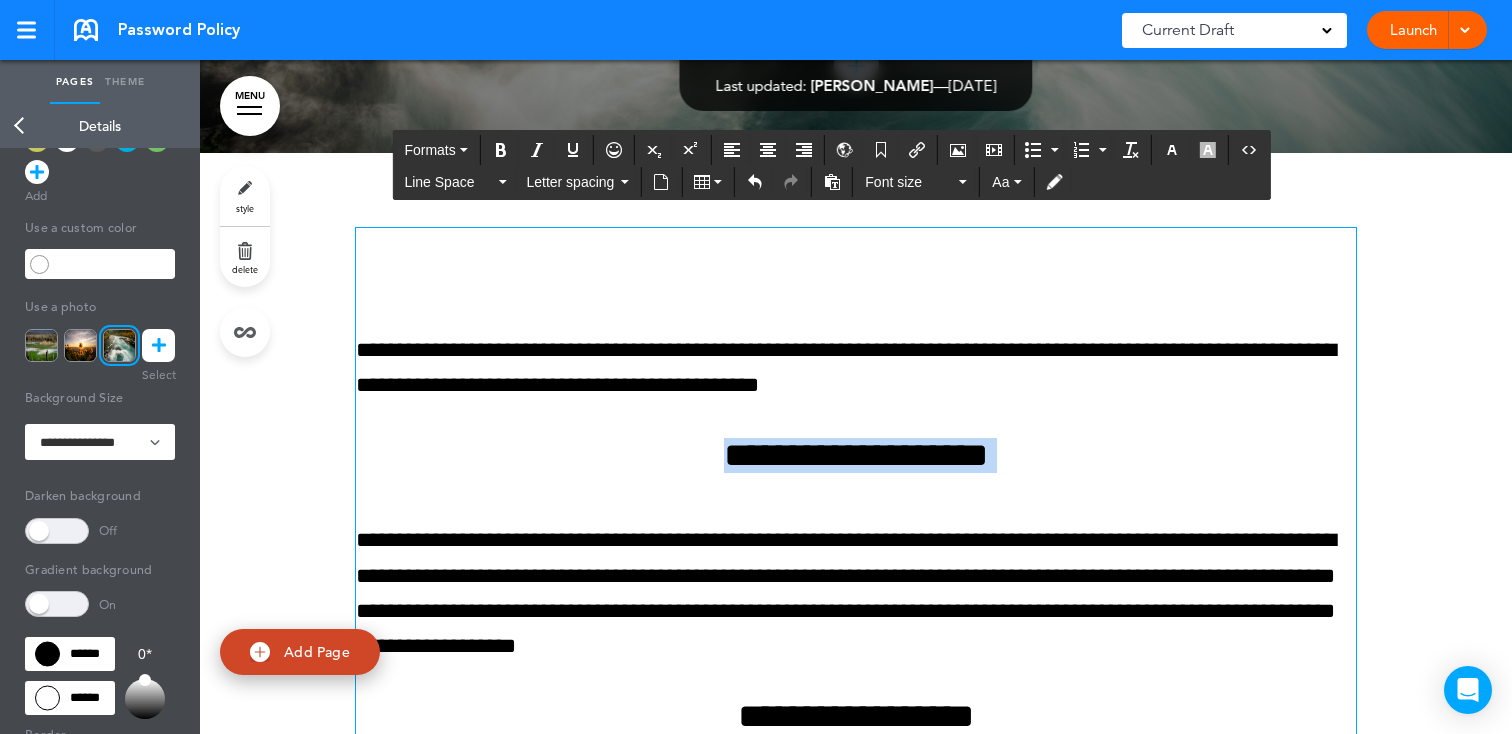 click on "**********" at bounding box center (856, 455) 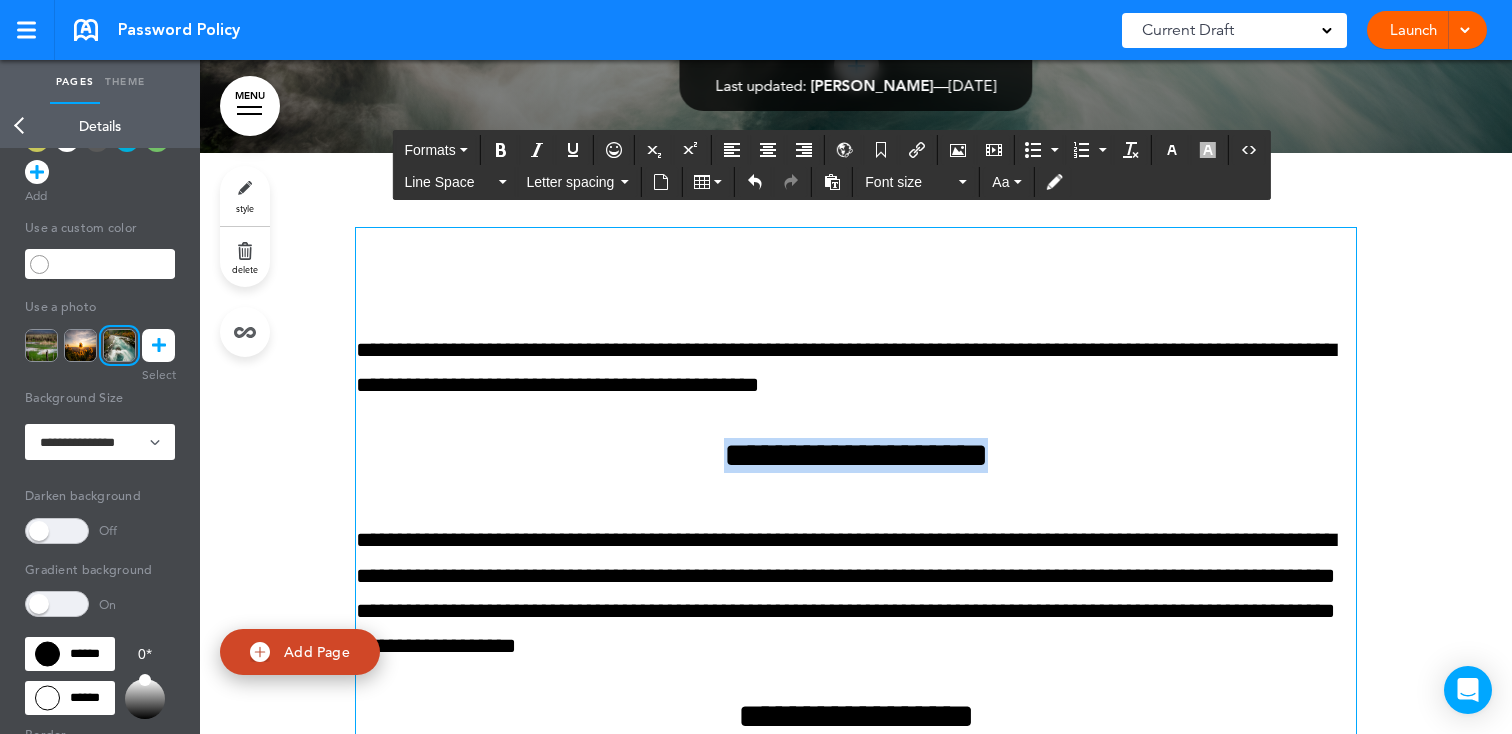 copy on "**********" 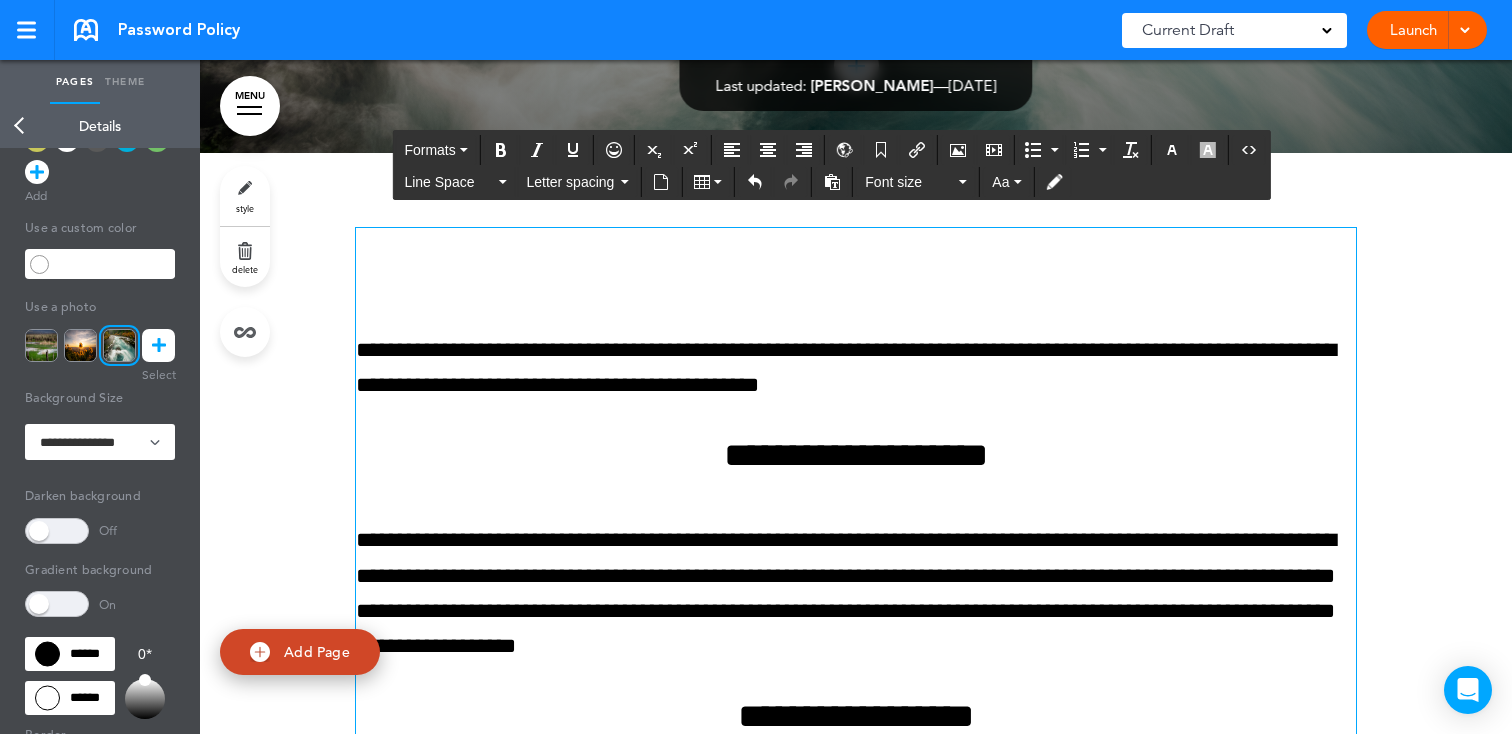 click at bounding box center [856, 255] 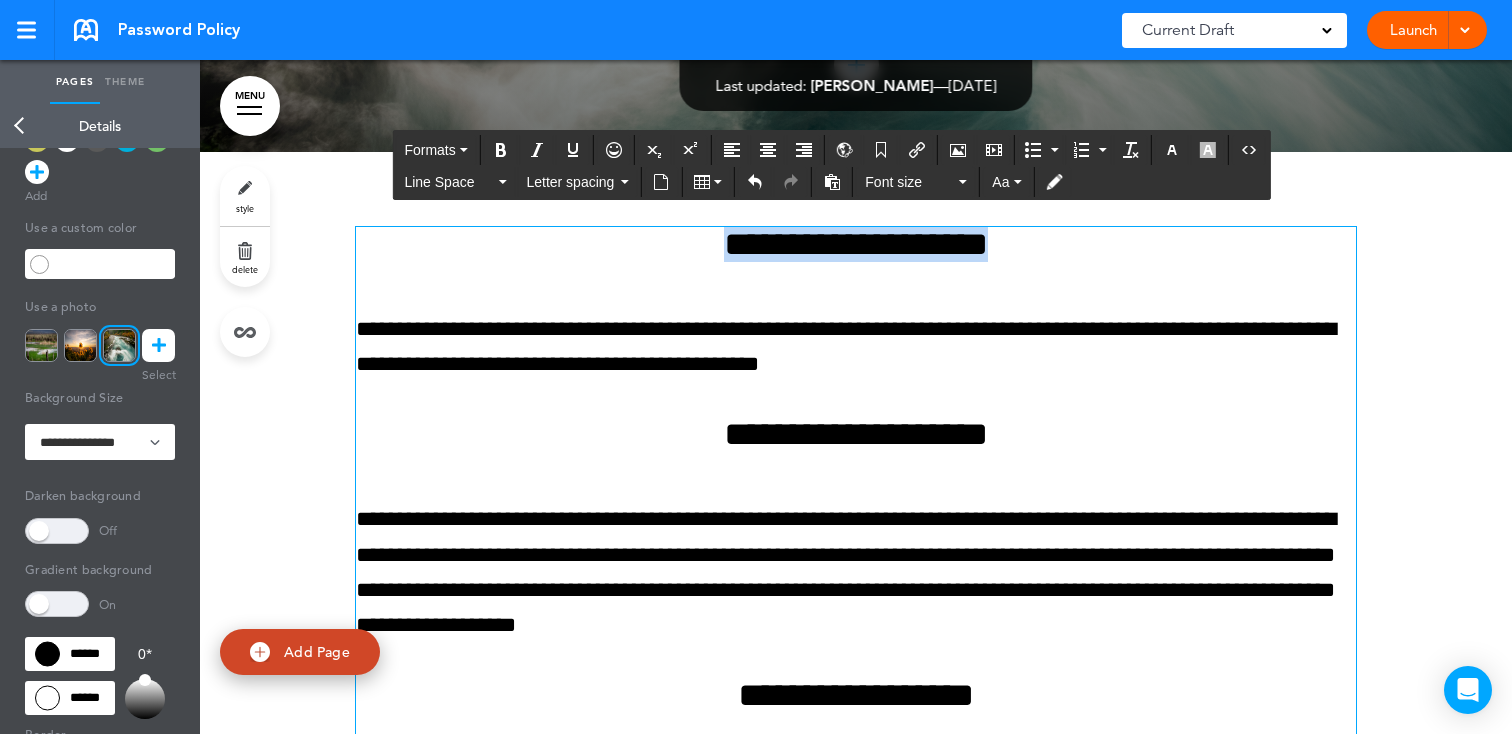 drag, startPoint x: 978, startPoint y: 250, endPoint x: 664, endPoint y: 253, distance: 314.01434 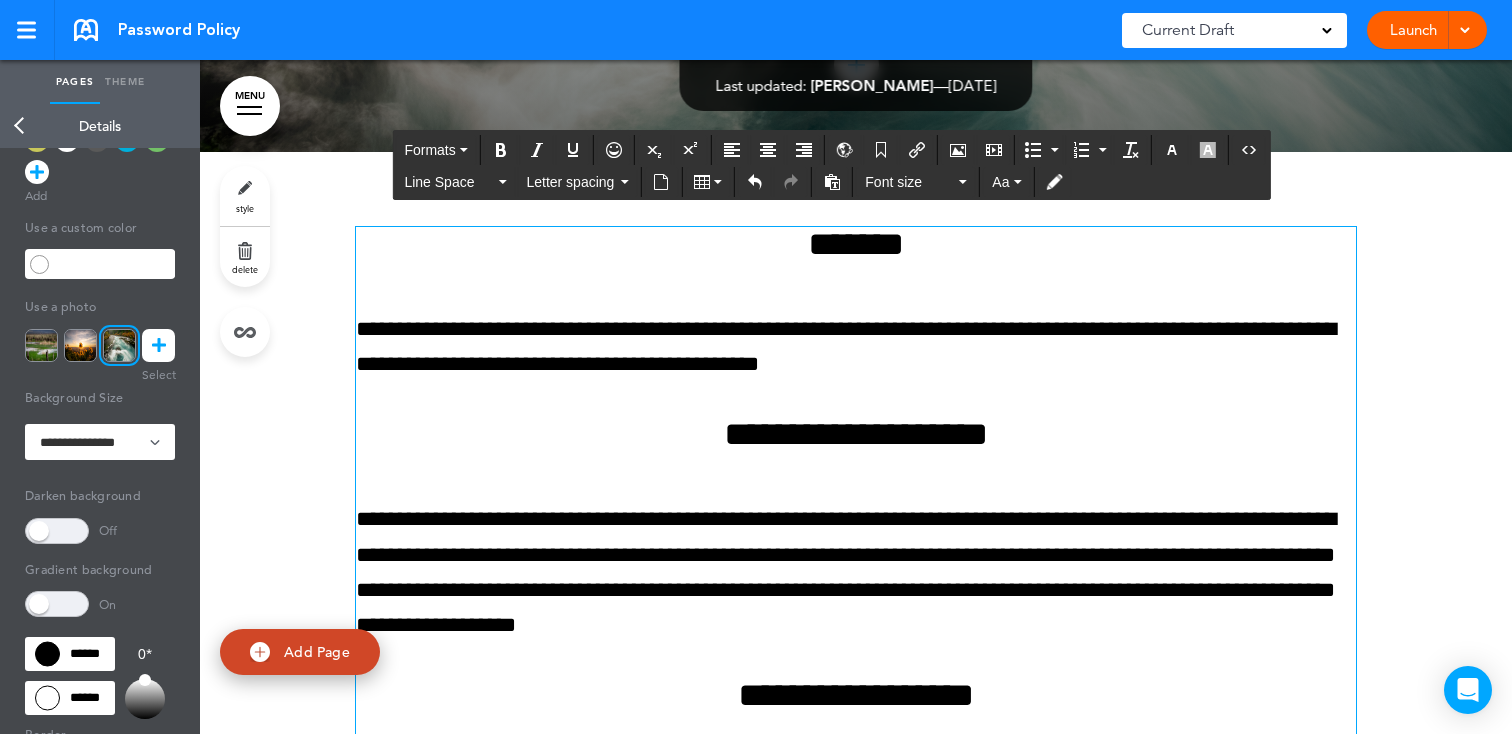 click on "**********" at bounding box center [856, 1425] 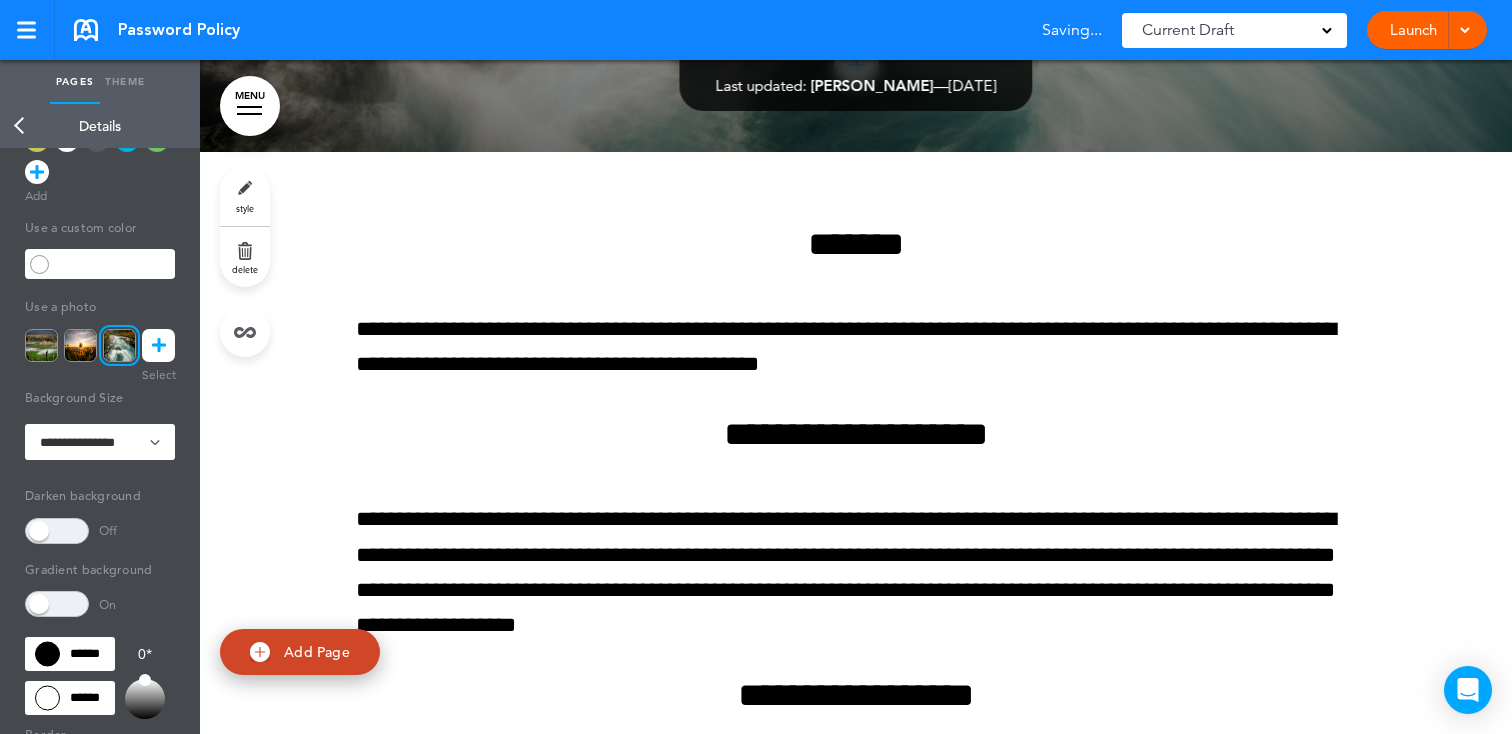 click on "Back" at bounding box center [20, 126] 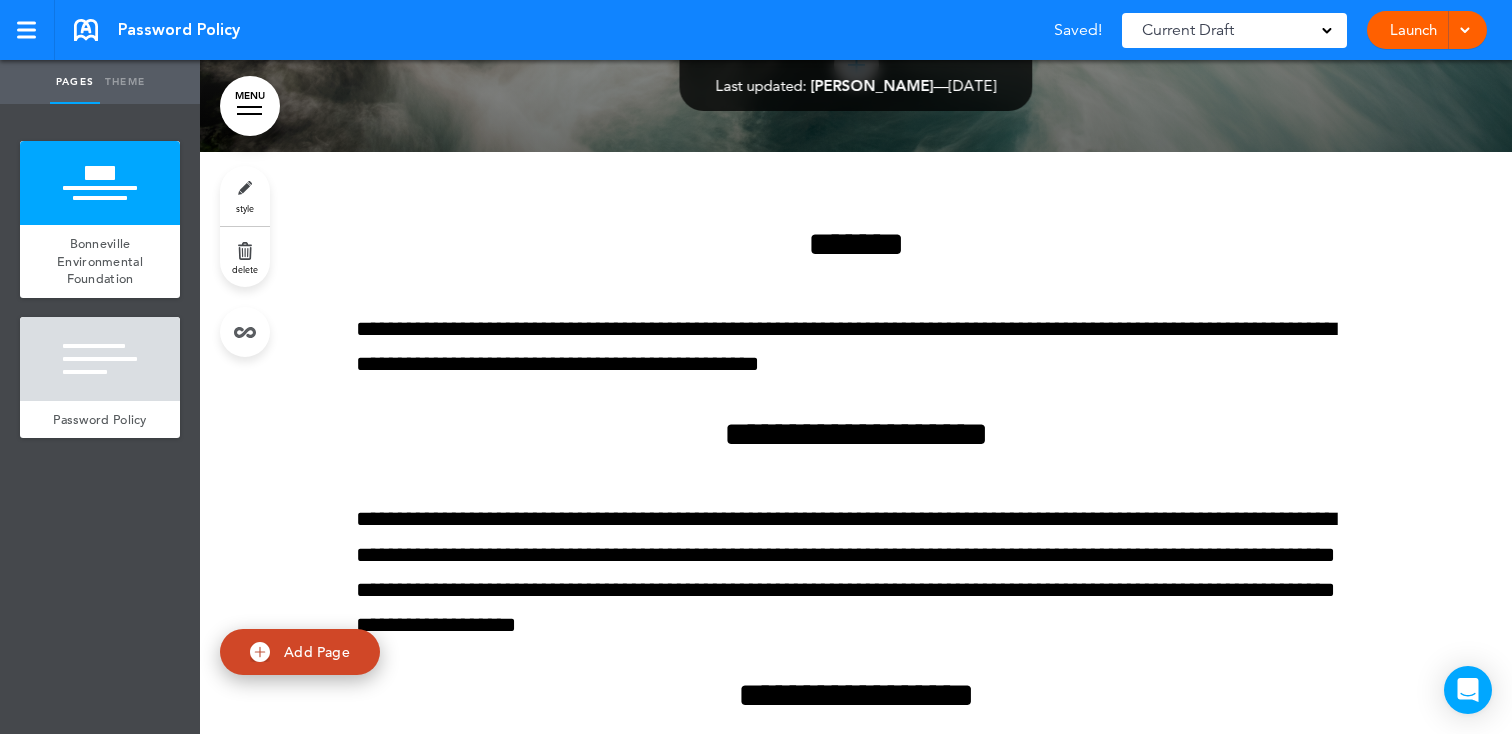 click on "MENU" at bounding box center (250, 106) 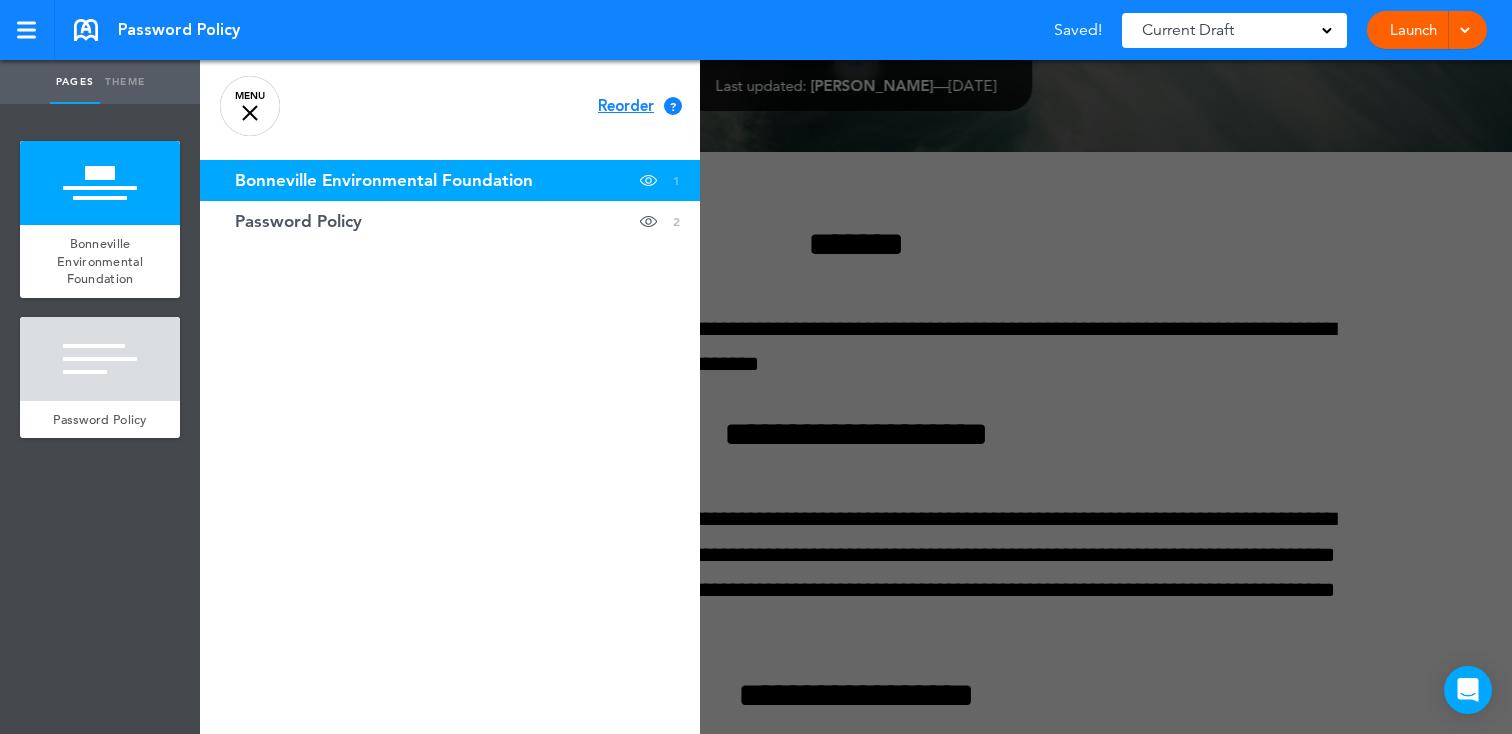 click at bounding box center (956, 367) 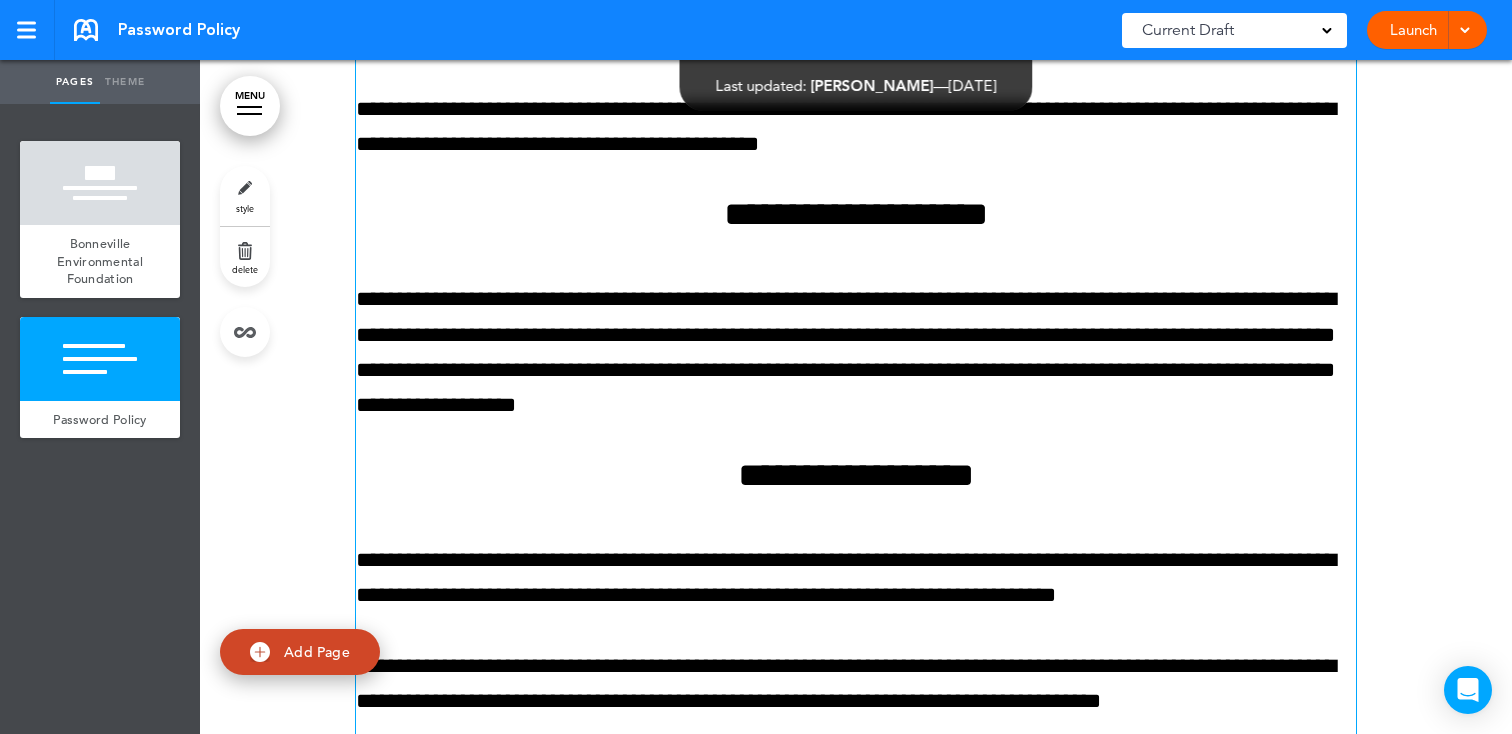 scroll, scrollTop: 407, scrollLeft: 0, axis: vertical 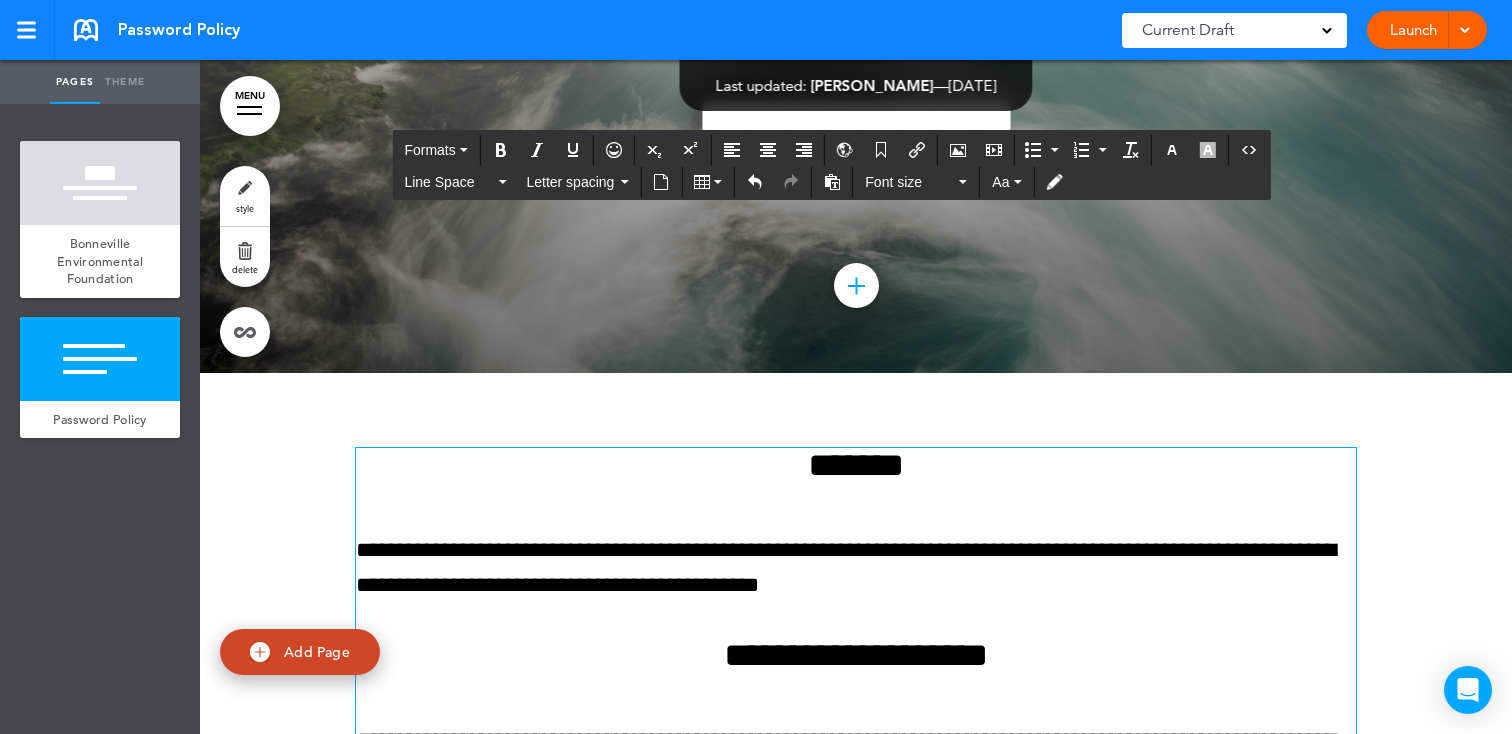 click on "*******" at bounding box center (856, 465) 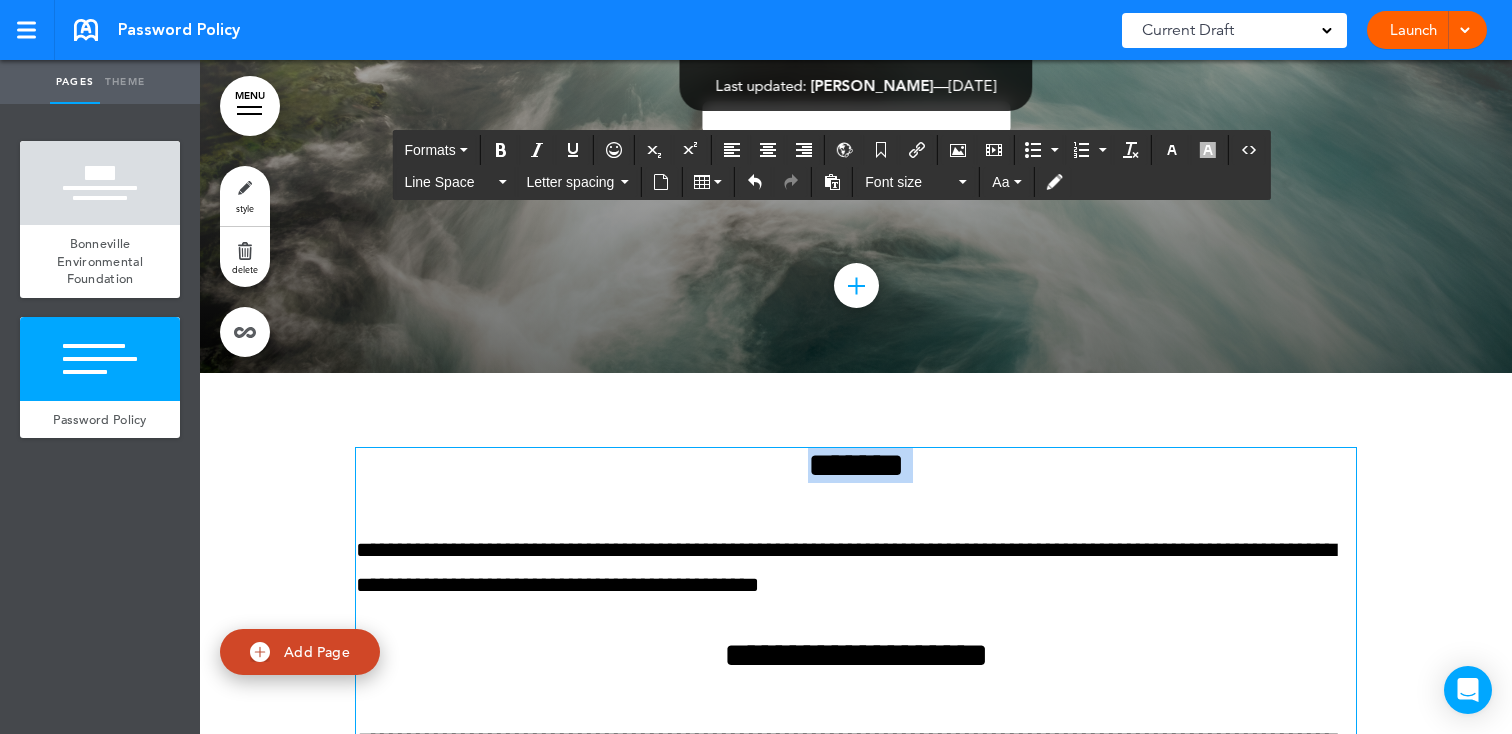 click on "*******" at bounding box center [856, 465] 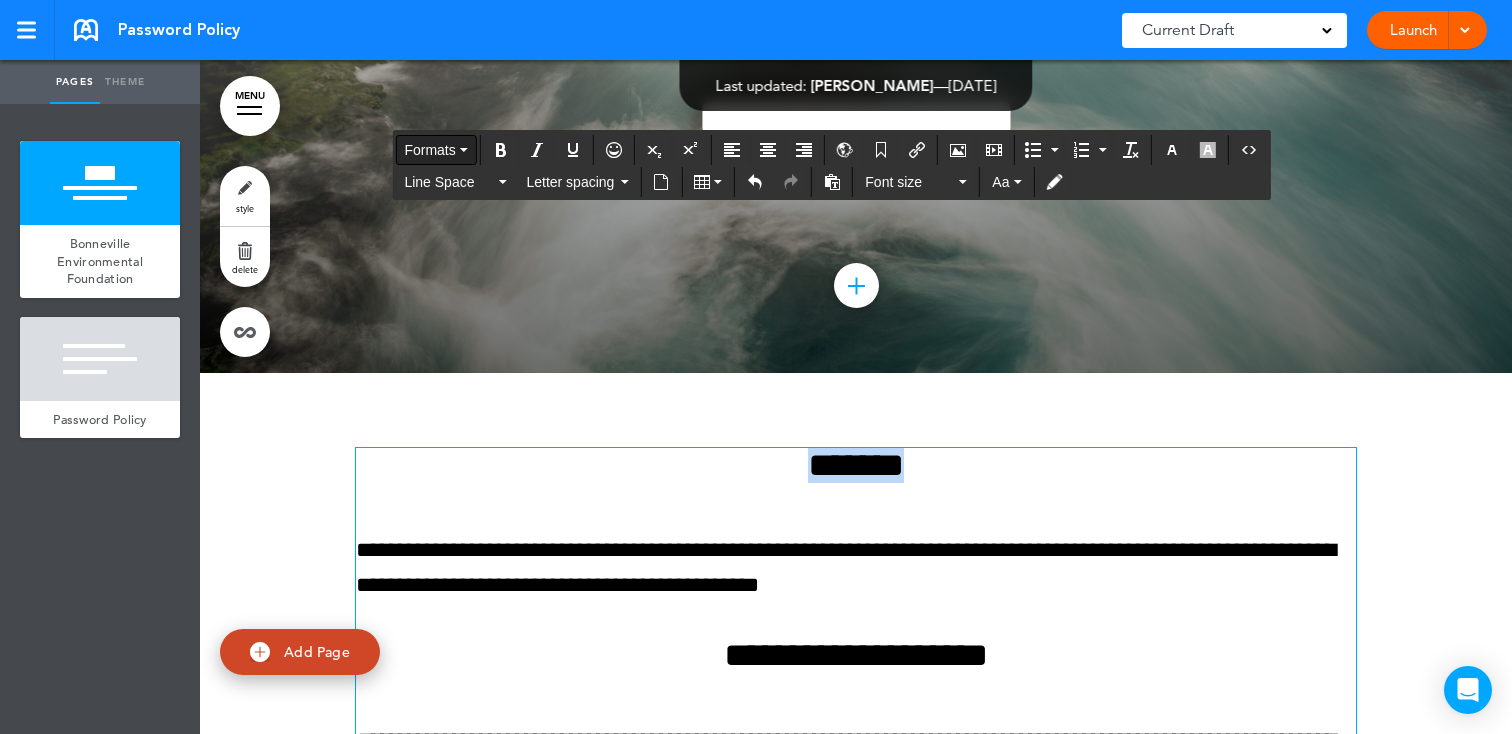 click at bounding box center (464, 150) 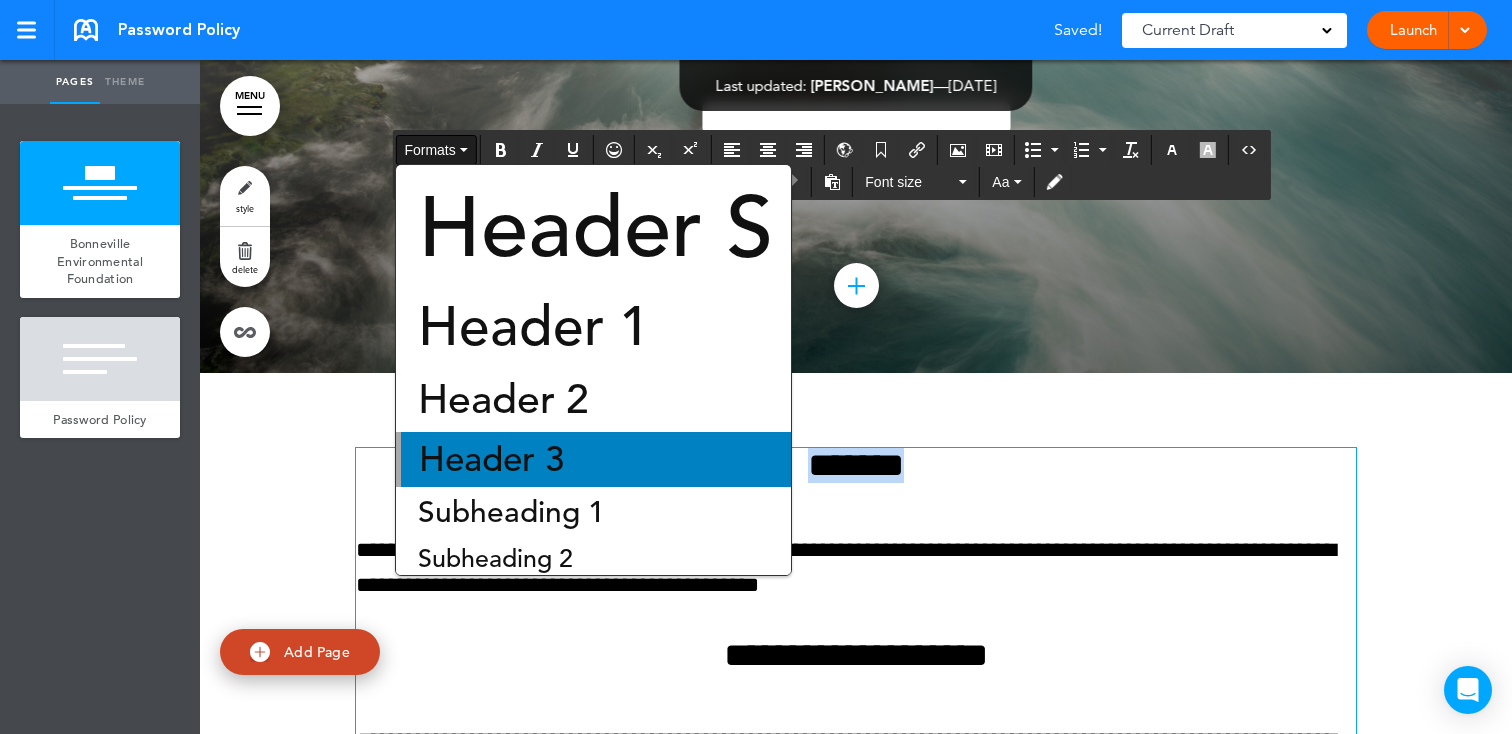 click on "Header 3" at bounding box center [491, 459] 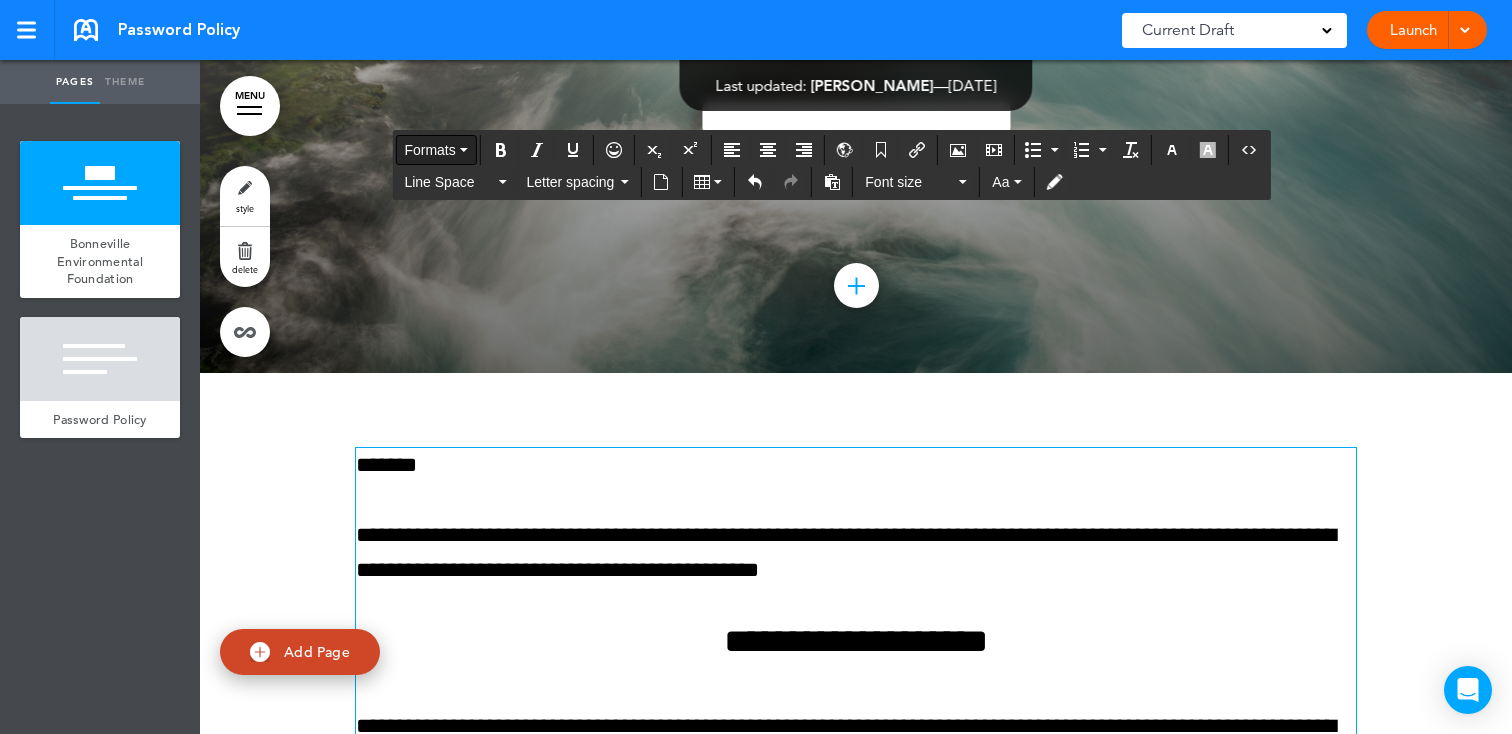 click on "Formats" at bounding box center [429, 150] 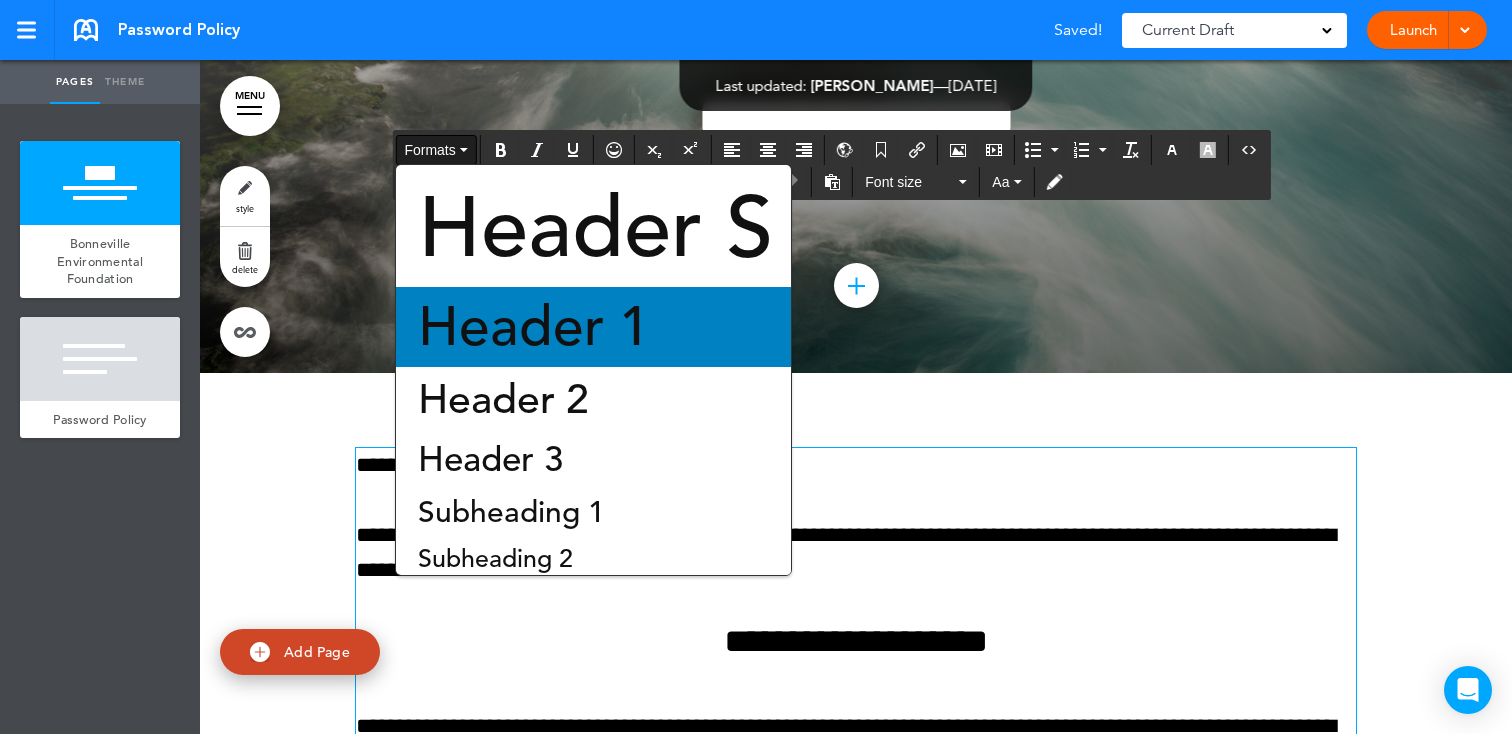click on "Header 1" at bounding box center (534, 327) 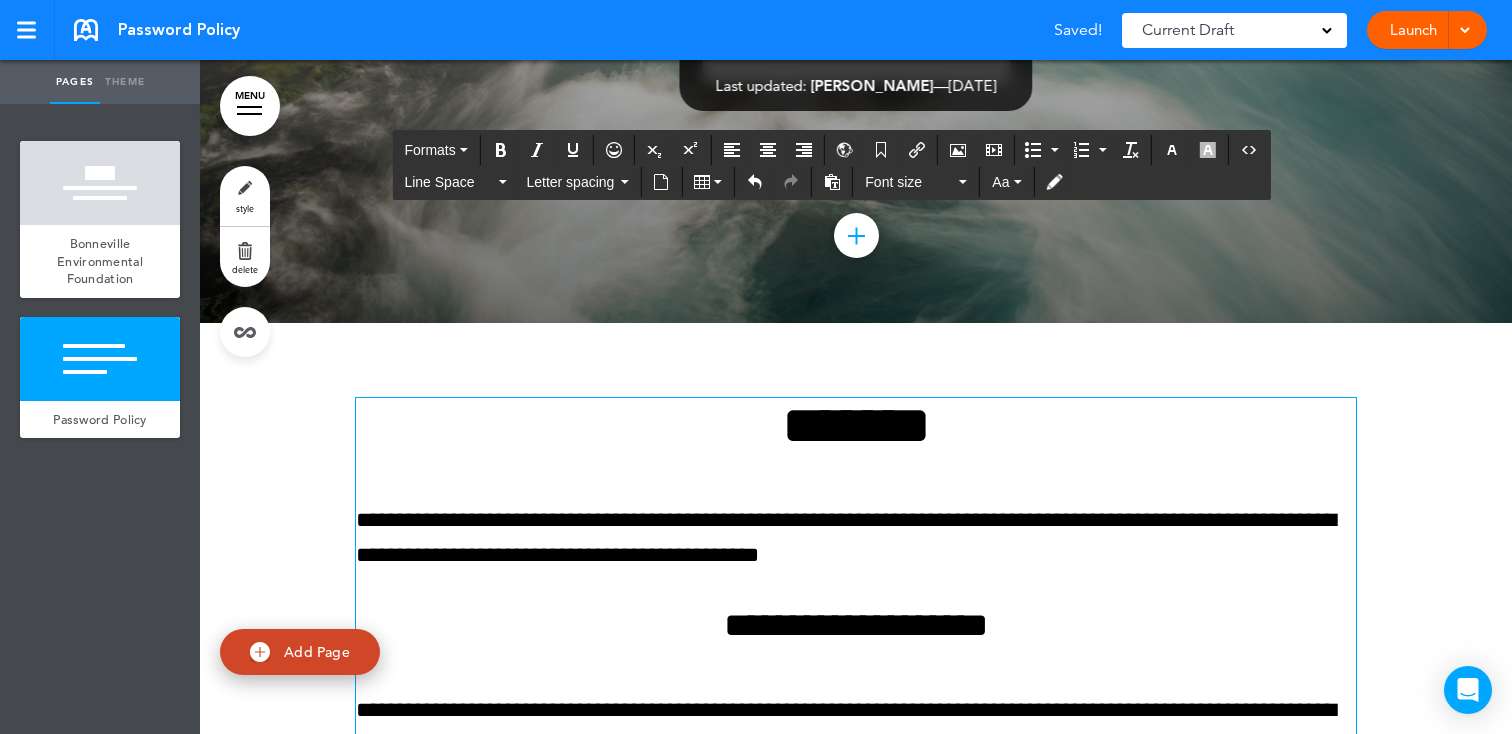 scroll, scrollTop: 469, scrollLeft: 0, axis: vertical 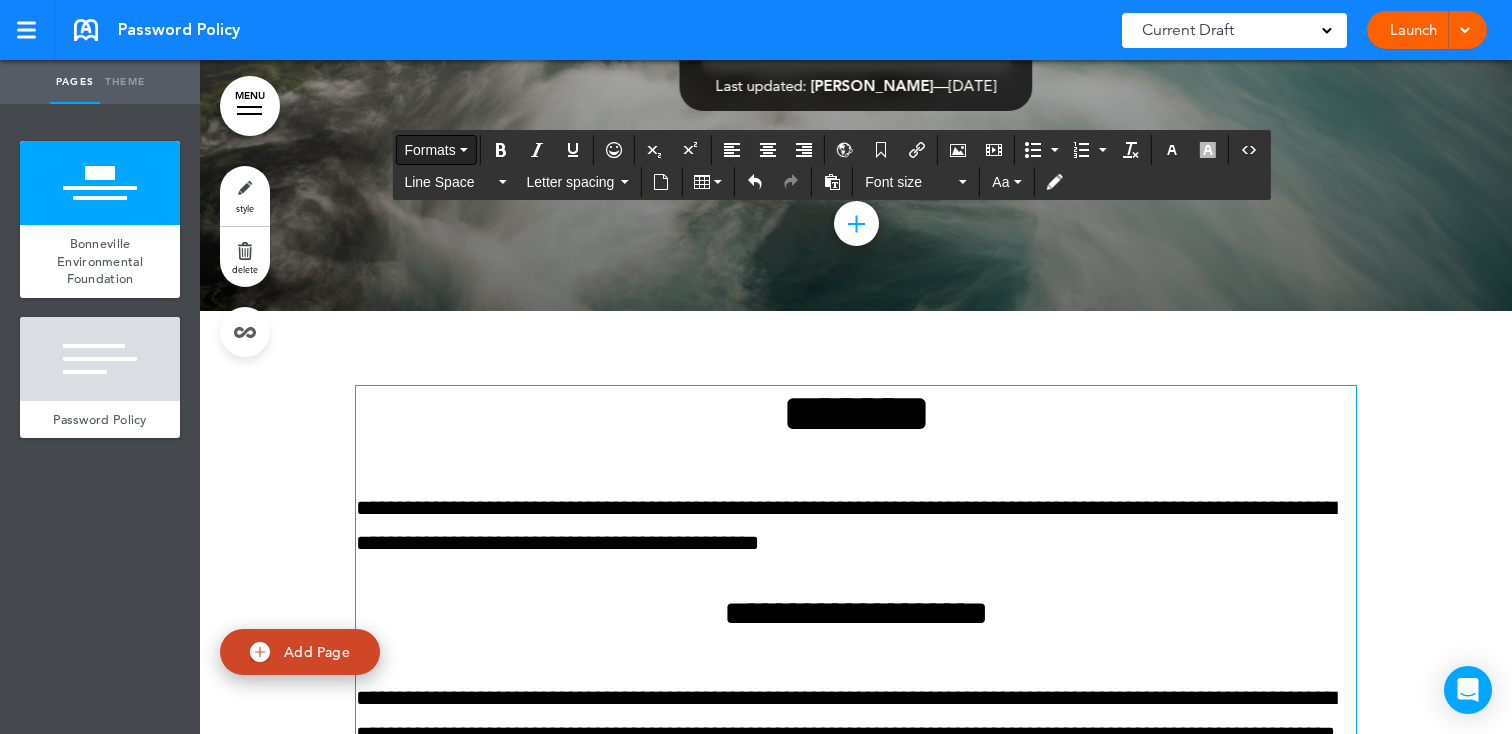 click on "Formats" at bounding box center [429, 150] 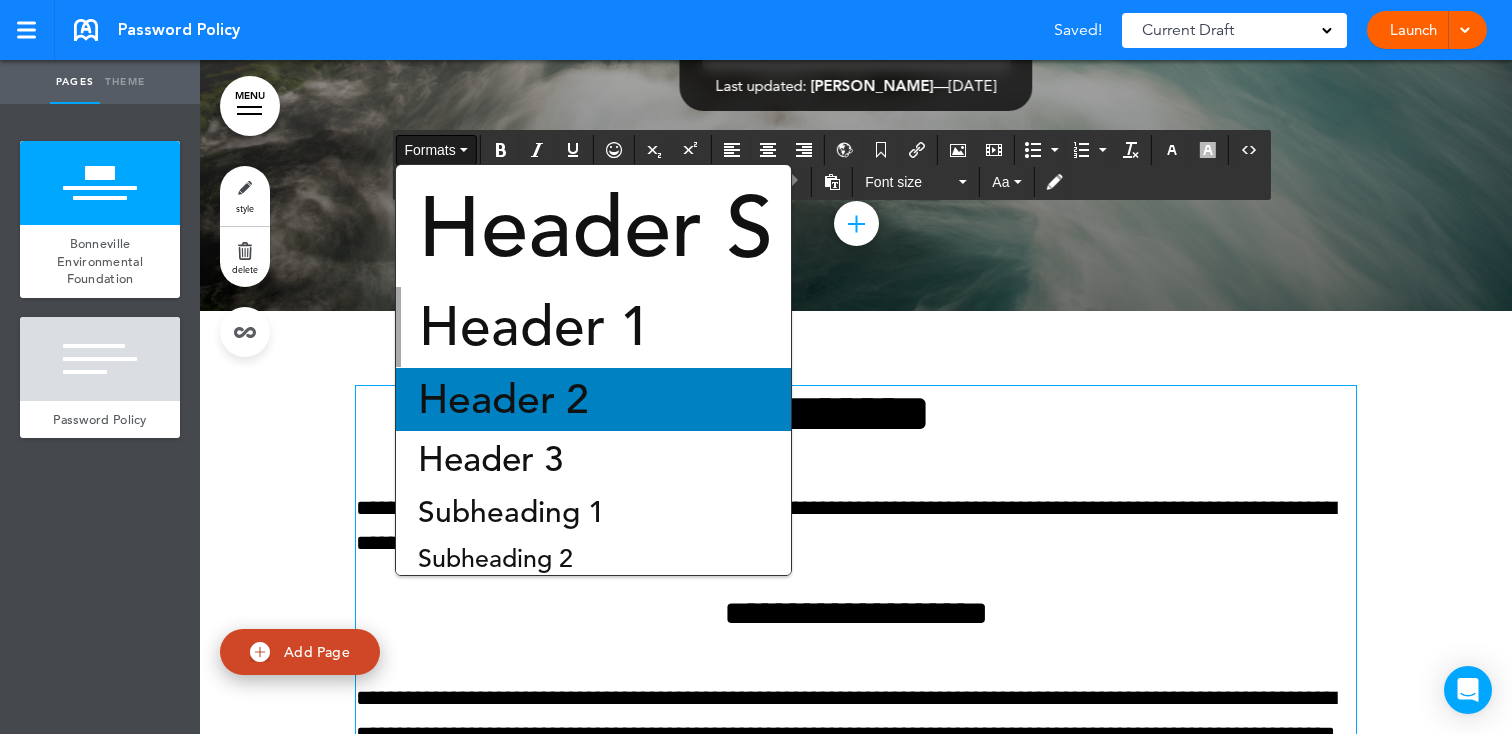 click on "Header 2" at bounding box center (503, 399) 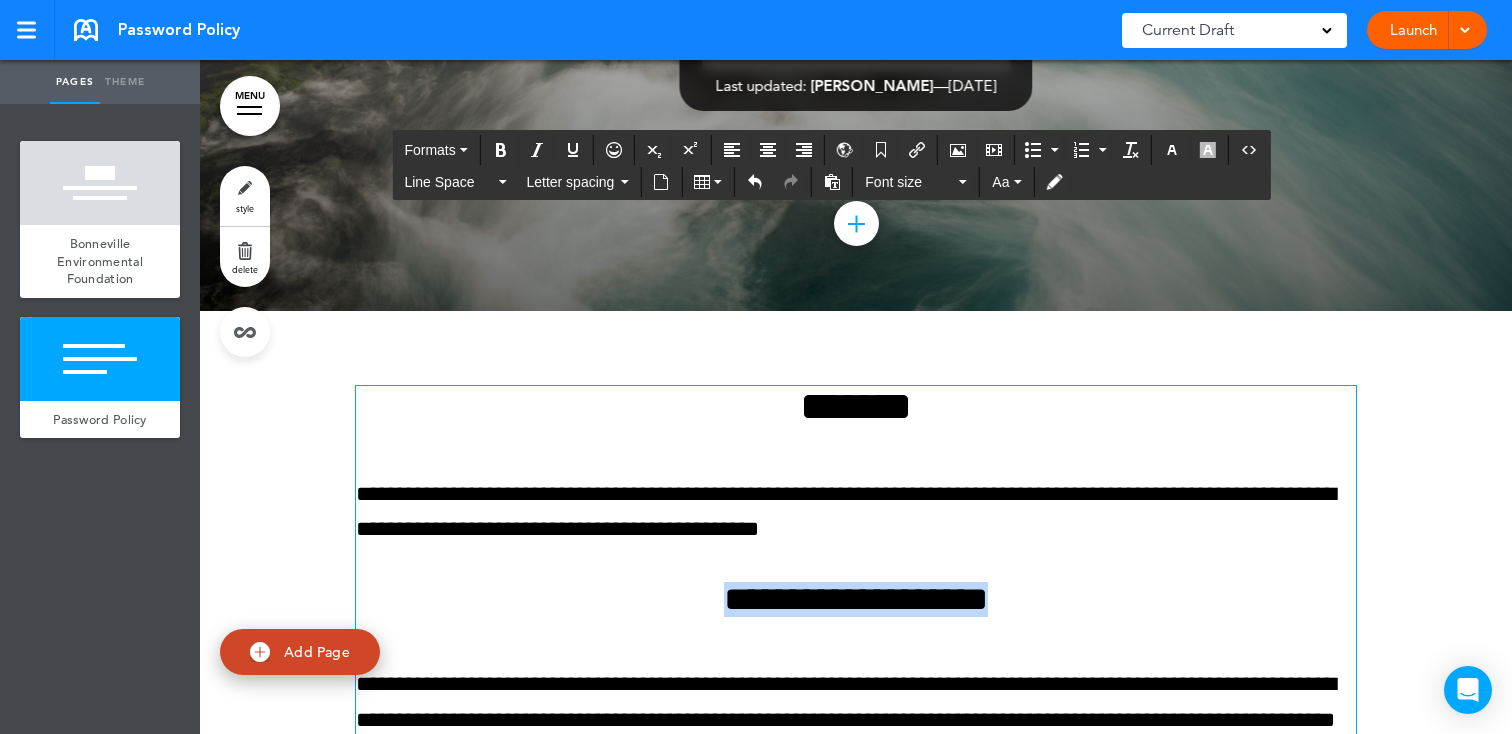 drag, startPoint x: 1047, startPoint y: 602, endPoint x: 543, endPoint y: 590, distance: 504.14282 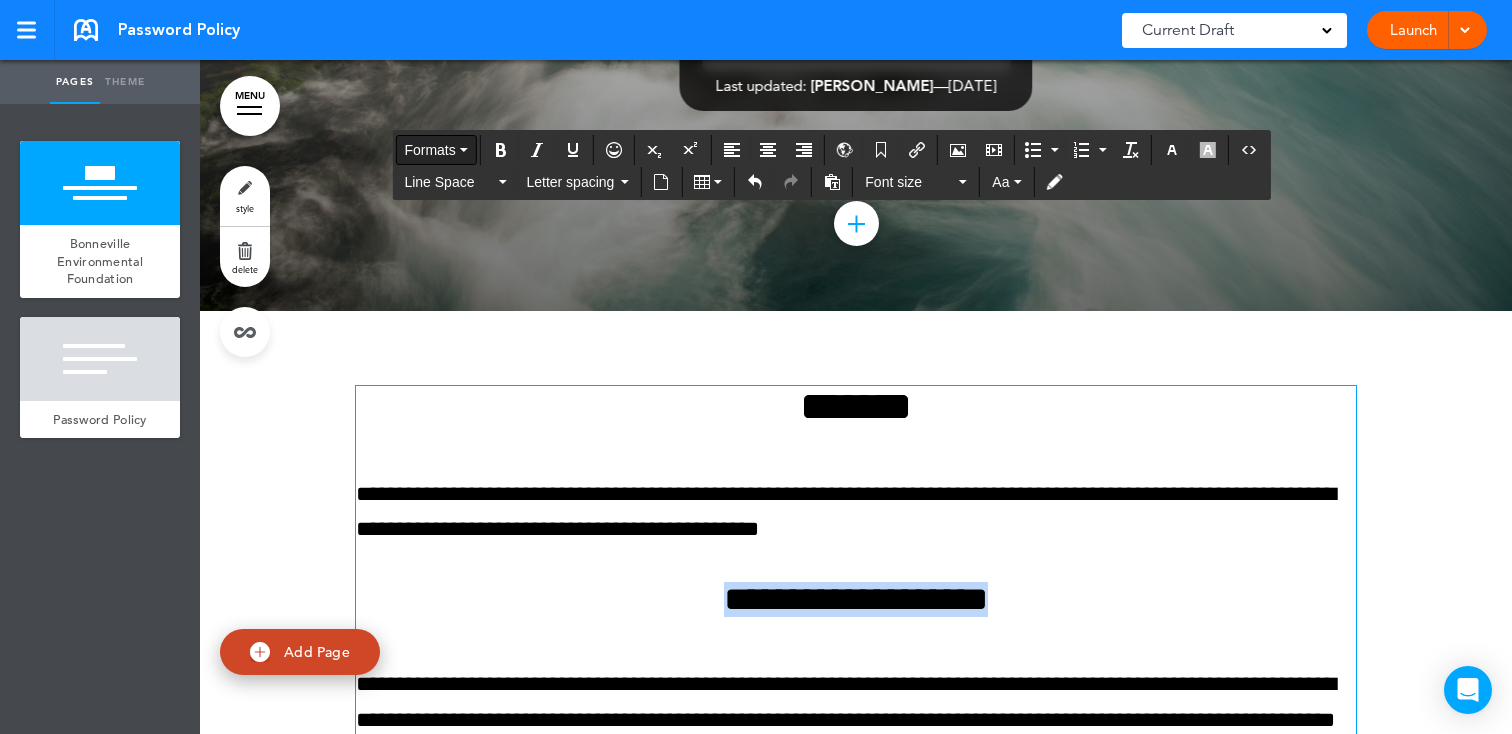 click on "Formats" at bounding box center (435, 150) 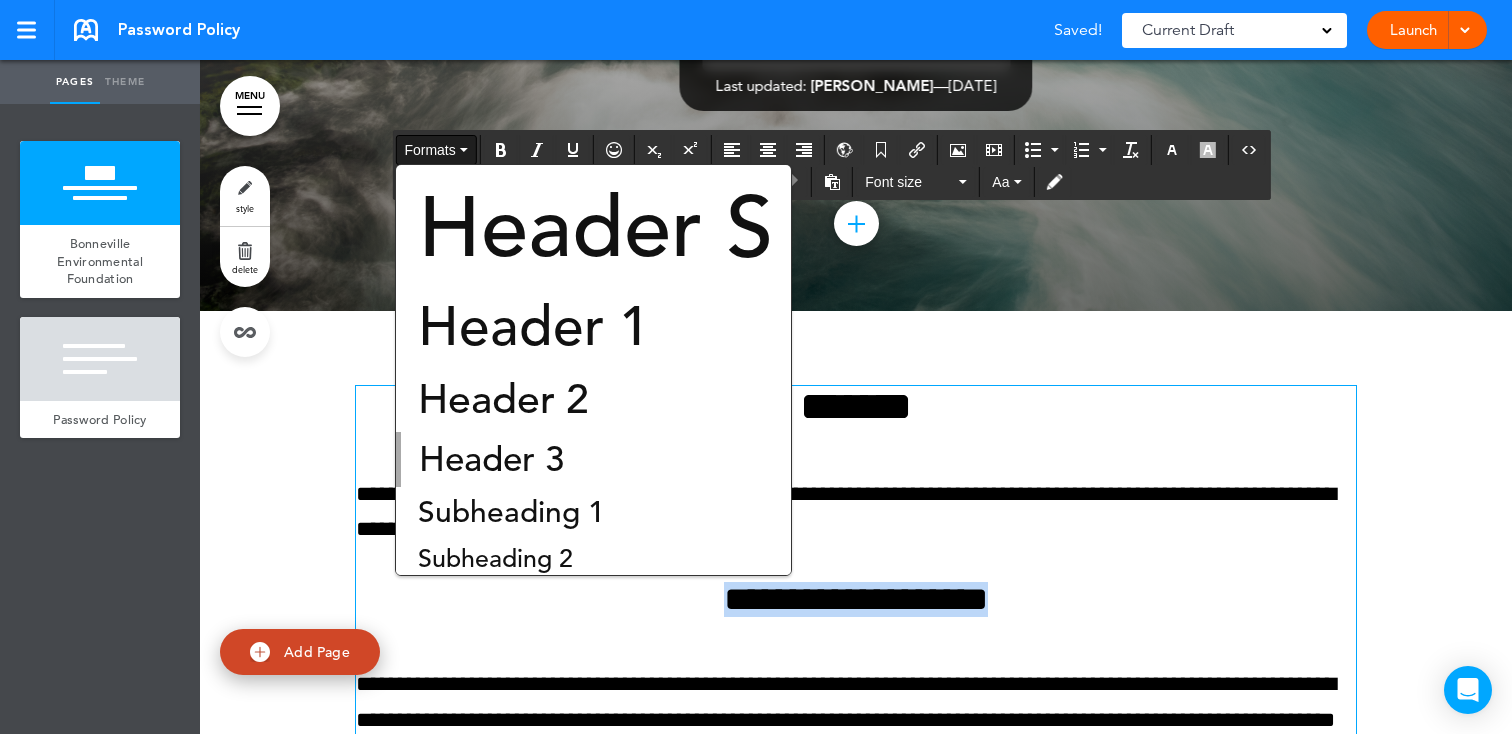 click on "Header 2" at bounding box center [503, 399] 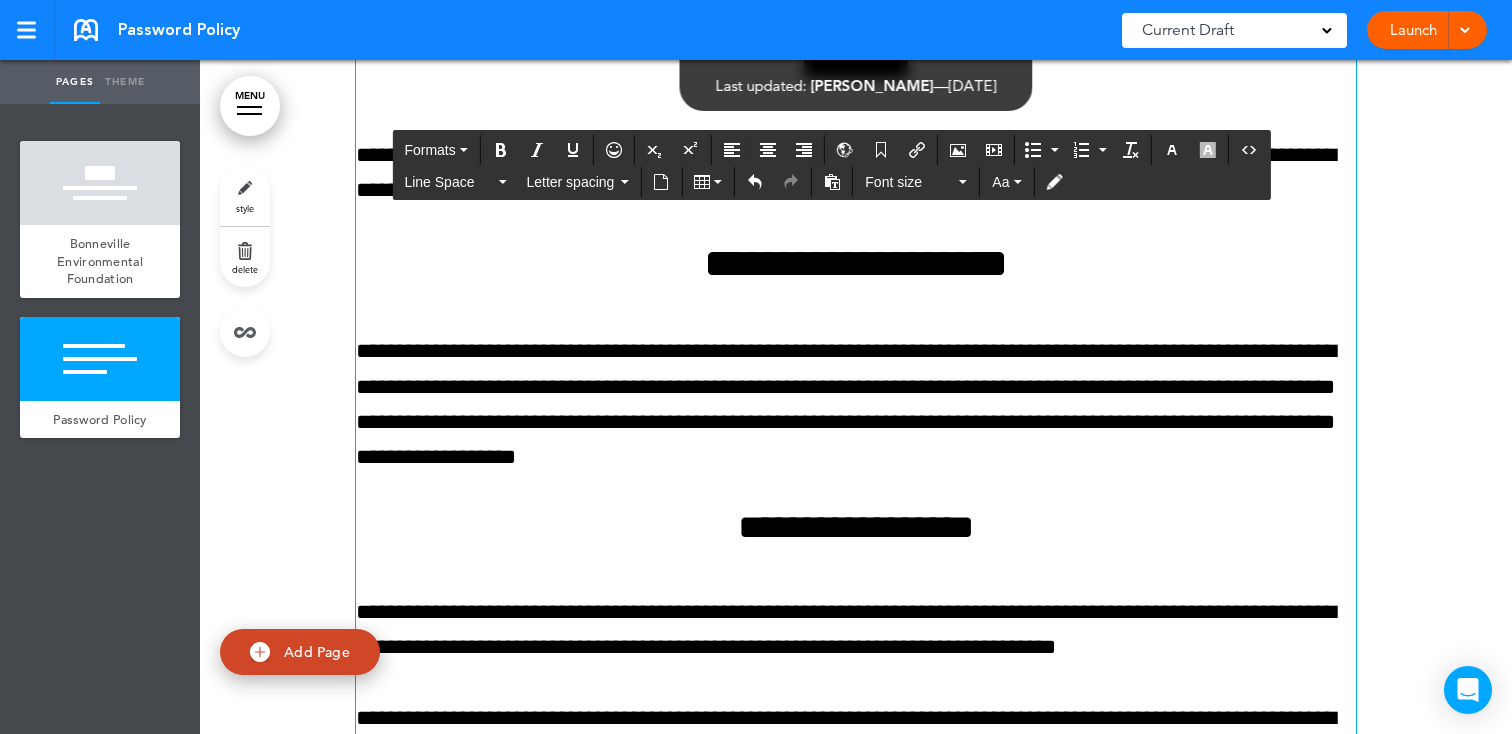 scroll, scrollTop: 823, scrollLeft: 0, axis: vertical 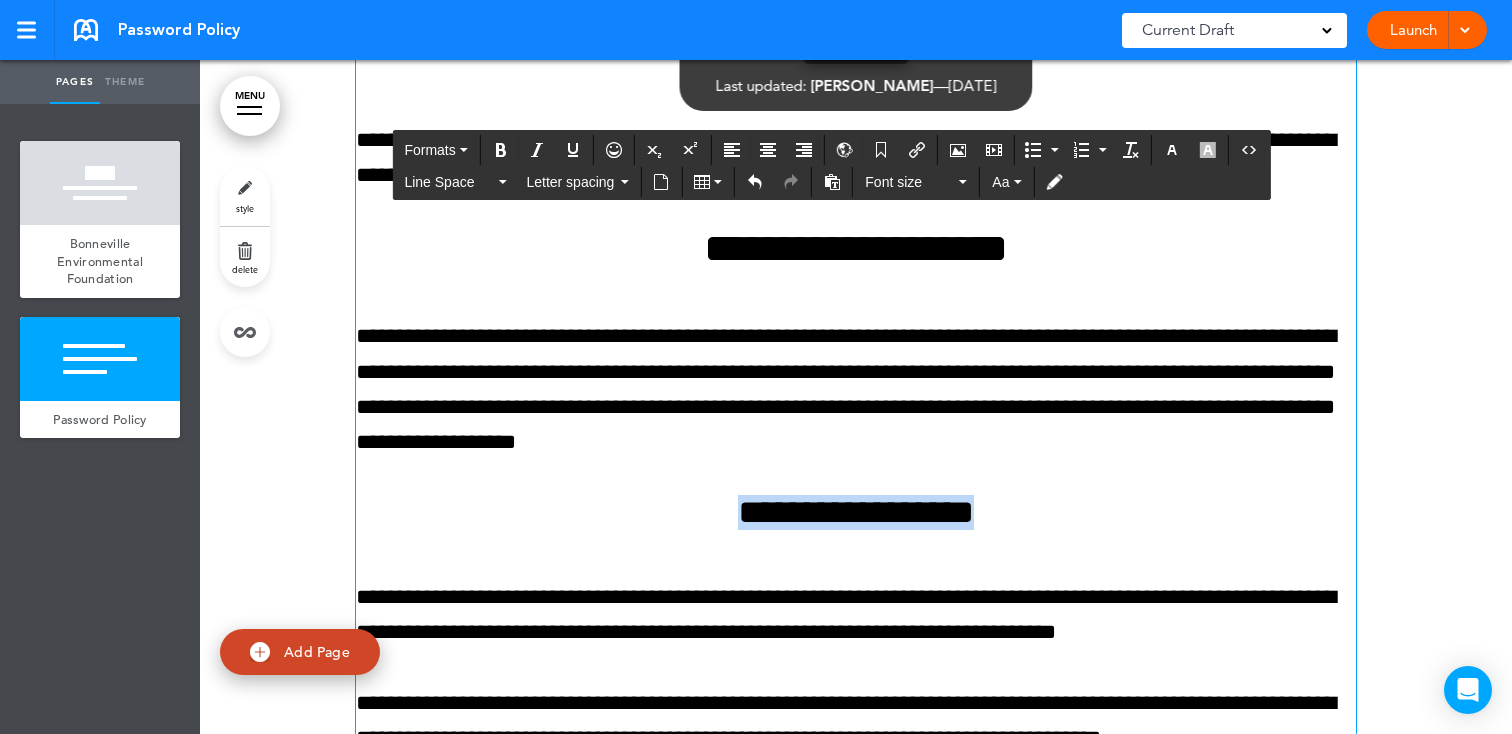 drag, startPoint x: 991, startPoint y: 519, endPoint x: 710, endPoint y: 523, distance: 281.02847 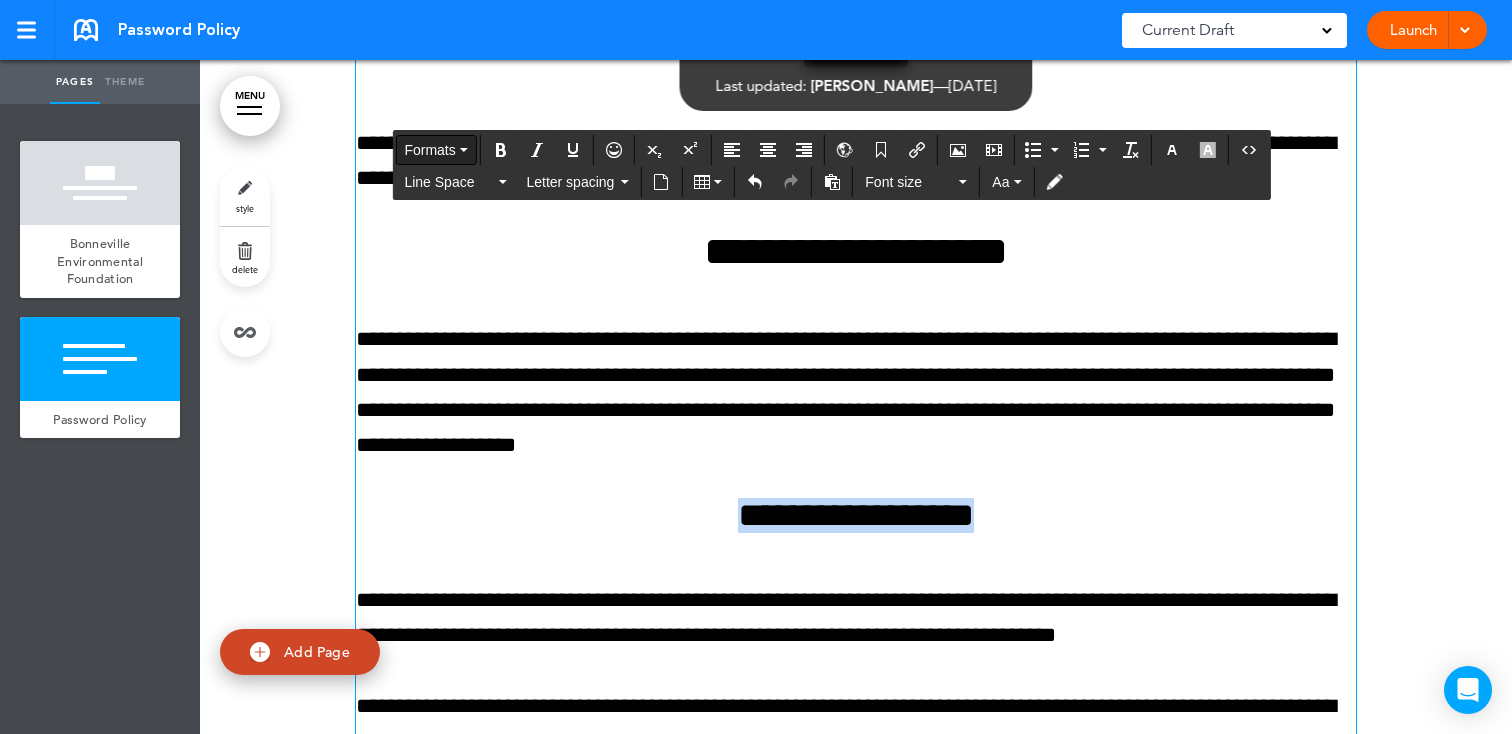 click on "Formats" at bounding box center [435, 150] 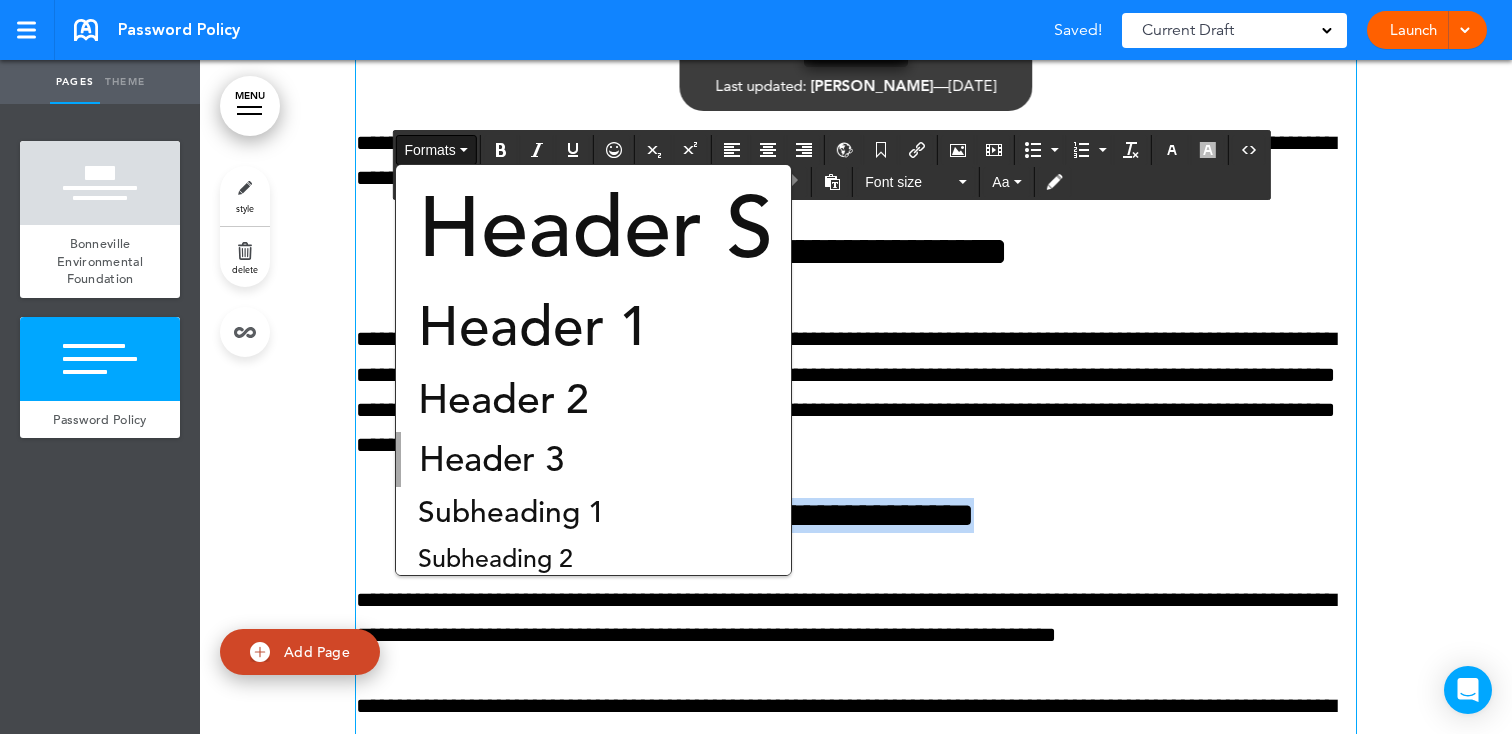 click on "Header 2" at bounding box center (503, 399) 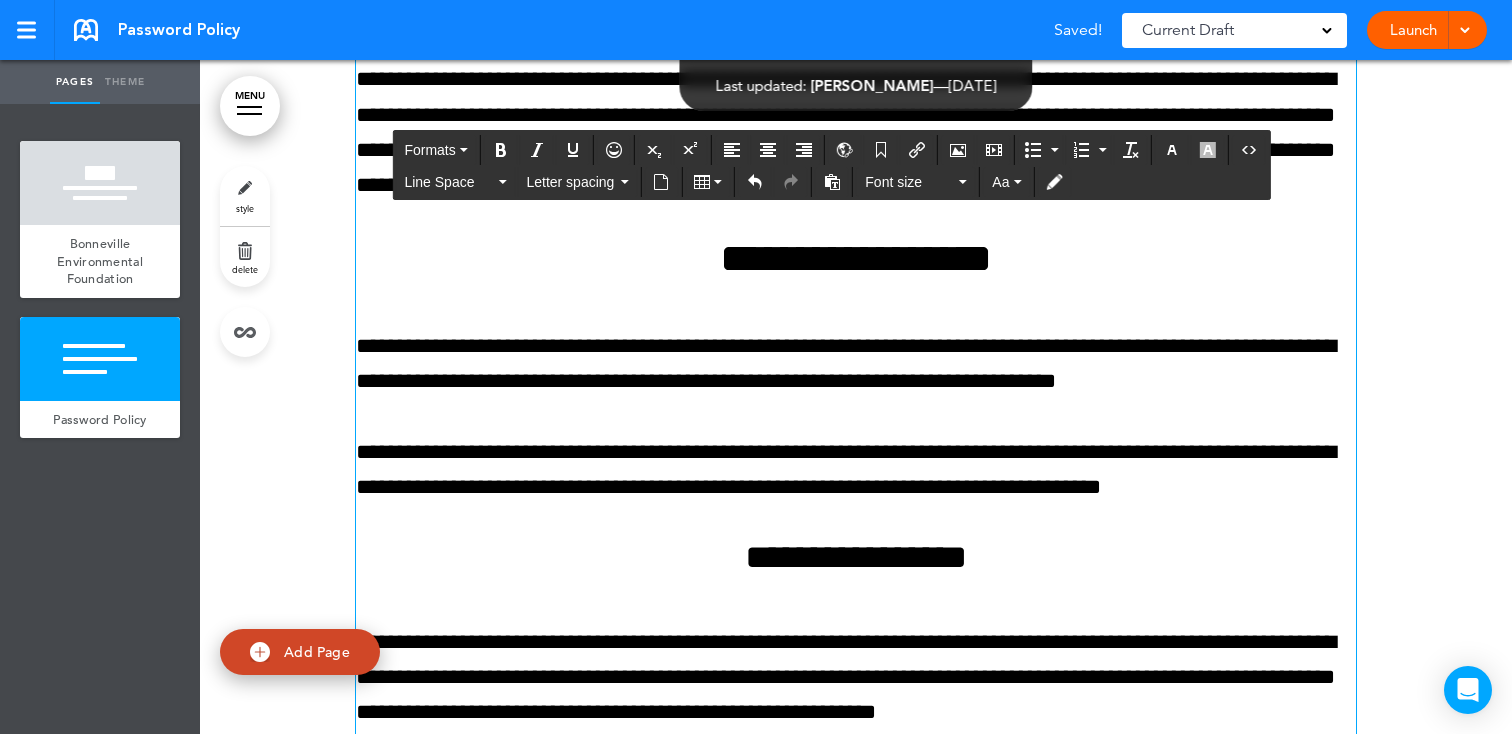 scroll, scrollTop: 1108, scrollLeft: 0, axis: vertical 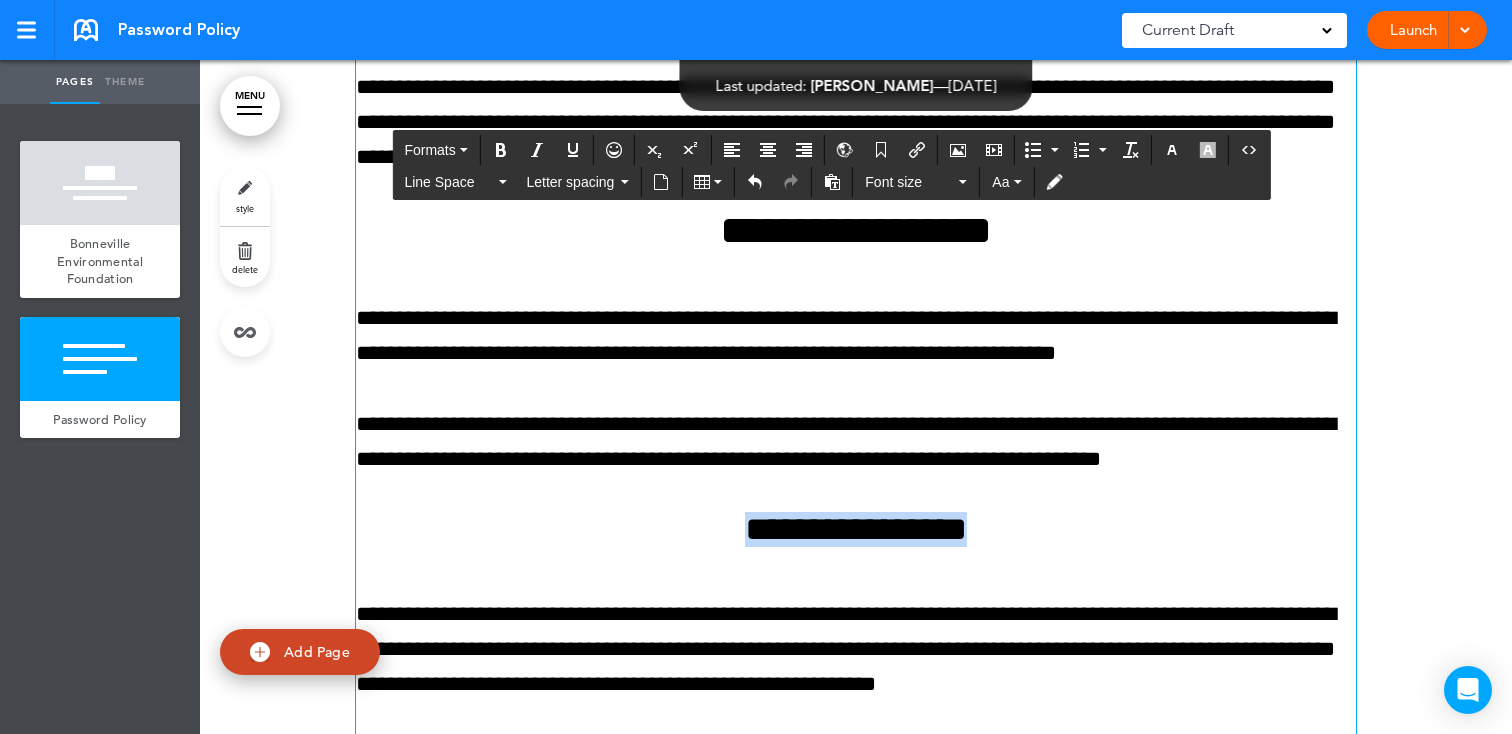 drag, startPoint x: 1005, startPoint y: 530, endPoint x: 639, endPoint y: 452, distance: 374.21918 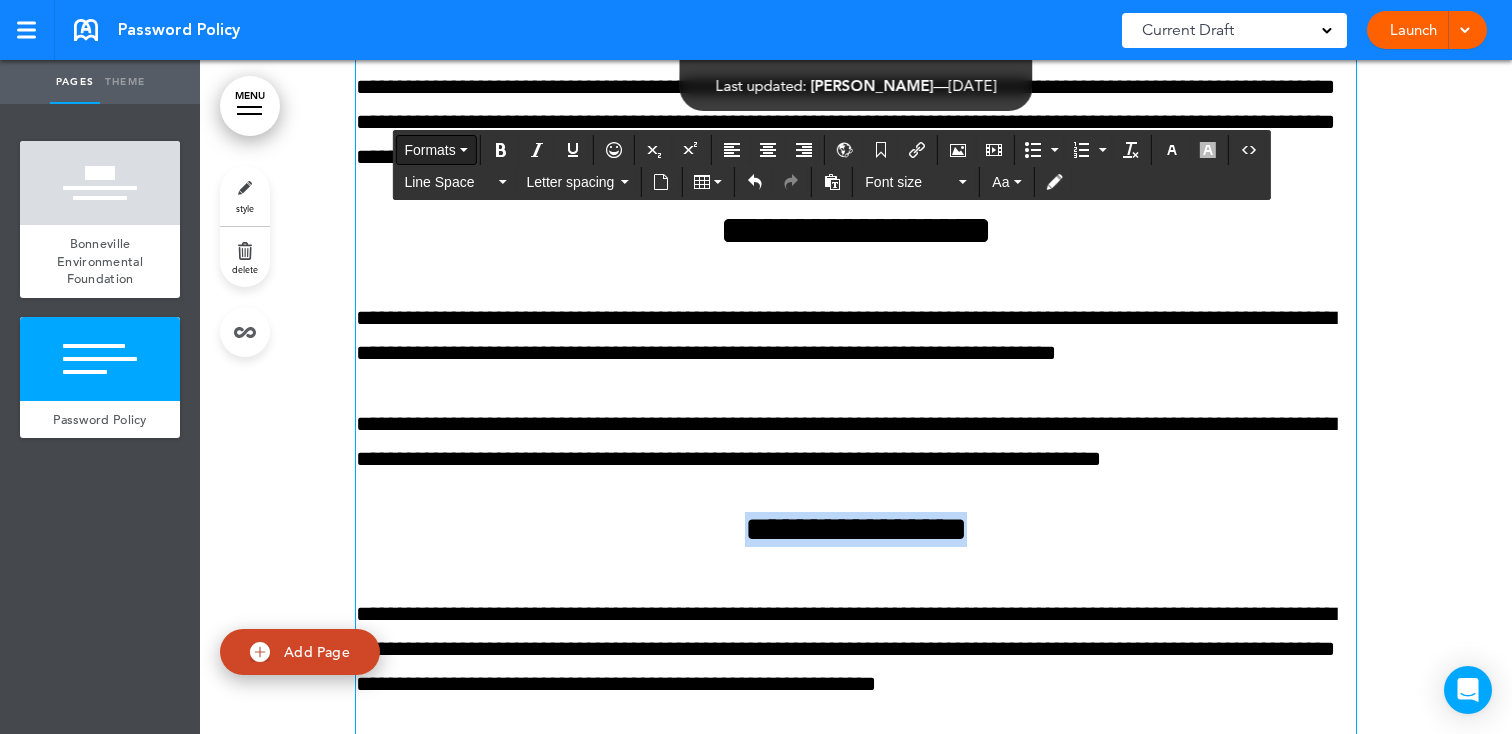 click on "Formats" at bounding box center (435, 150) 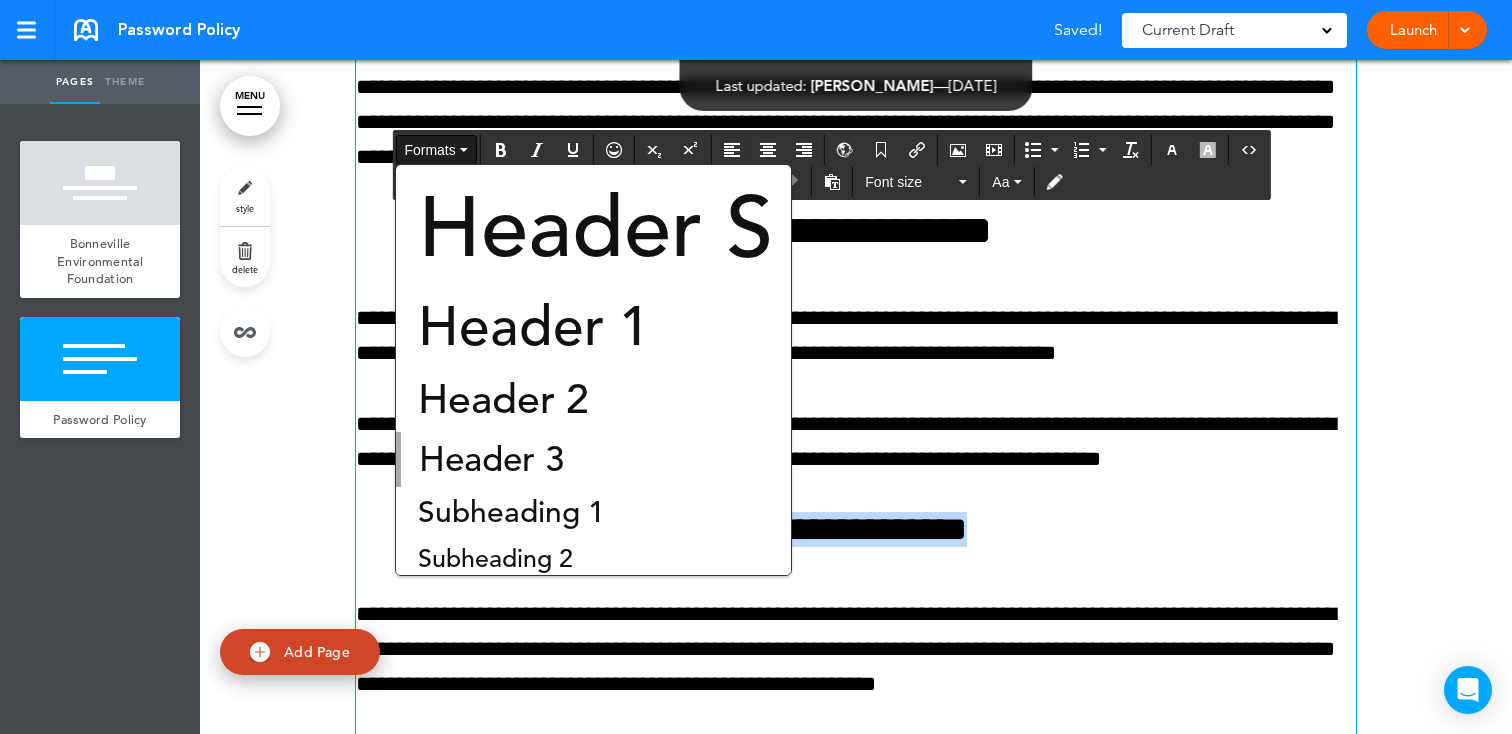 click on "Header 2" at bounding box center [503, 399] 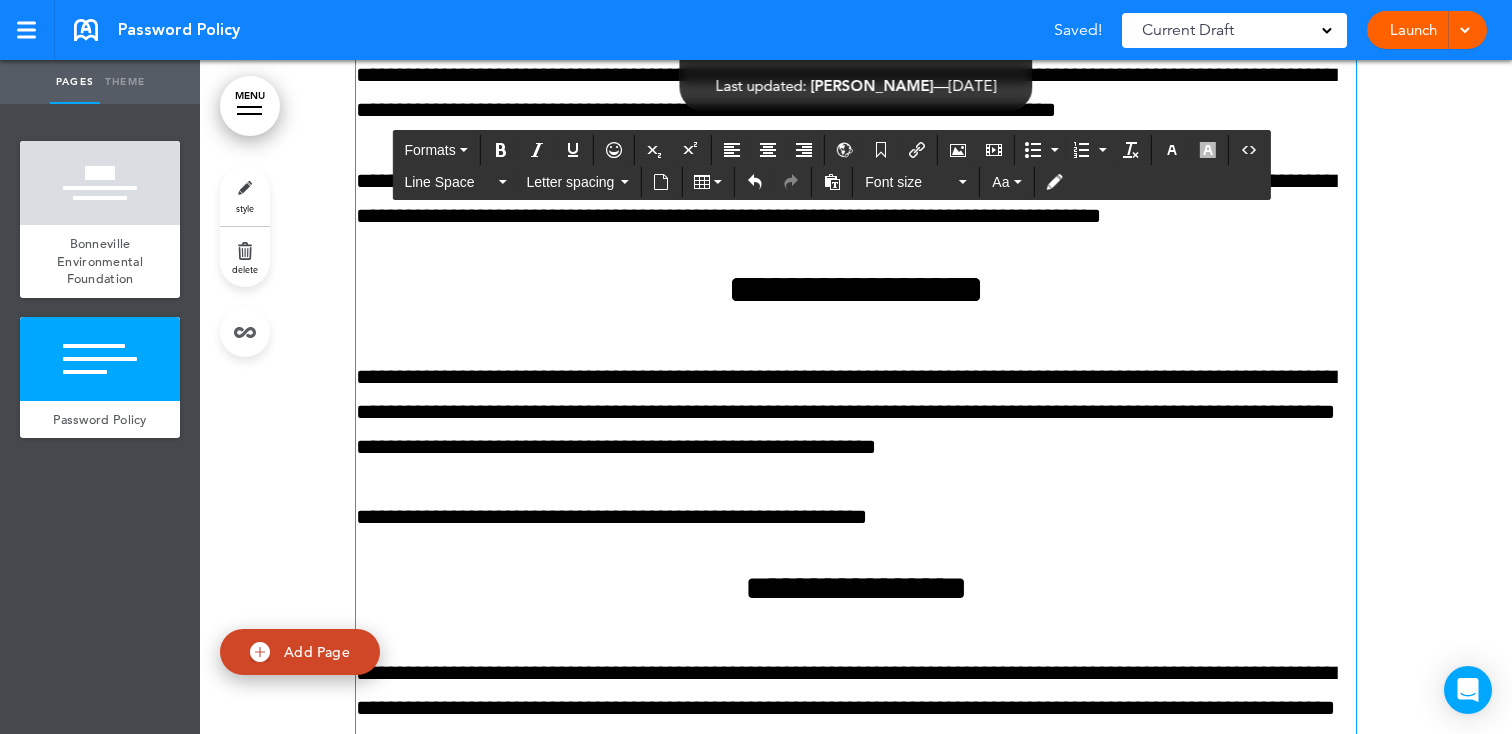 scroll, scrollTop: 1405, scrollLeft: 0, axis: vertical 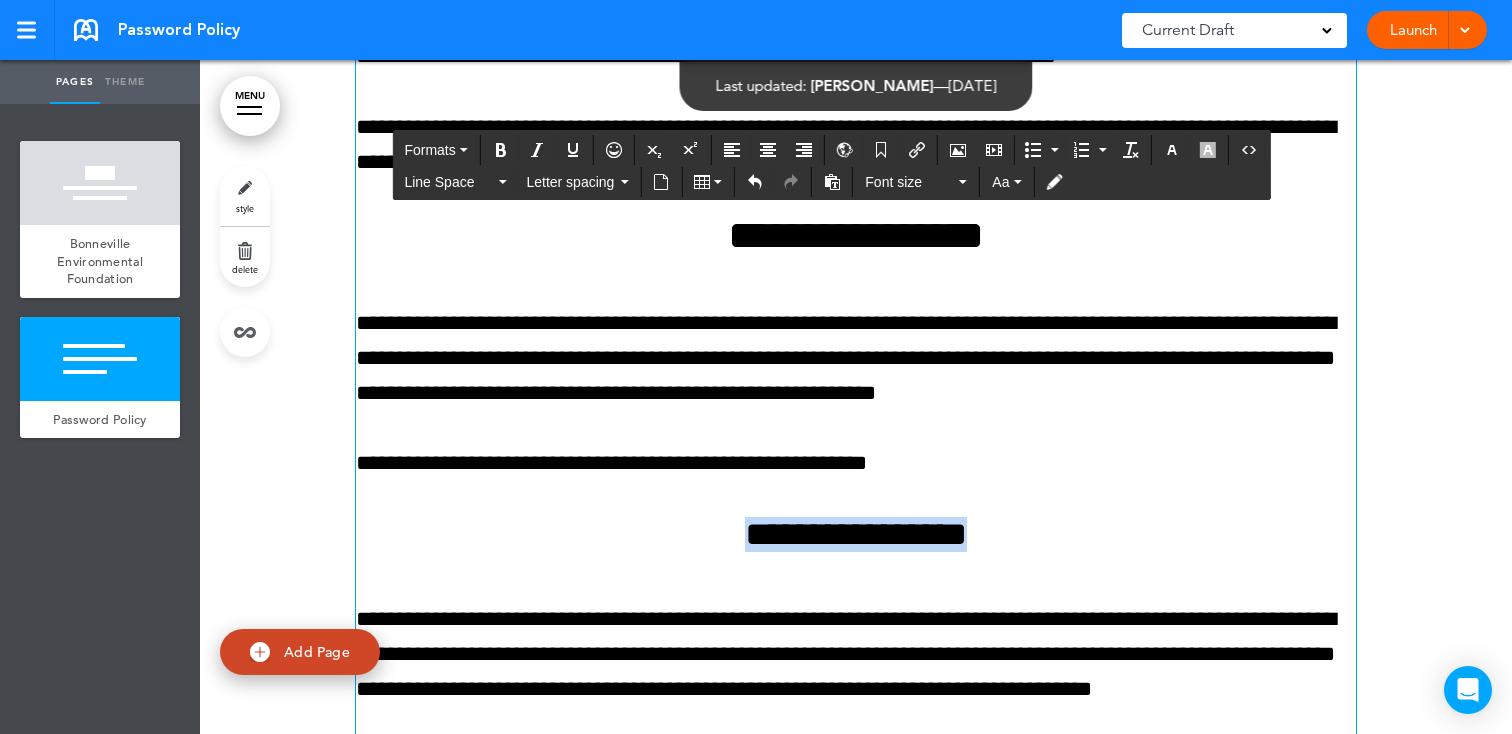 drag, startPoint x: 988, startPoint y: 543, endPoint x: 672, endPoint y: 540, distance: 316.01425 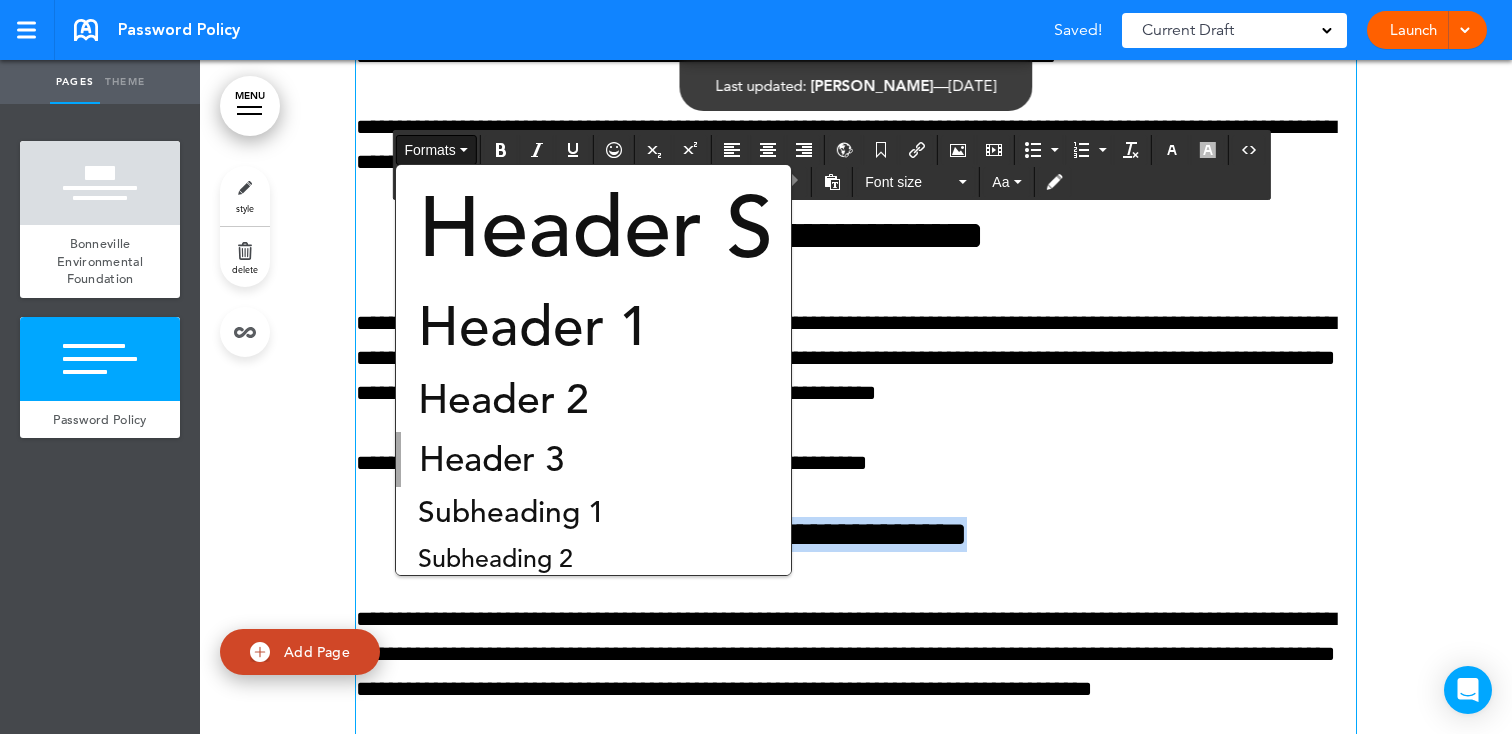 click on "Header 2" at bounding box center [593, 399] 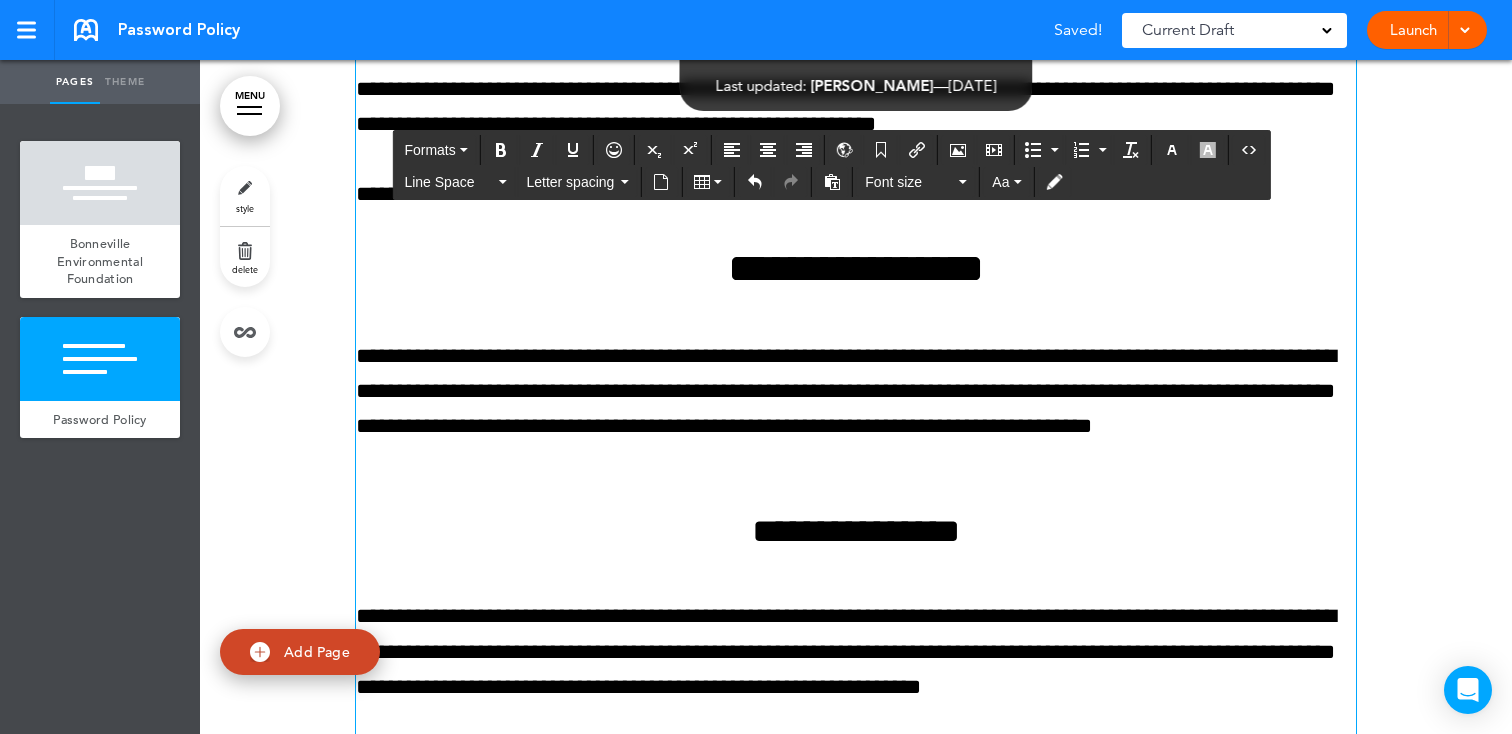 scroll, scrollTop: 1734, scrollLeft: 0, axis: vertical 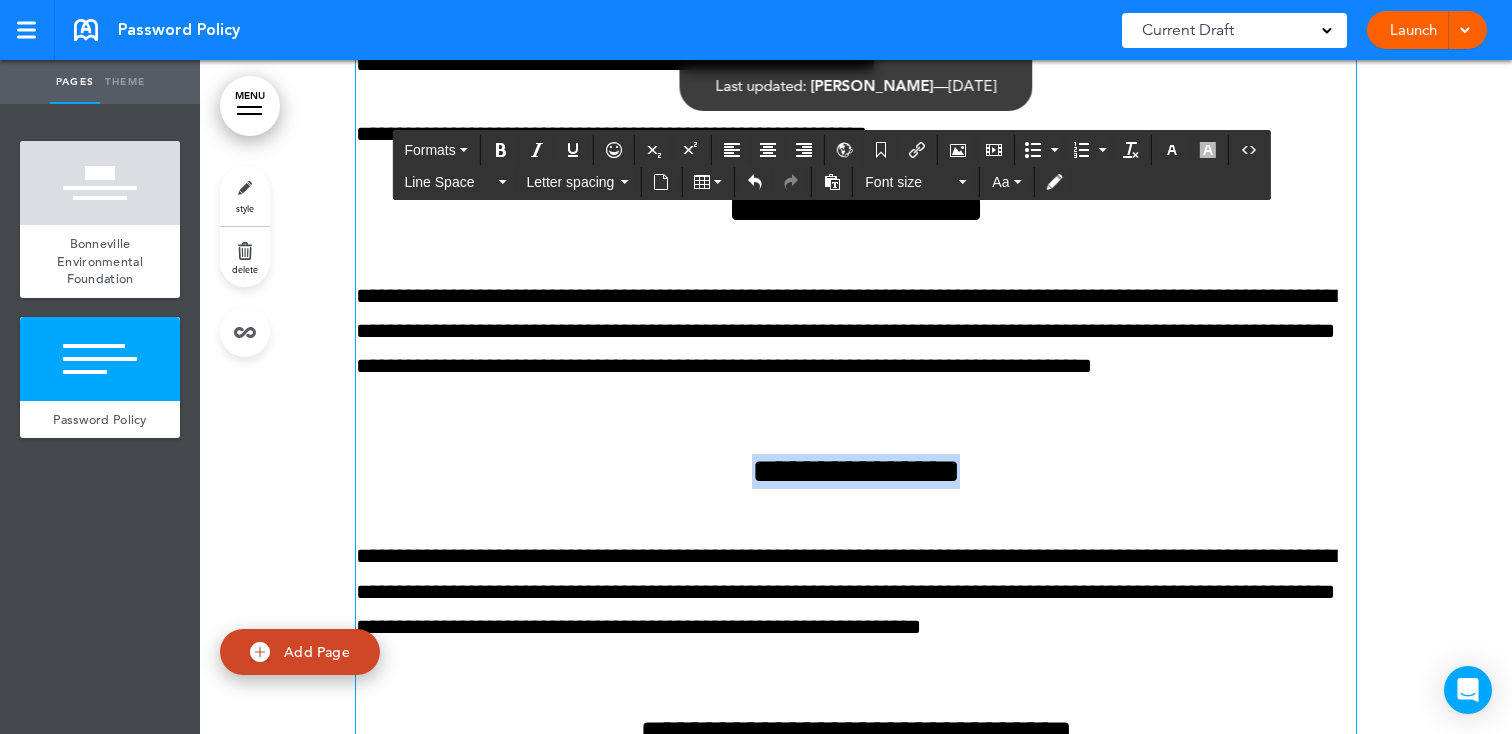 drag, startPoint x: 998, startPoint y: 473, endPoint x: 701, endPoint y: 477, distance: 297.02695 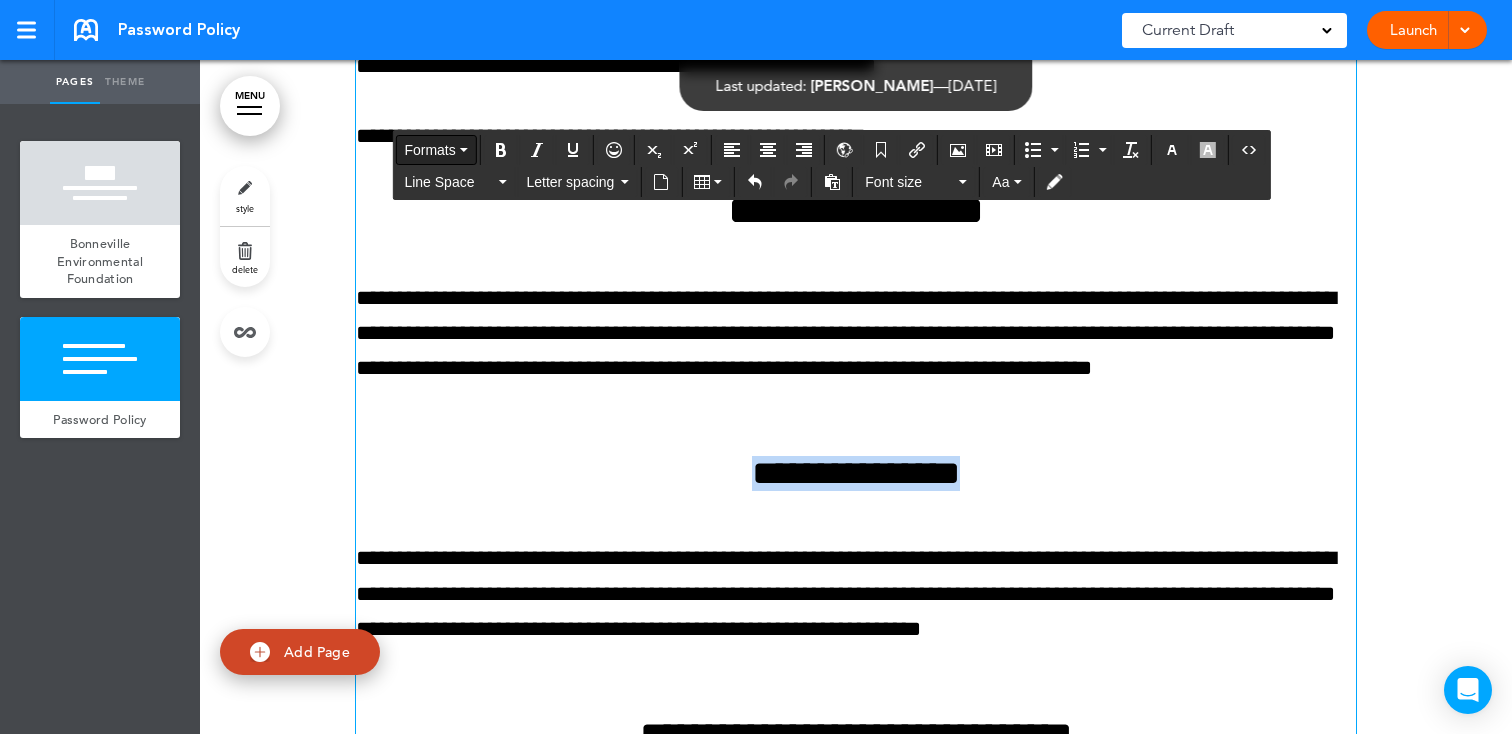 click on "Formats" at bounding box center (429, 150) 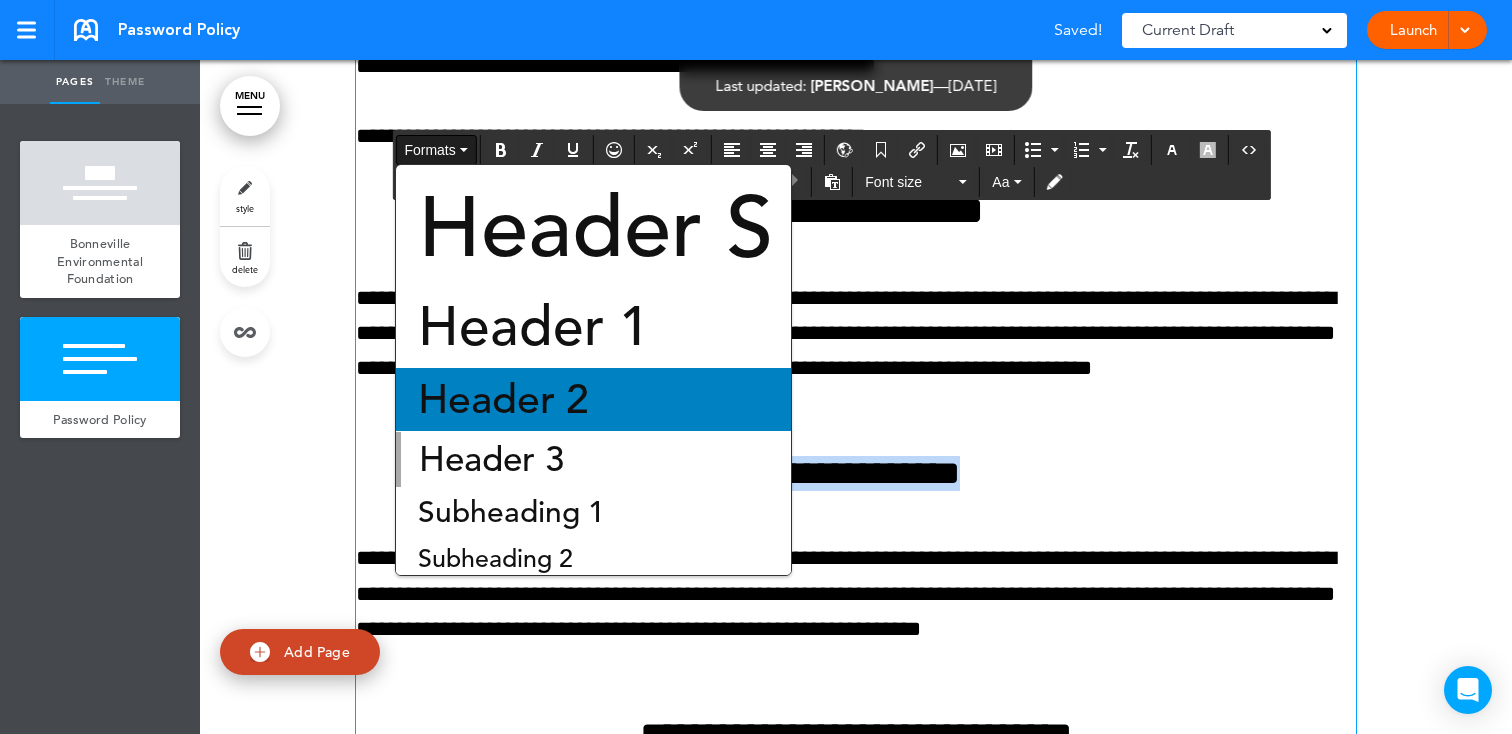 click on "Header 2" at bounding box center [503, 399] 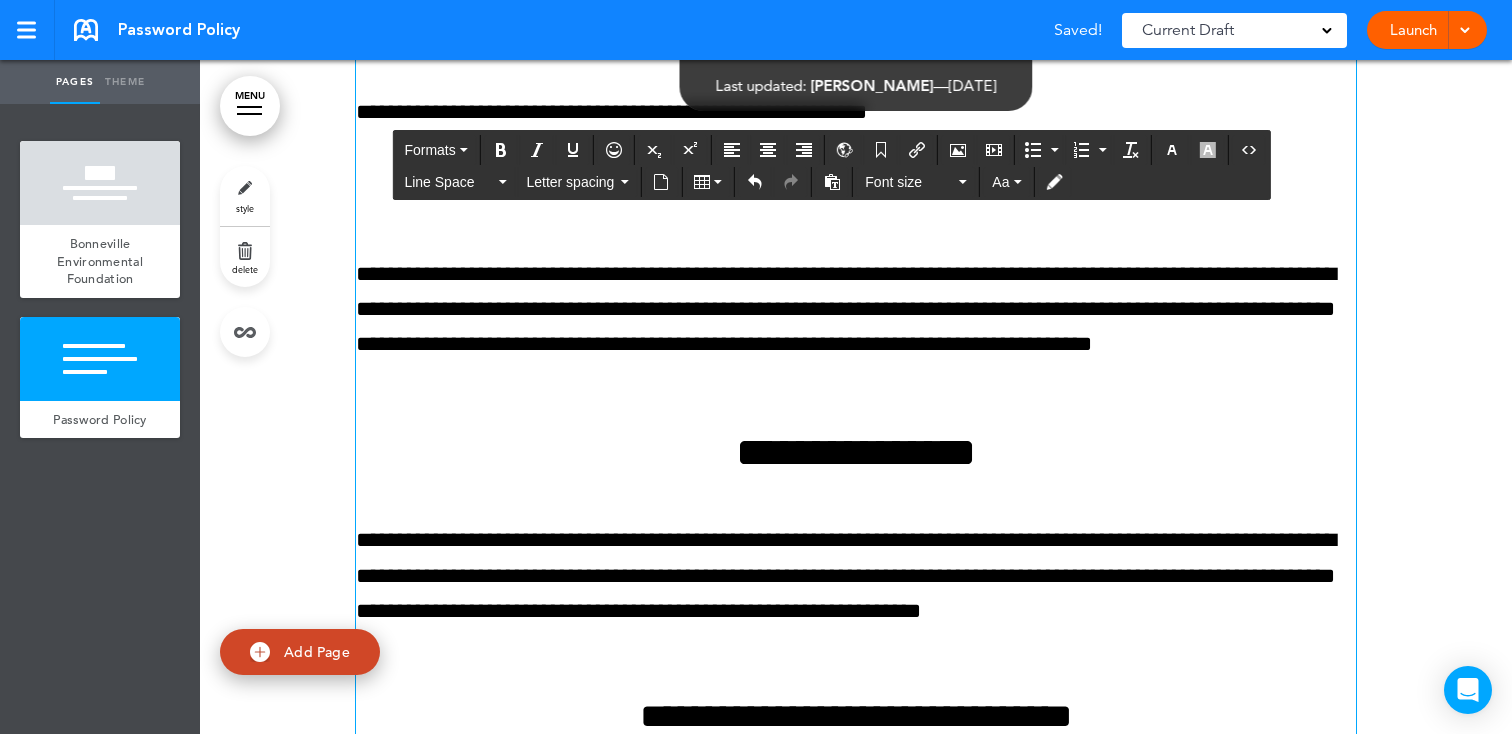 scroll, scrollTop: 1850, scrollLeft: 0, axis: vertical 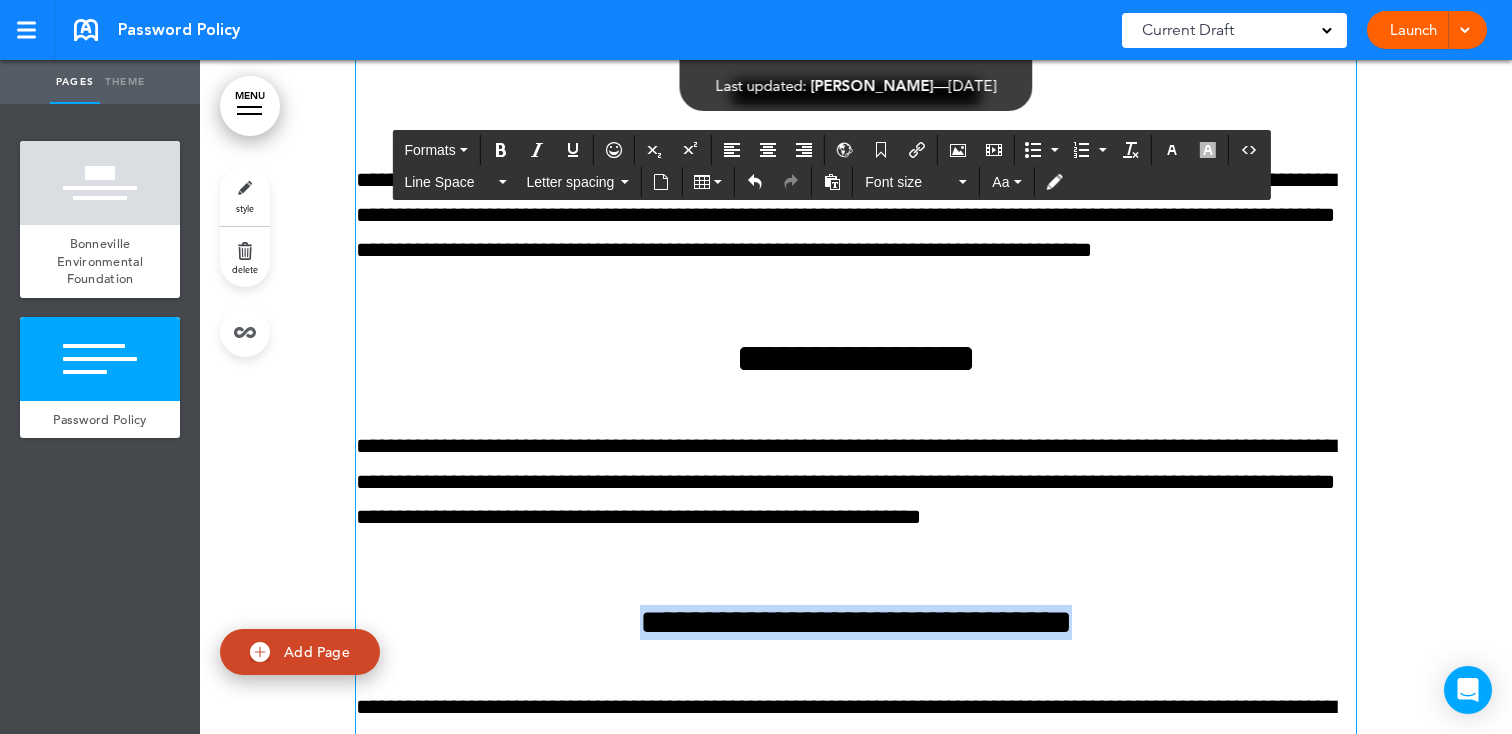drag, startPoint x: 1106, startPoint y: 628, endPoint x: 553, endPoint y: 614, distance: 553.1772 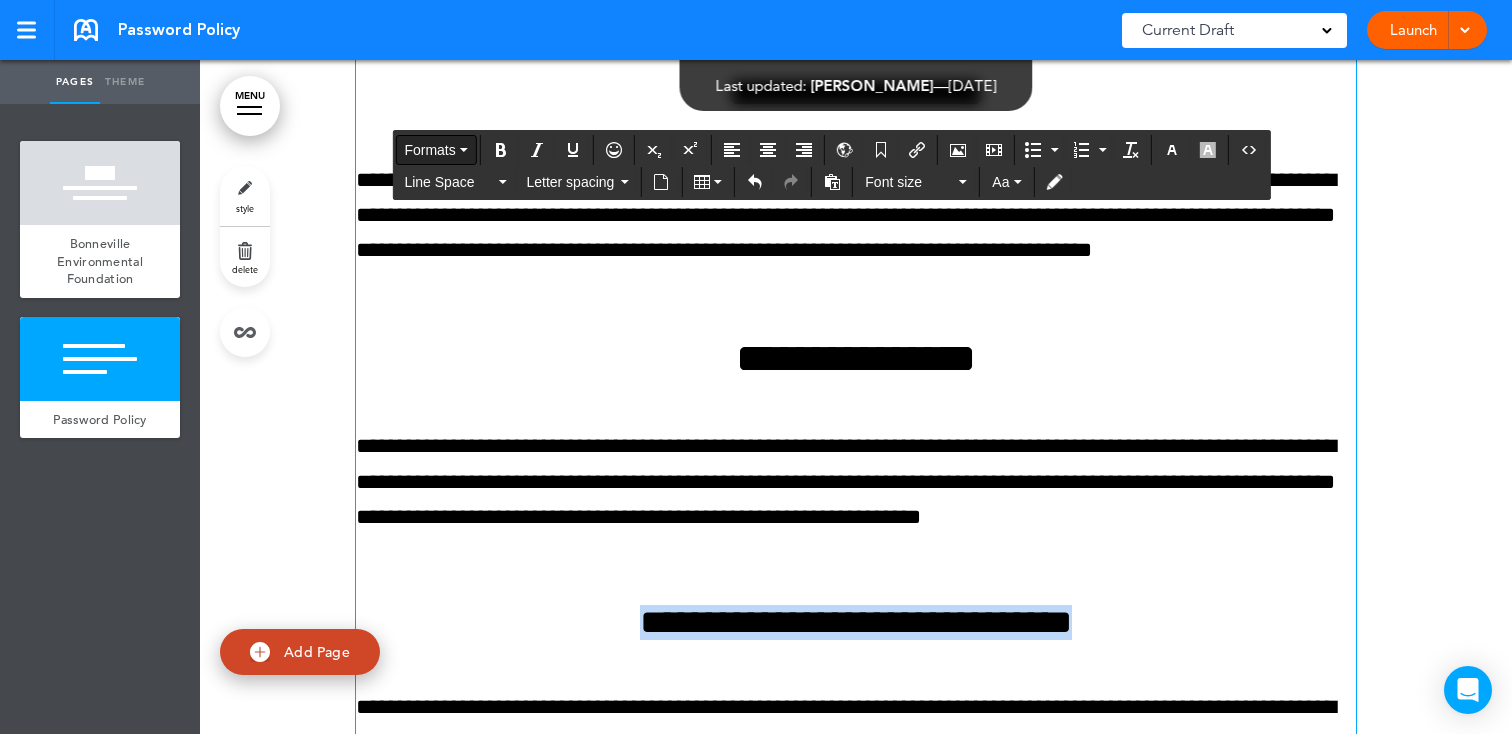 click on "Formats" at bounding box center (435, 150) 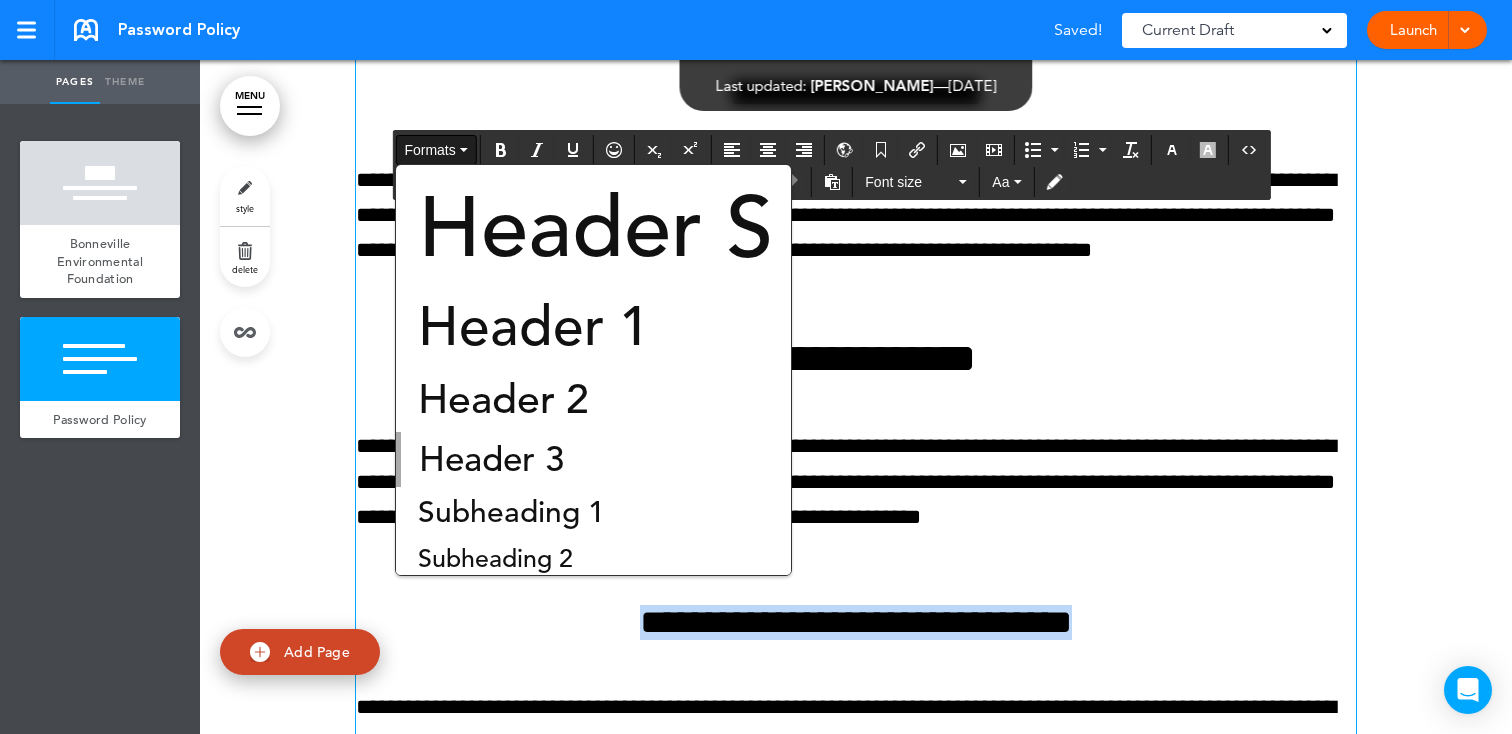 drag, startPoint x: 559, startPoint y: 391, endPoint x: 566, endPoint y: 407, distance: 17.464249 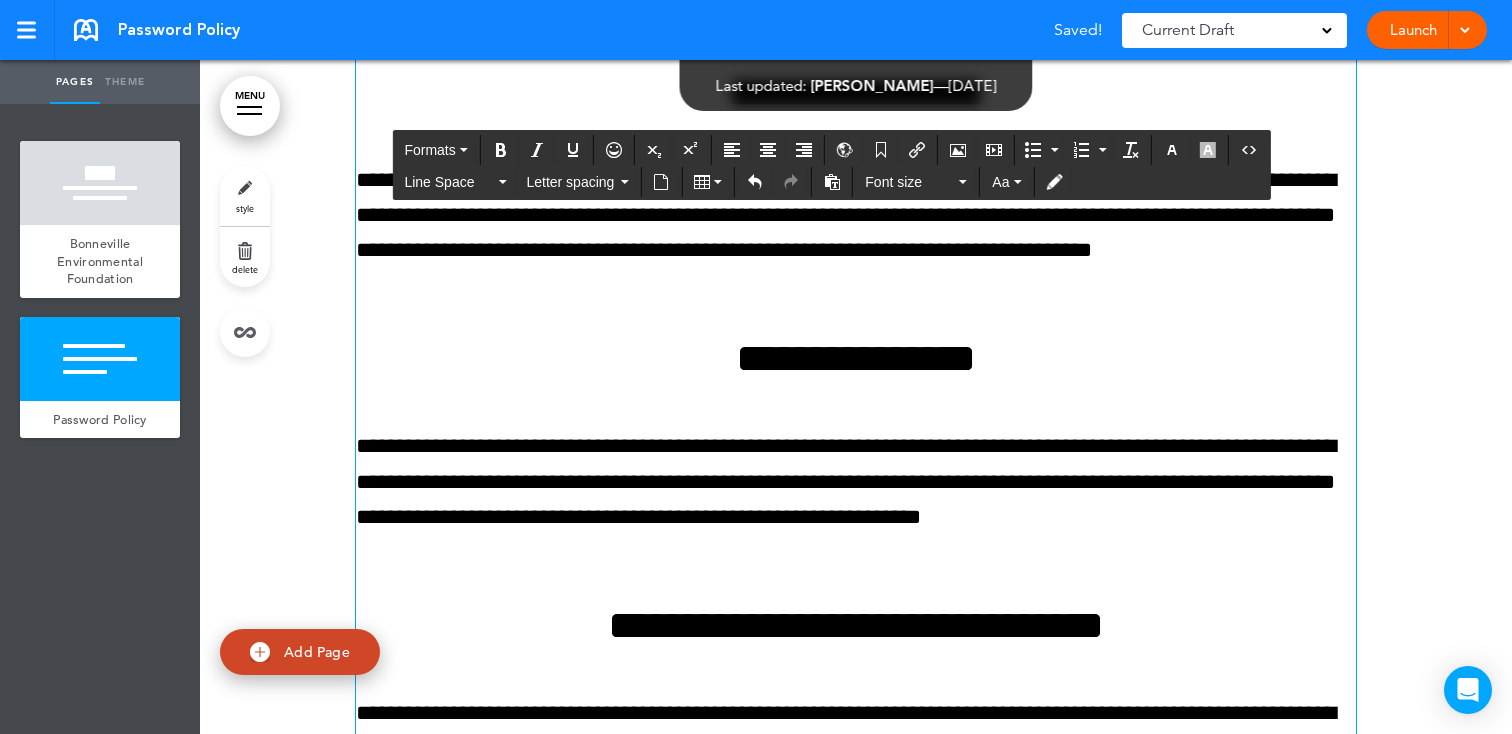 click on "**********" at bounding box center [856, 224] 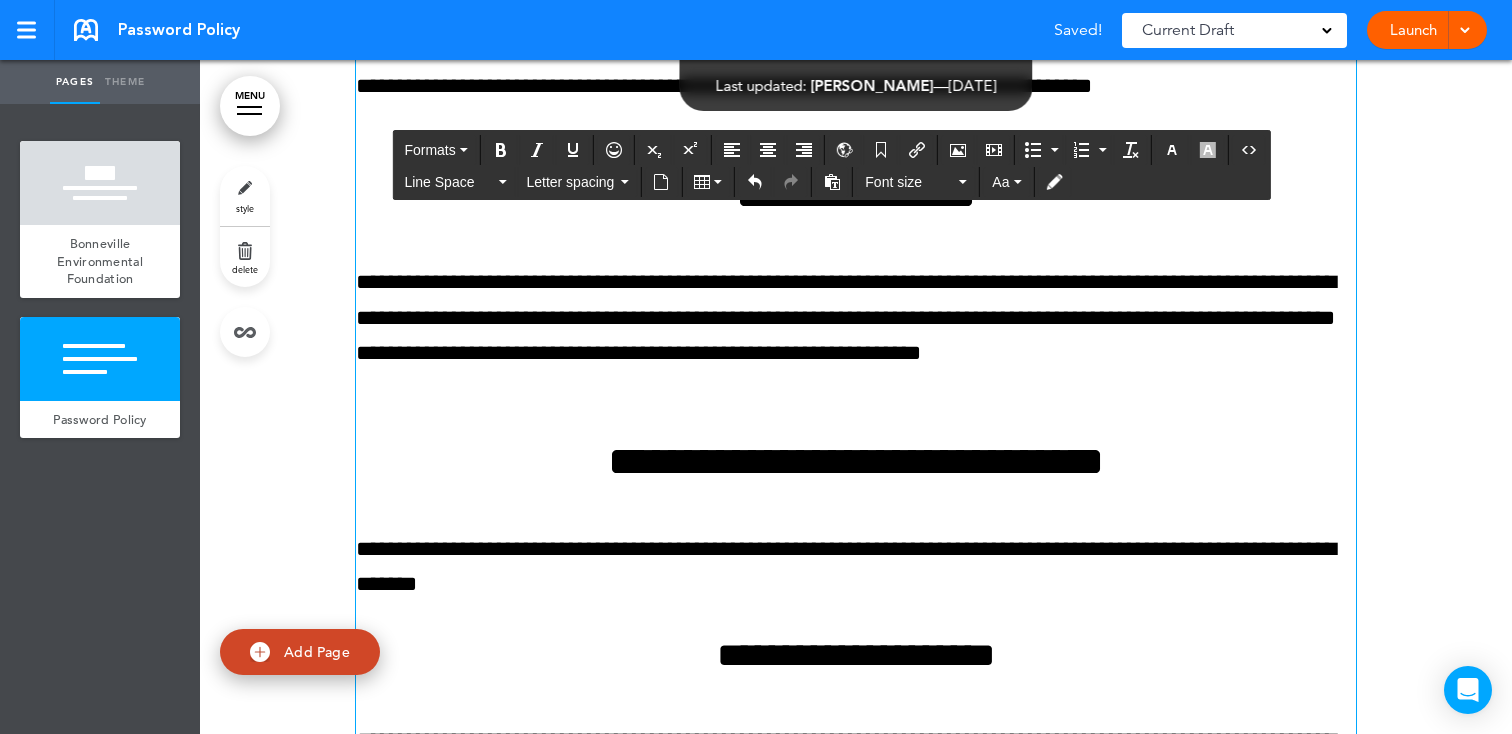 scroll, scrollTop: 2168, scrollLeft: 0, axis: vertical 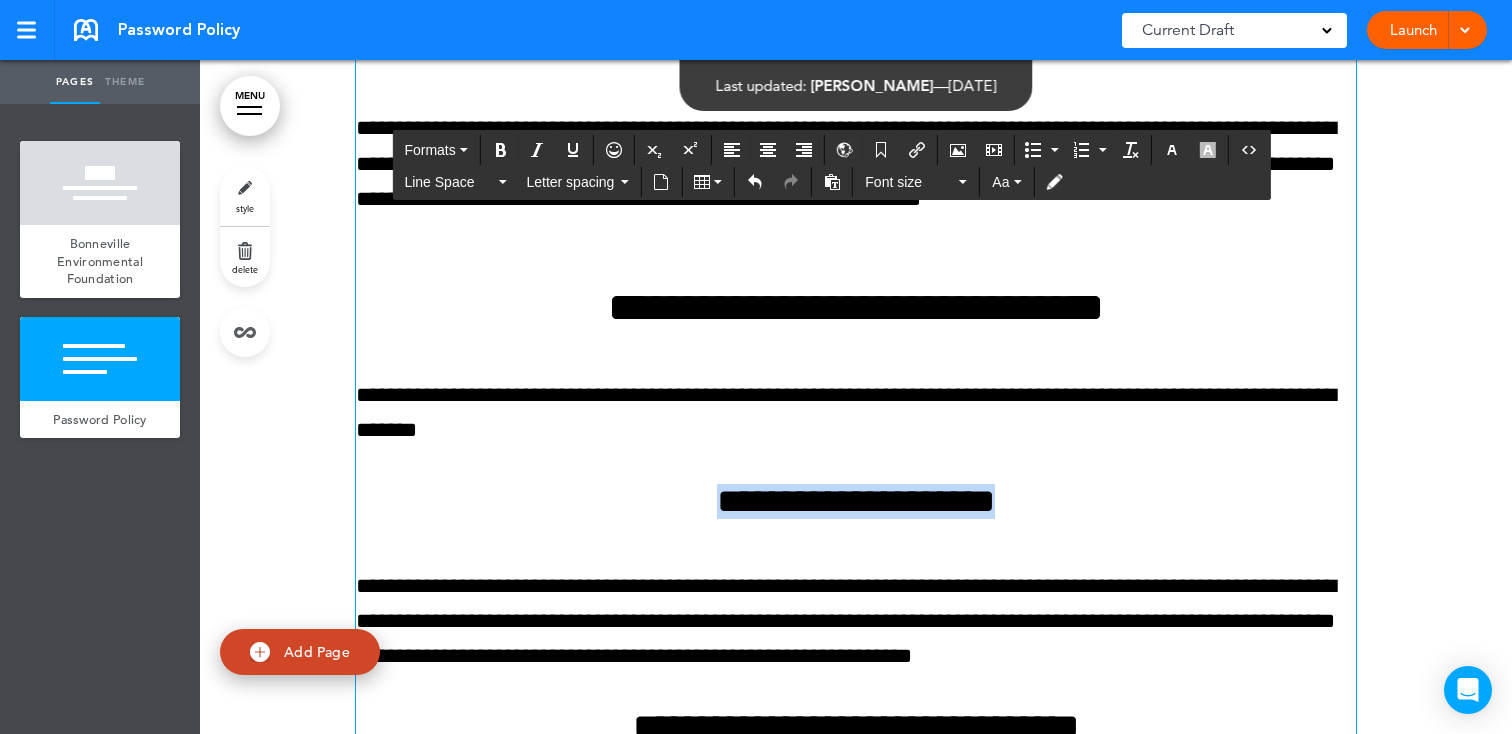 drag, startPoint x: 1024, startPoint y: 503, endPoint x: 609, endPoint y: 494, distance: 415.09756 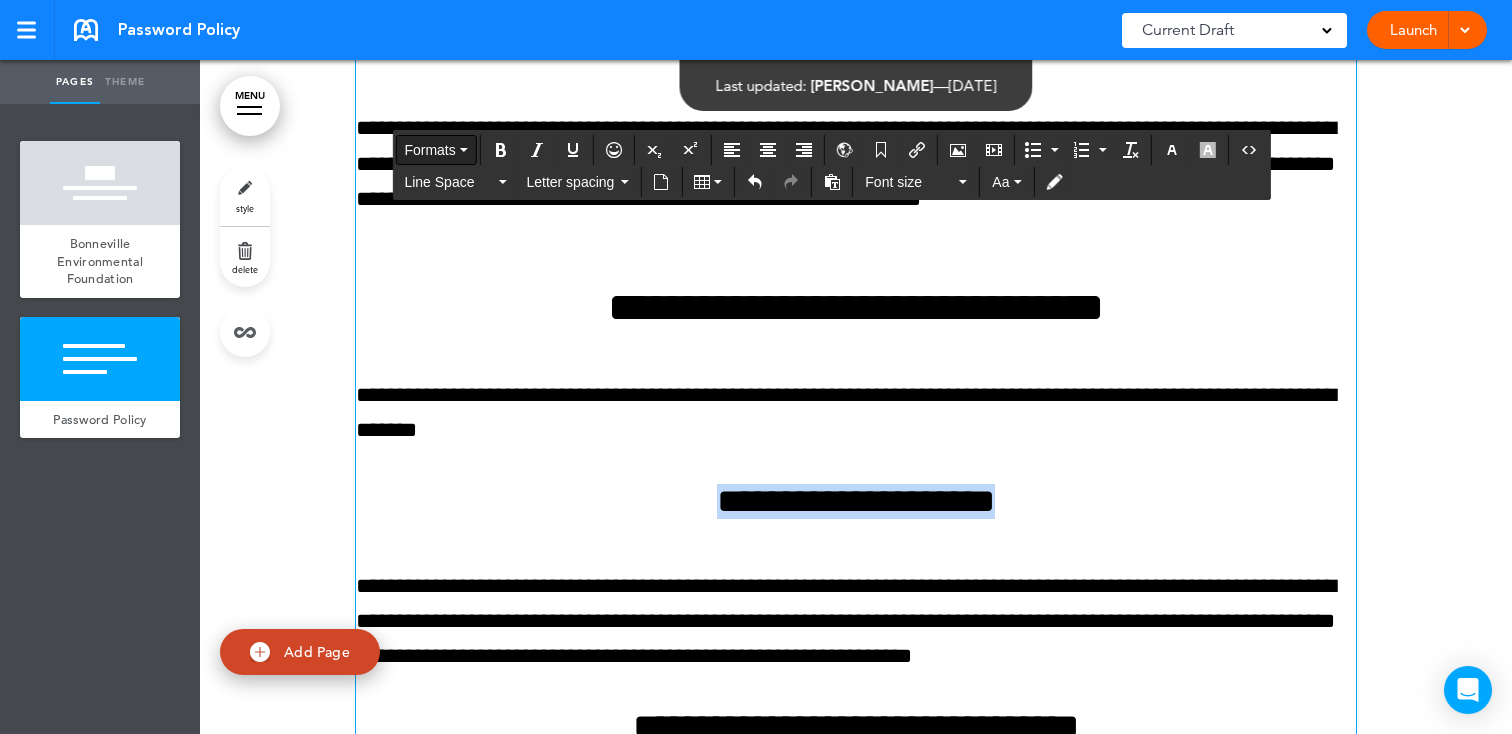 click on "Formats" at bounding box center (429, 150) 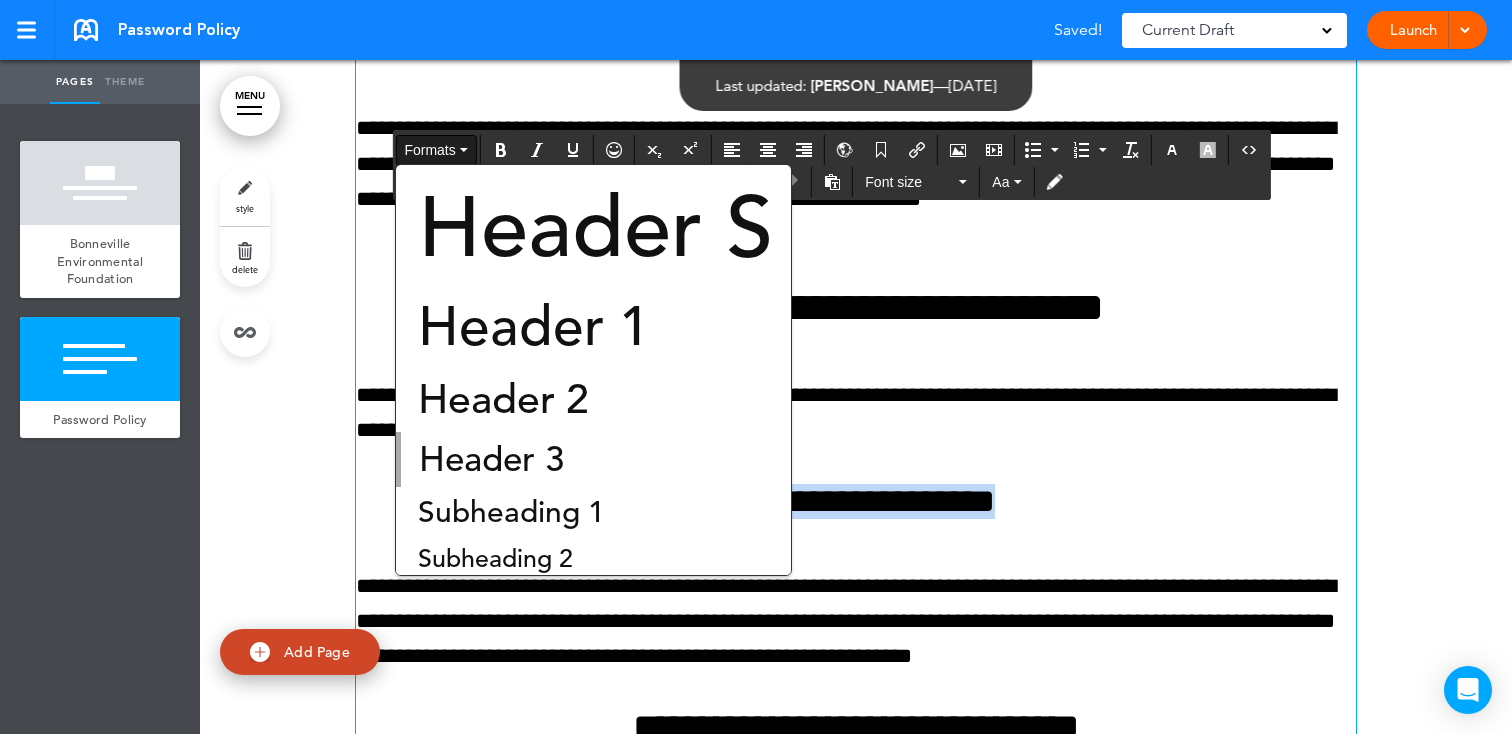 drag, startPoint x: 508, startPoint y: 389, endPoint x: 495, endPoint y: 390, distance: 13.038404 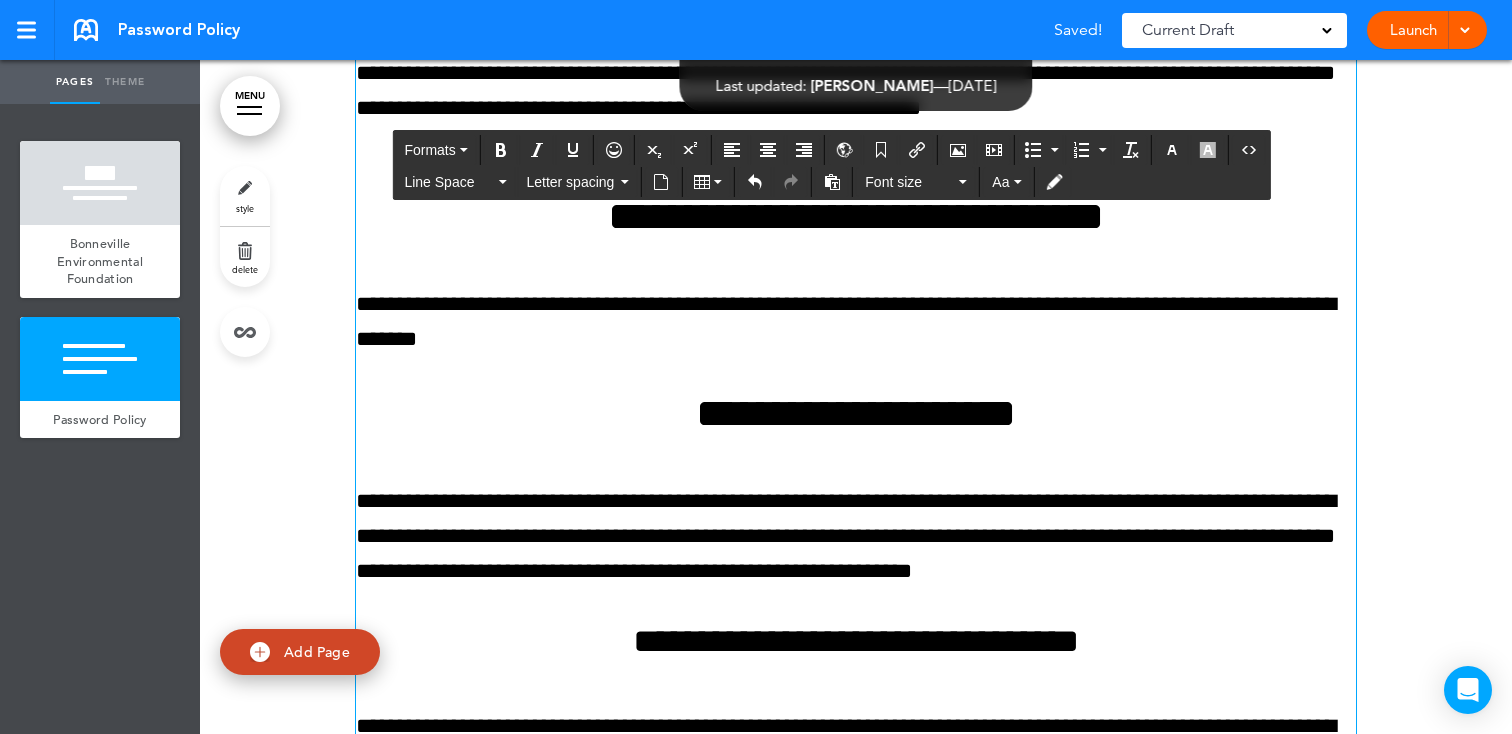 scroll, scrollTop: 2390, scrollLeft: 0, axis: vertical 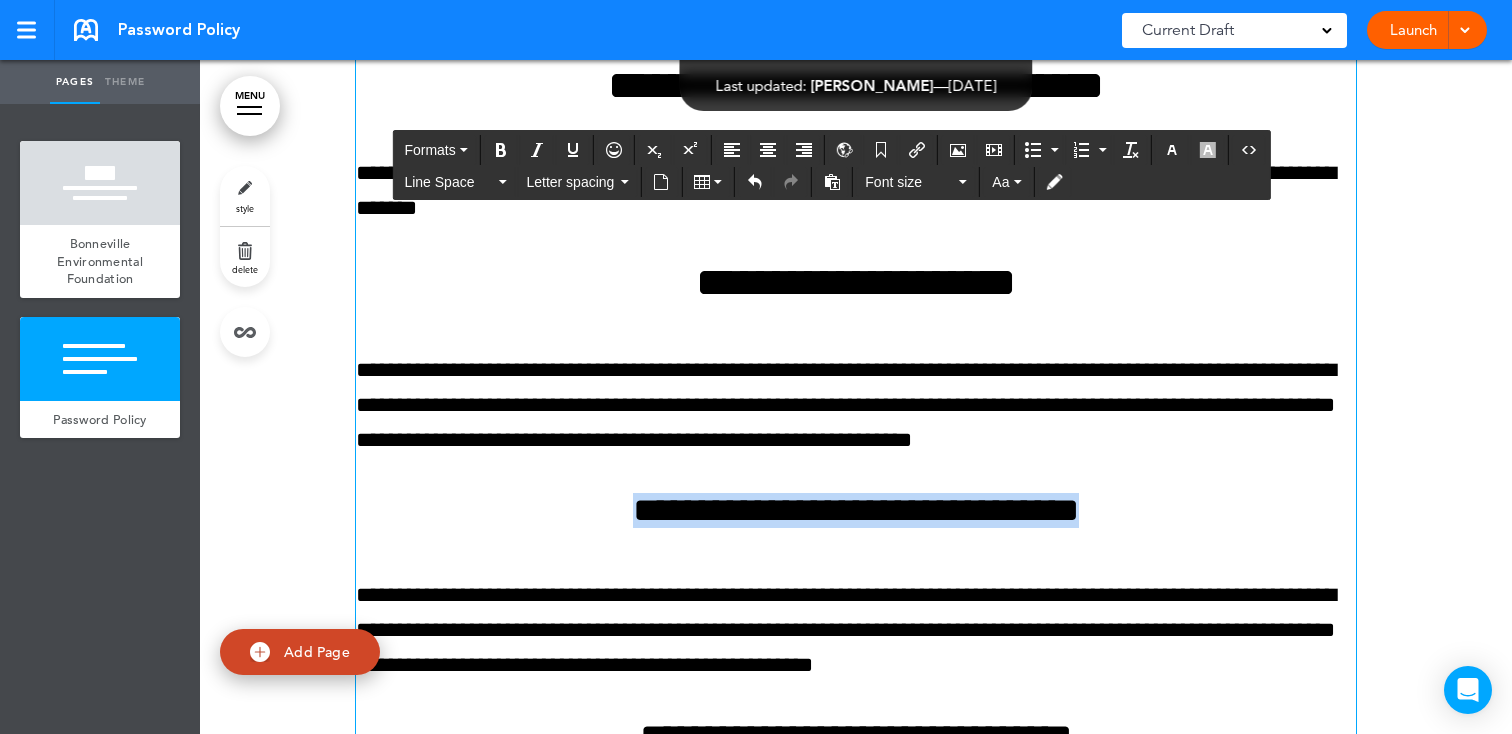 drag, startPoint x: 1056, startPoint y: 509, endPoint x: 474, endPoint y: 432, distance: 587.07153 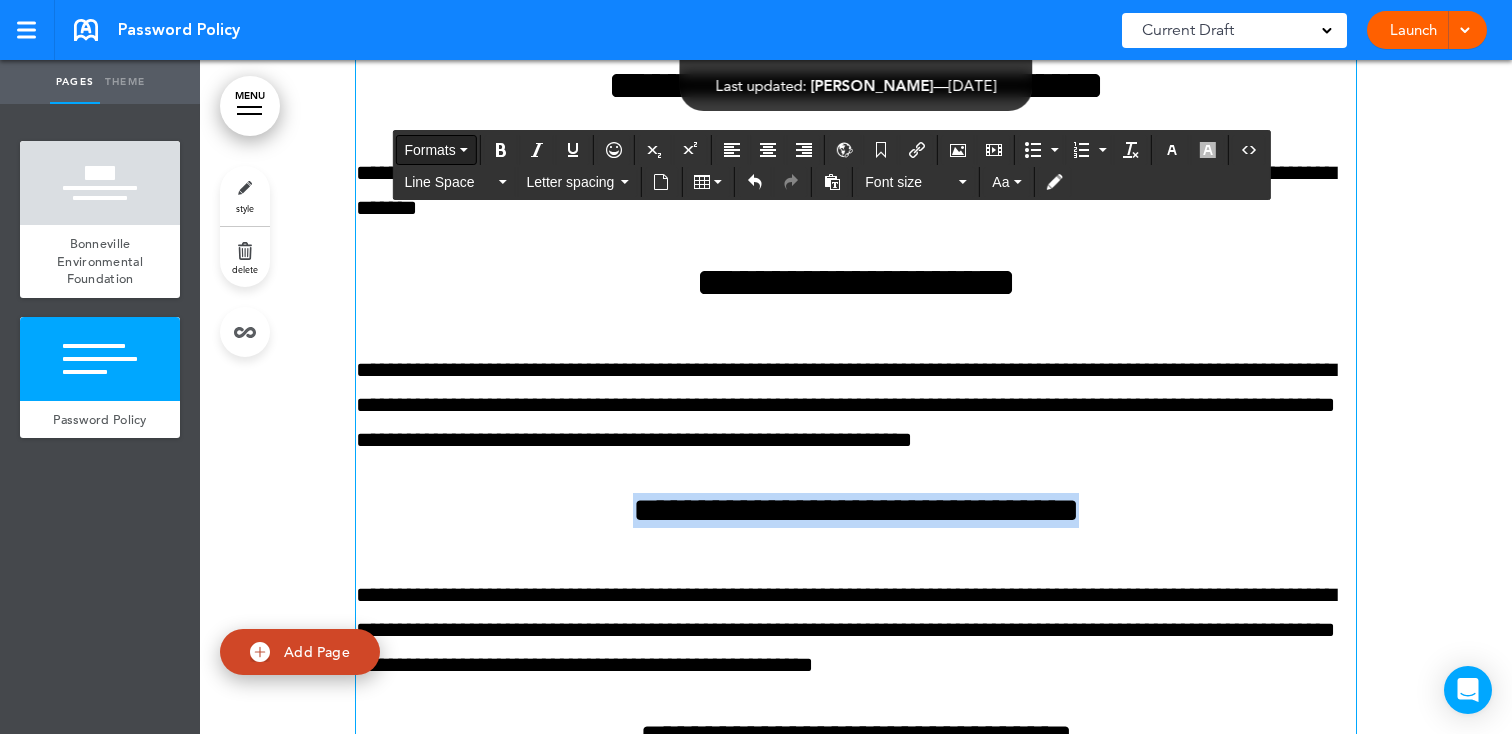drag, startPoint x: 420, startPoint y: 138, endPoint x: 421, endPoint y: 148, distance: 10.049875 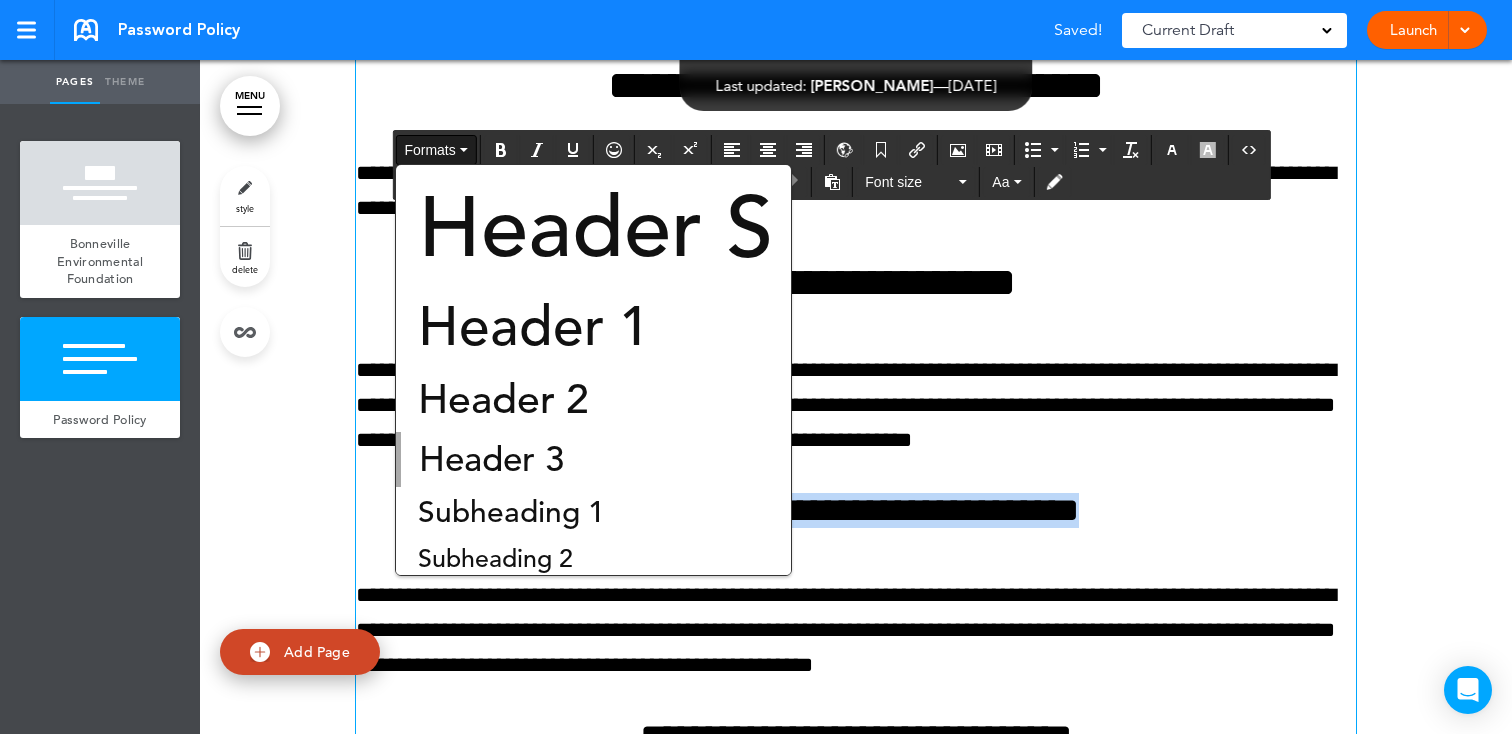 click on "Header 2" at bounding box center [503, 399] 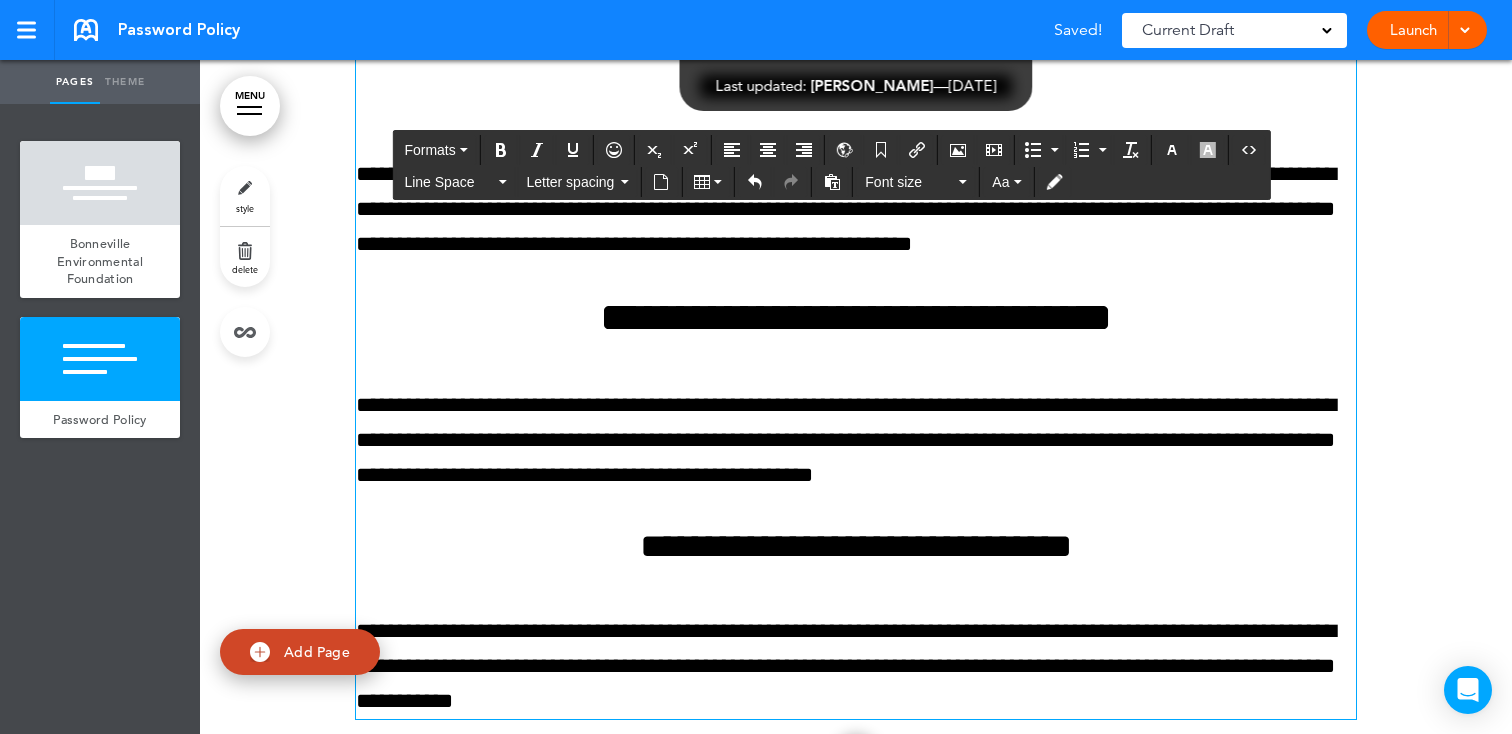 scroll, scrollTop: 2668, scrollLeft: 0, axis: vertical 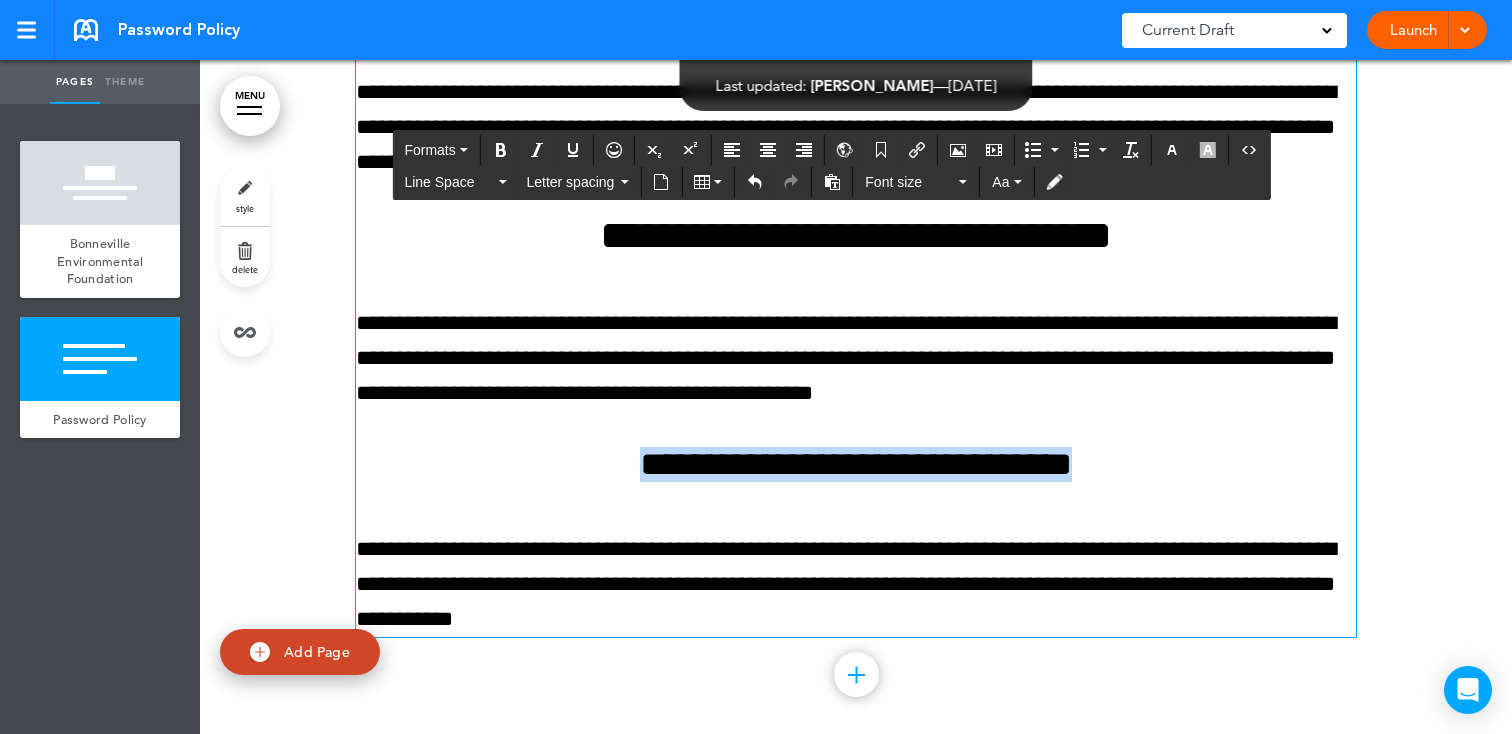 drag, startPoint x: 1108, startPoint y: 467, endPoint x: 546, endPoint y: 471, distance: 562.0142 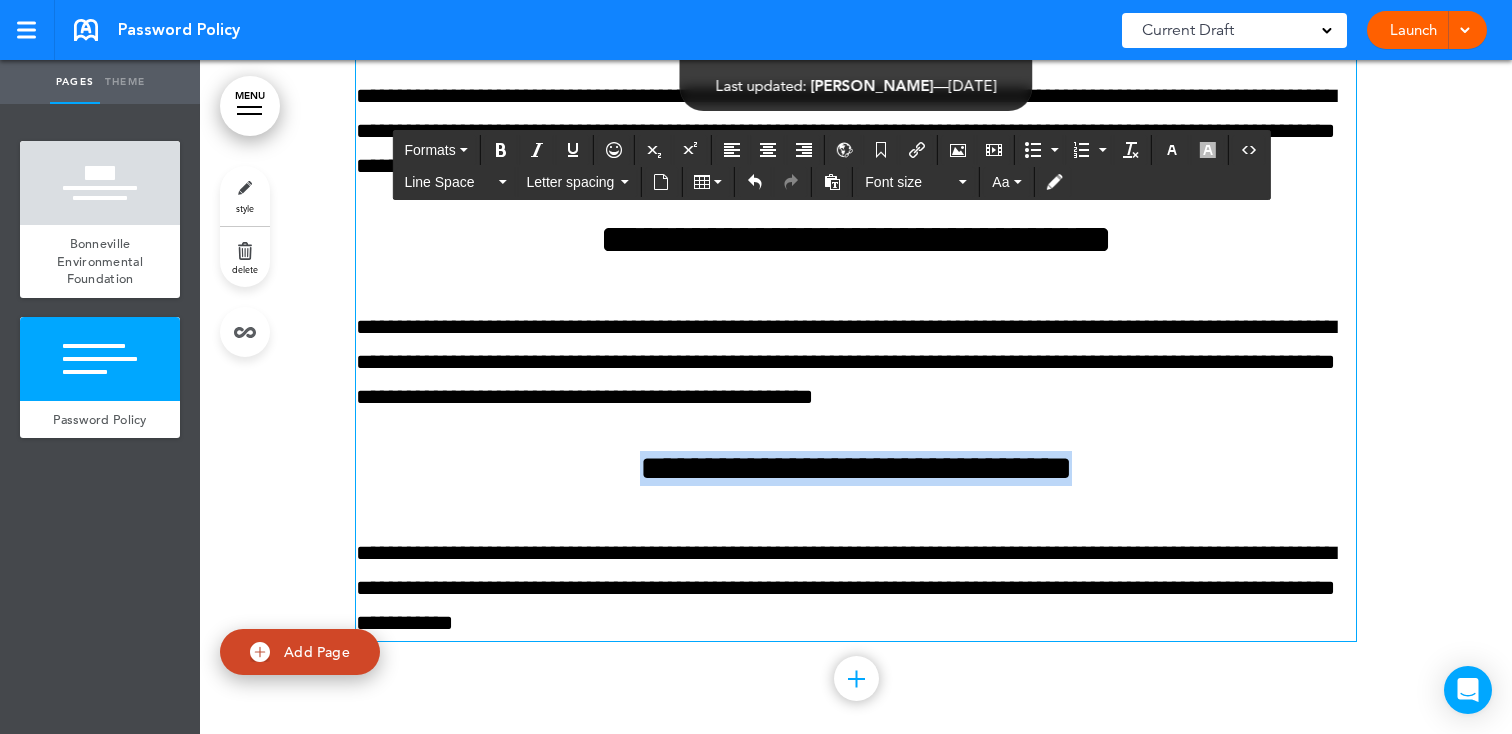 scroll, scrollTop: 2696, scrollLeft: 0, axis: vertical 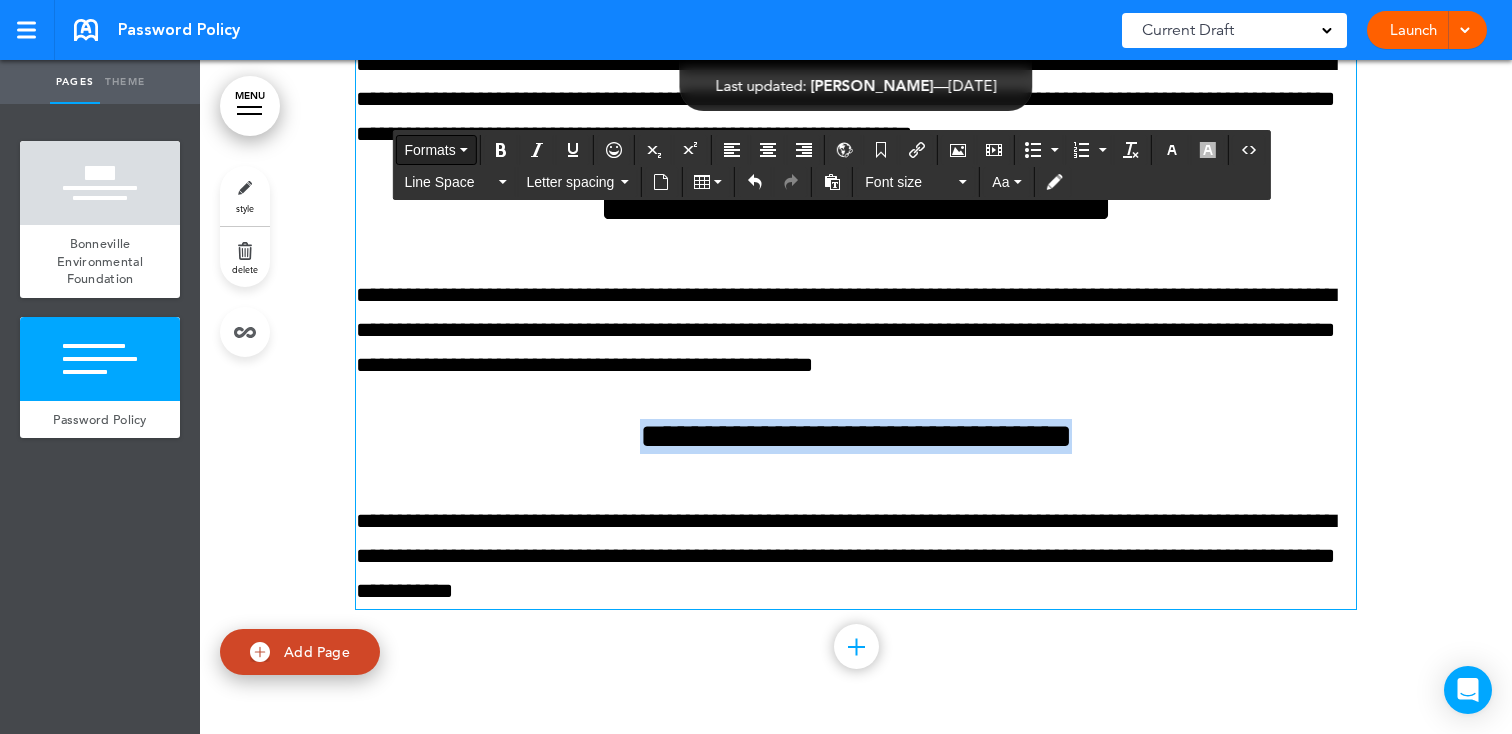 click on "Formats" at bounding box center (429, 150) 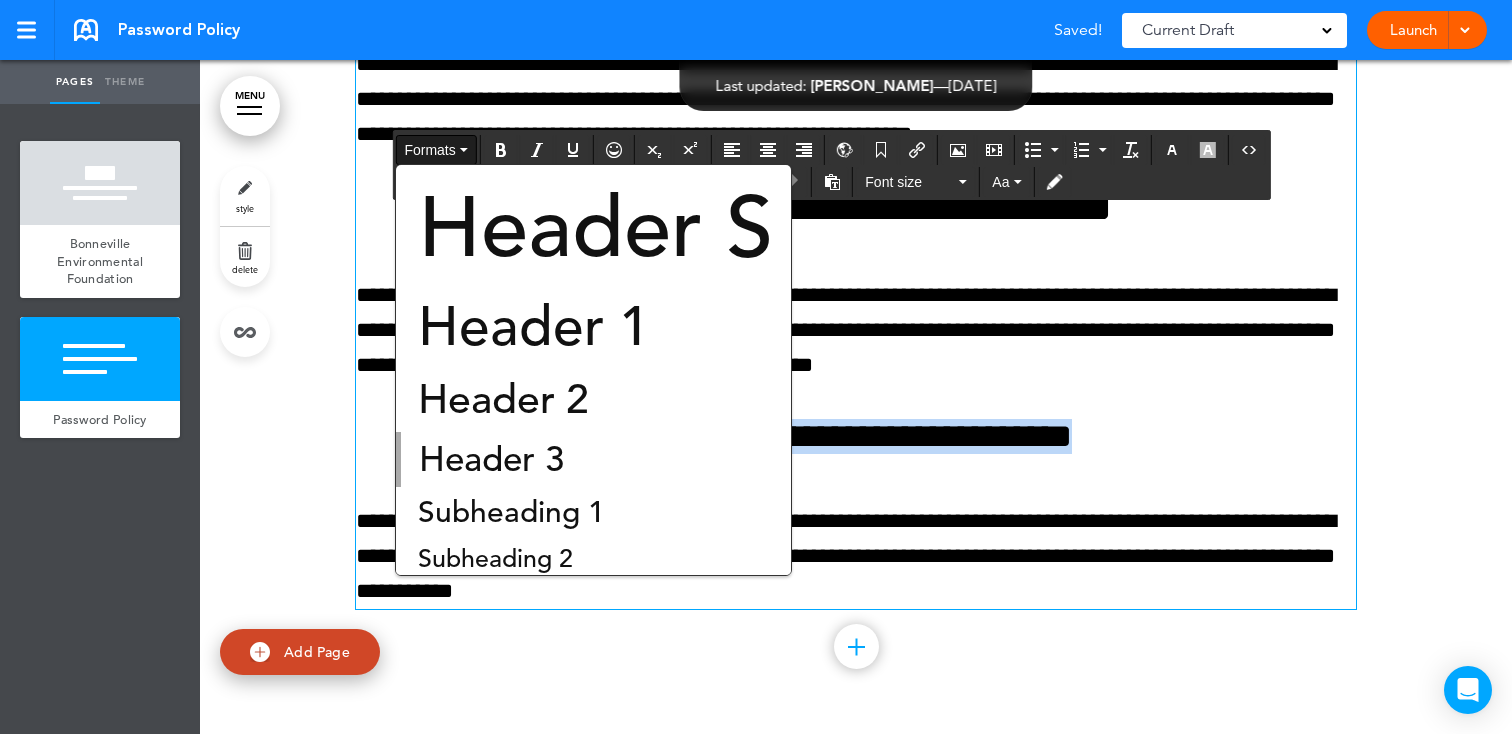 click on "Header 2" at bounding box center (503, 399) 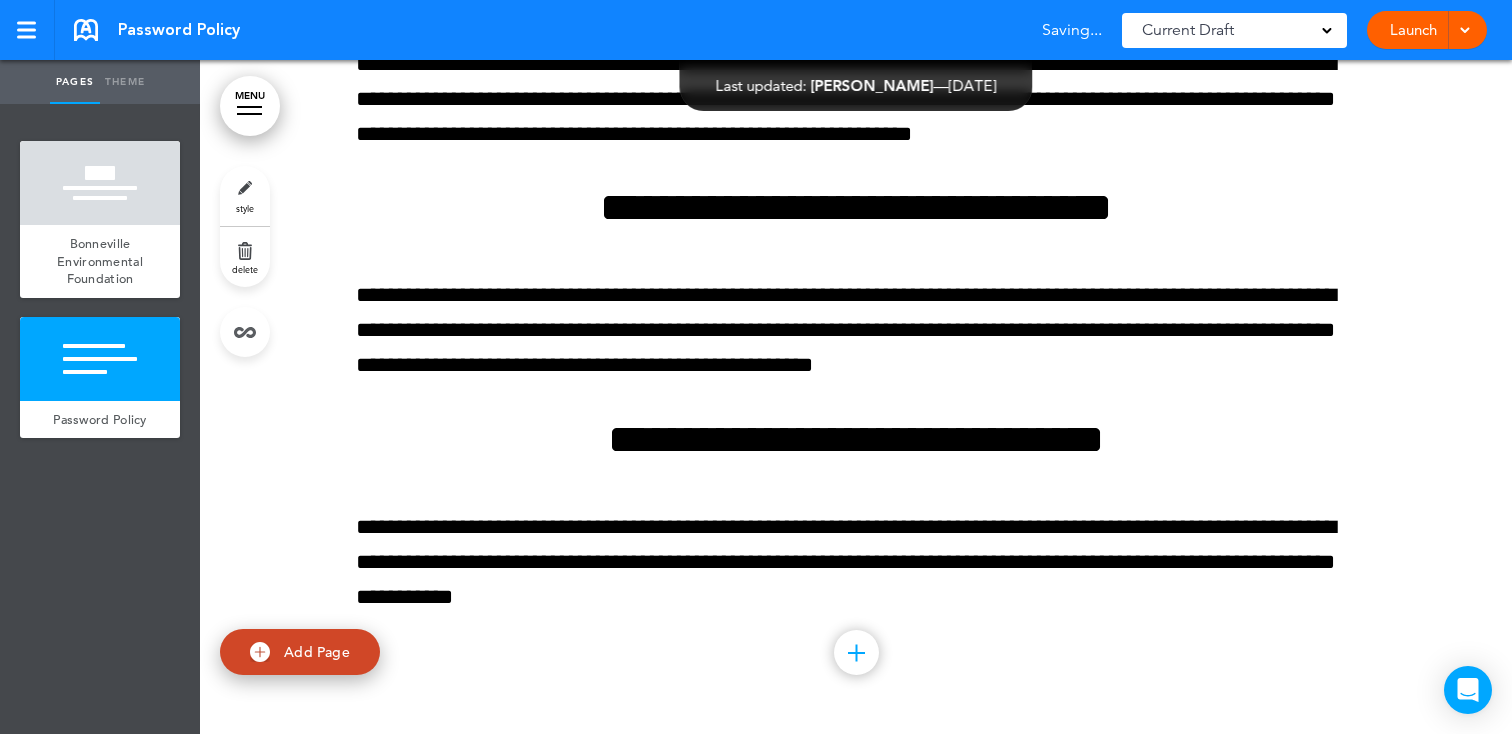click on "MENU" at bounding box center [250, 106] 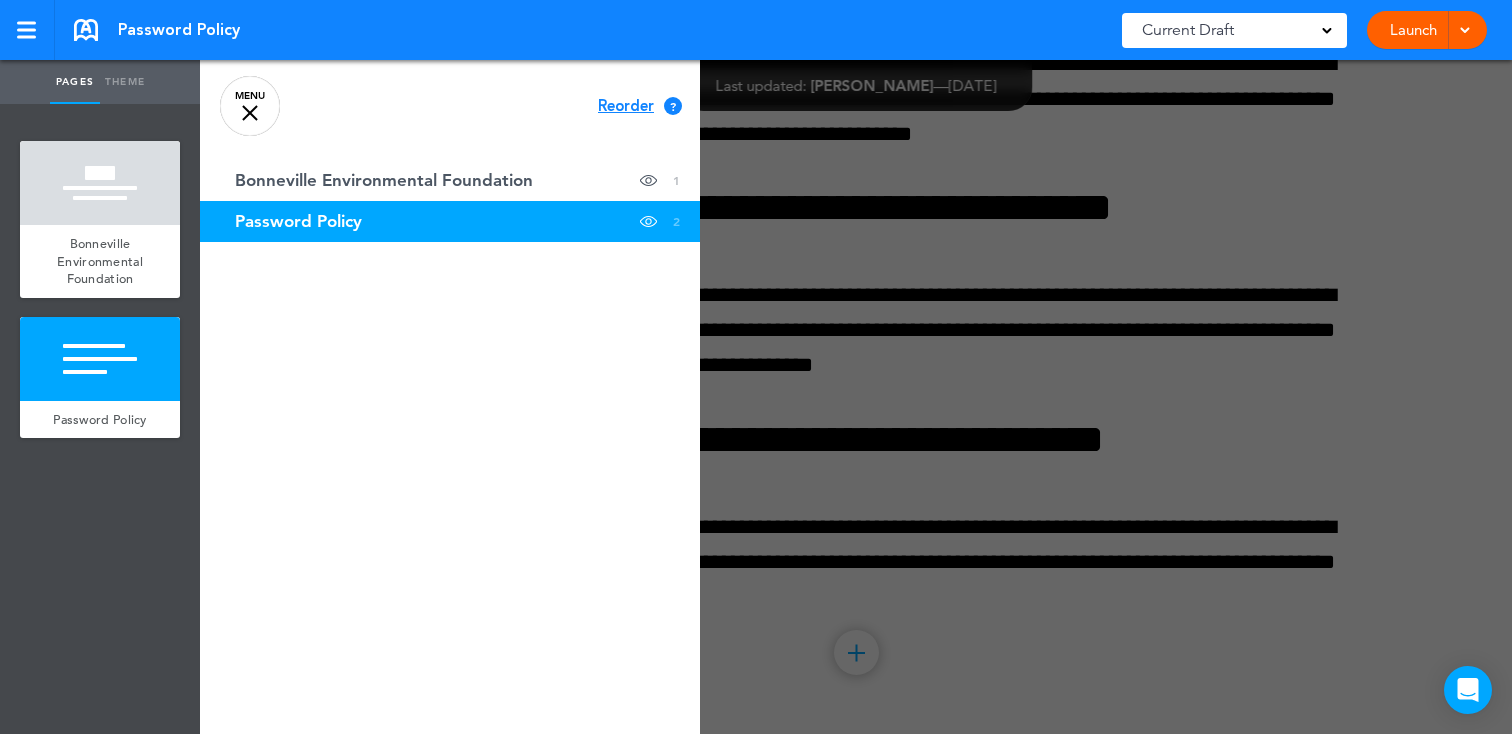 click at bounding box center (956, 367) 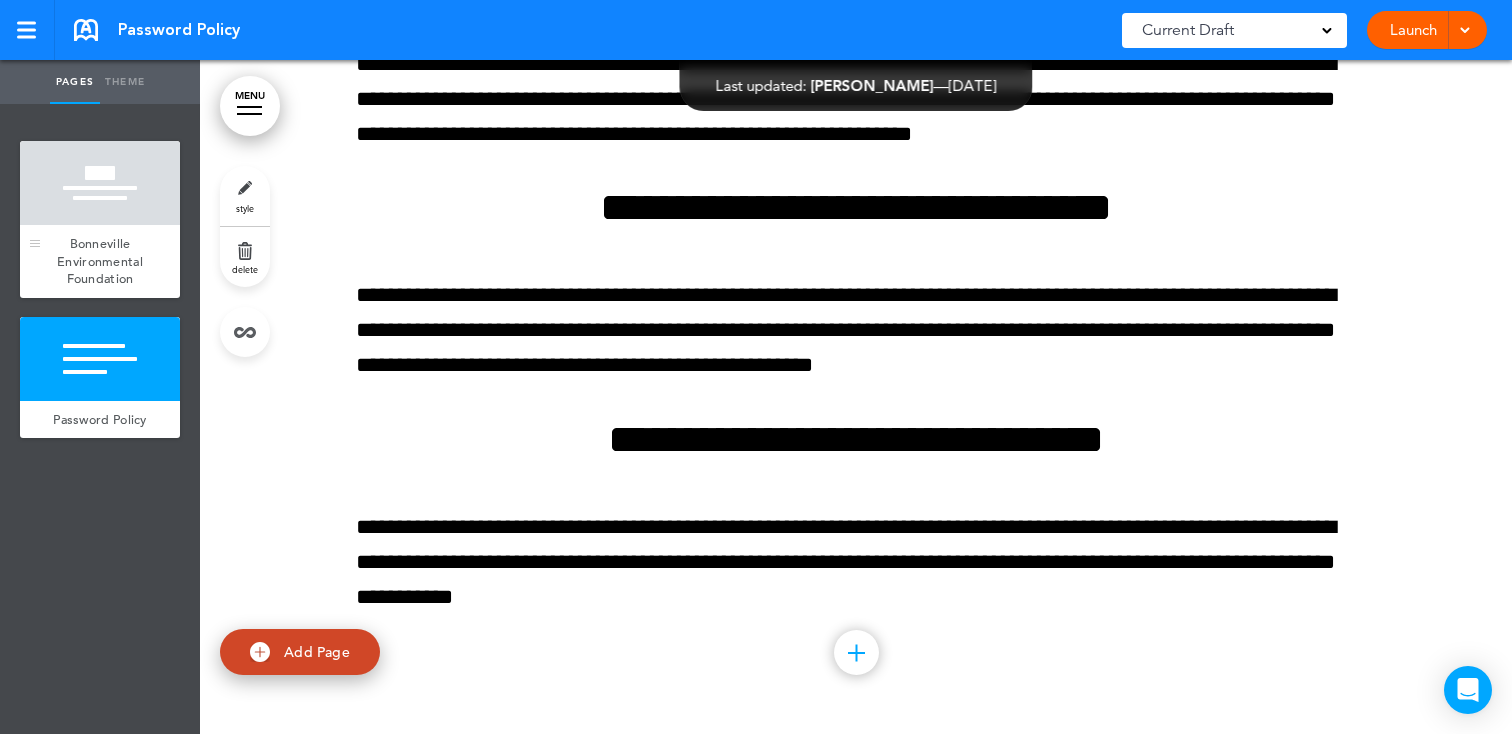 click on "Bonneville Environmental Foundation" at bounding box center [100, 261] 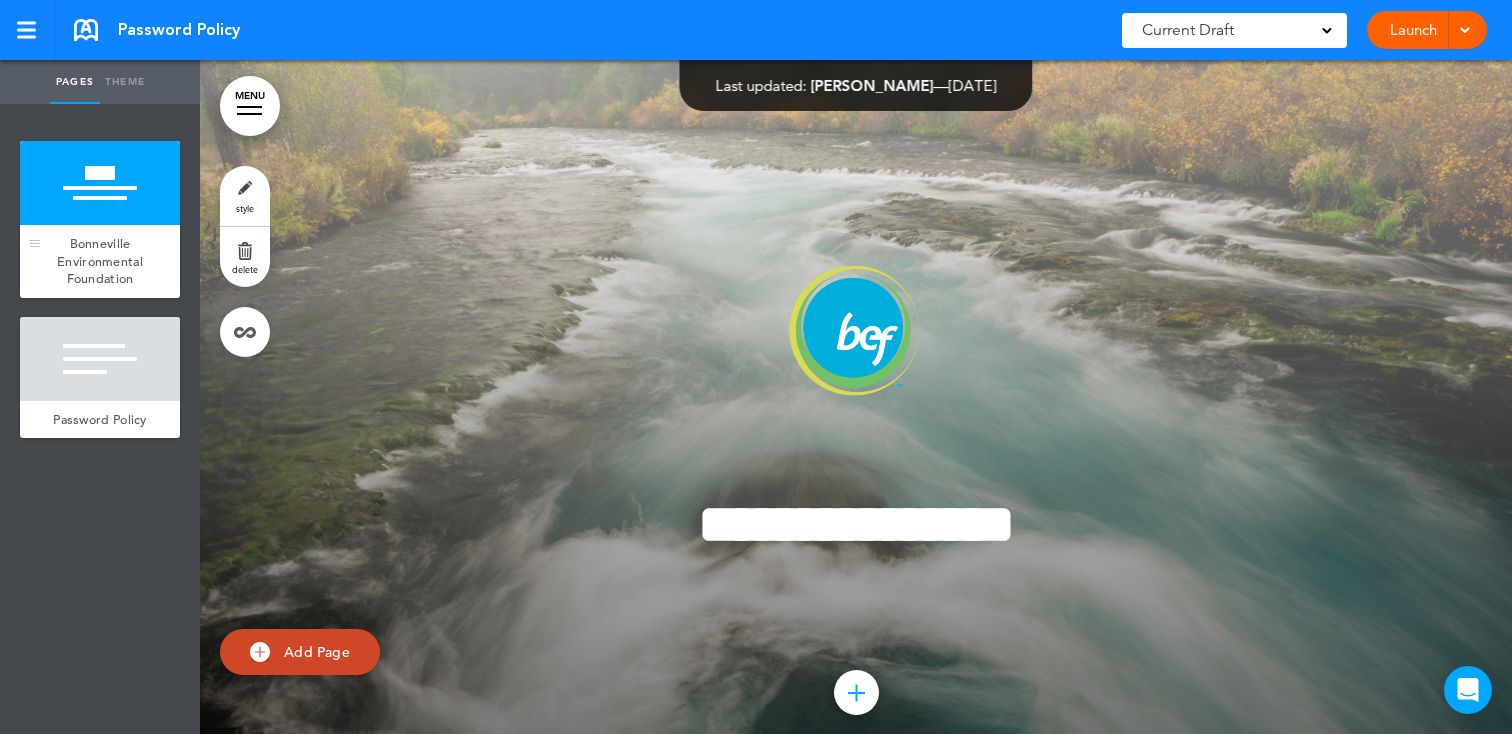 scroll, scrollTop: 0, scrollLeft: 0, axis: both 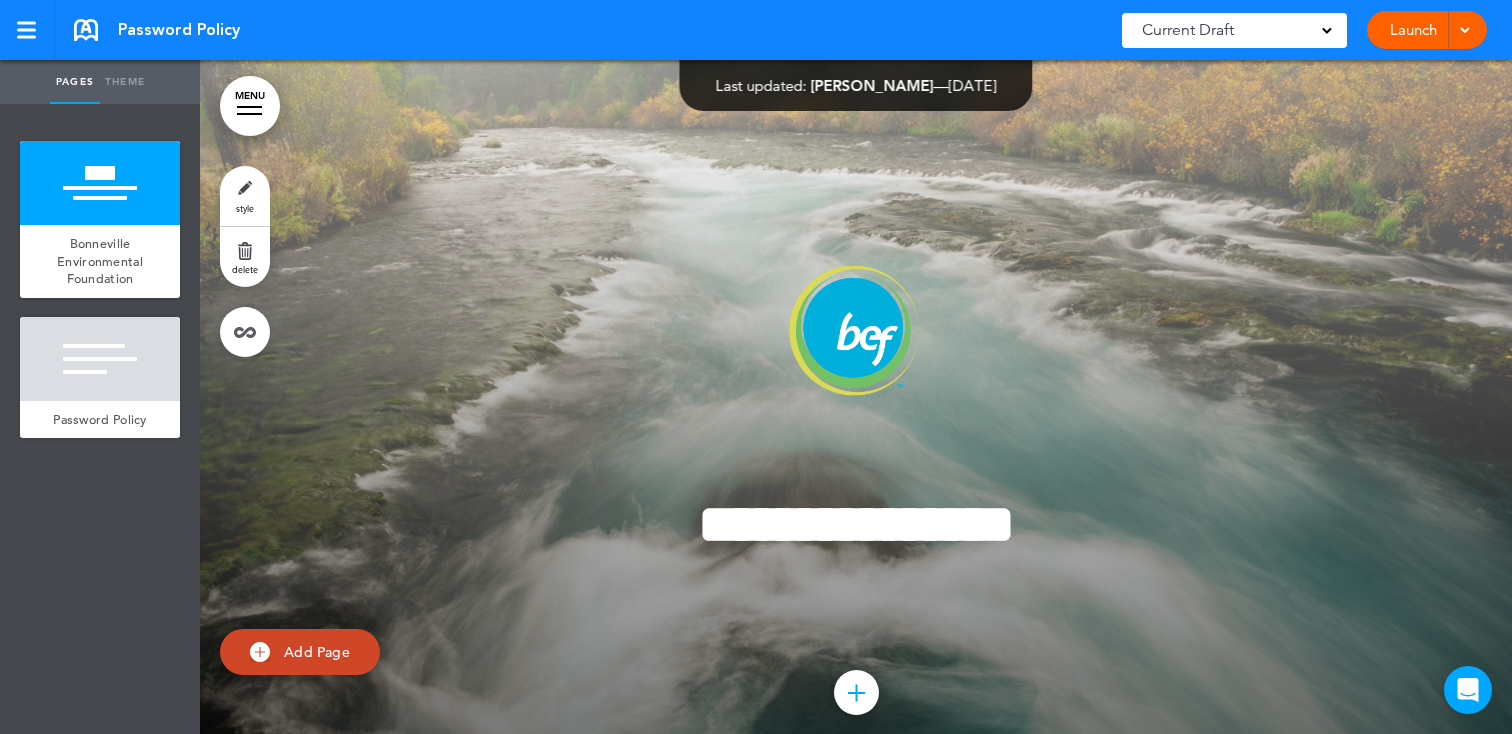 click on "style" at bounding box center [245, 196] 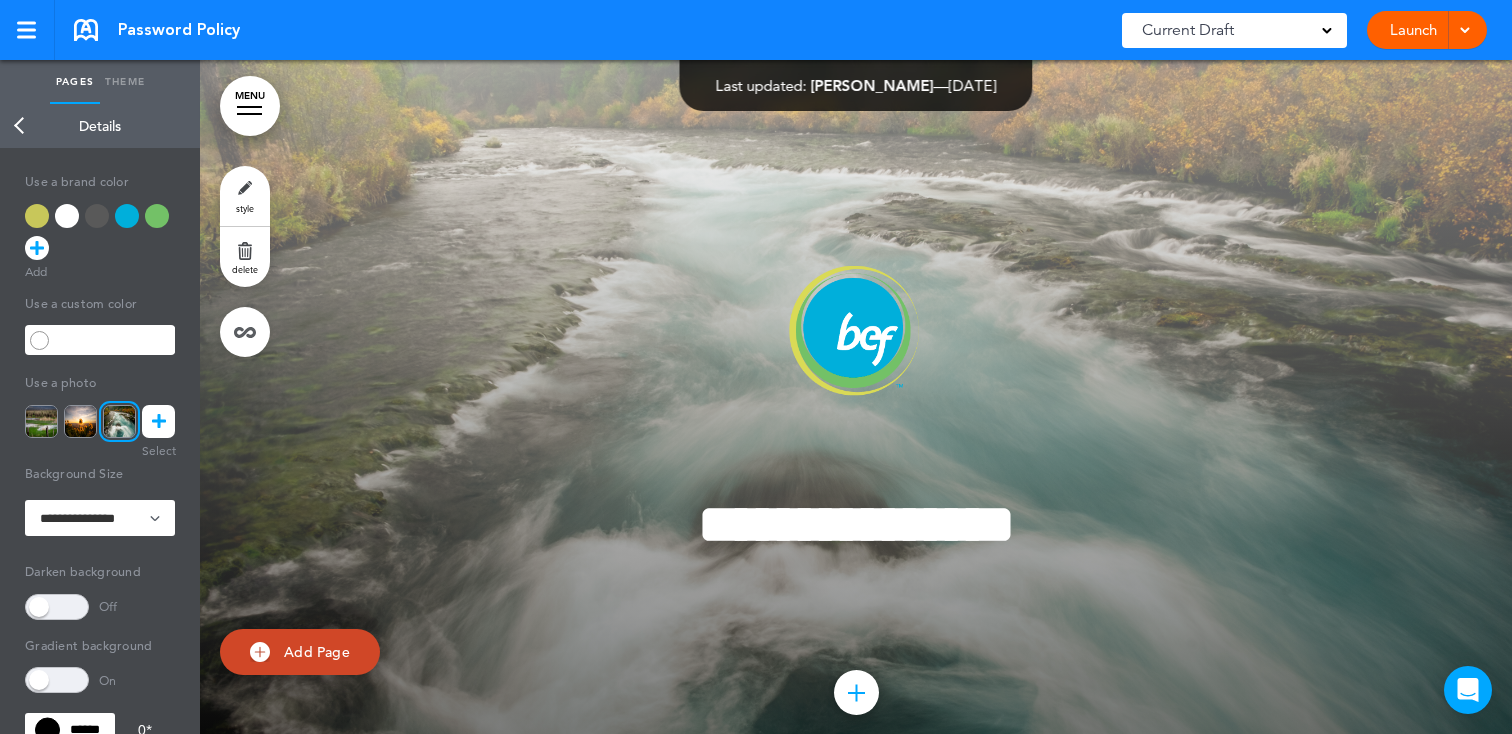 scroll, scrollTop: 0, scrollLeft: 0, axis: both 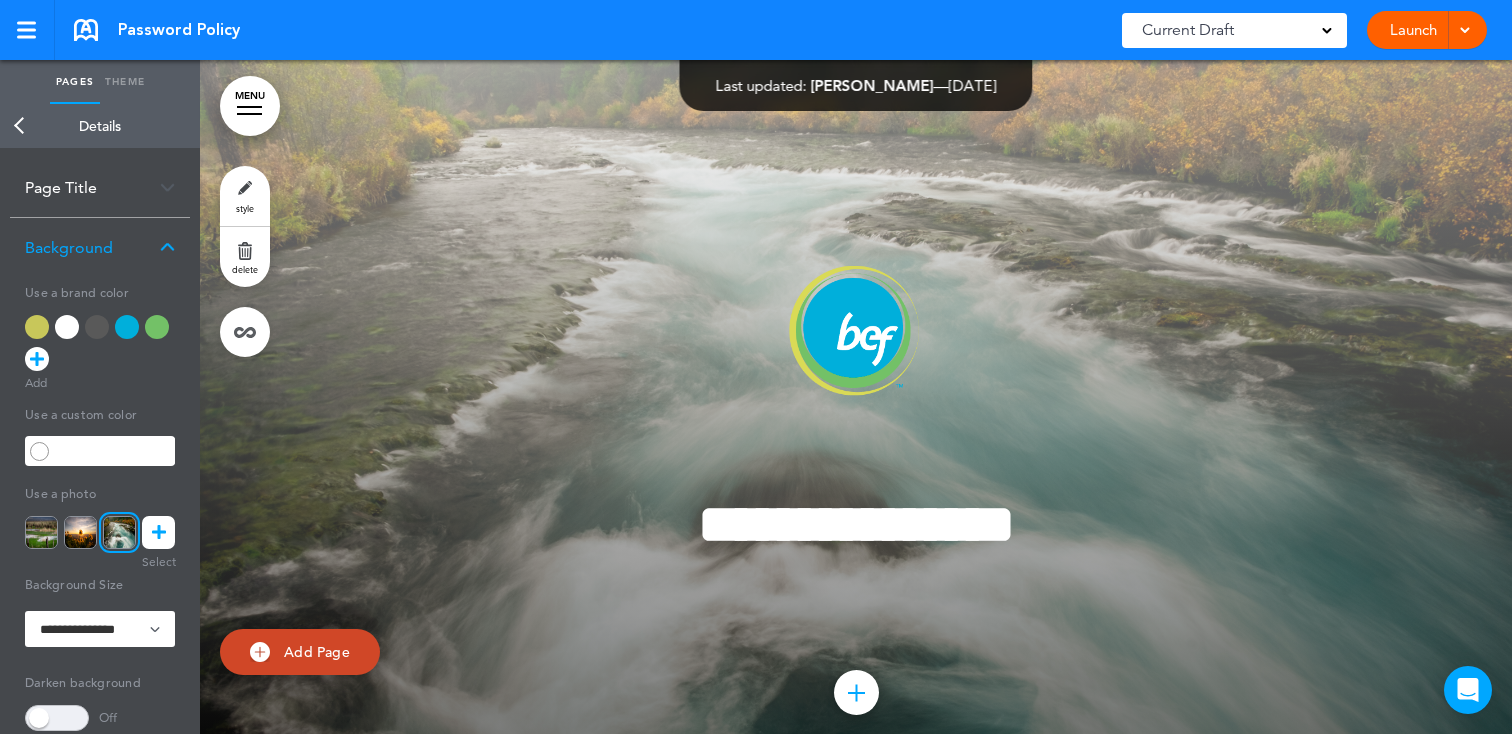 click on "Page Title" at bounding box center (100, 187) 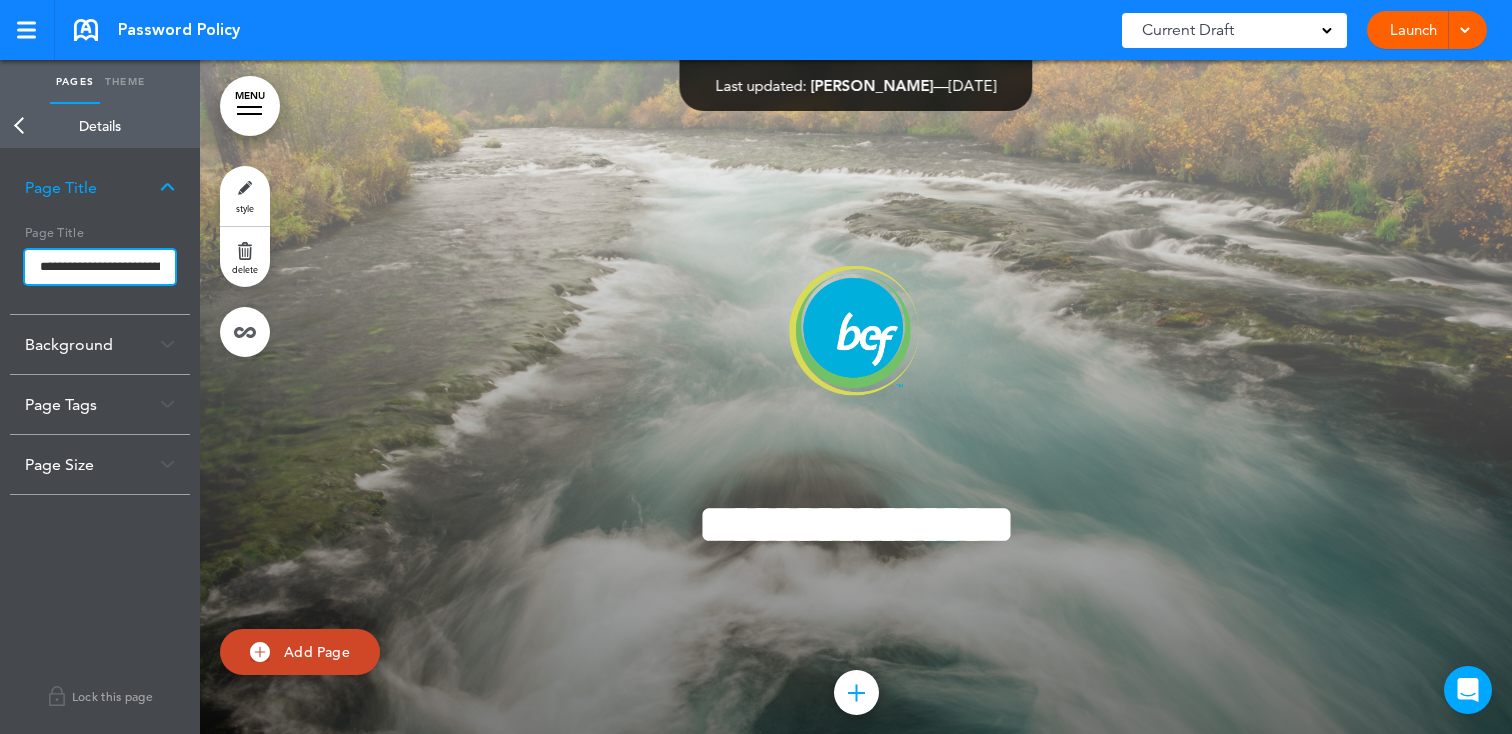 click on "**********" at bounding box center (100, 267) 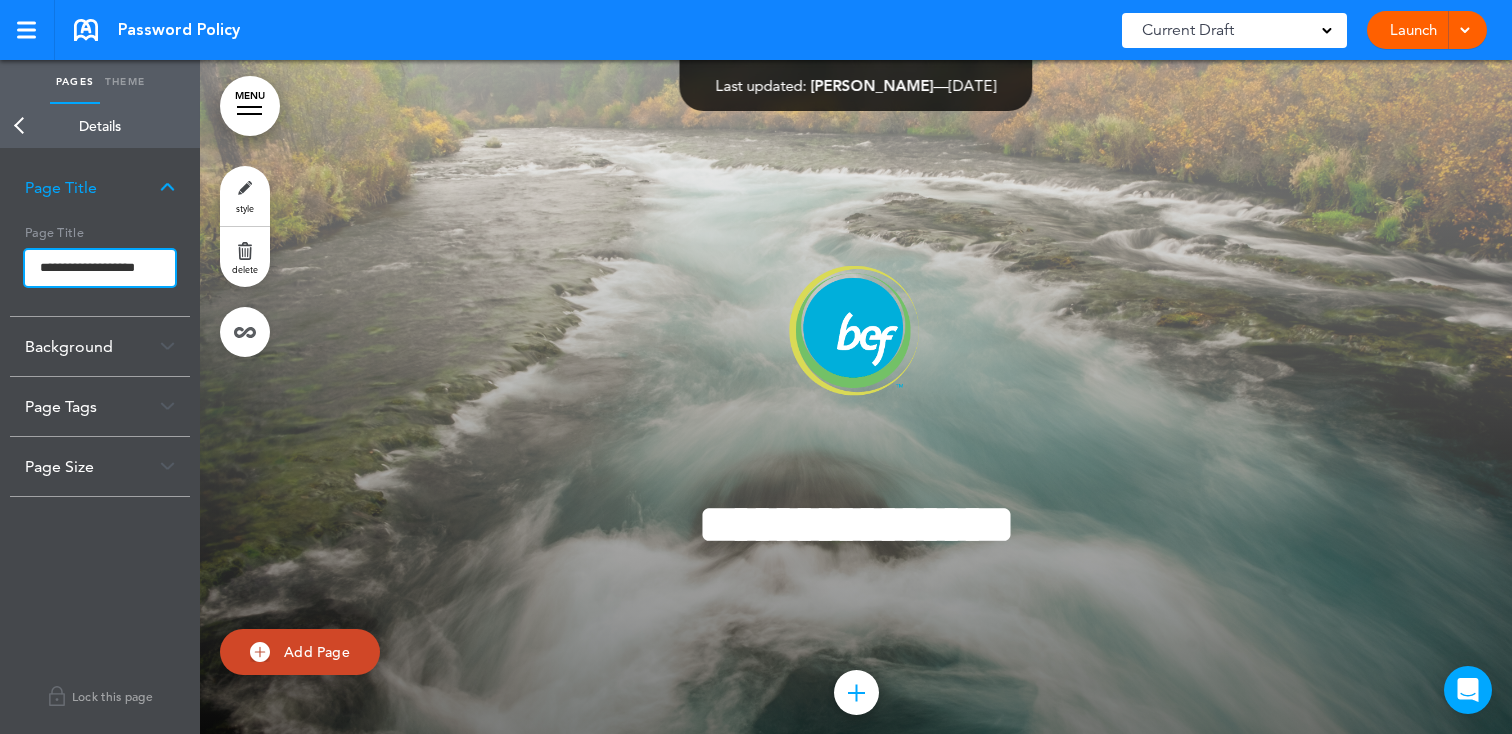 scroll, scrollTop: 0, scrollLeft: 8, axis: horizontal 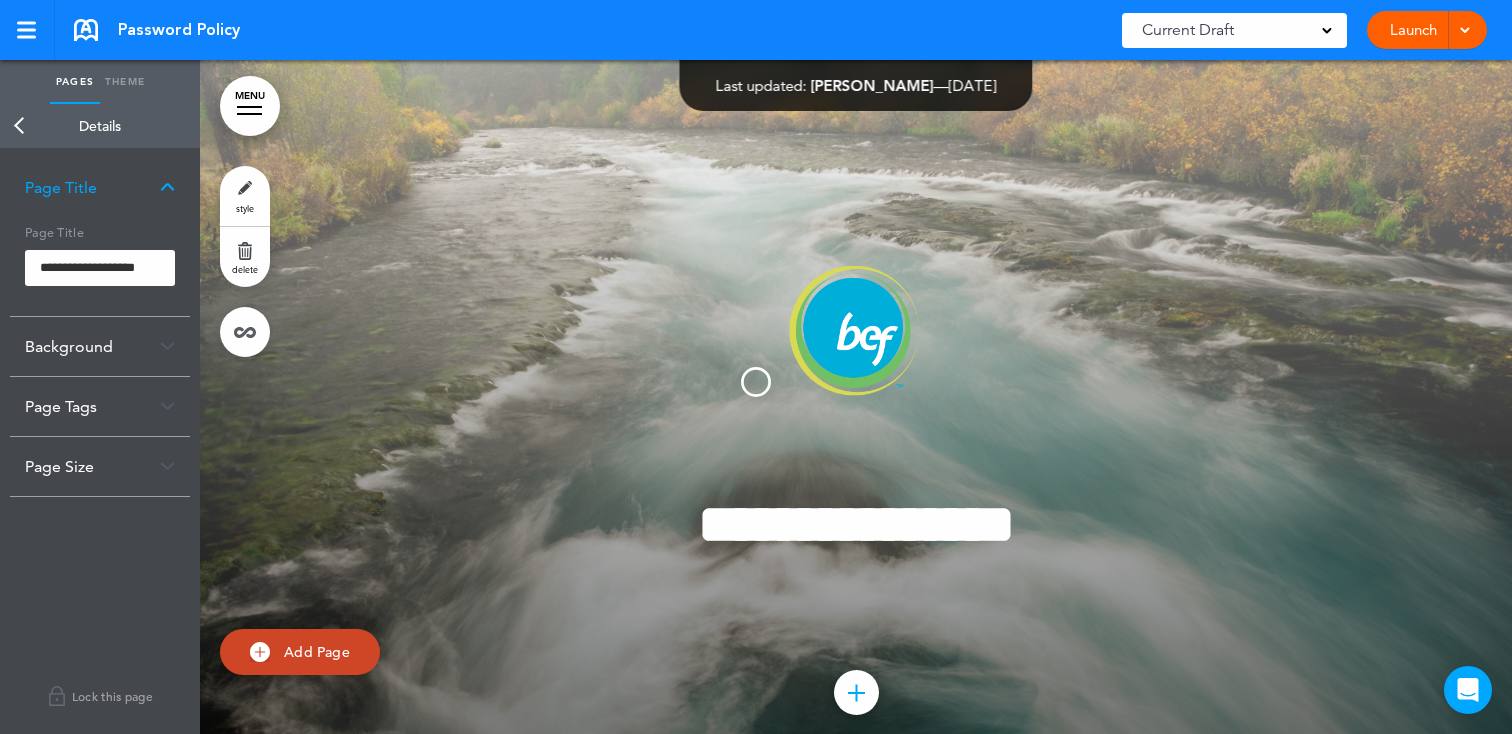 click on "This handbook
[GEOGRAPHIC_DATA]
Settings
Signatures
Collaborators
Your Handbooks
BEF Team Member Handbook
United States Federal Addendum
[US_STATE] State Addendum
[US_STATE] Addendum
[US_STATE] State Addendum
[US_STATE] State Addendum
[US_STATE] State Addendum
(Archive [DATE]) Gifting Policy
[US_STATE] State Addendum
[US_STATE] State Addendum
[US_STATE] State Addendum
[US_STATE] State Addendum" at bounding box center [756, 367] 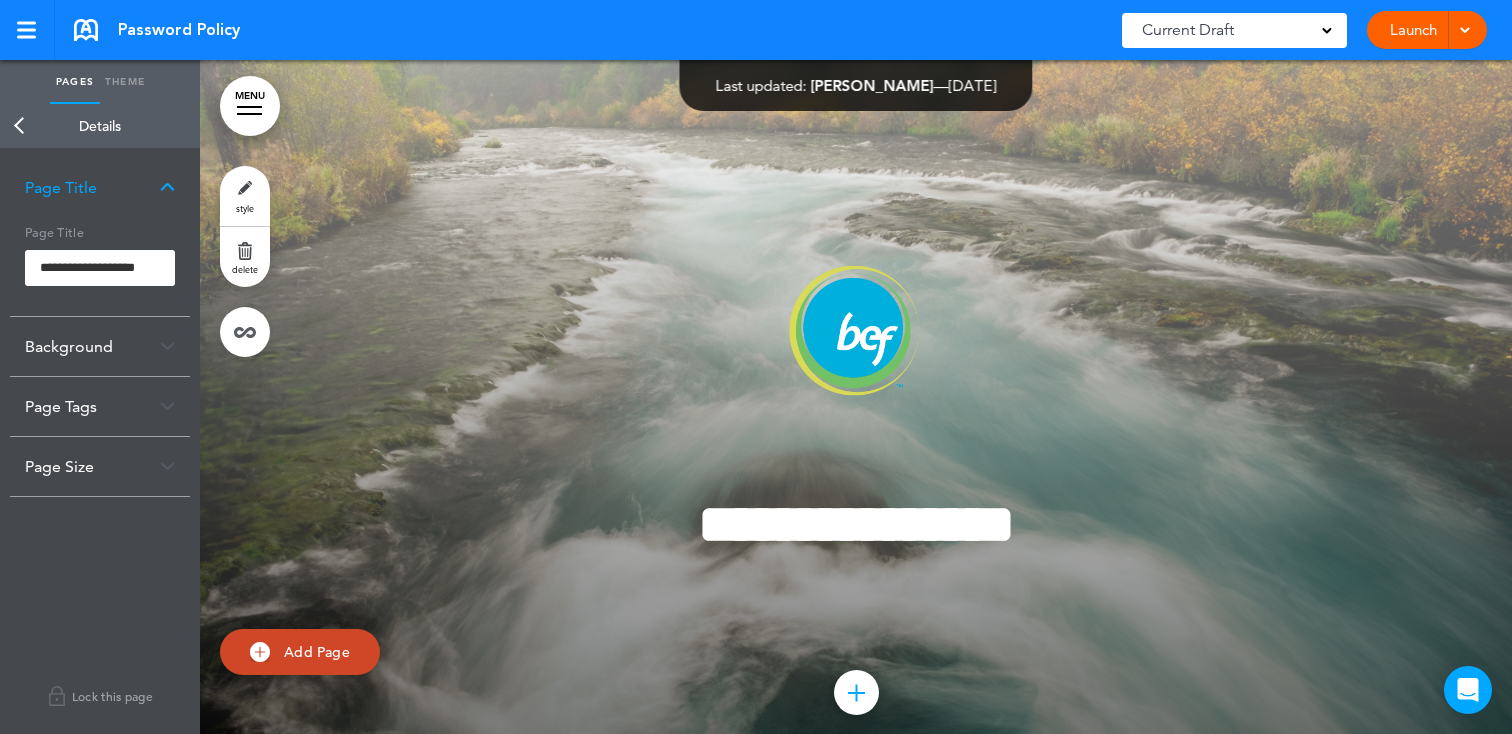 click on "Page Tags" at bounding box center (100, 406) 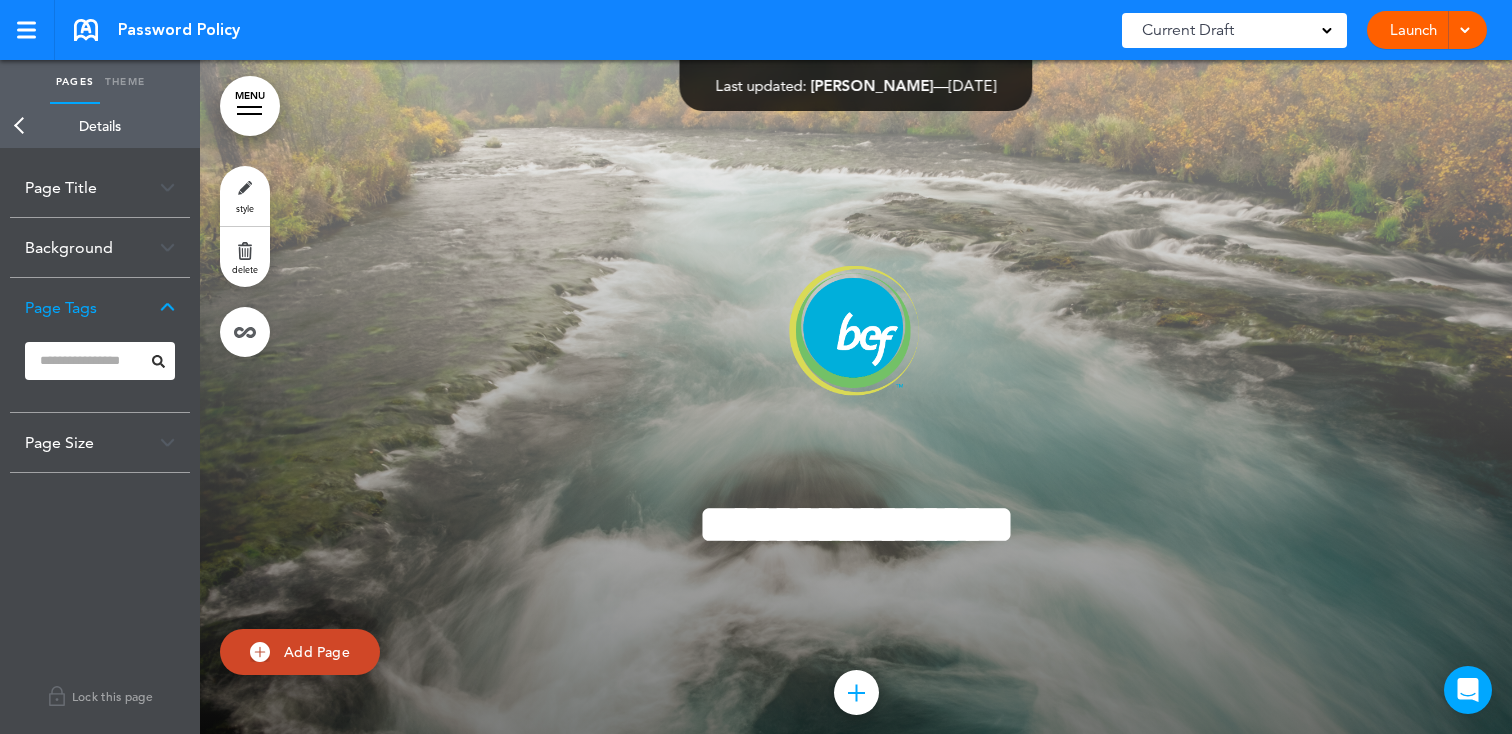 click at bounding box center (100, 361) 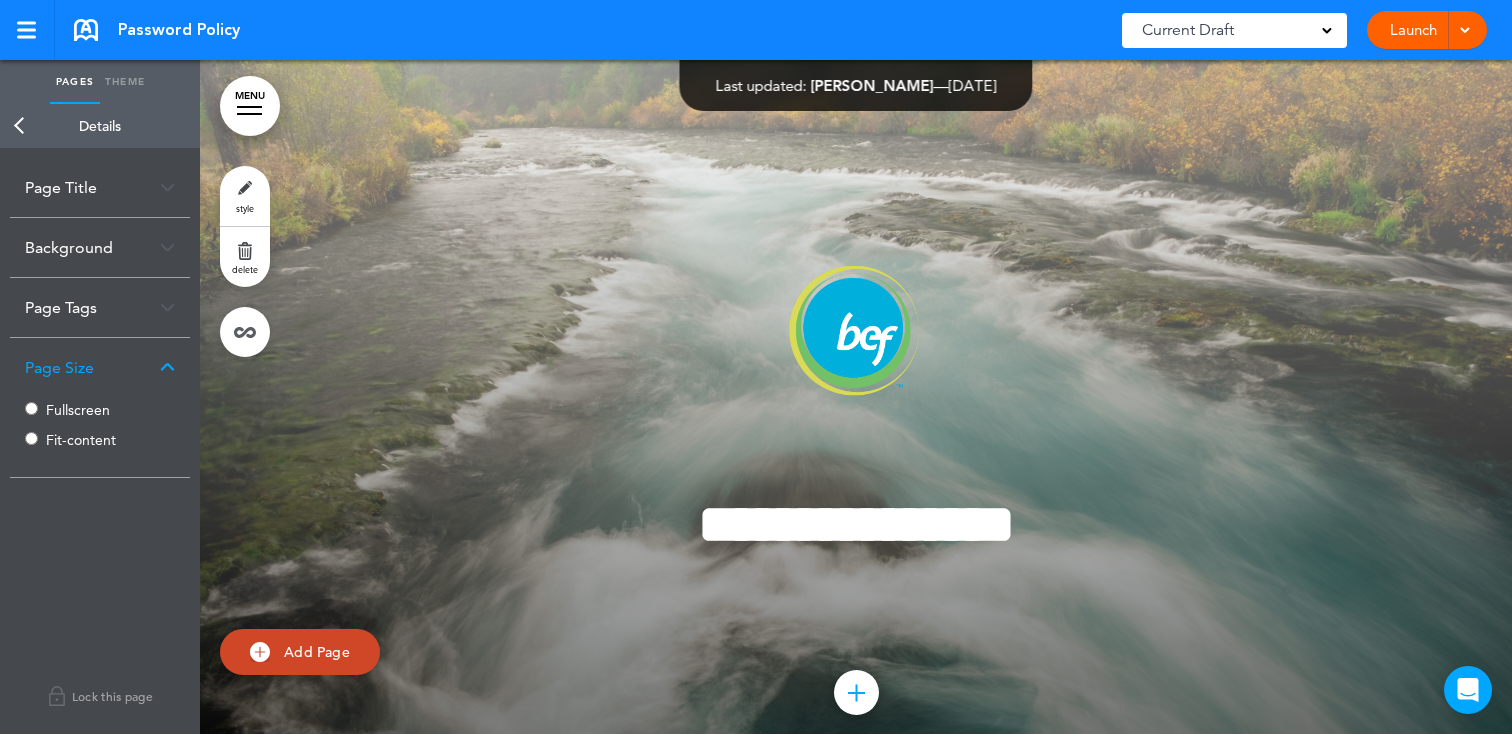 click on "Page Tags" at bounding box center (100, 307) 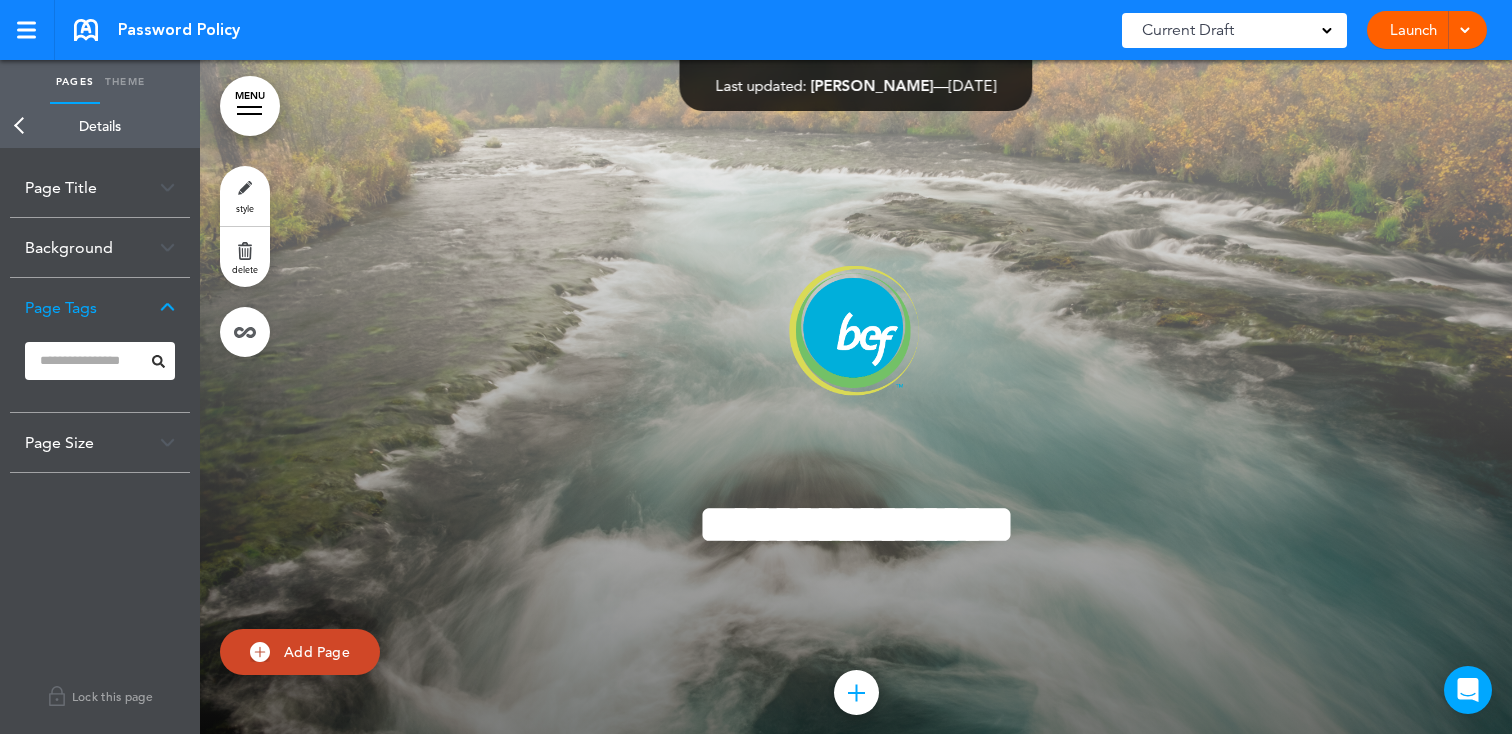 click at bounding box center [100, 361] 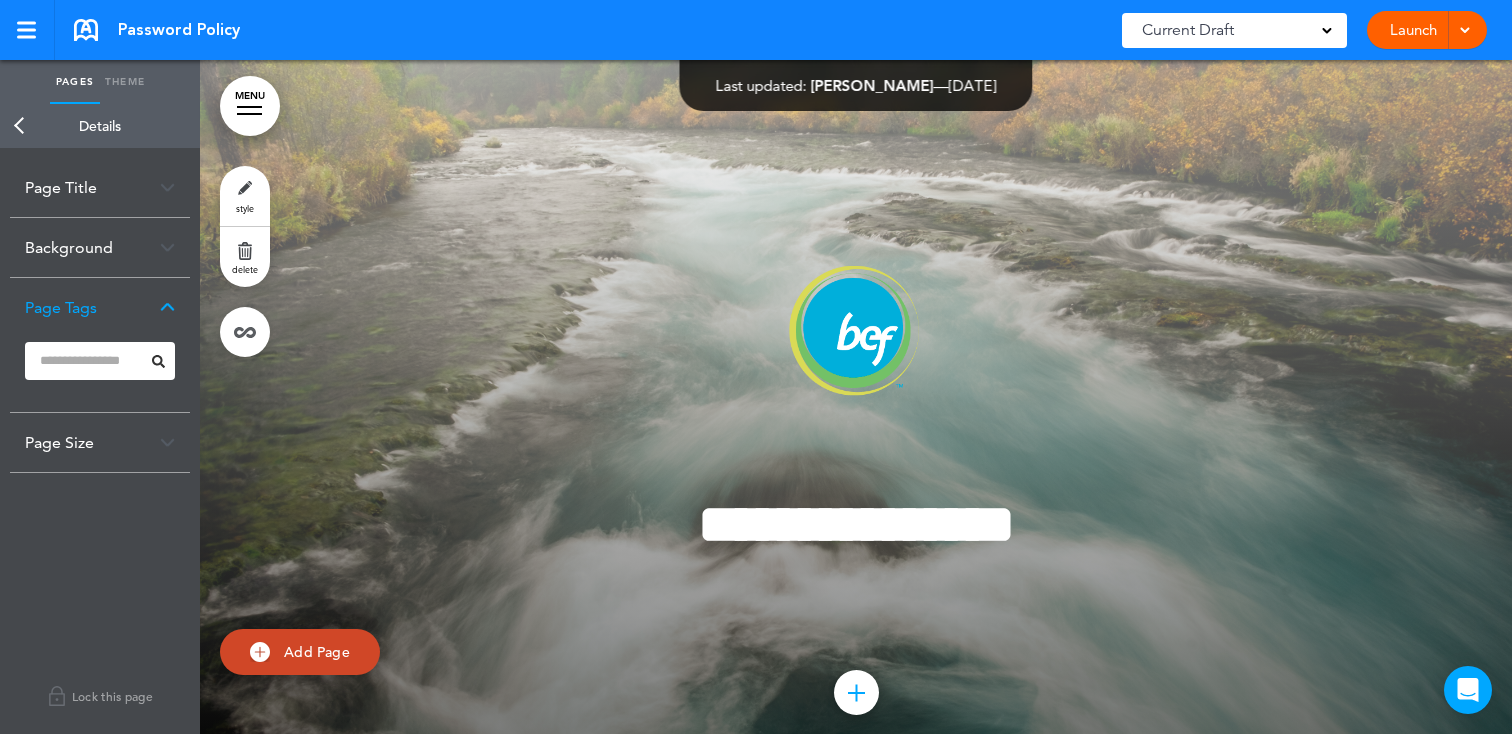 click on "Back" at bounding box center (20, 126) 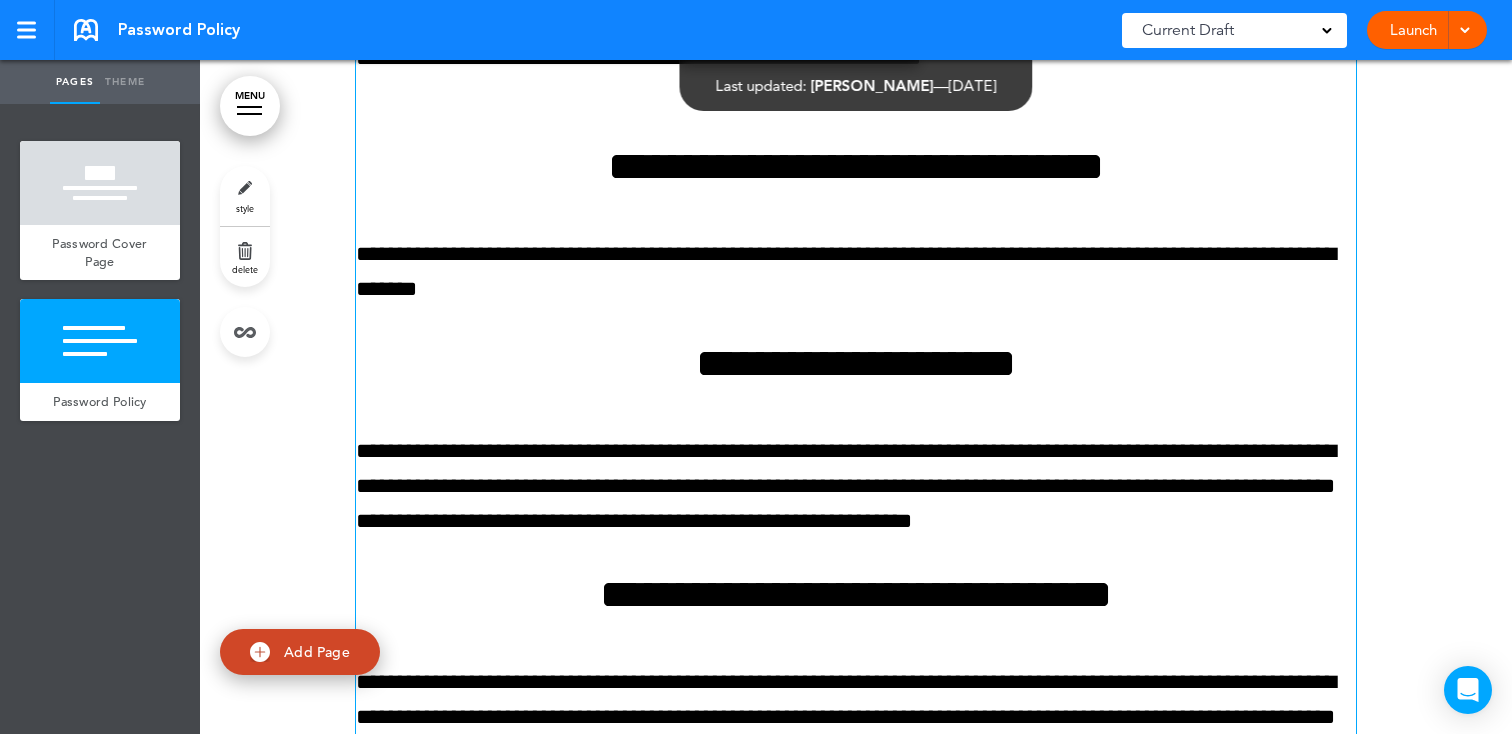 scroll, scrollTop: 2306, scrollLeft: 0, axis: vertical 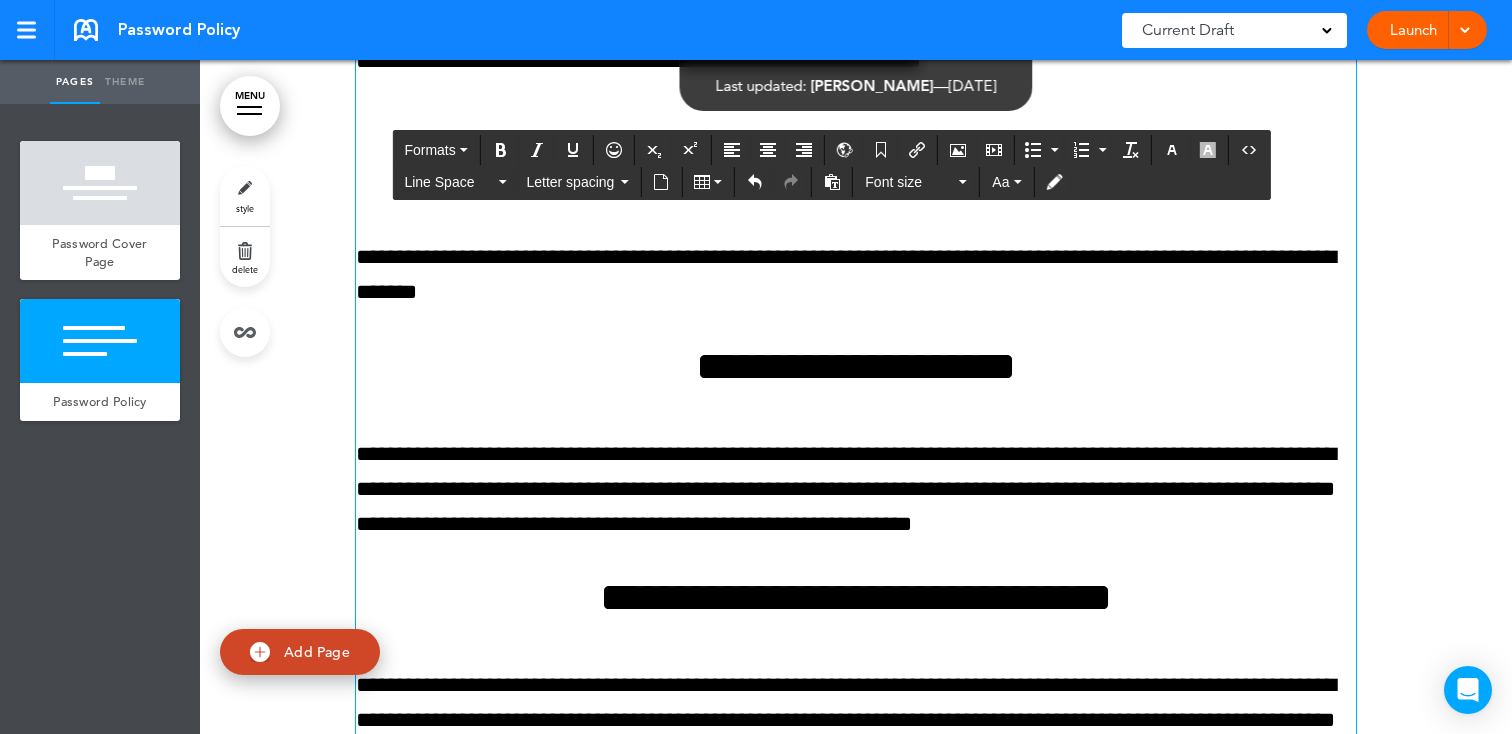 click on "**********" at bounding box center [856, -223] 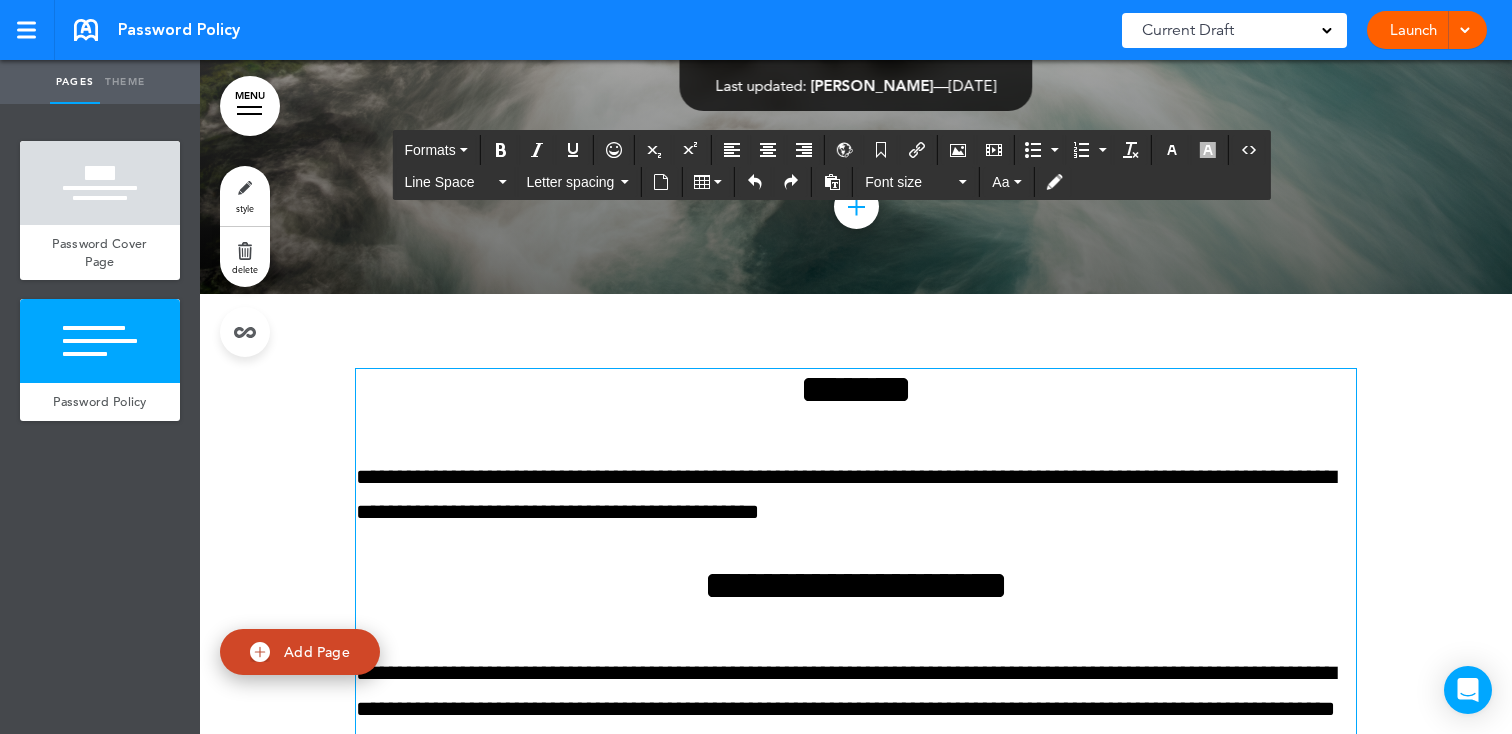 scroll, scrollTop: 482, scrollLeft: 0, axis: vertical 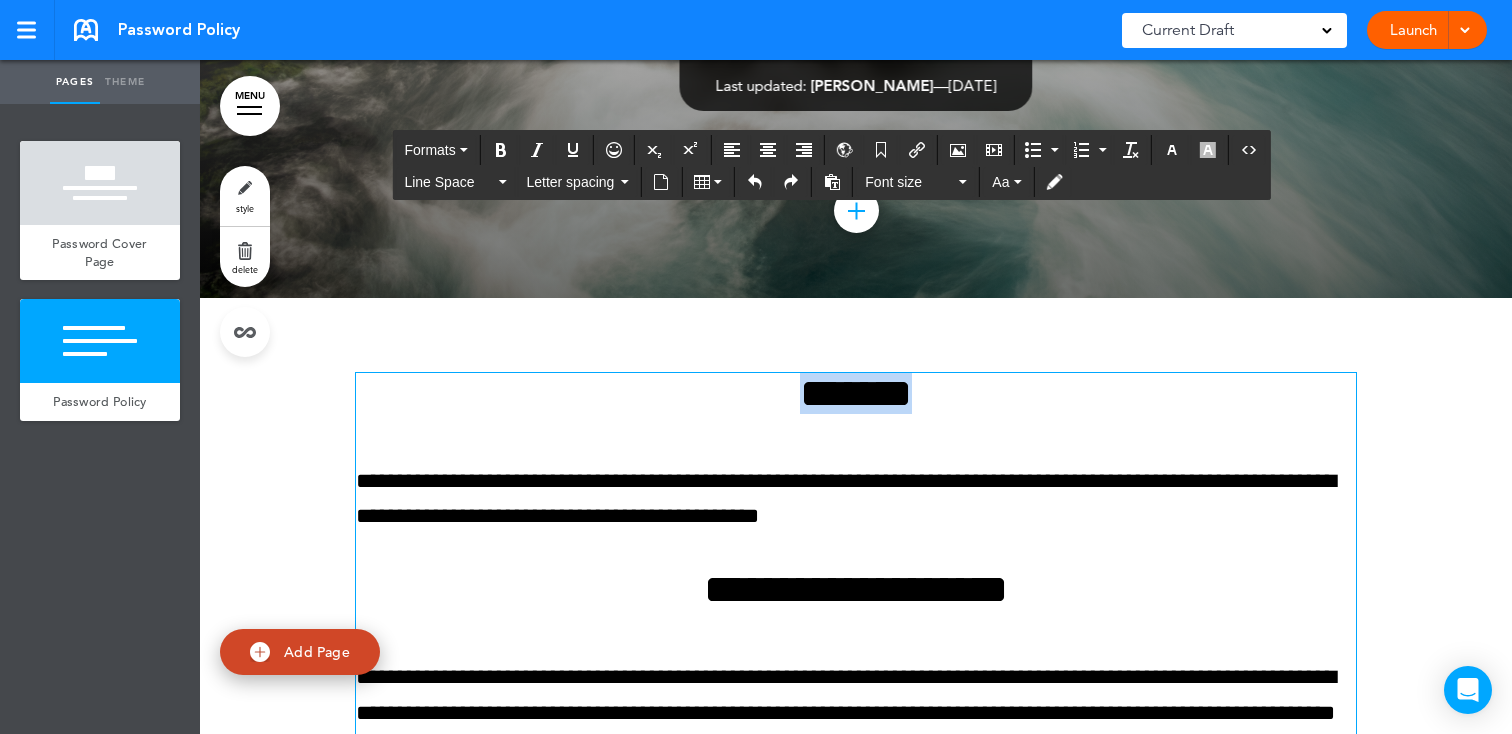 drag, startPoint x: 764, startPoint y: 399, endPoint x: 897, endPoint y: 361, distance: 138.32208 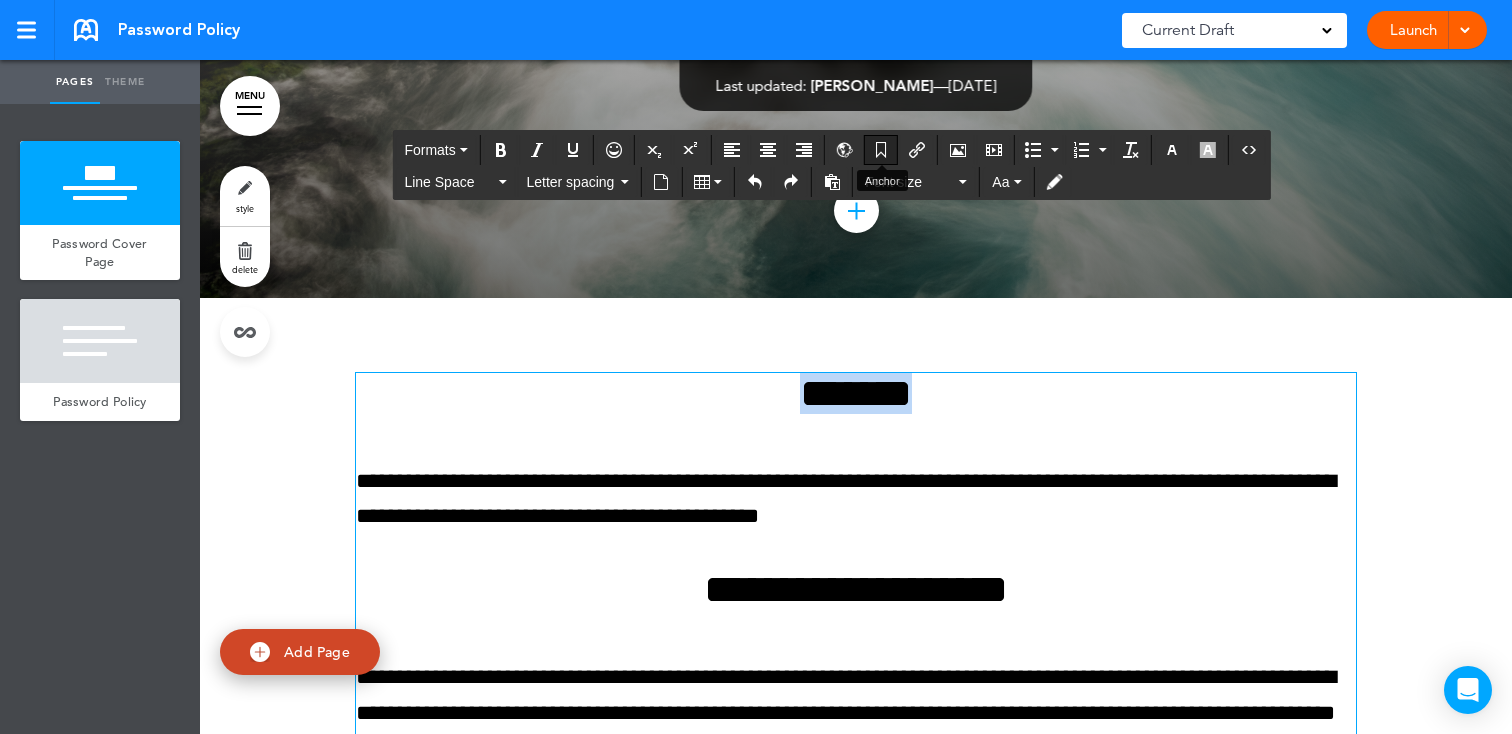 click at bounding box center [881, 150] 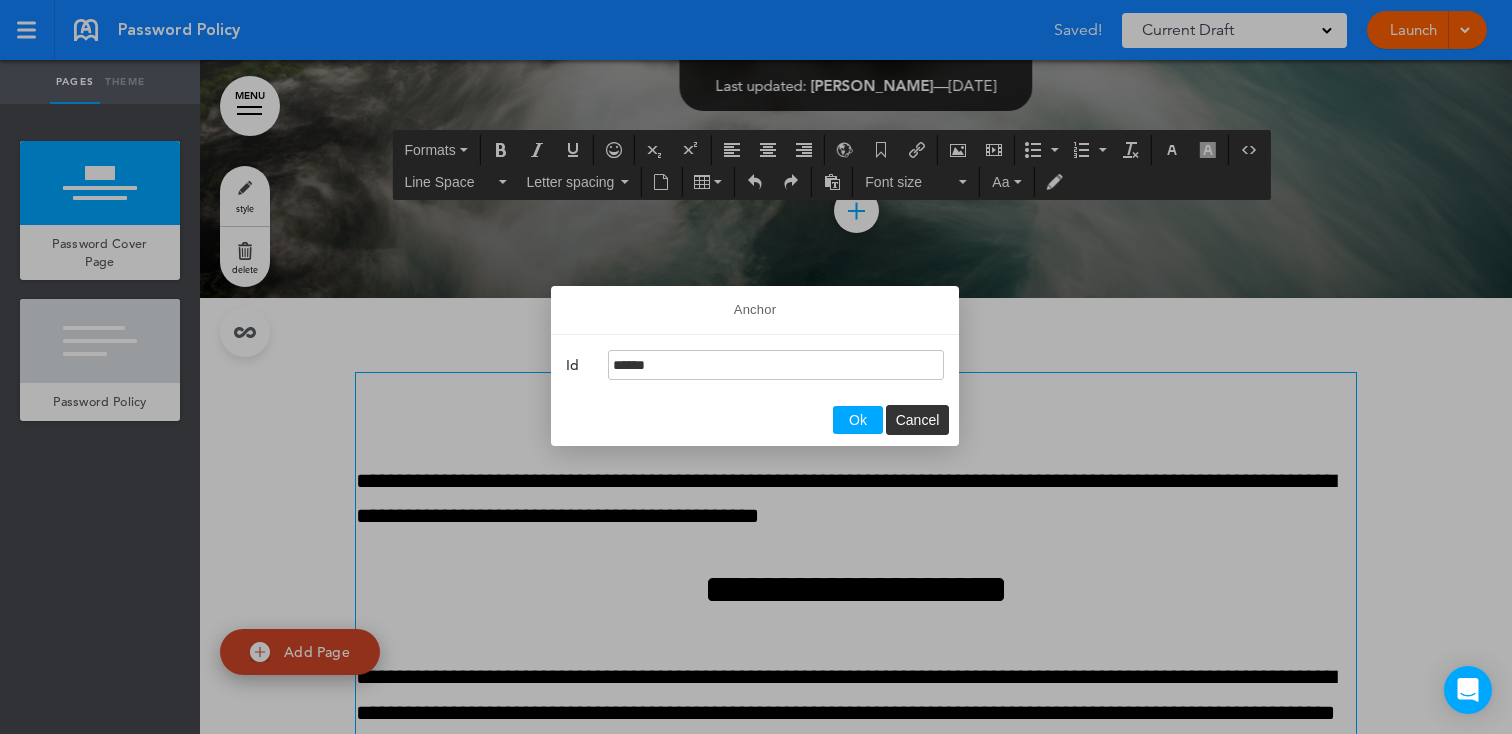 type on "*******" 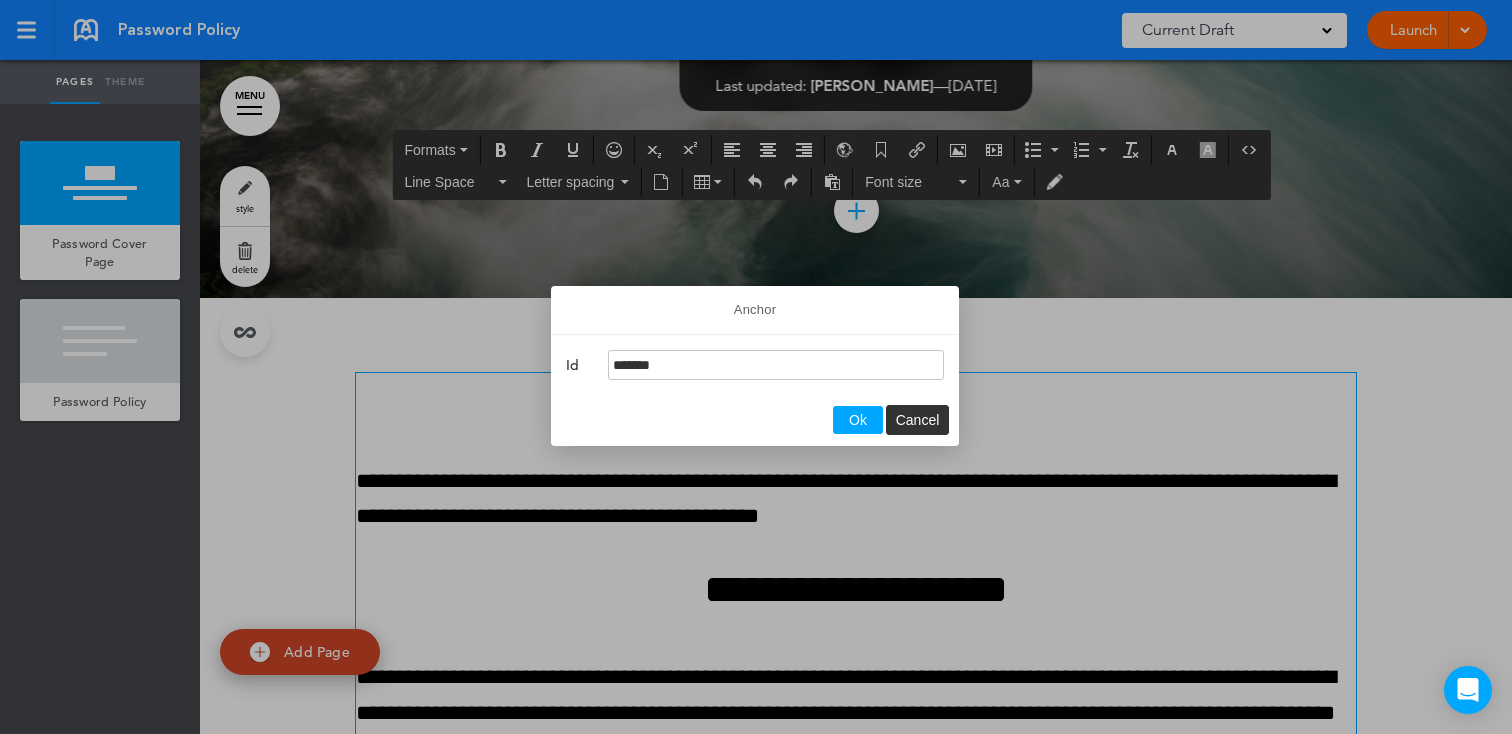 click on "Ok" at bounding box center (858, 420) 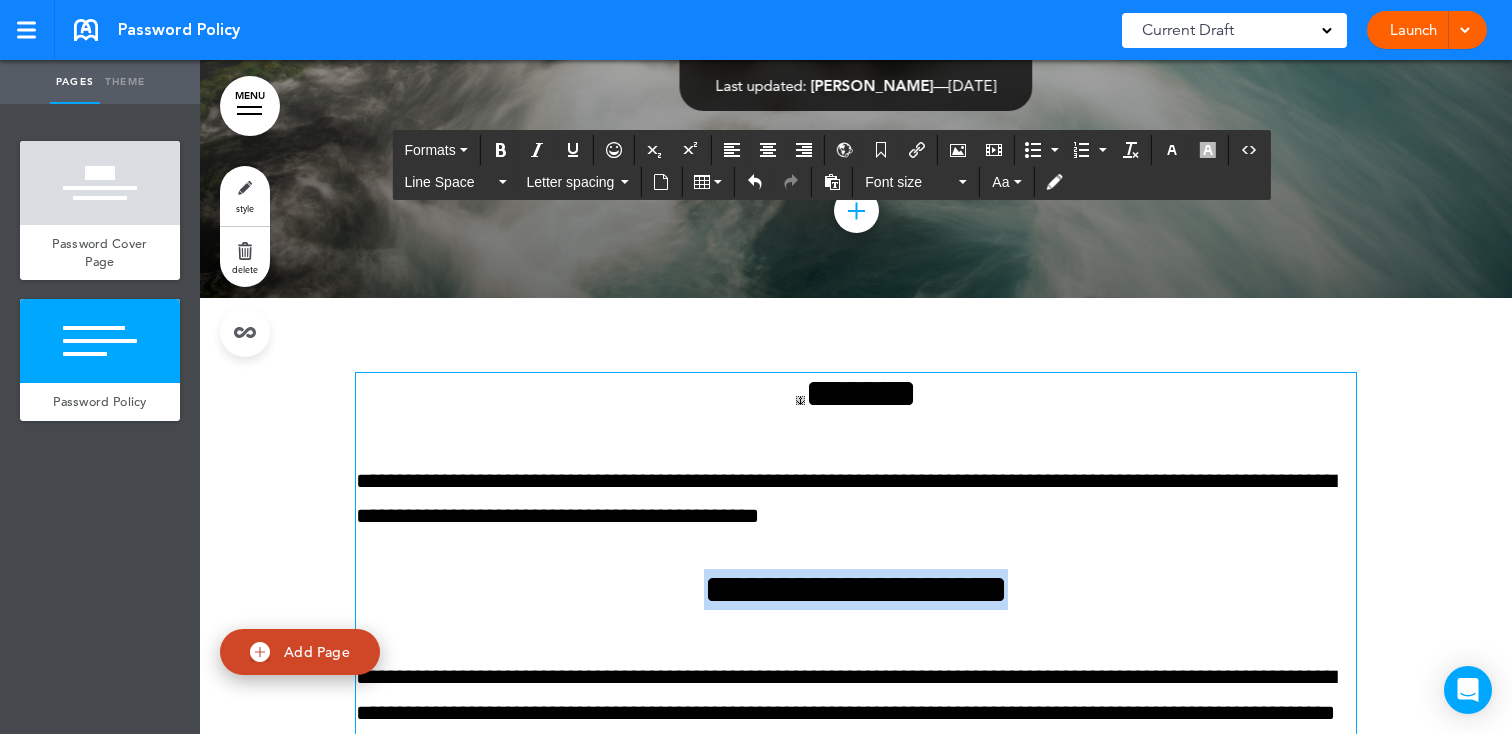 drag, startPoint x: 1069, startPoint y: 593, endPoint x: 625, endPoint y: 589, distance: 444.018 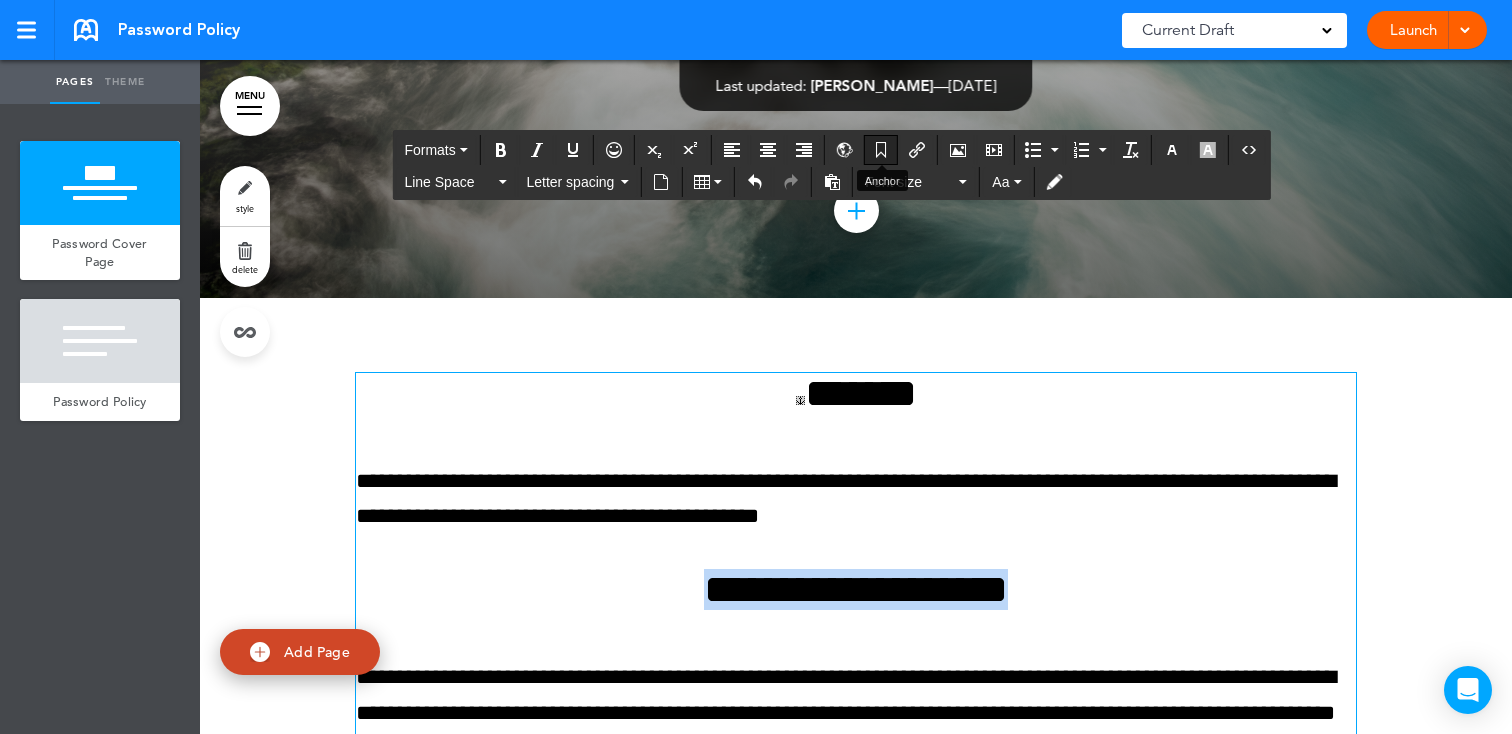 click at bounding box center (881, 150) 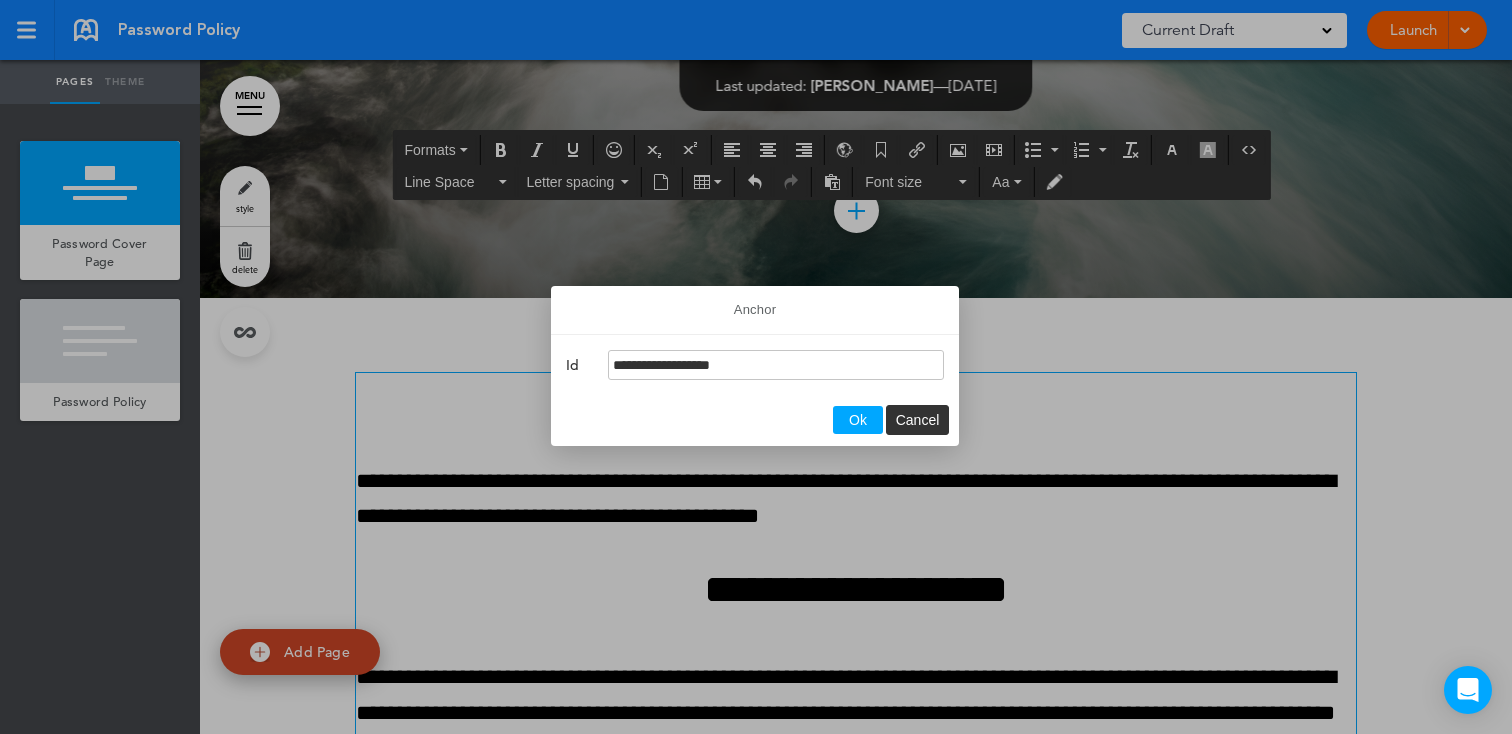 click on "Ok" at bounding box center [858, 420] 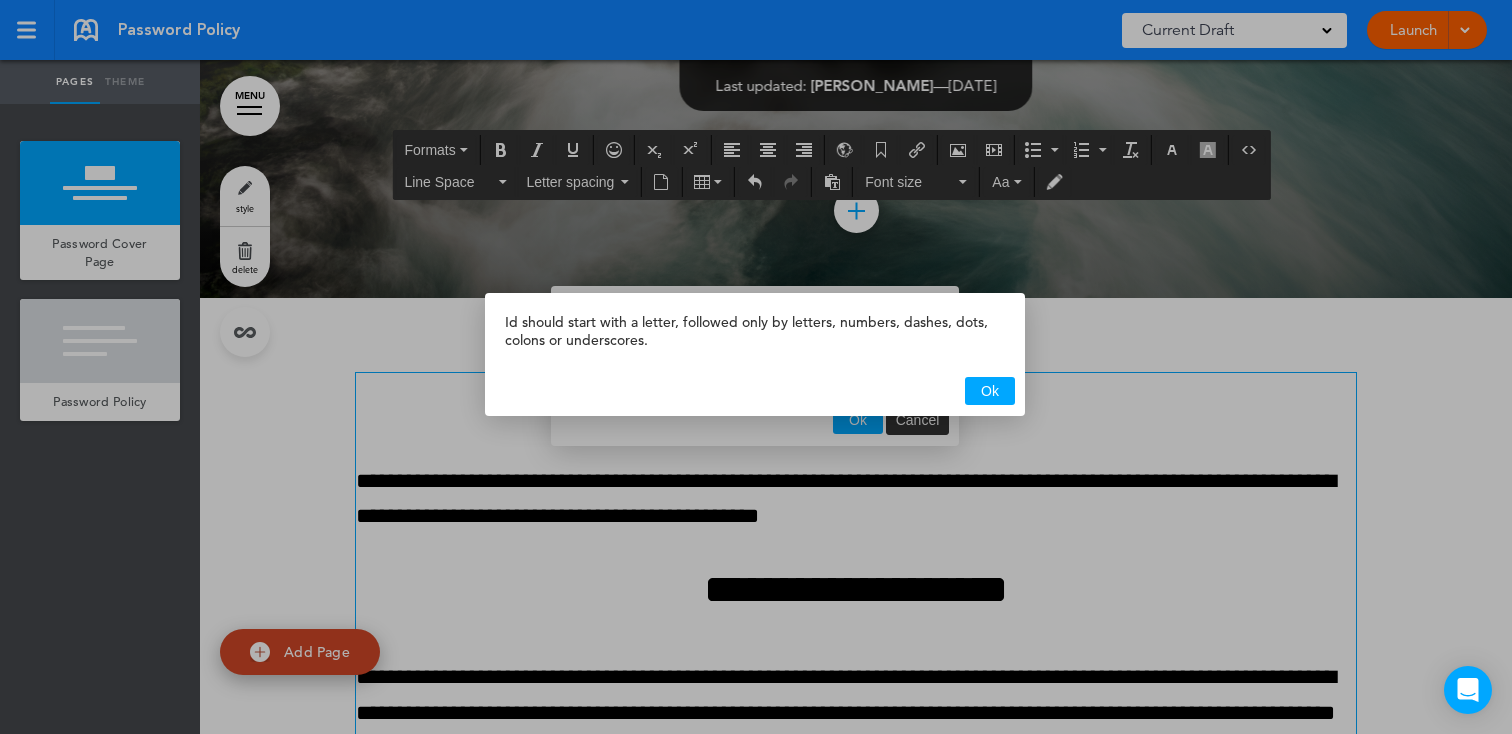 click on "Ok" at bounding box center (990, 391) 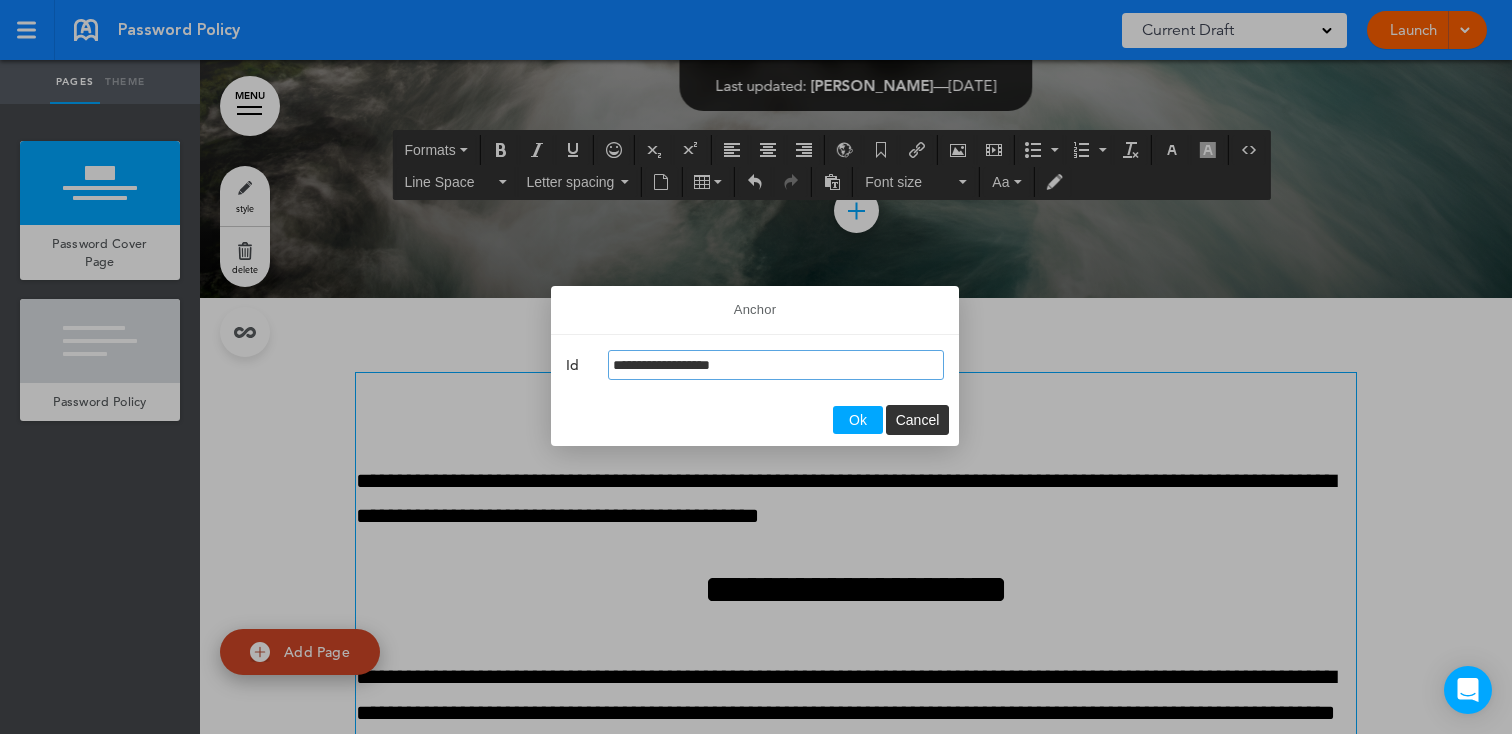 click on "**********" at bounding box center (776, 365) 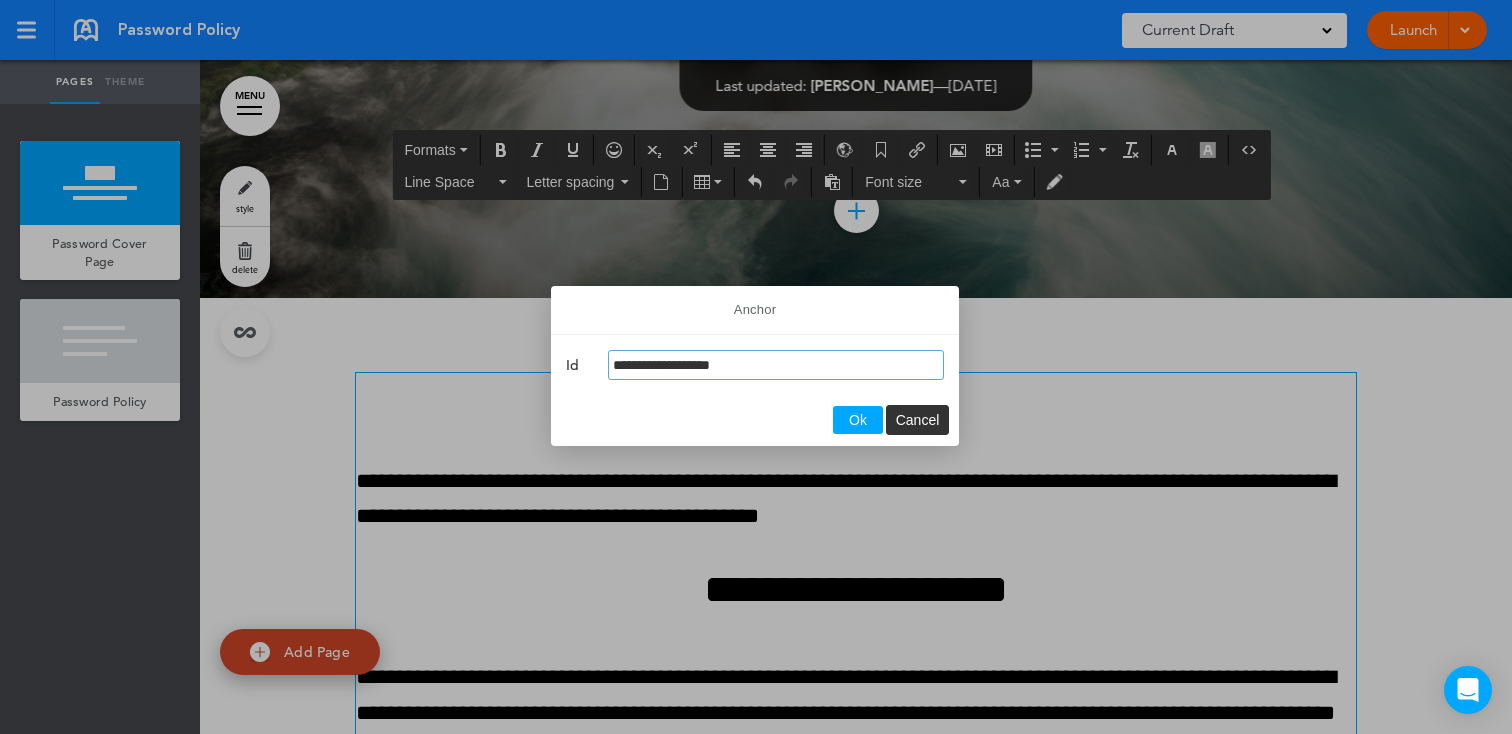 drag, startPoint x: 616, startPoint y: 366, endPoint x: 640, endPoint y: 361, distance: 24.5153 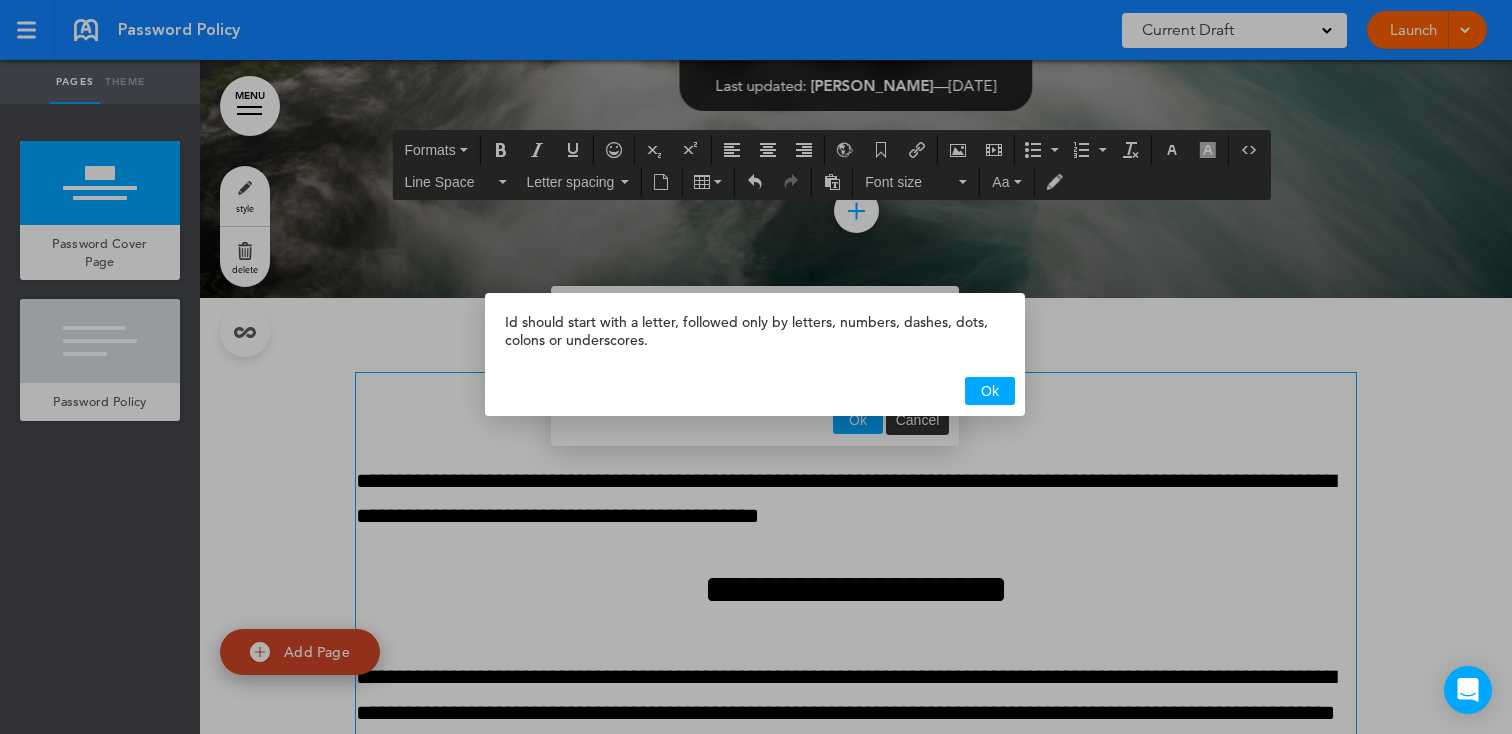 drag, startPoint x: 984, startPoint y: 390, endPoint x: 972, endPoint y: 390, distance: 12 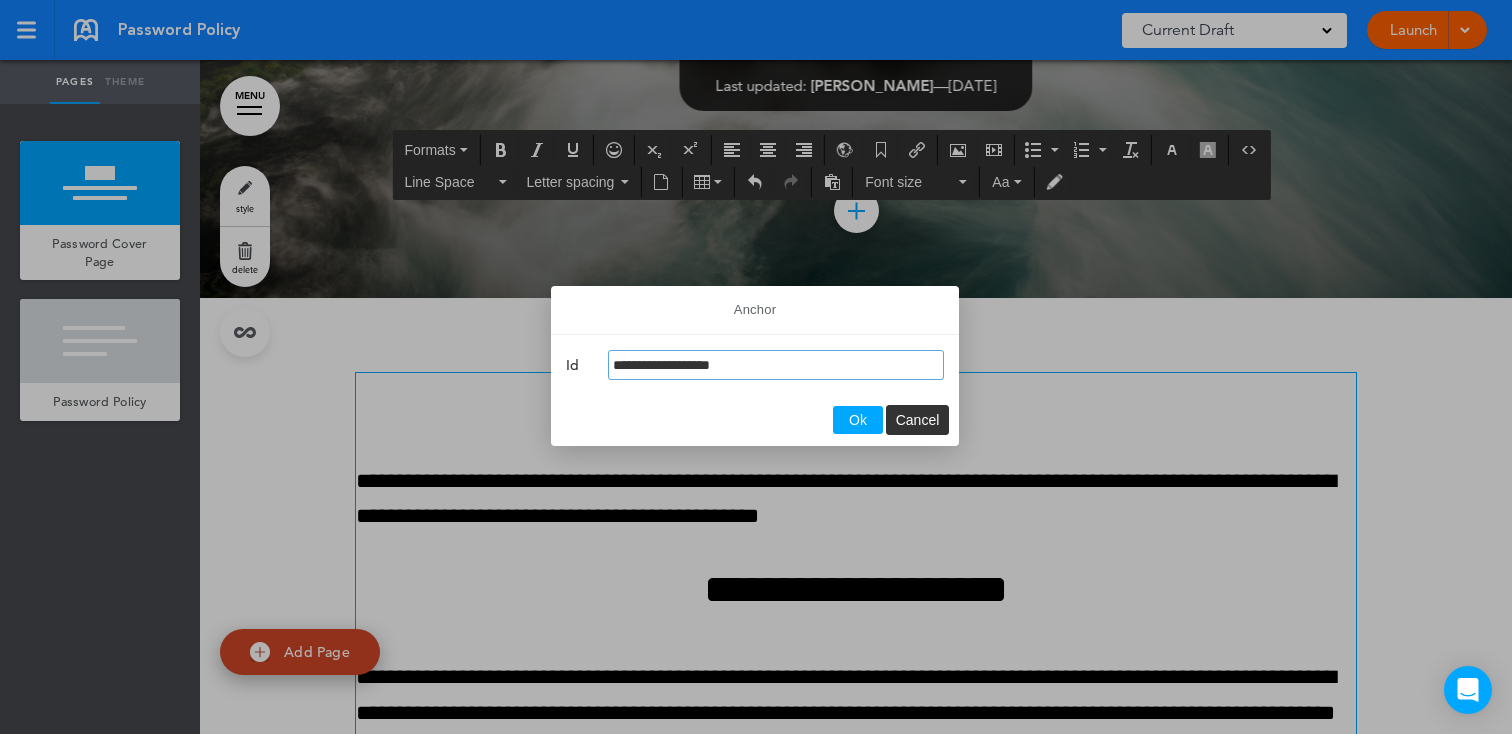 click on "**********" at bounding box center (776, 365) 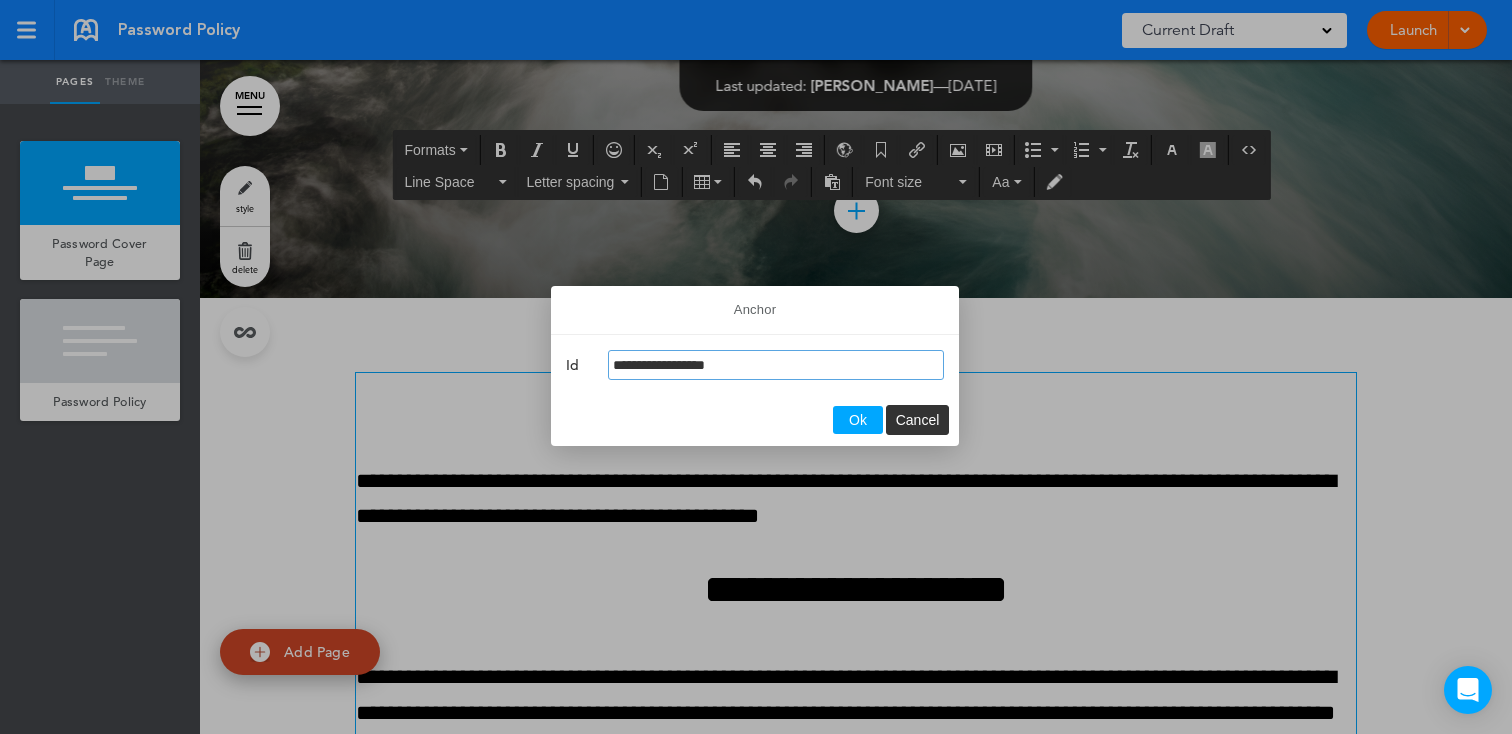type on "**********" 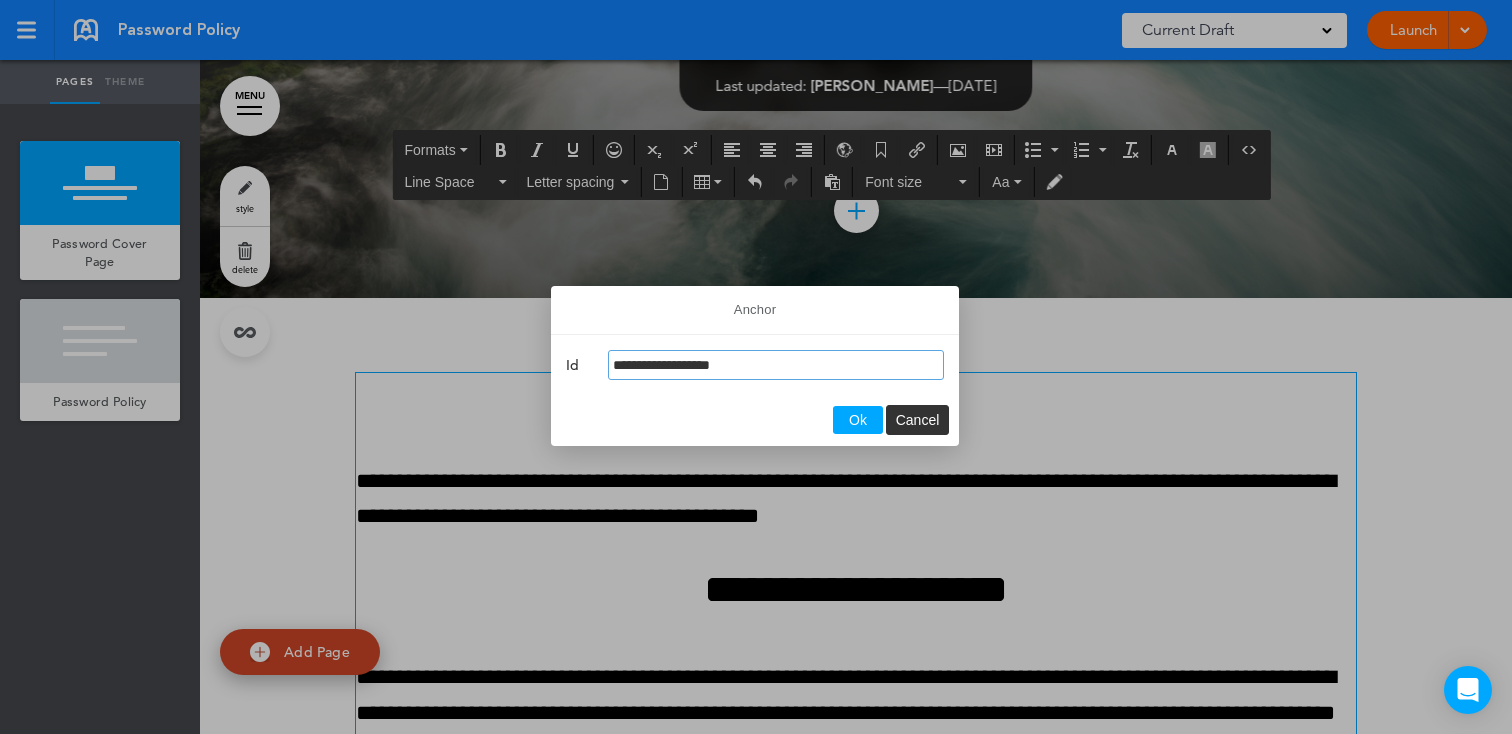 click on "Ok" at bounding box center (858, 420) 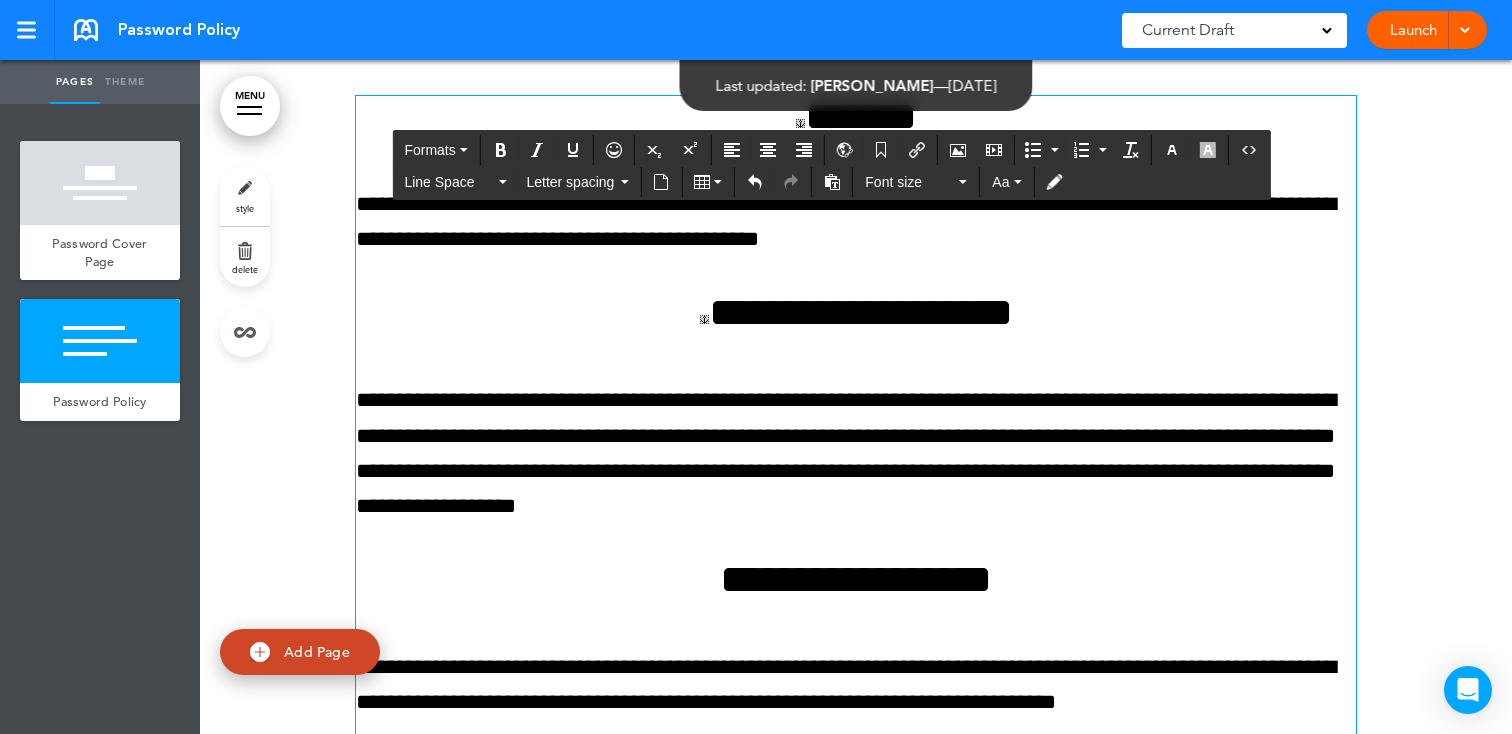 scroll, scrollTop: 783, scrollLeft: 0, axis: vertical 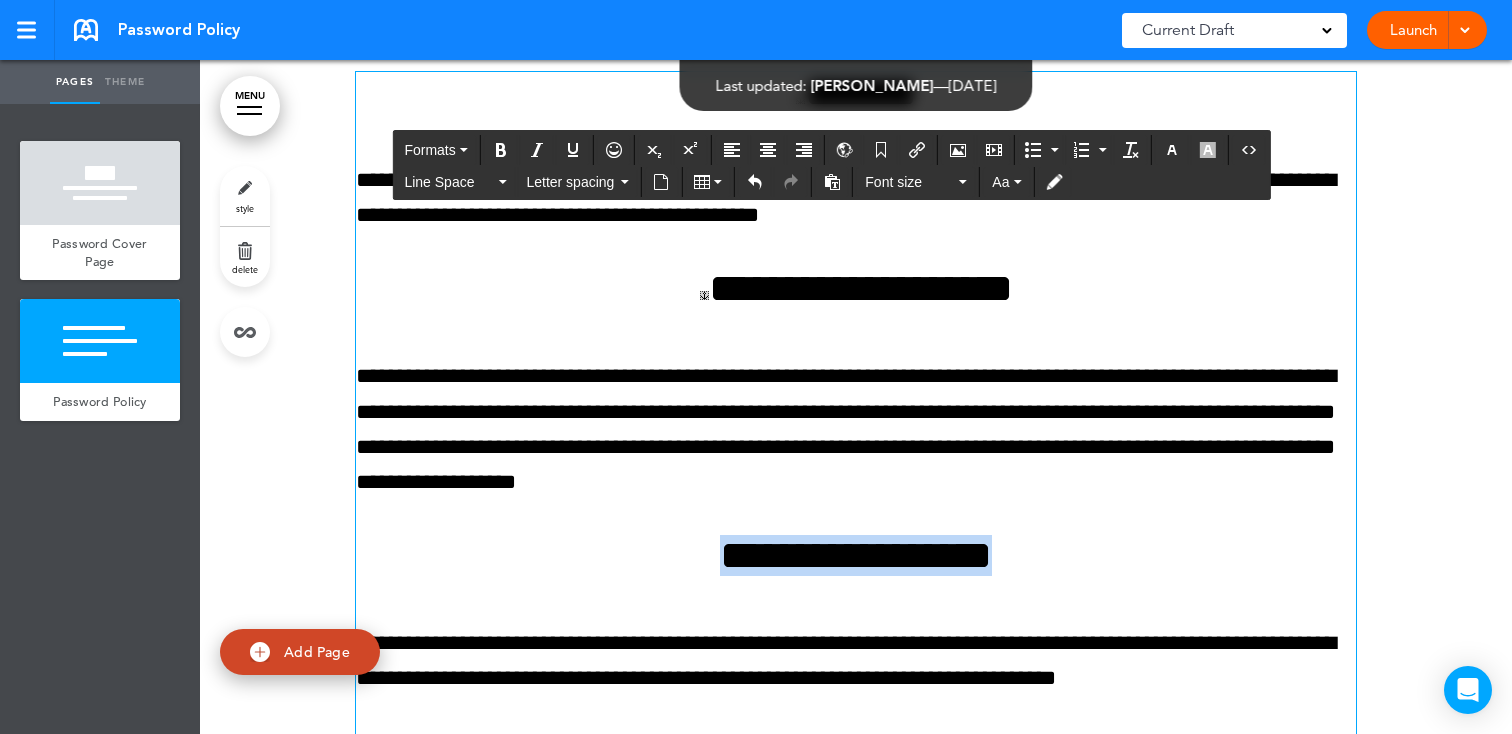 drag, startPoint x: 1020, startPoint y: 567, endPoint x: 710, endPoint y: 540, distance: 311.17358 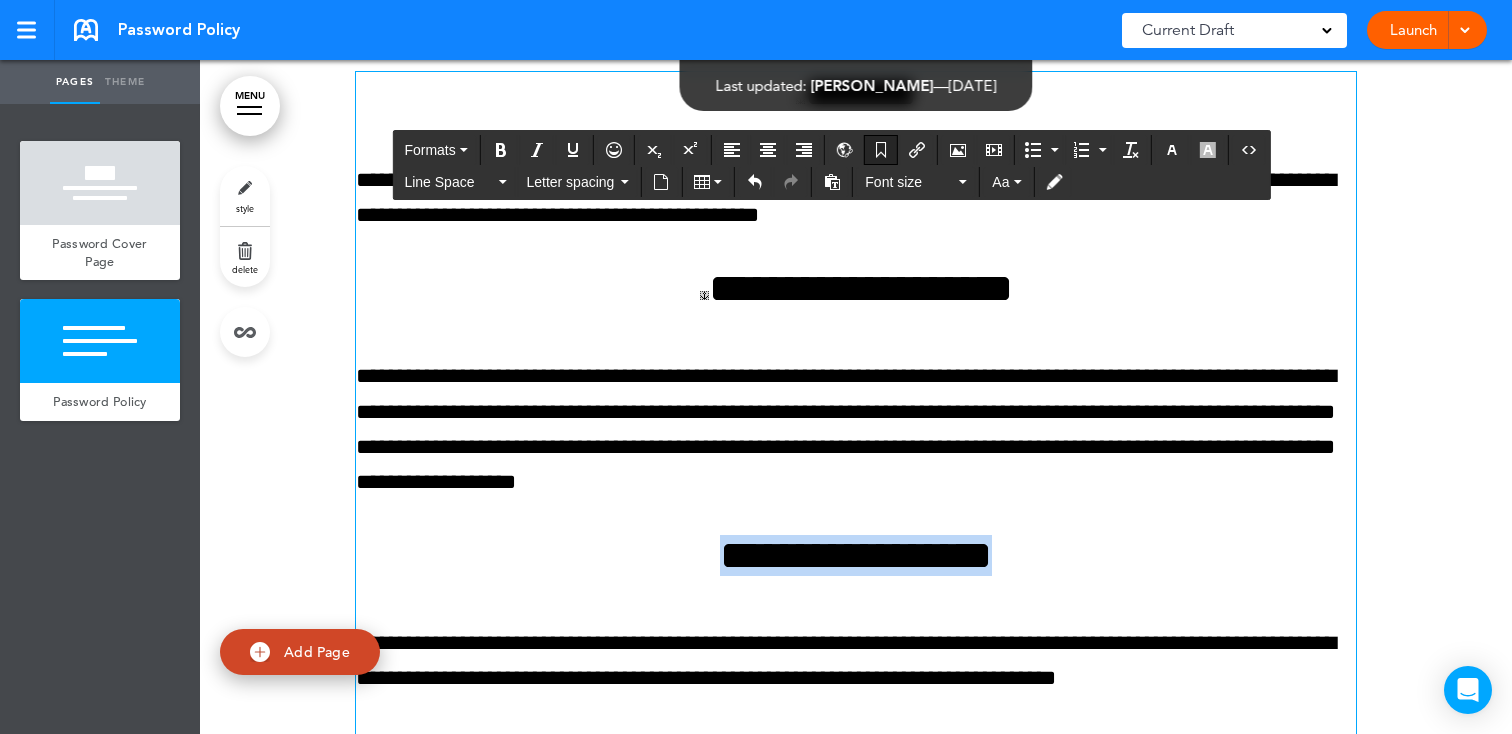 click at bounding box center (881, 150) 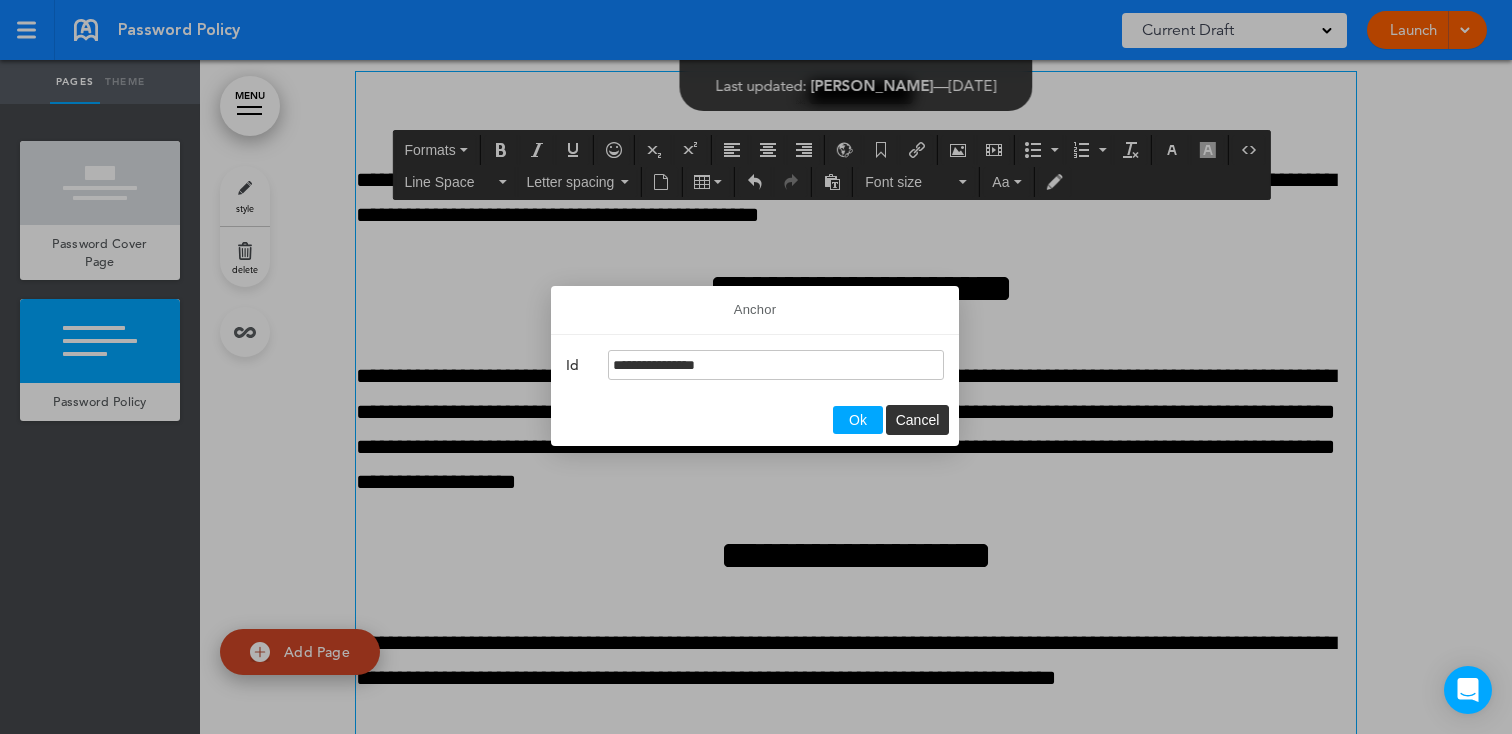 type on "**********" 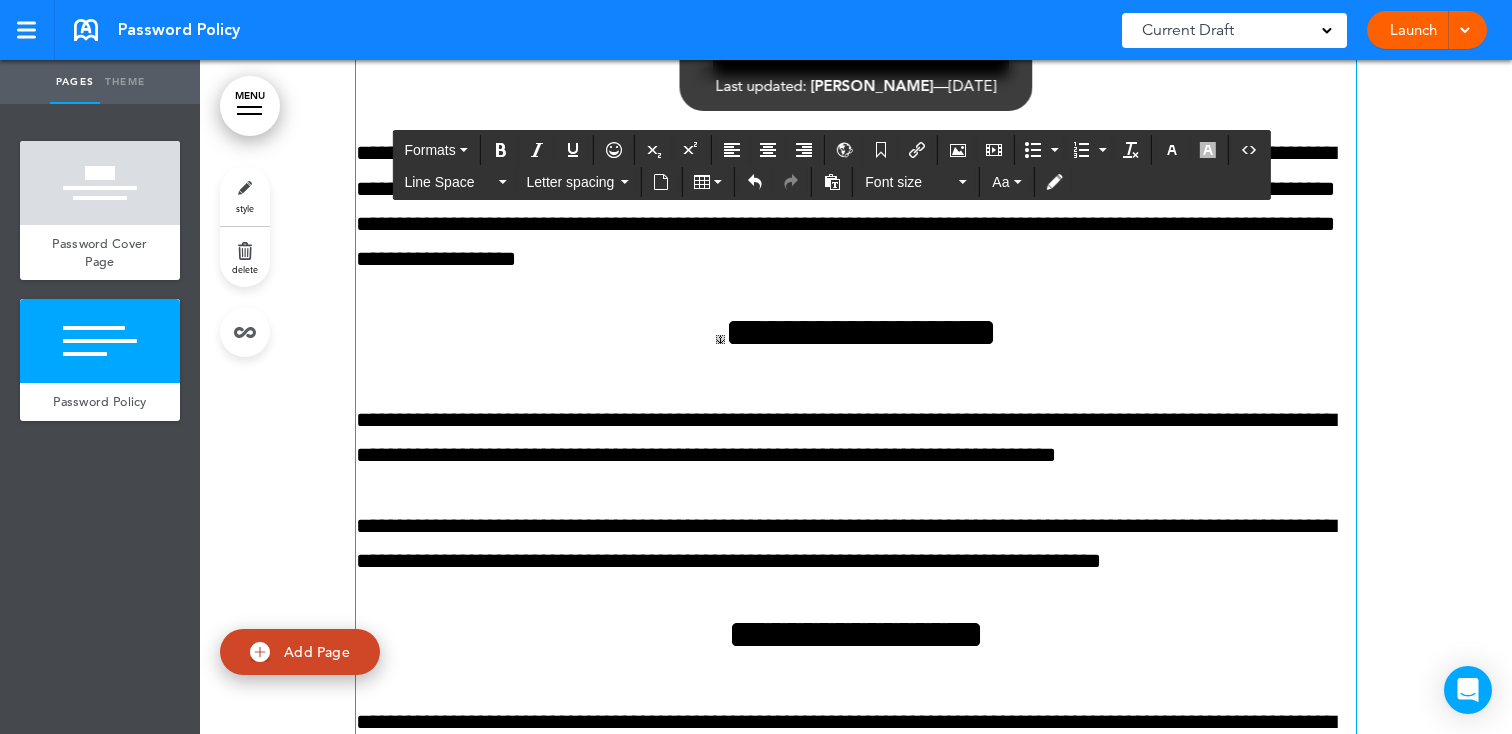 scroll, scrollTop: 1097, scrollLeft: 0, axis: vertical 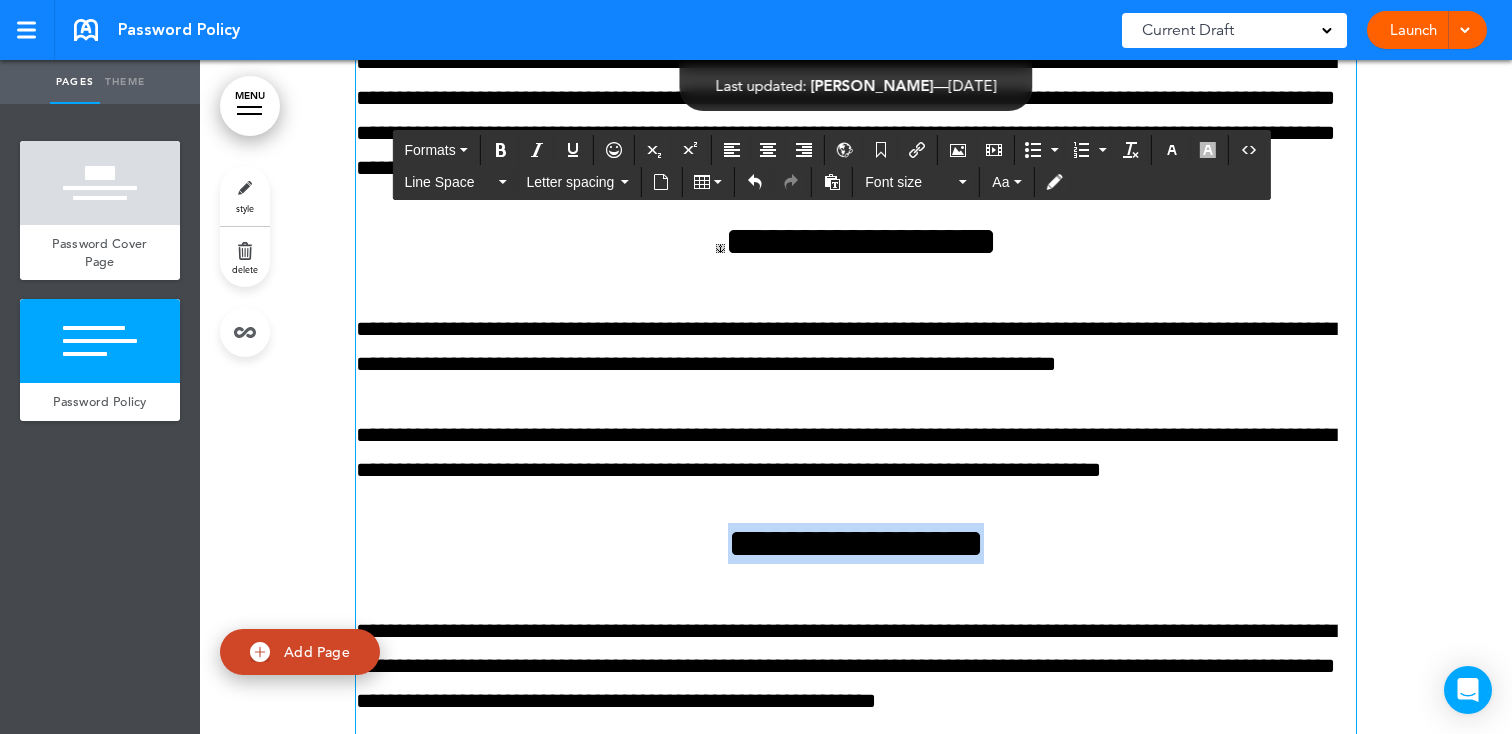 drag, startPoint x: 1018, startPoint y: 558, endPoint x: 708, endPoint y: 372, distance: 361.519 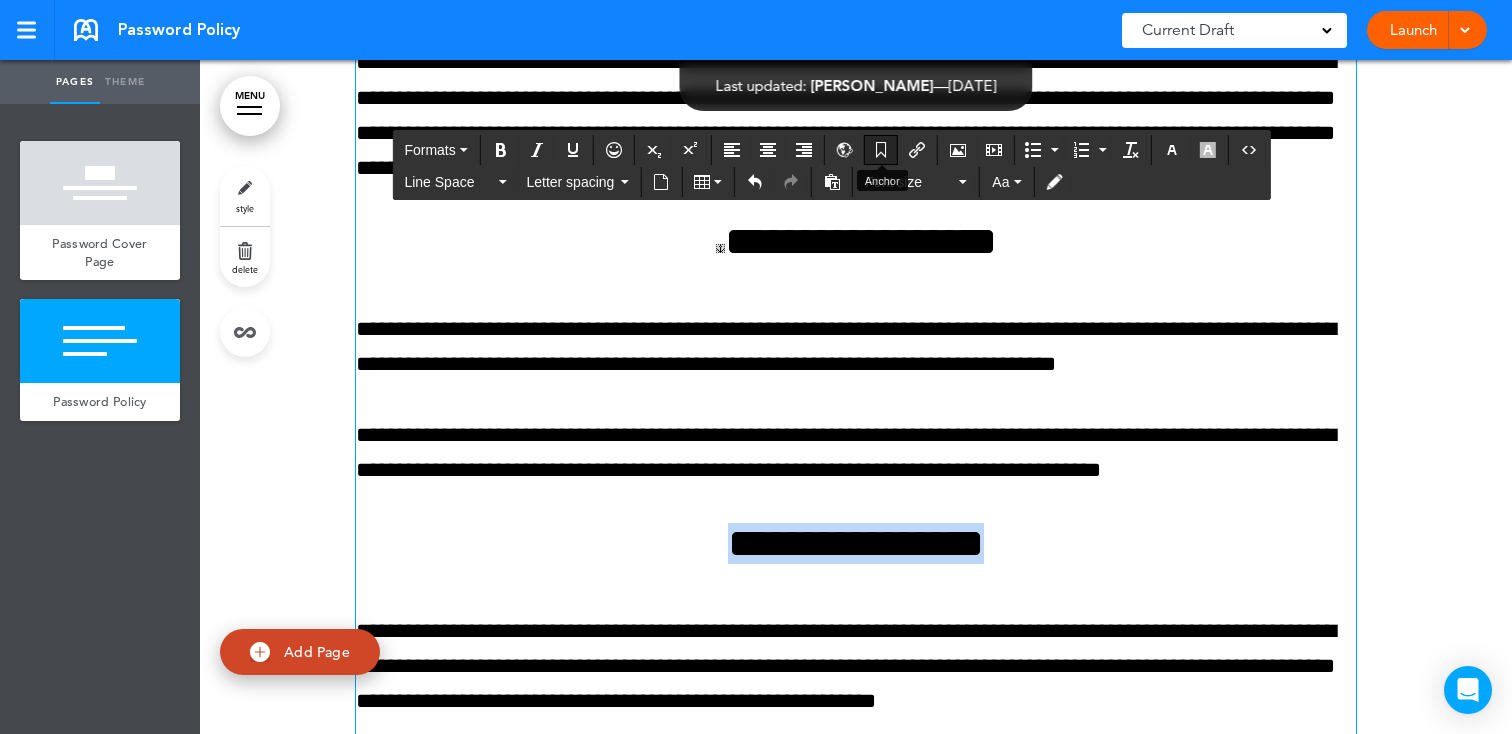 click at bounding box center [881, 150] 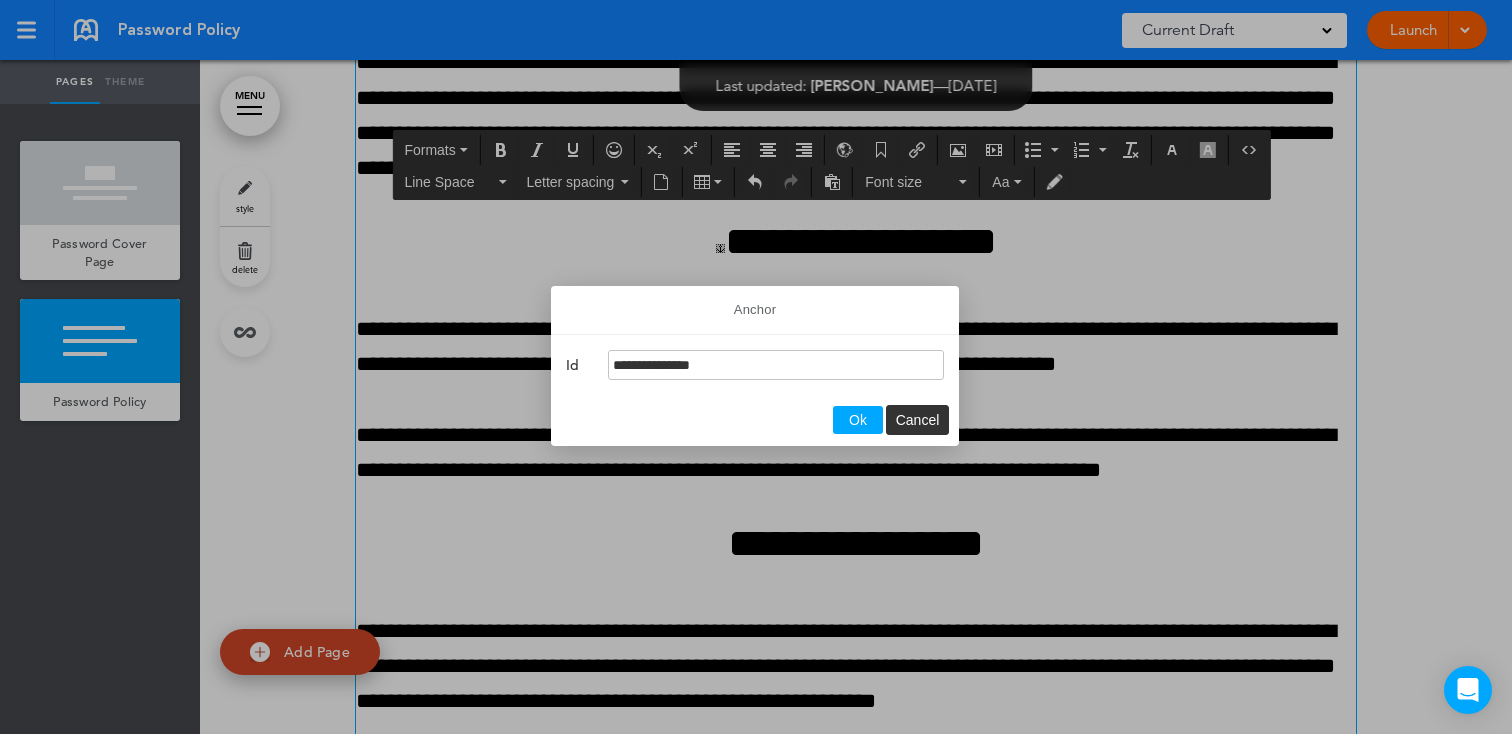 type on "**********" 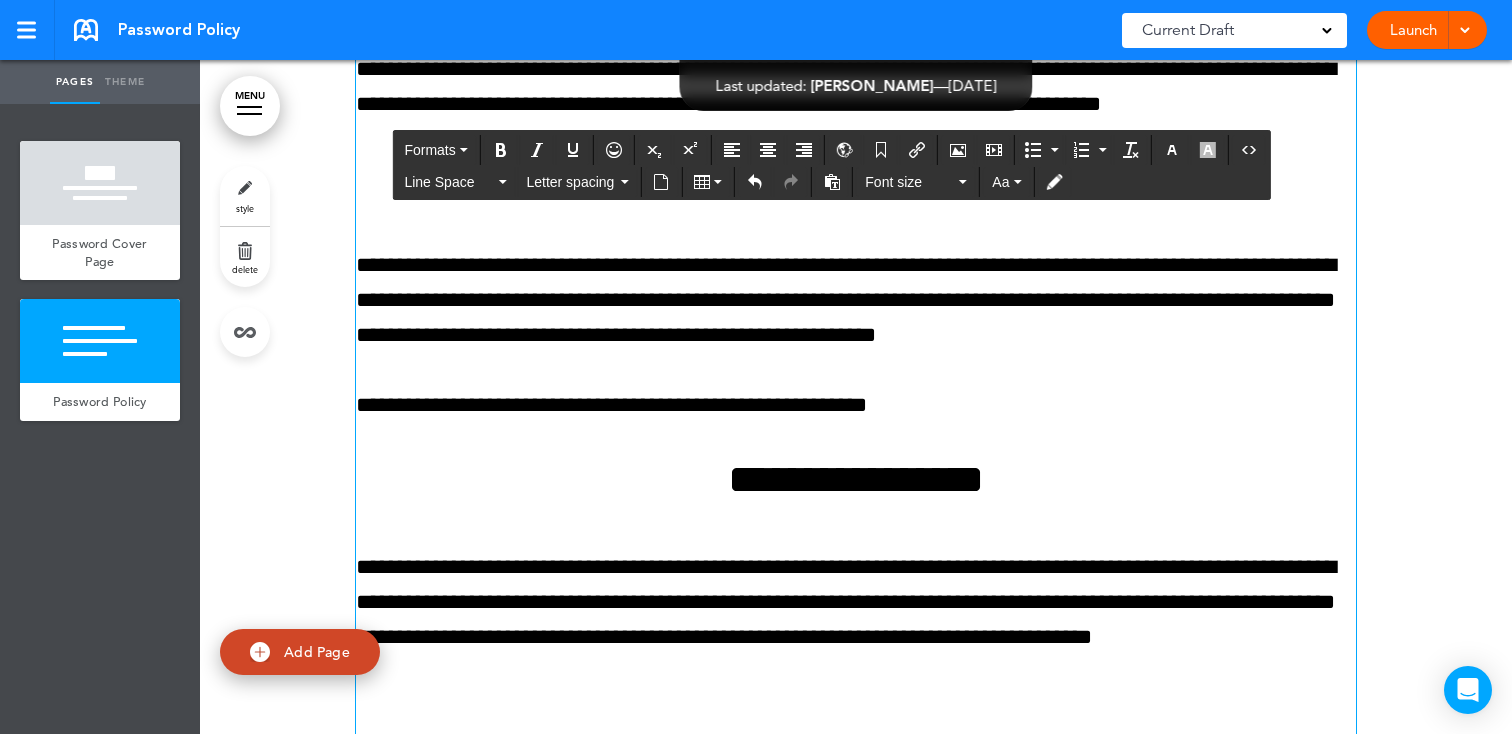 scroll, scrollTop: 1558, scrollLeft: 0, axis: vertical 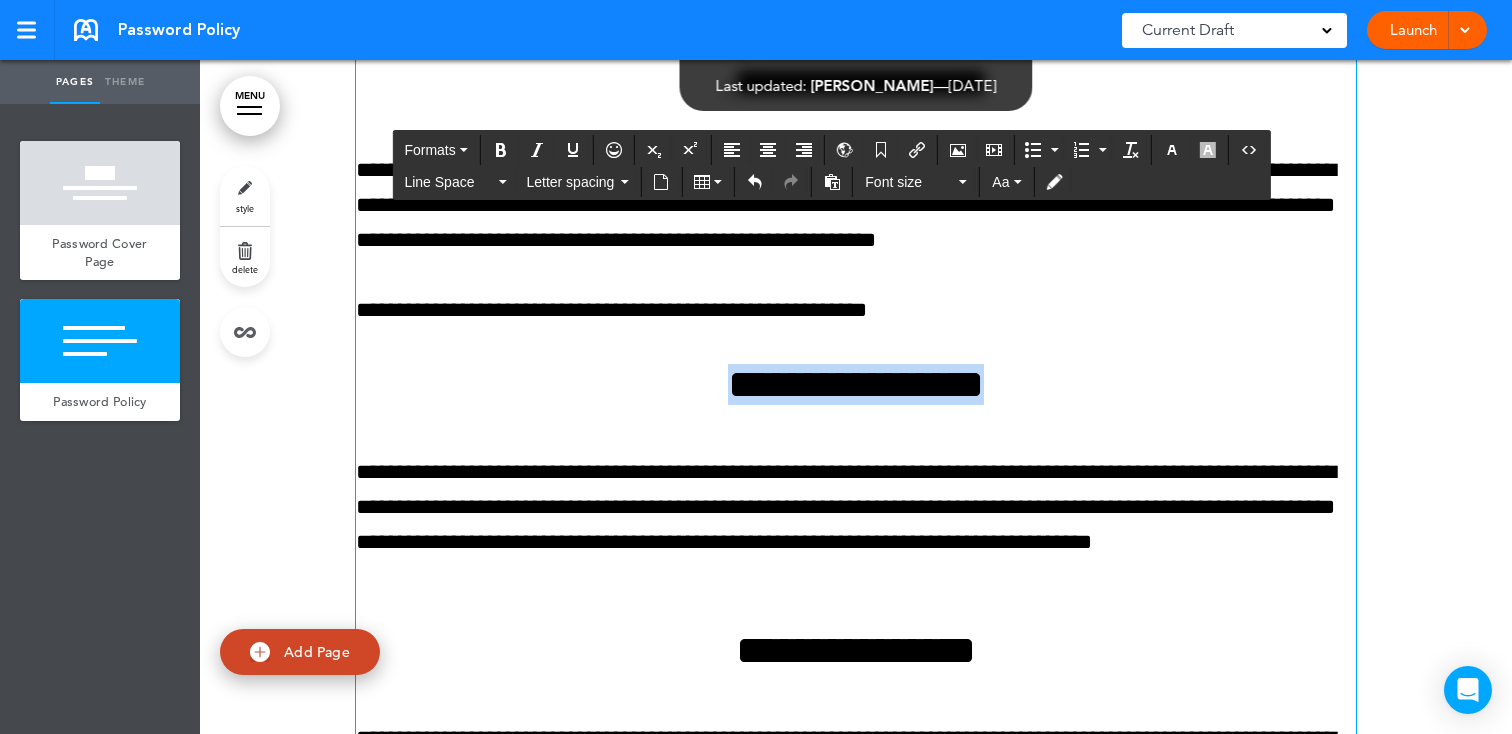 drag, startPoint x: 915, startPoint y: 403, endPoint x: 695, endPoint y: 382, distance: 221 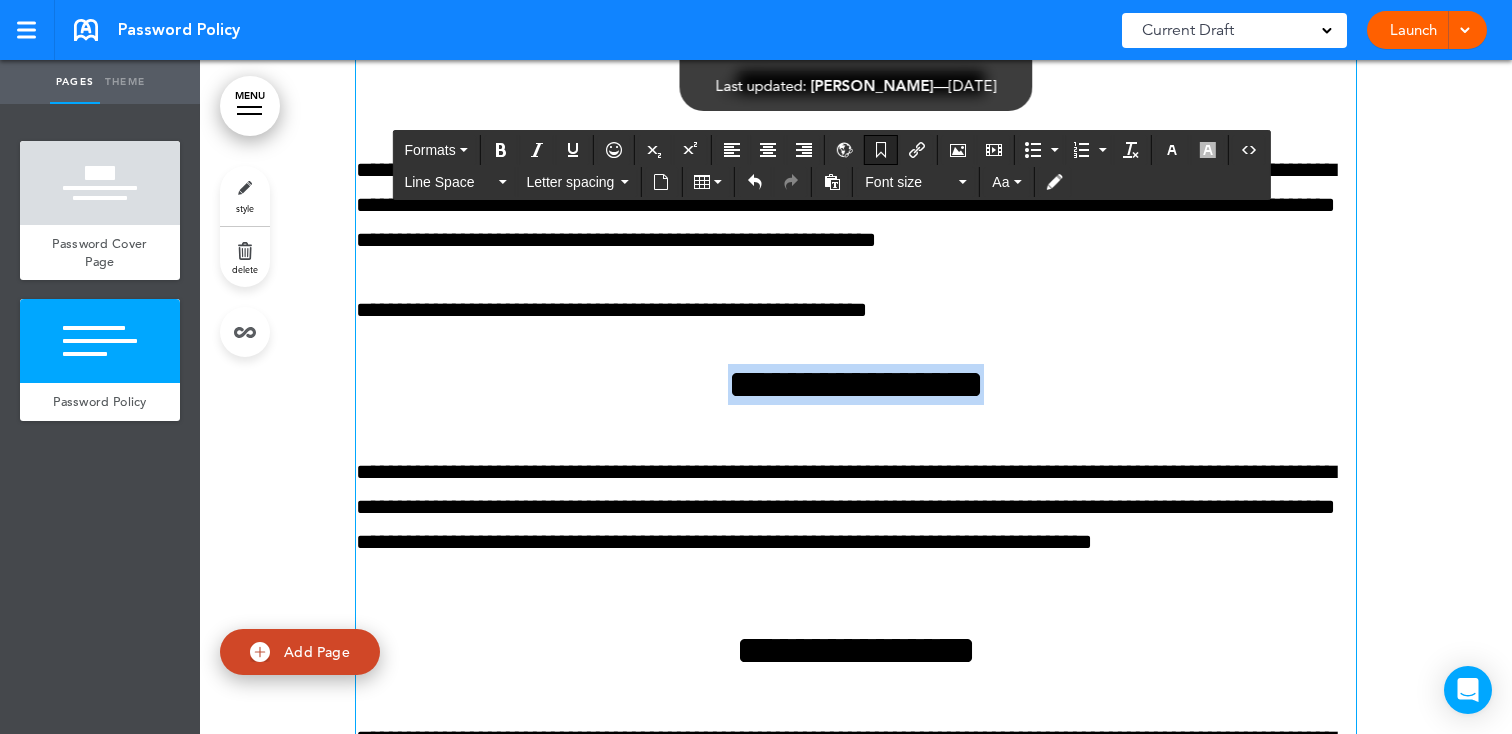 click at bounding box center [881, 150] 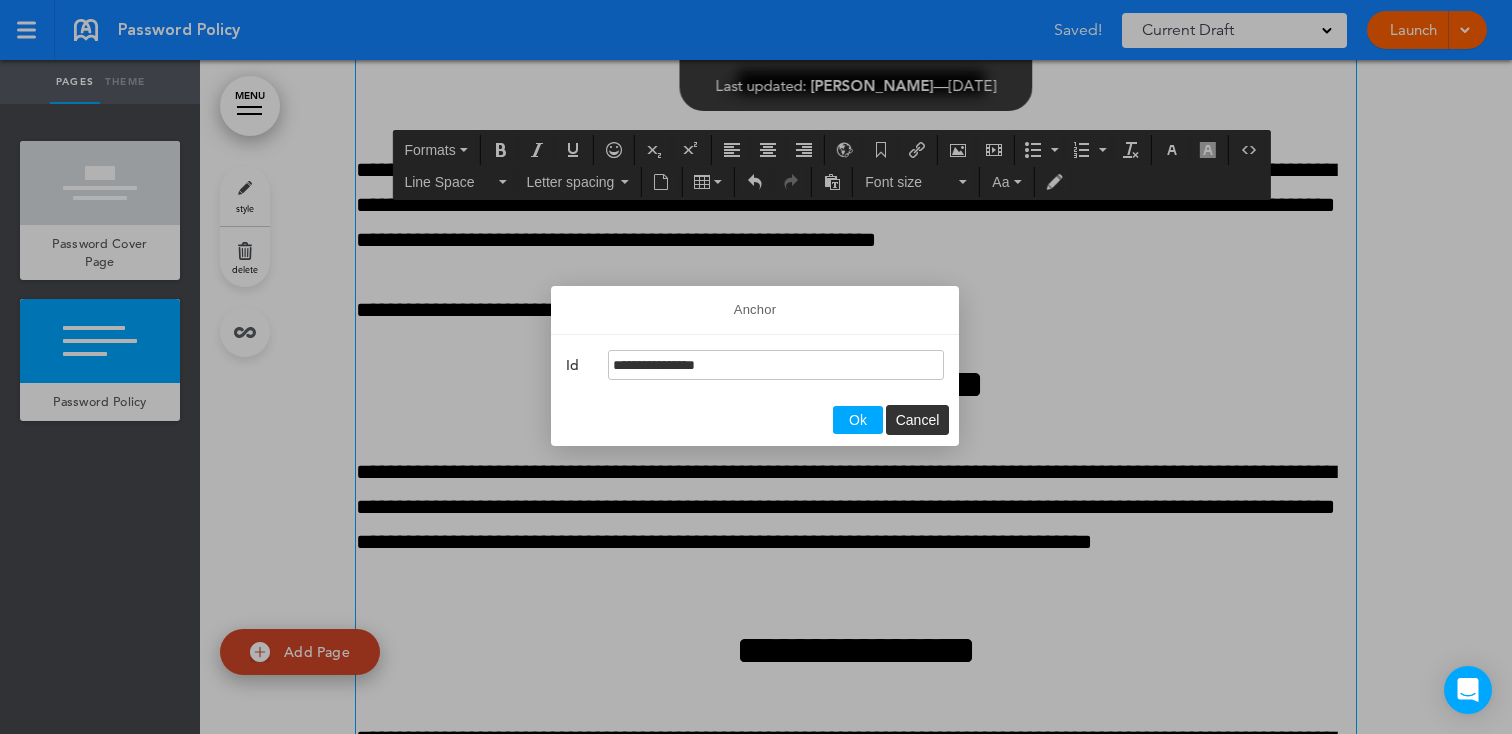 click on "**********" at bounding box center [776, 365] 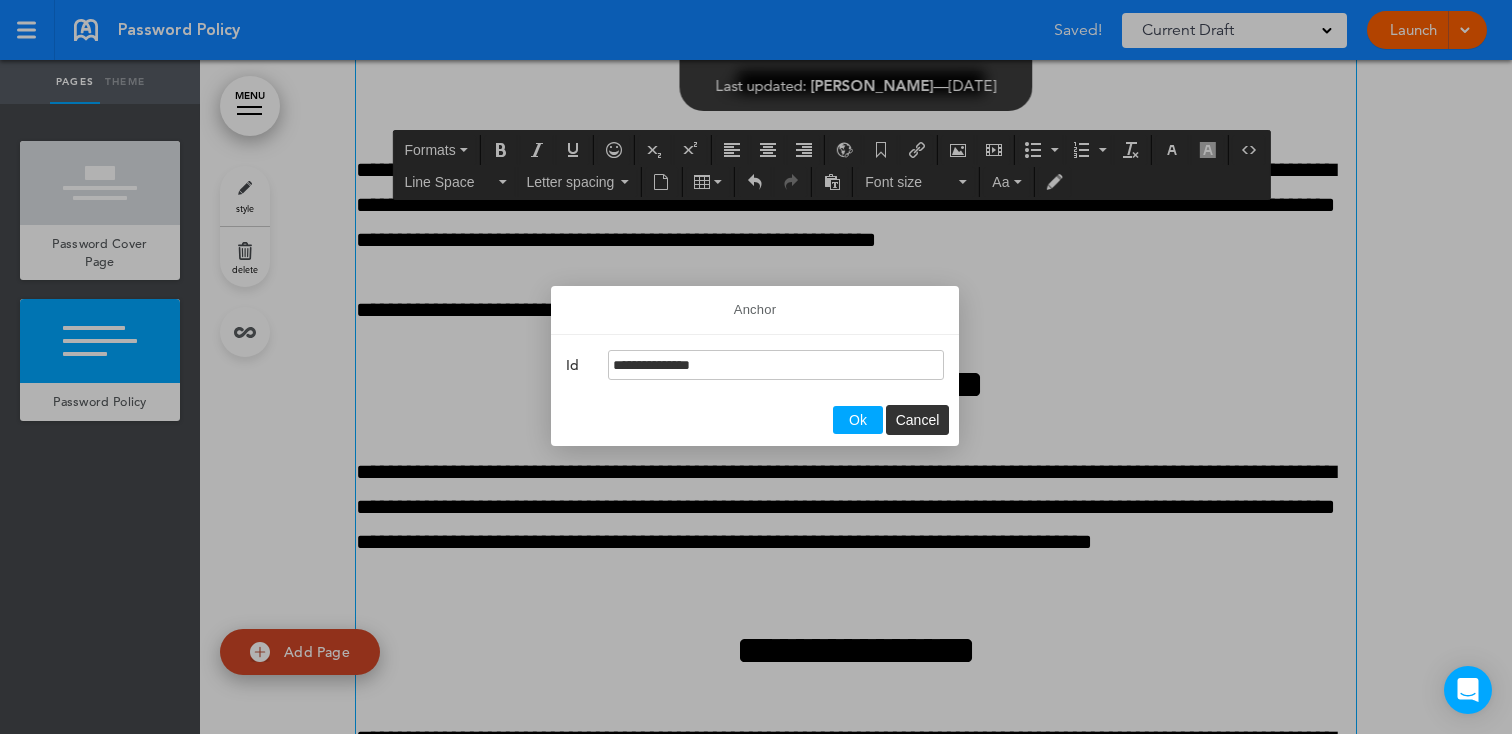type on "**********" 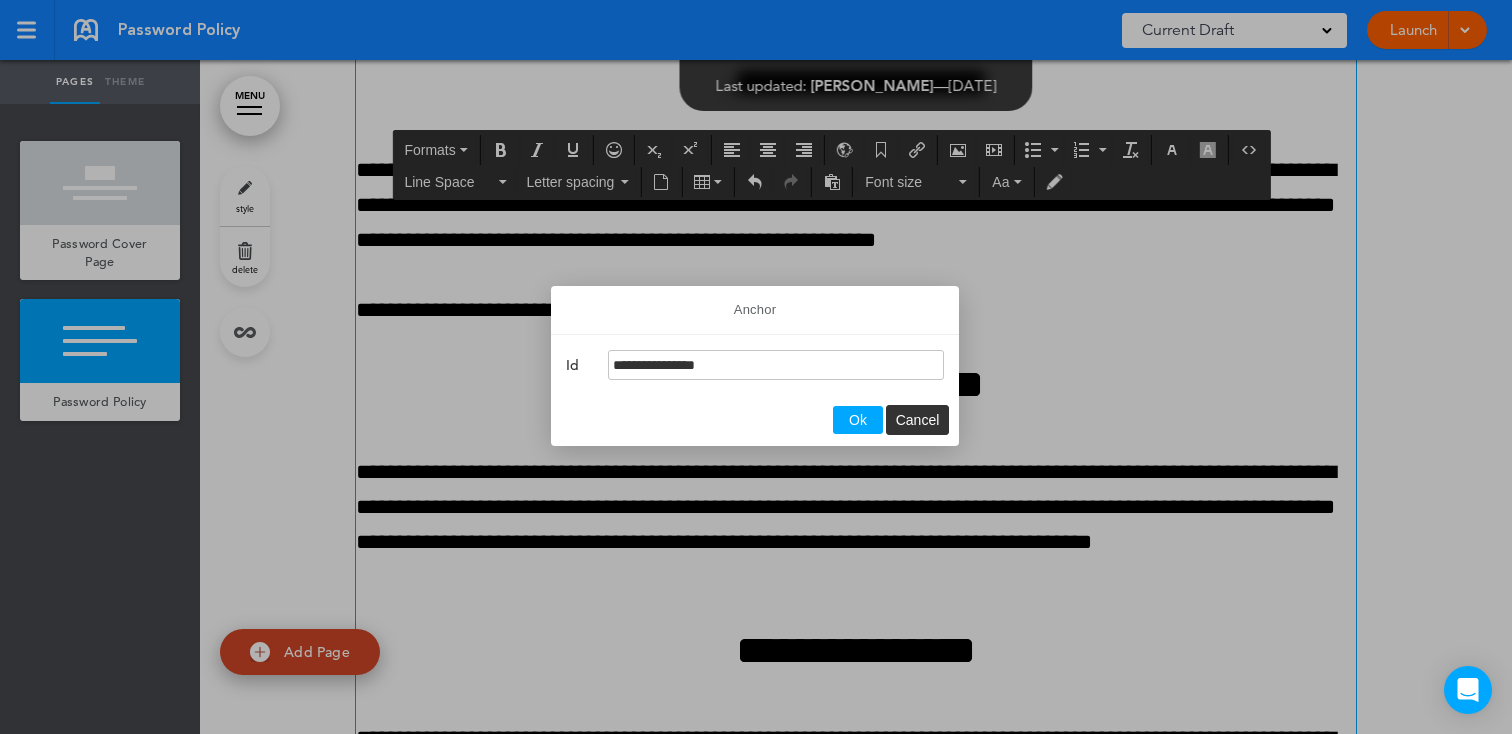 click on "Ok" at bounding box center [858, 420] 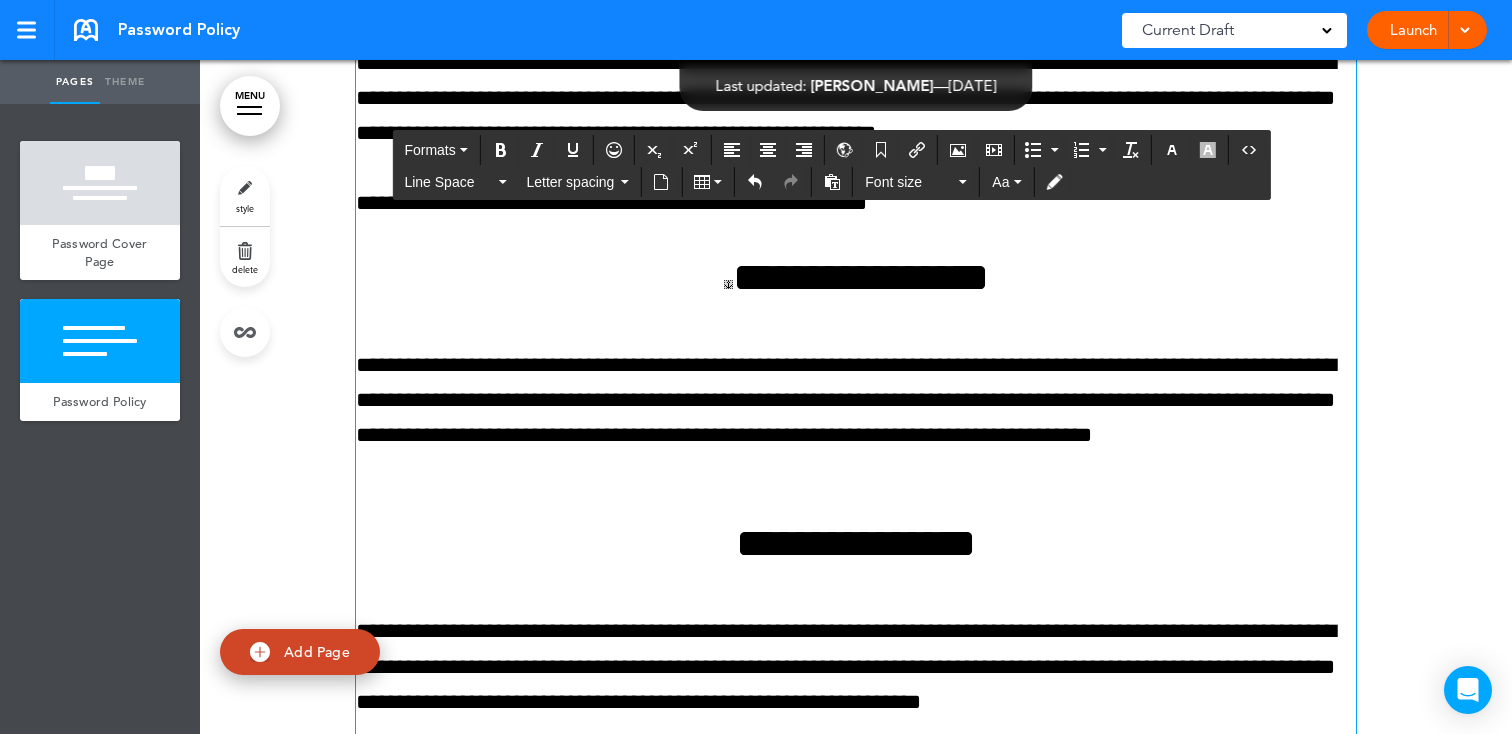 scroll, scrollTop: 1672, scrollLeft: 0, axis: vertical 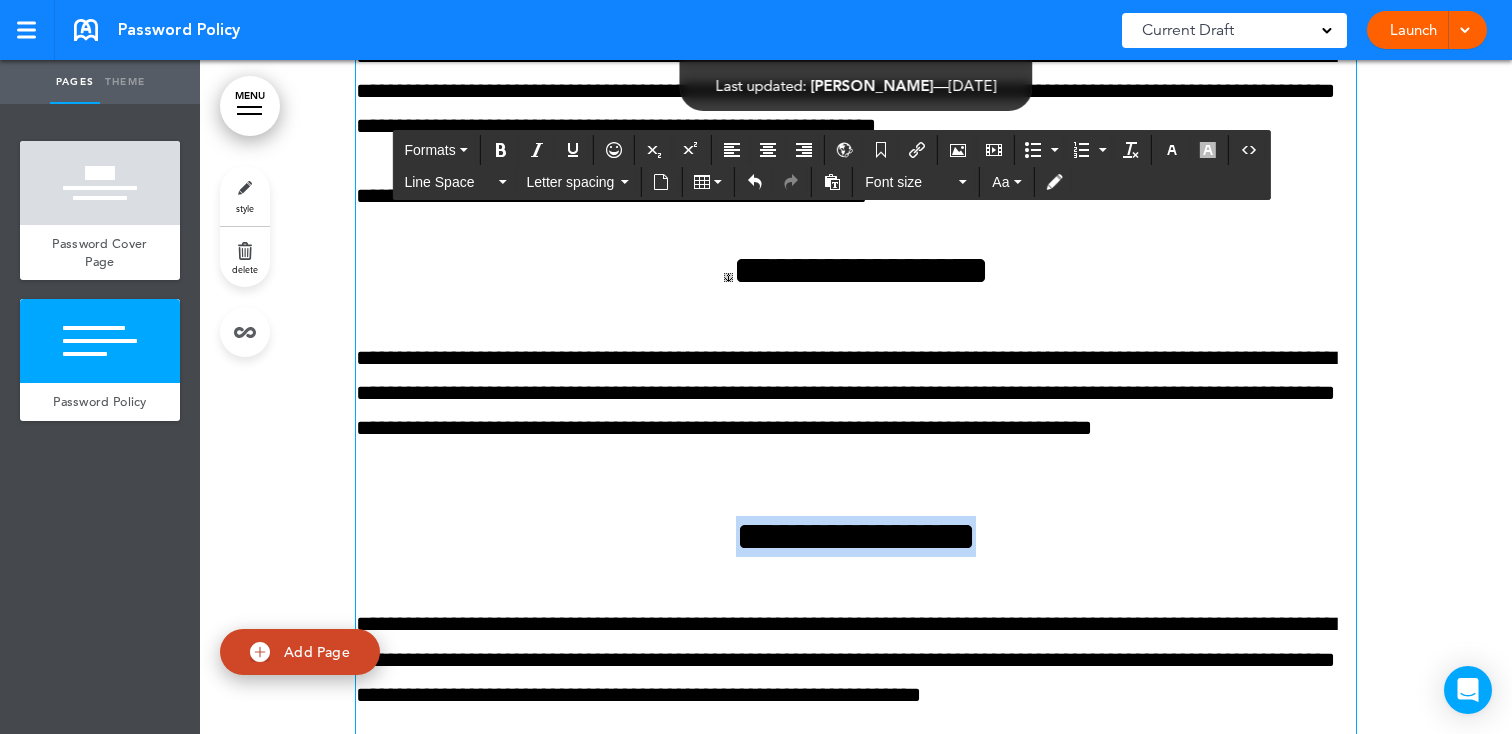 drag, startPoint x: 1038, startPoint y: 542, endPoint x: 629, endPoint y: 537, distance: 409.03055 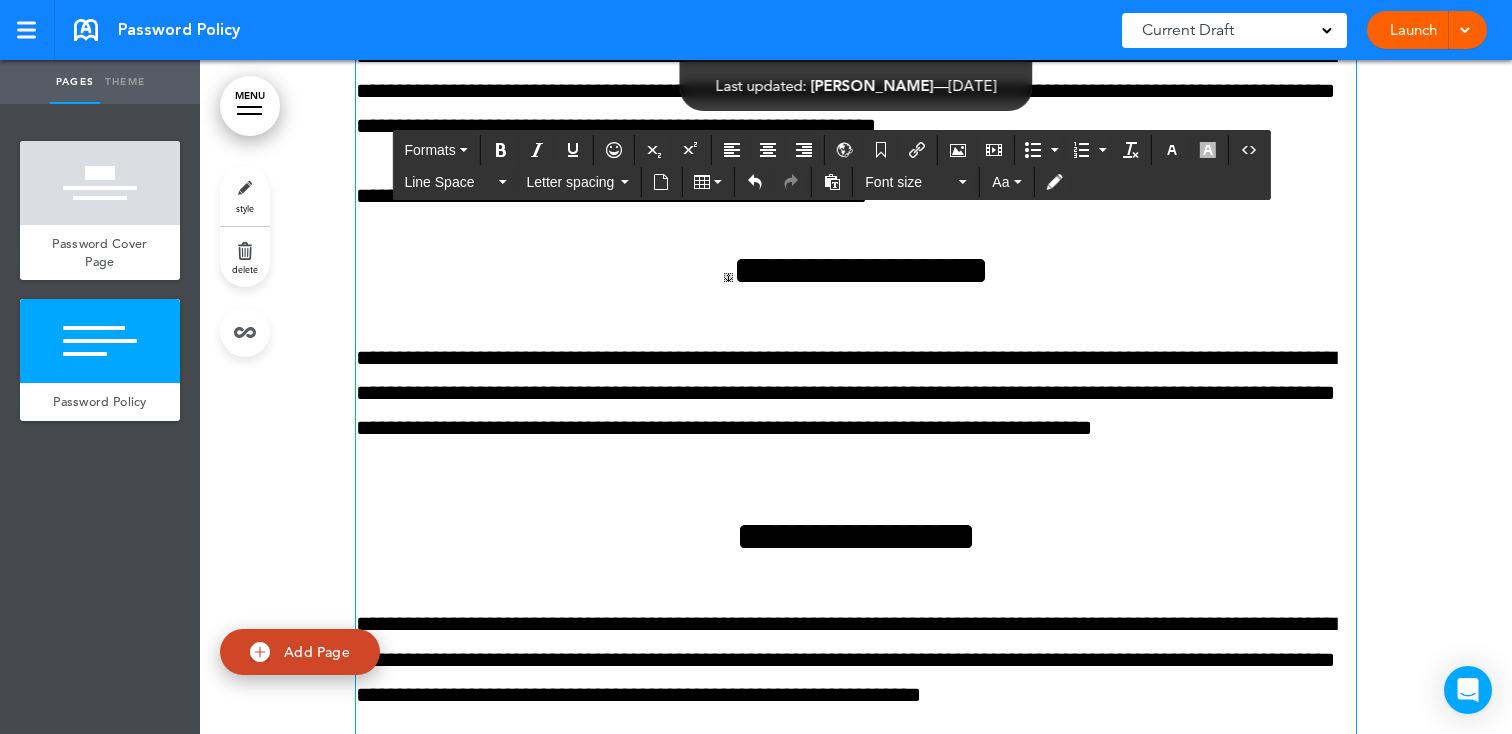drag, startPoint x: 685, startPoint y: 535, endPoint x: 695, endPoint y: 528, distance: 12.206555 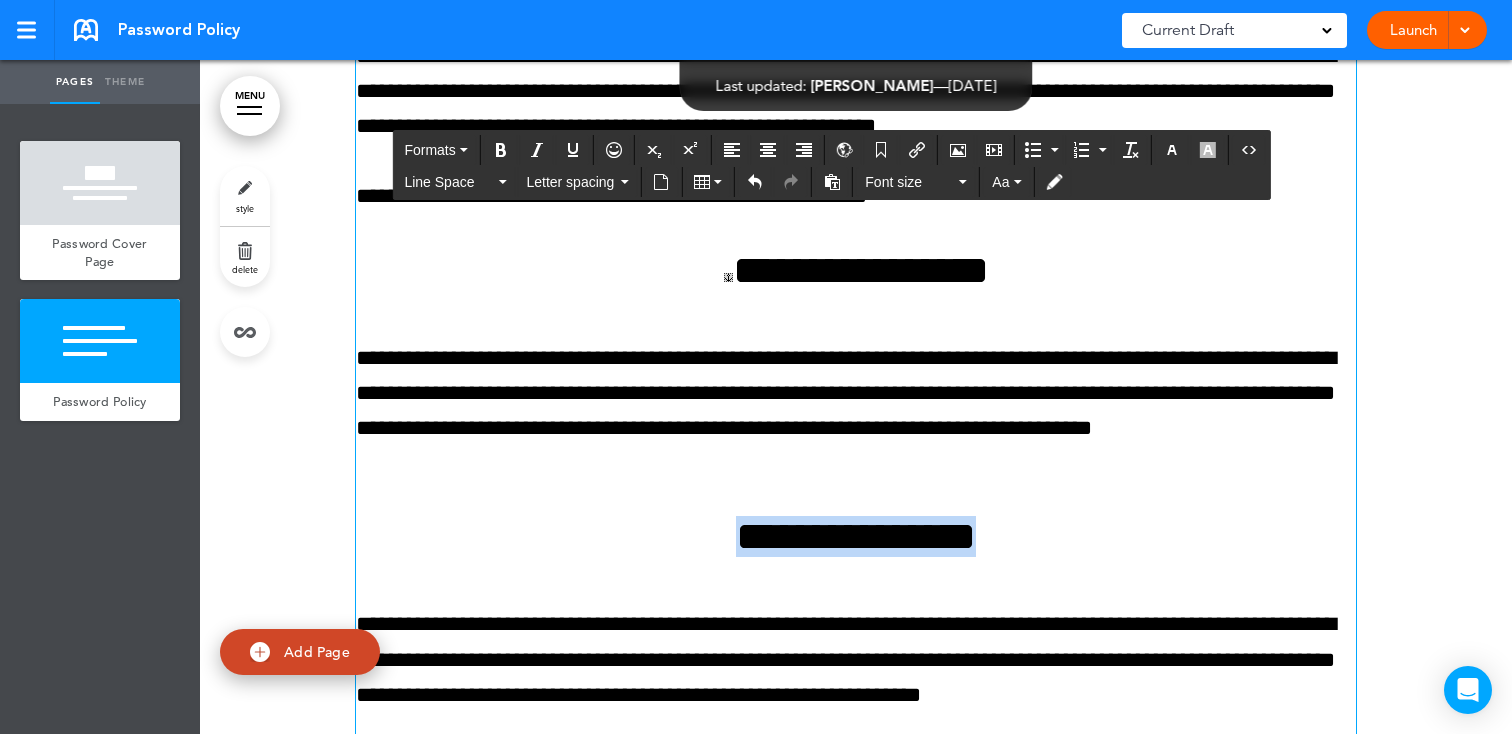 drag, startPoint x: 992, startPoint y: 539, endPoint x: 685, endPoint y: 446, distance: 320.7772 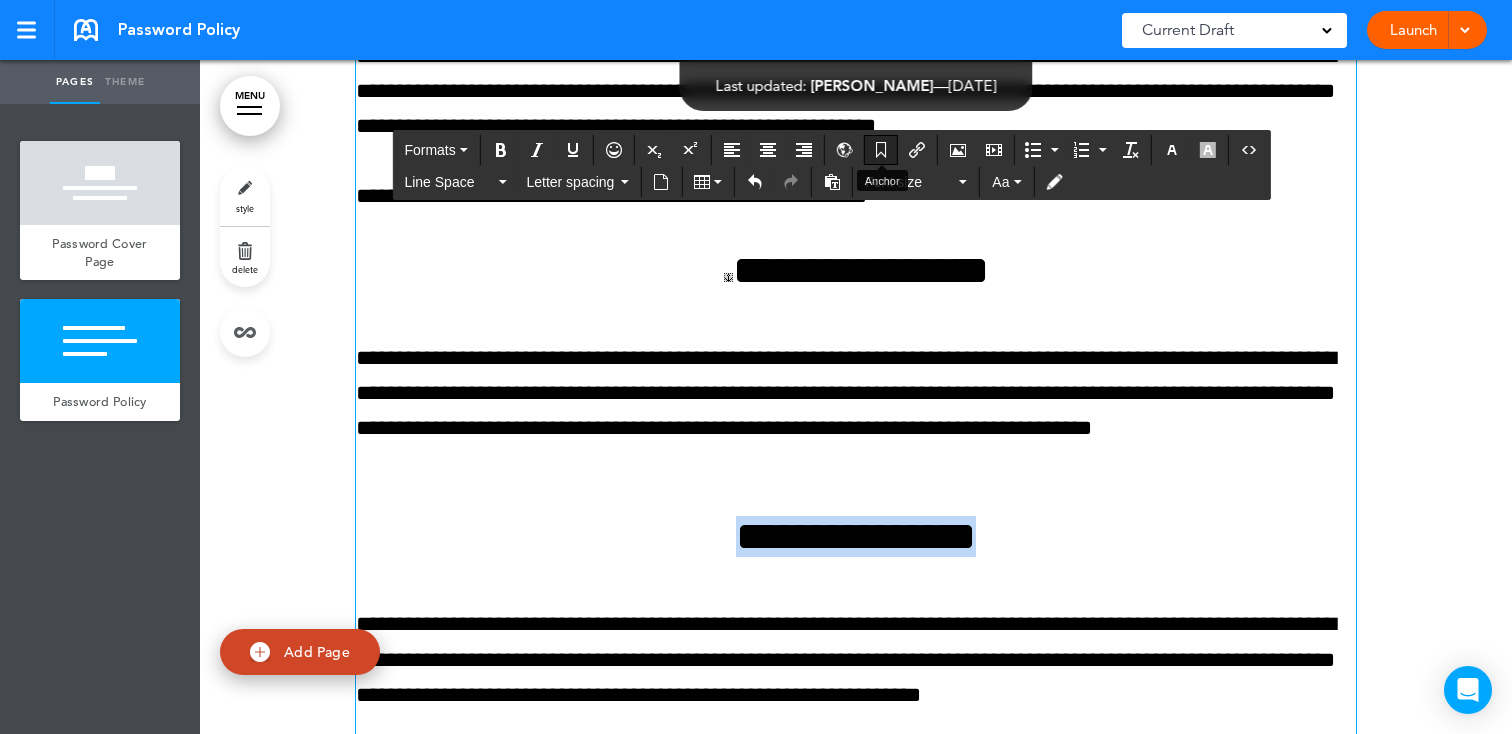 click at bounding box center [881, 150] 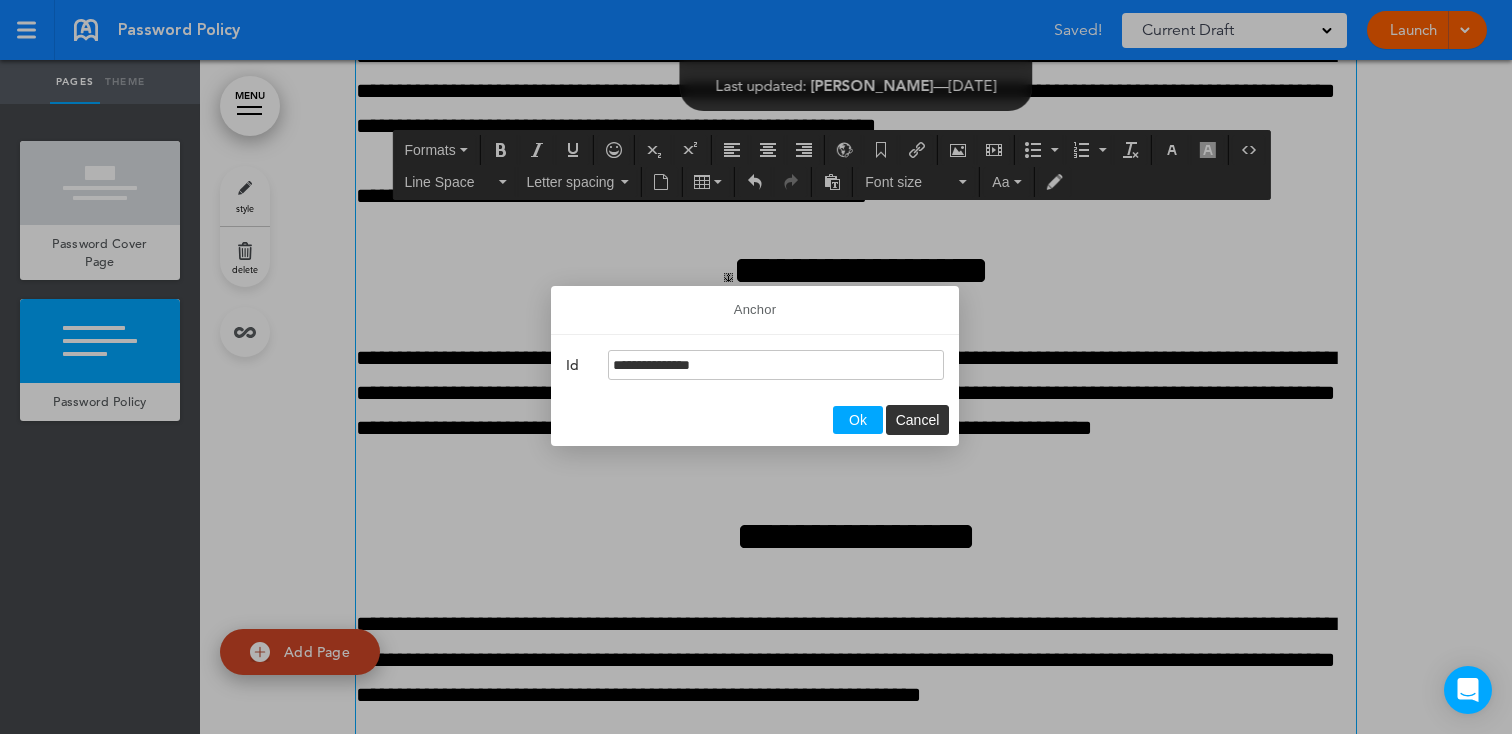 drag, startPoint x: 682, startPoint y: 365, endPoint x: 691, endPoint y: 359, distance: 10.816654 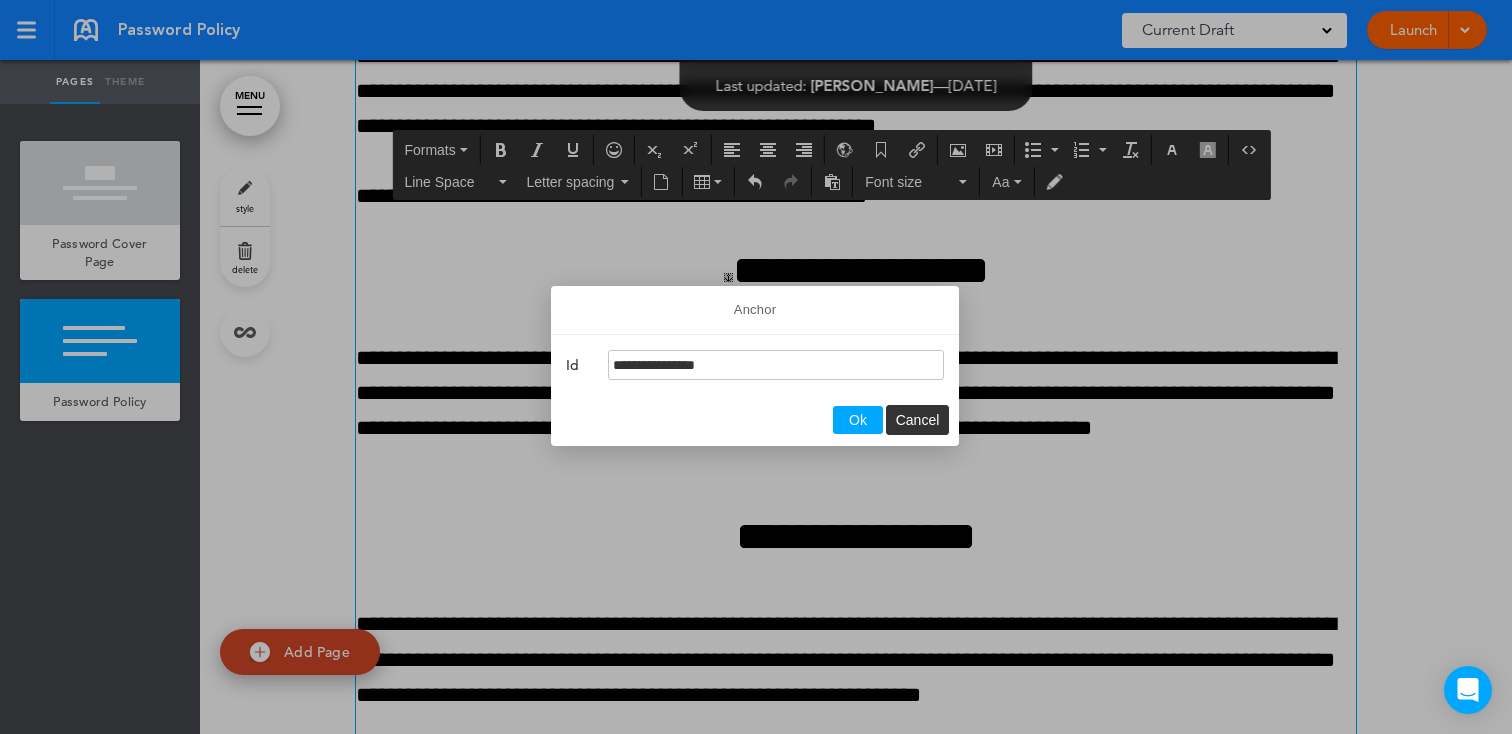 click on "Ok" at bounding box center (858, 420) 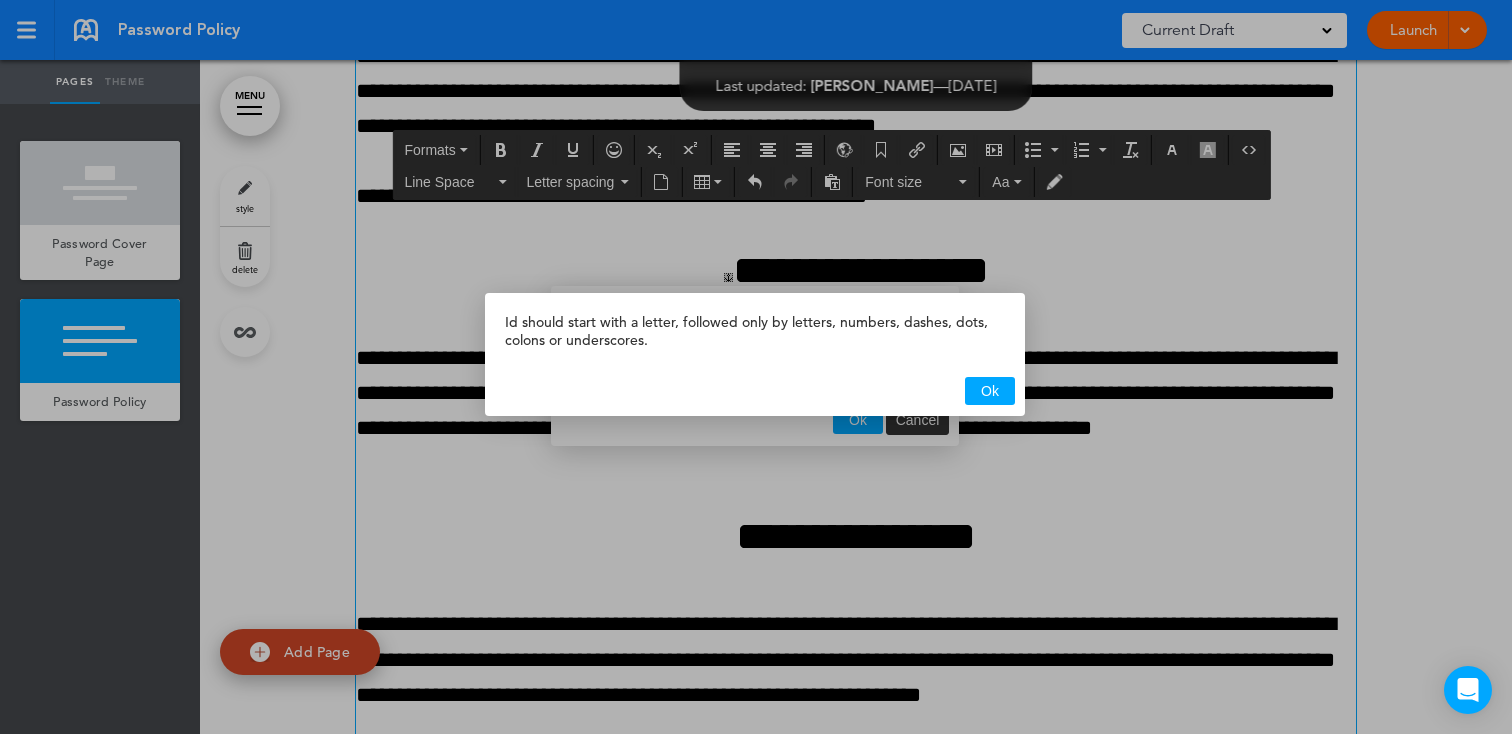 click on "Ok" at bounding box center [990, 391] 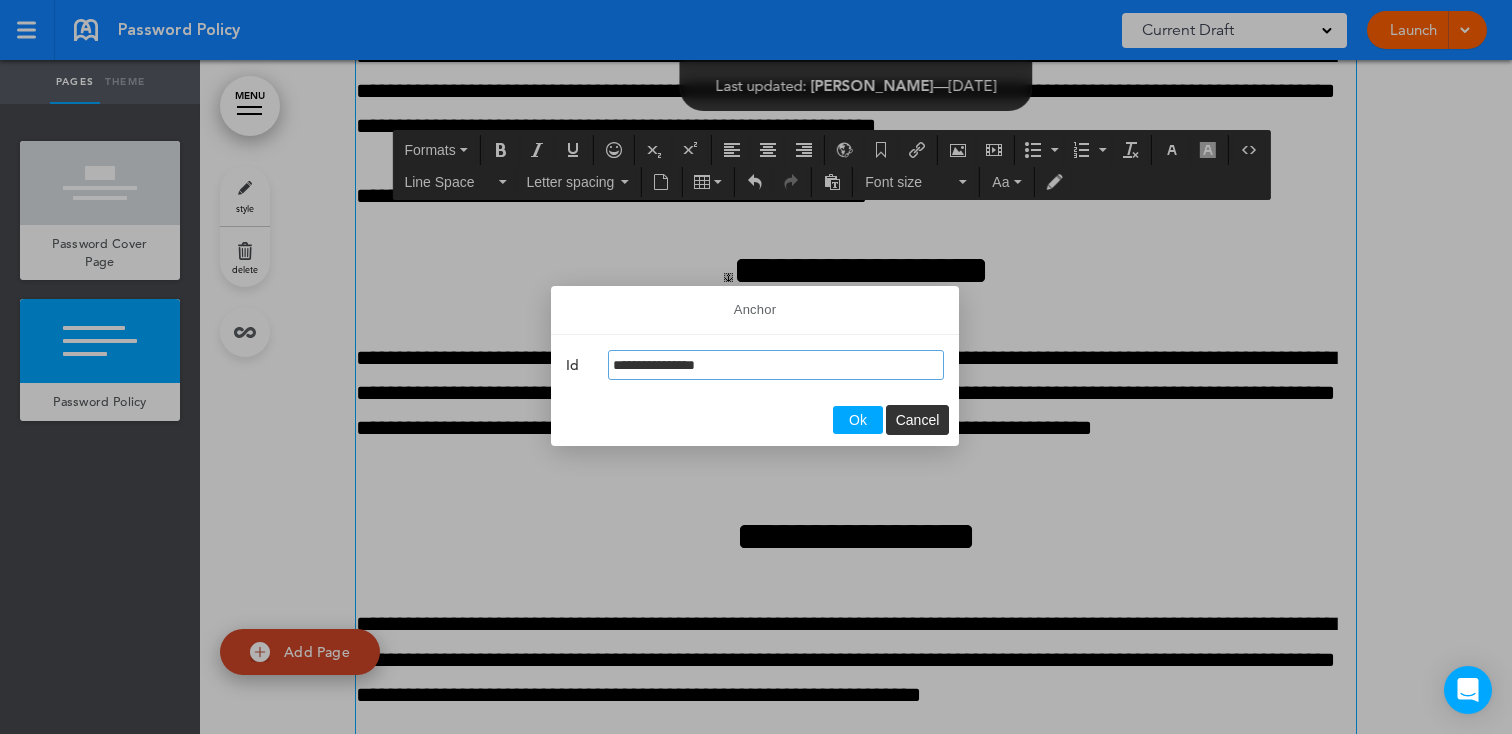 click on "**********" at bounding box center (776, 365) 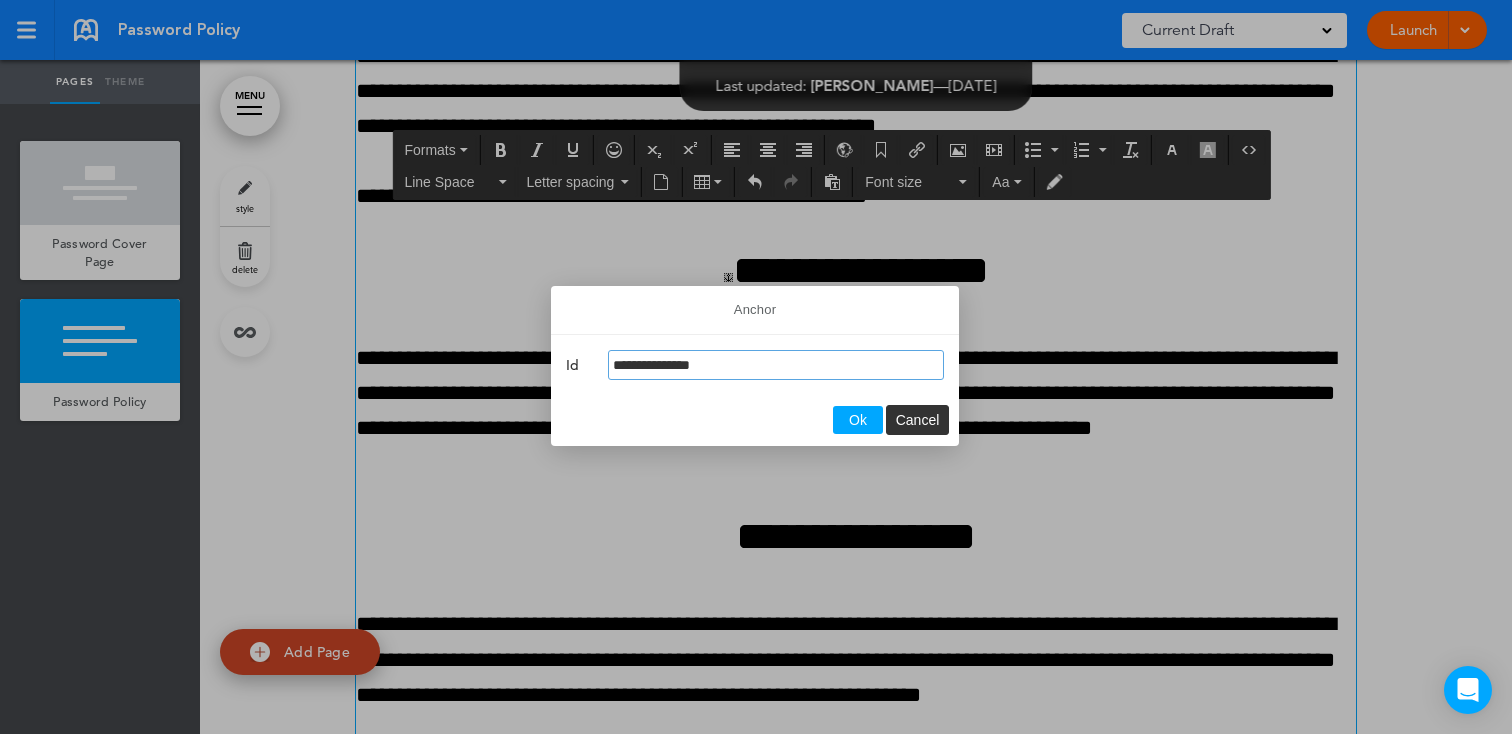 drag, startPoint x: 844, startPoint y: 418, endPoint x: 815, endPoint y: 429, distance: 31.016125 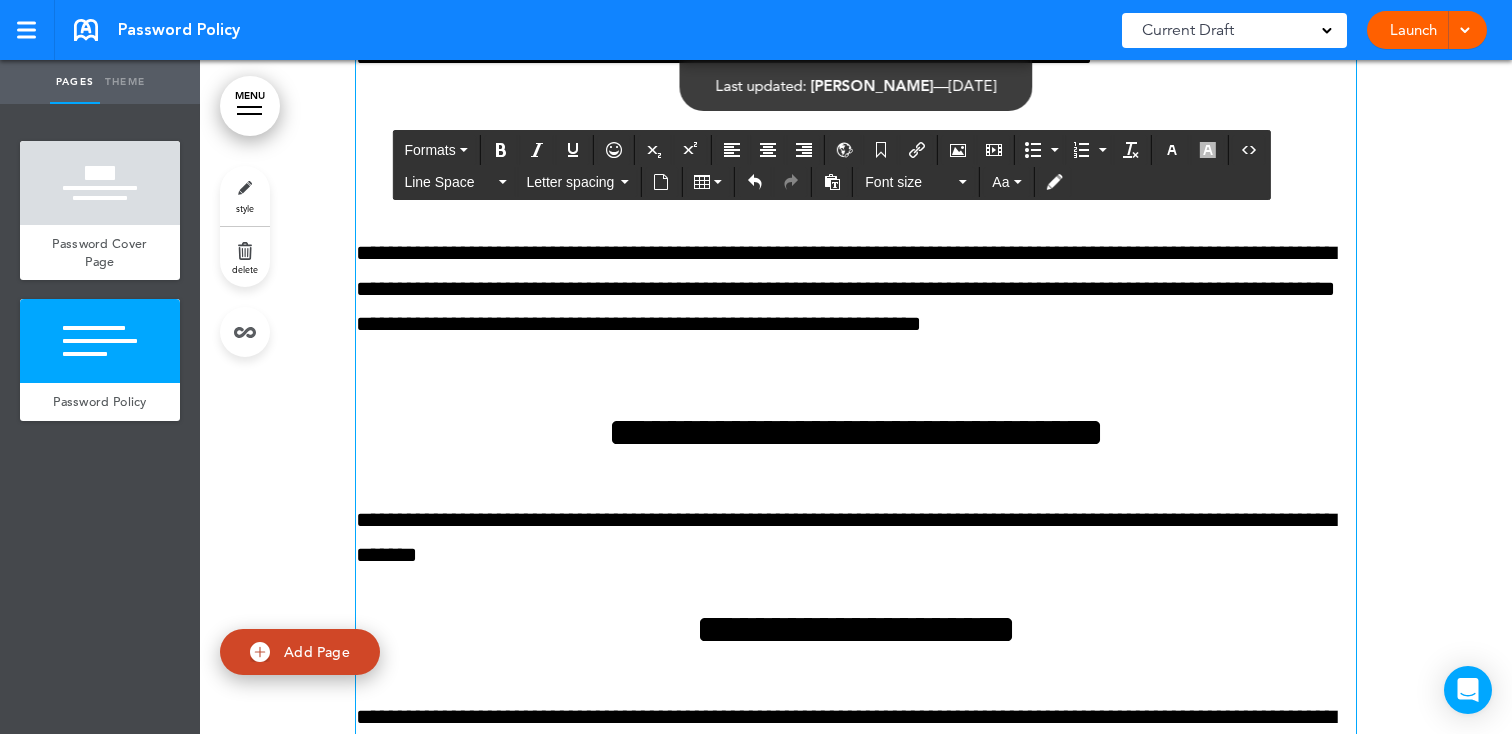 scroll, scrollTop: 2072, scrollLeft: 0, axis: vertical 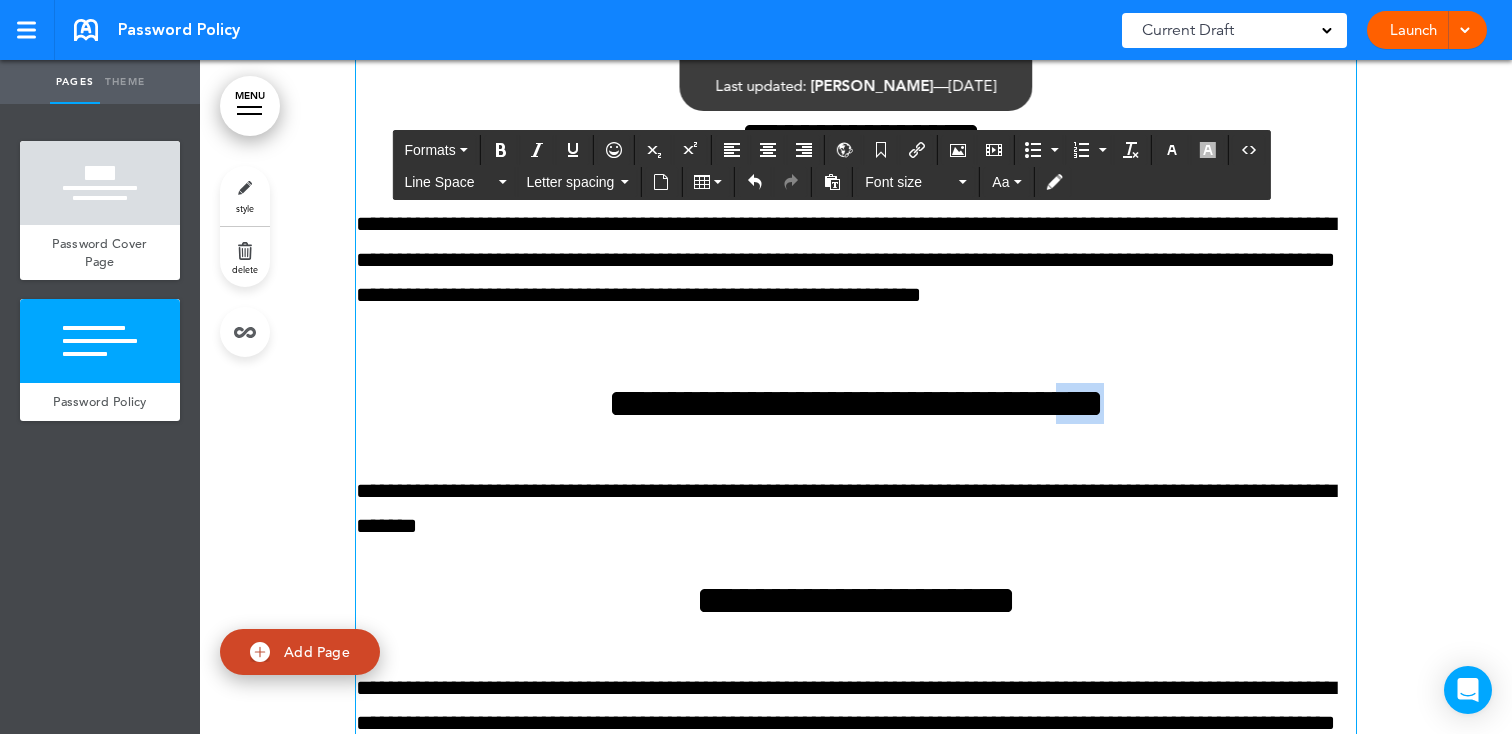 drag, startPoint x: 1187, startPoint y: 409, endPoint x: 1090, endPoint y: 408, distance: 97.00516 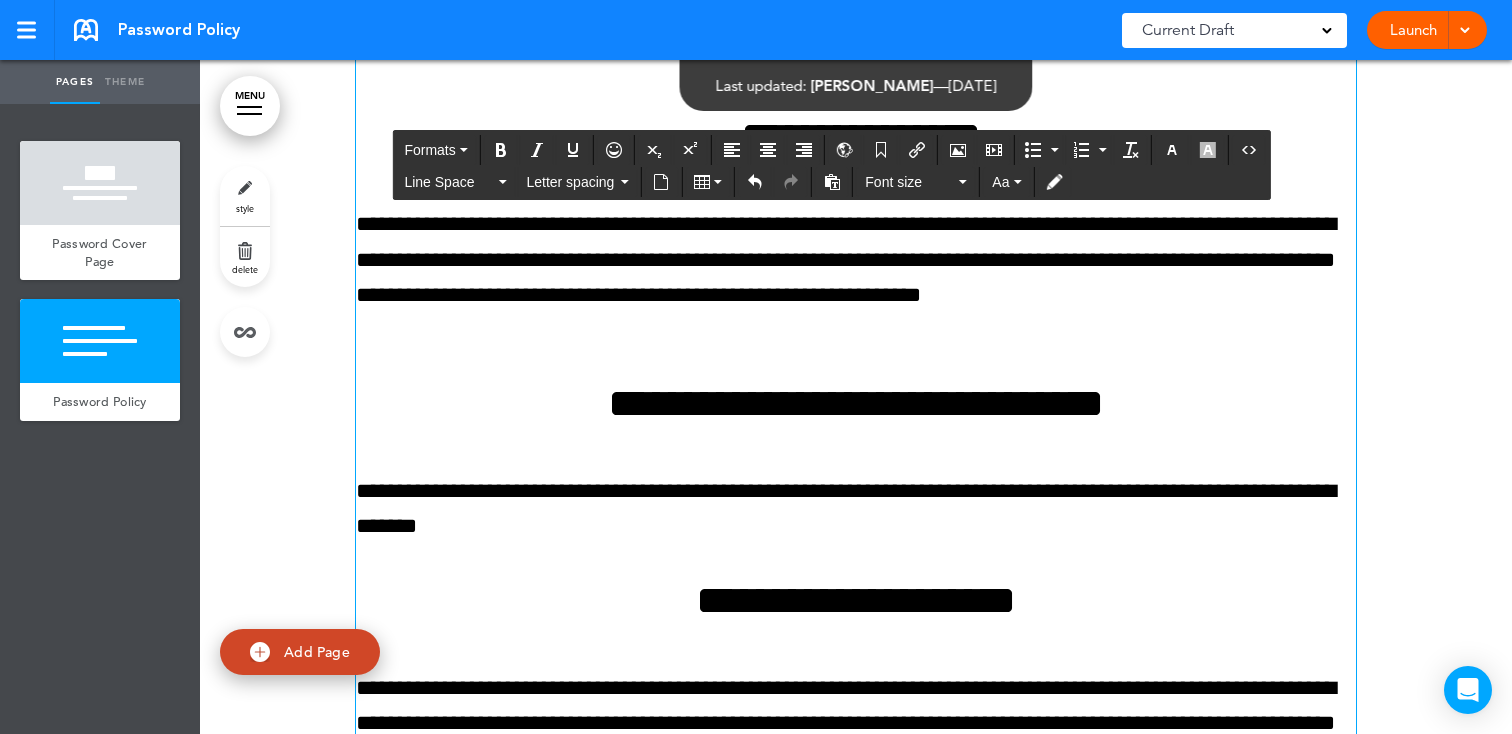 scroll, scrollTop: 2071, scrollLeft: 0, axis: vertical 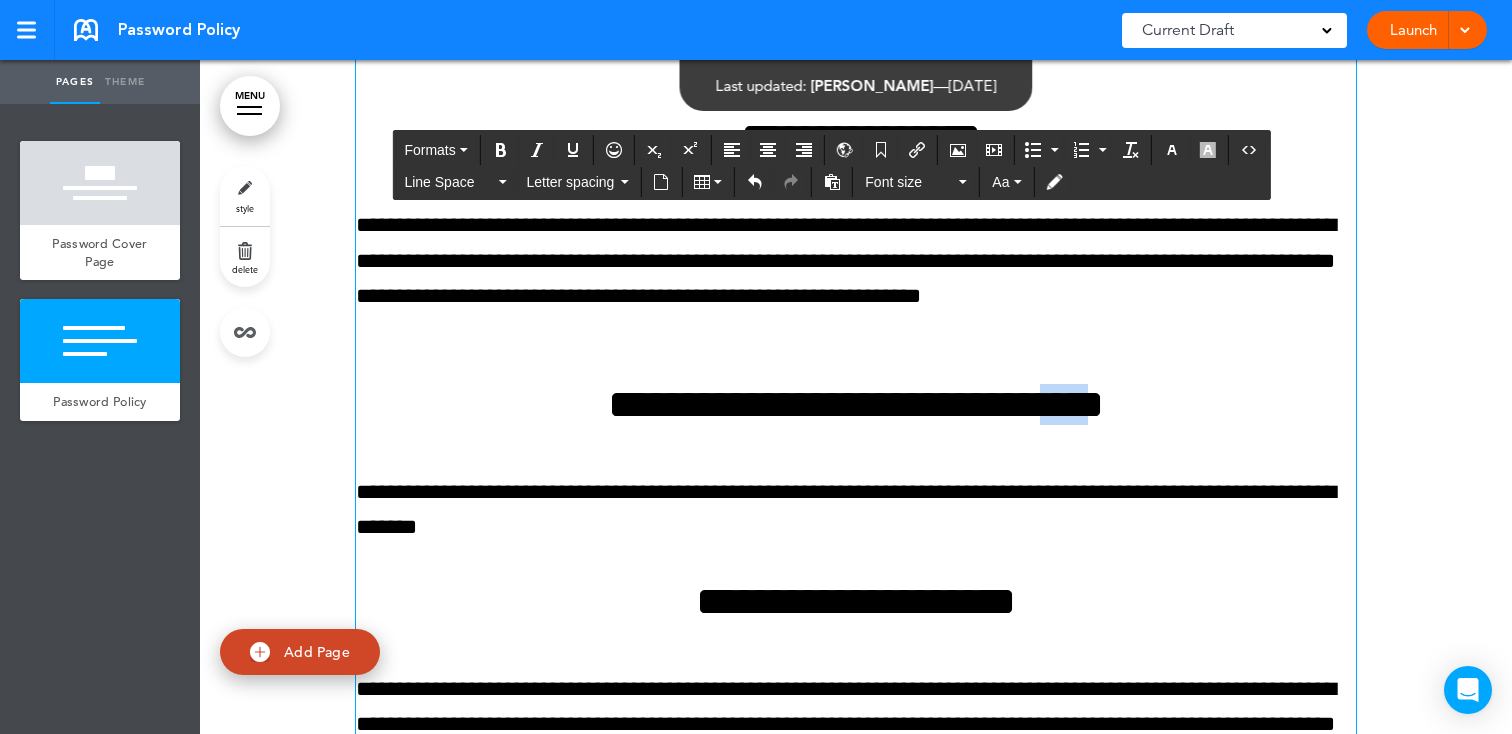 drag, startPoint x: 1141, startPoint y: 408, endPoint x: 1076, endPoint y: 407, distance: 65.00769 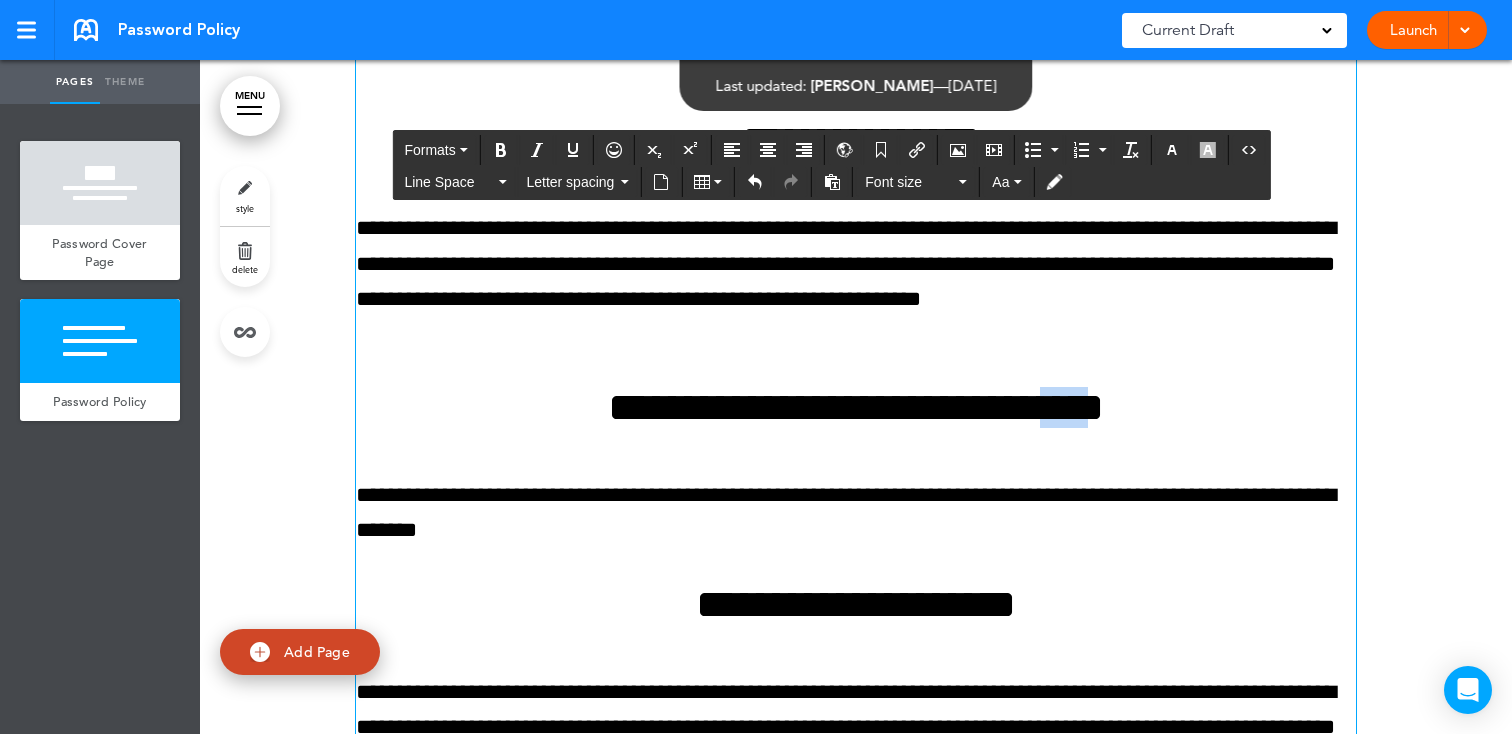 copy on "***" 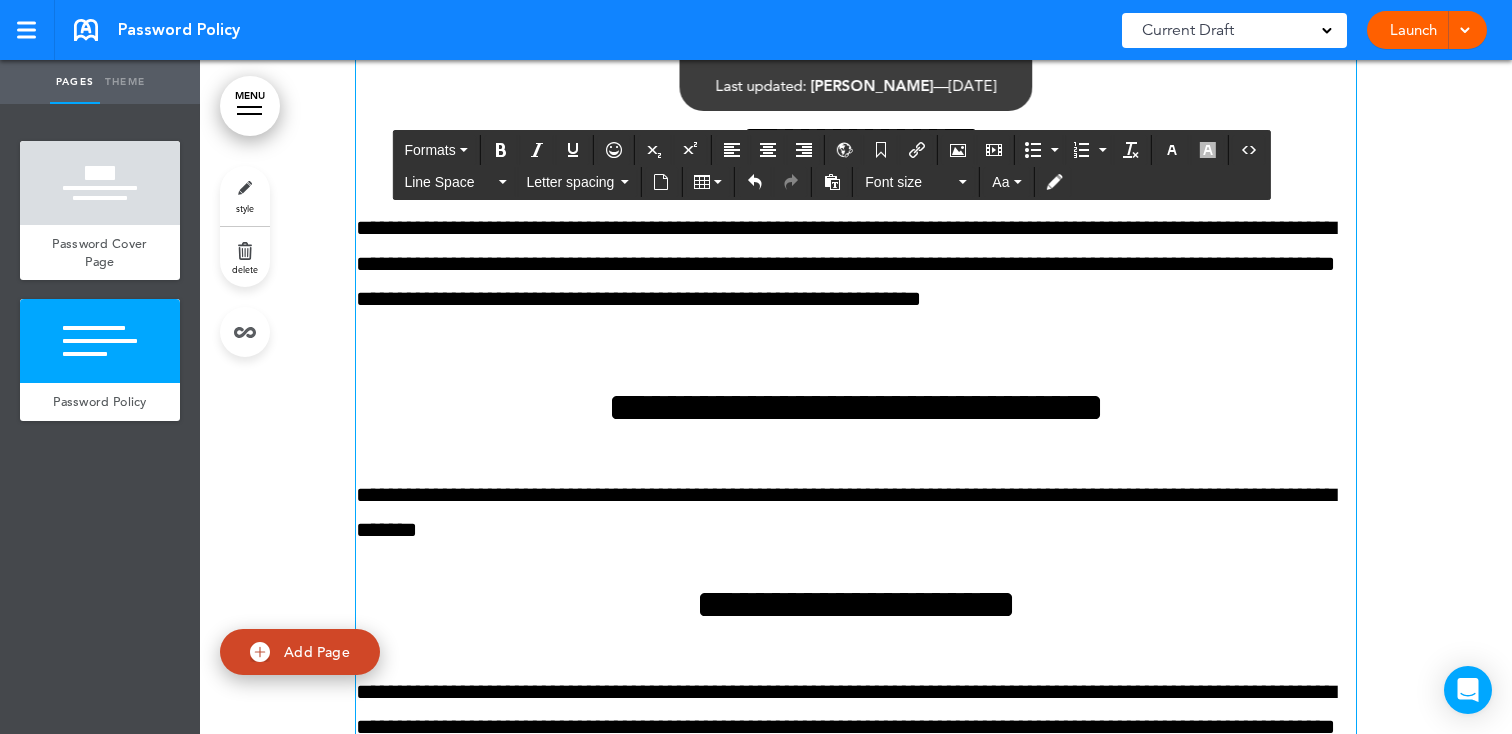 click on "**********" at bounding box center [856, 407] 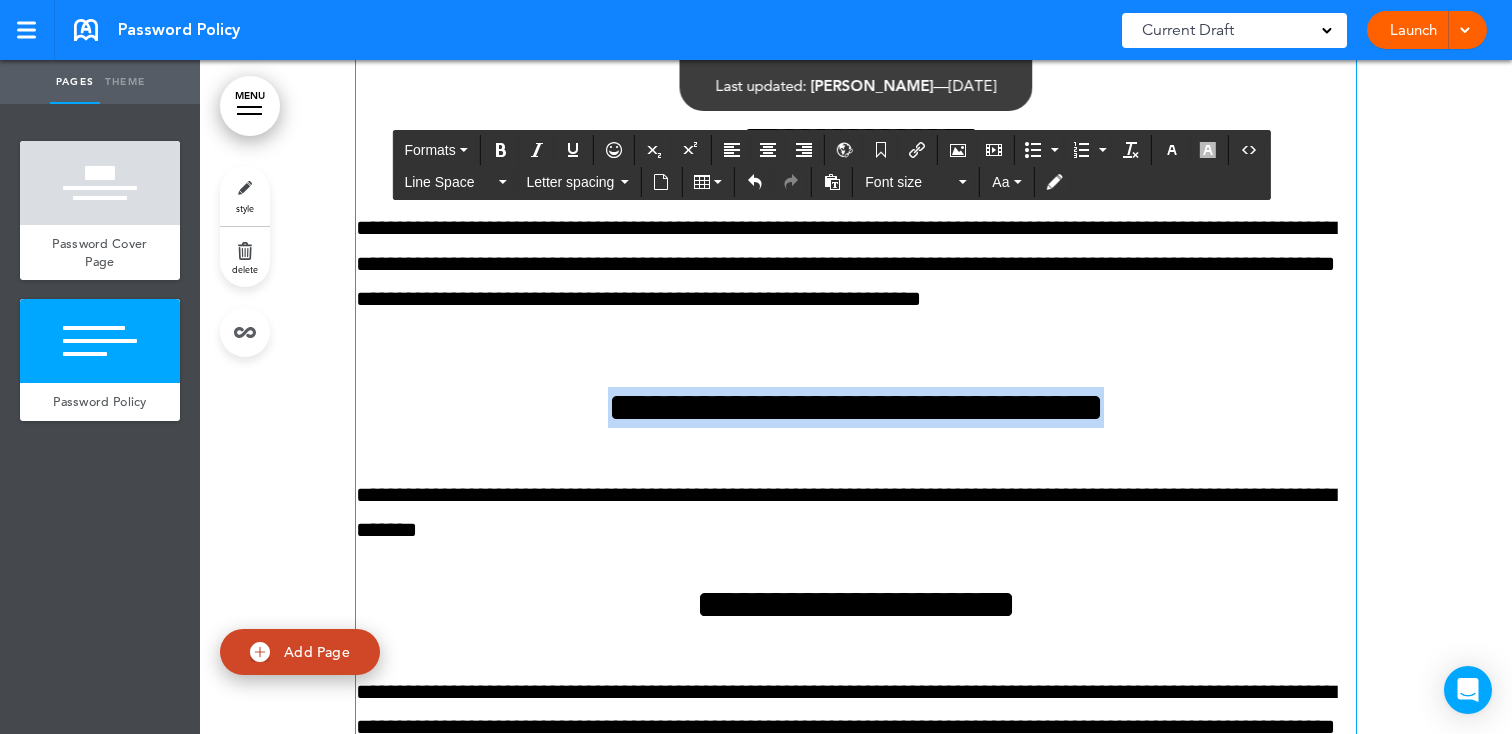 drag, startPoint x: 1162, startPoint y: 405, endPoint x: 526, endPoint y: 400, distance: 636.01965 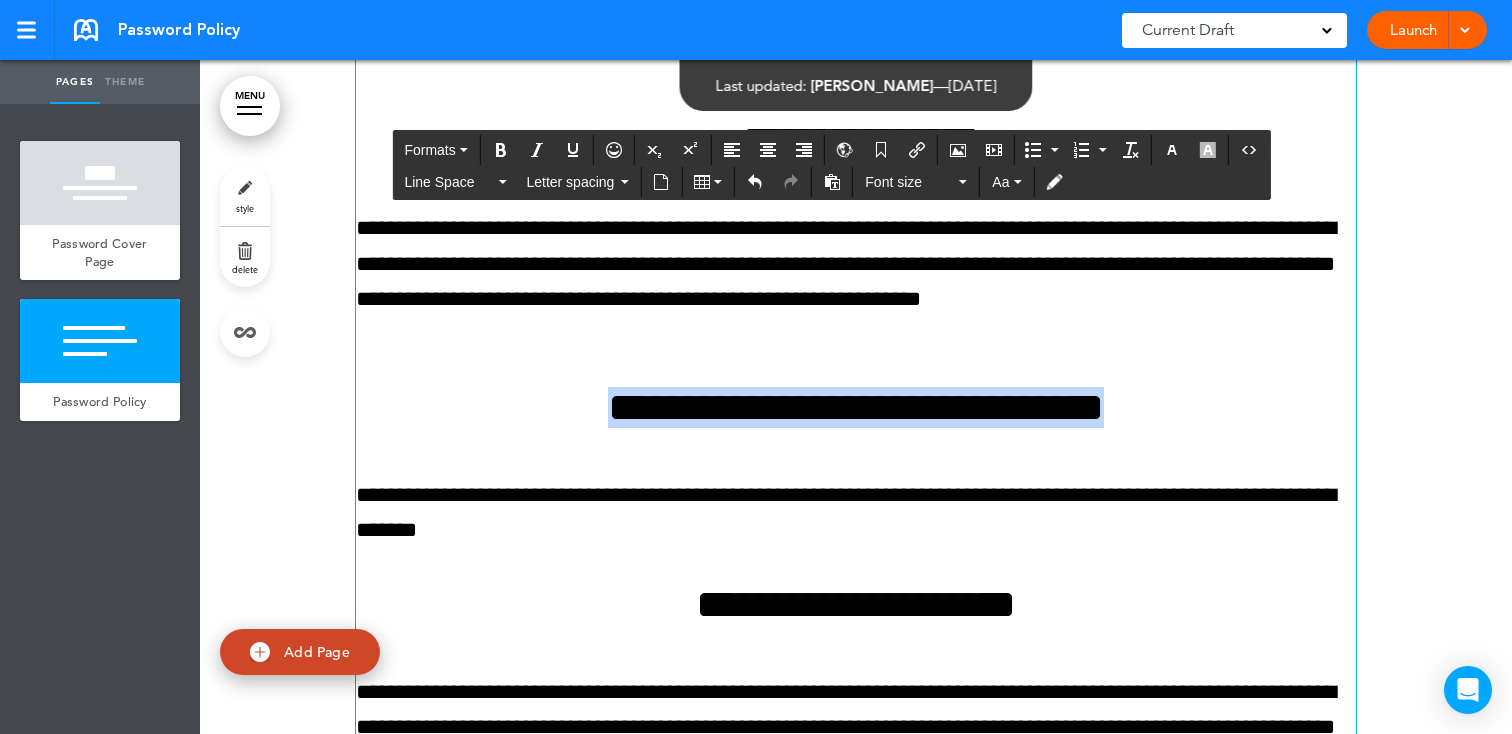 copy on "**********" 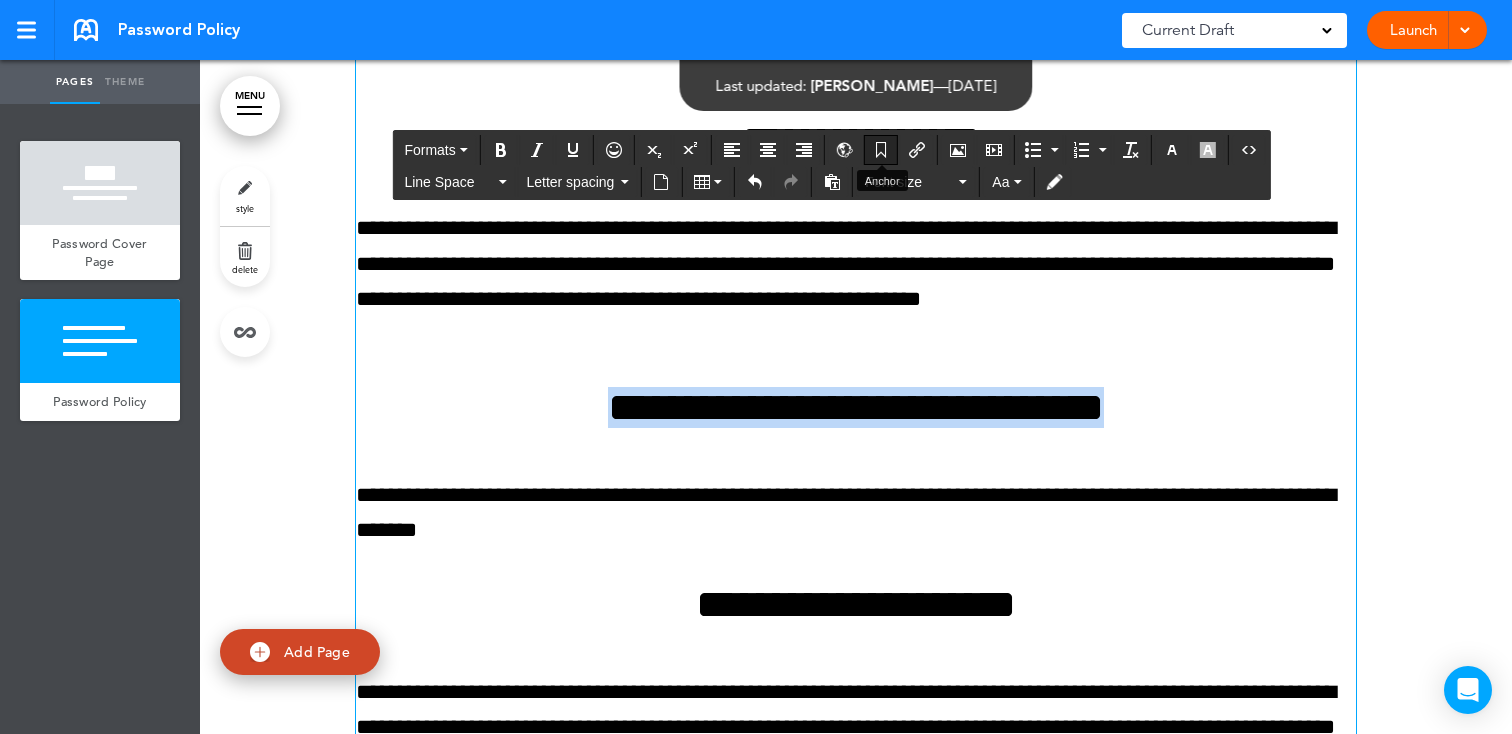 click at bounding box center (881, 150) 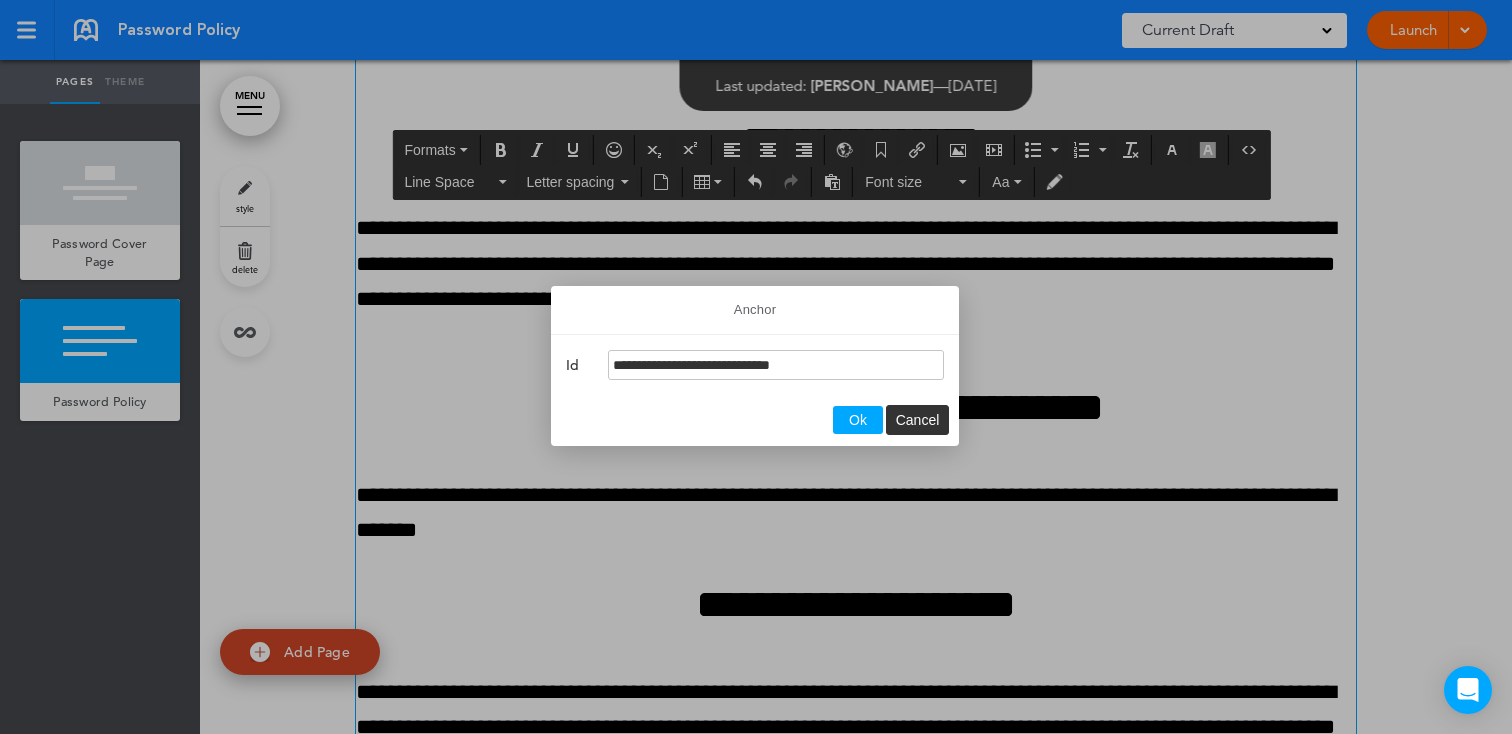 drag, startPoint x: 792, startPoint y: 366, endPoint x: 807, endPoint y: 366, distance: 15 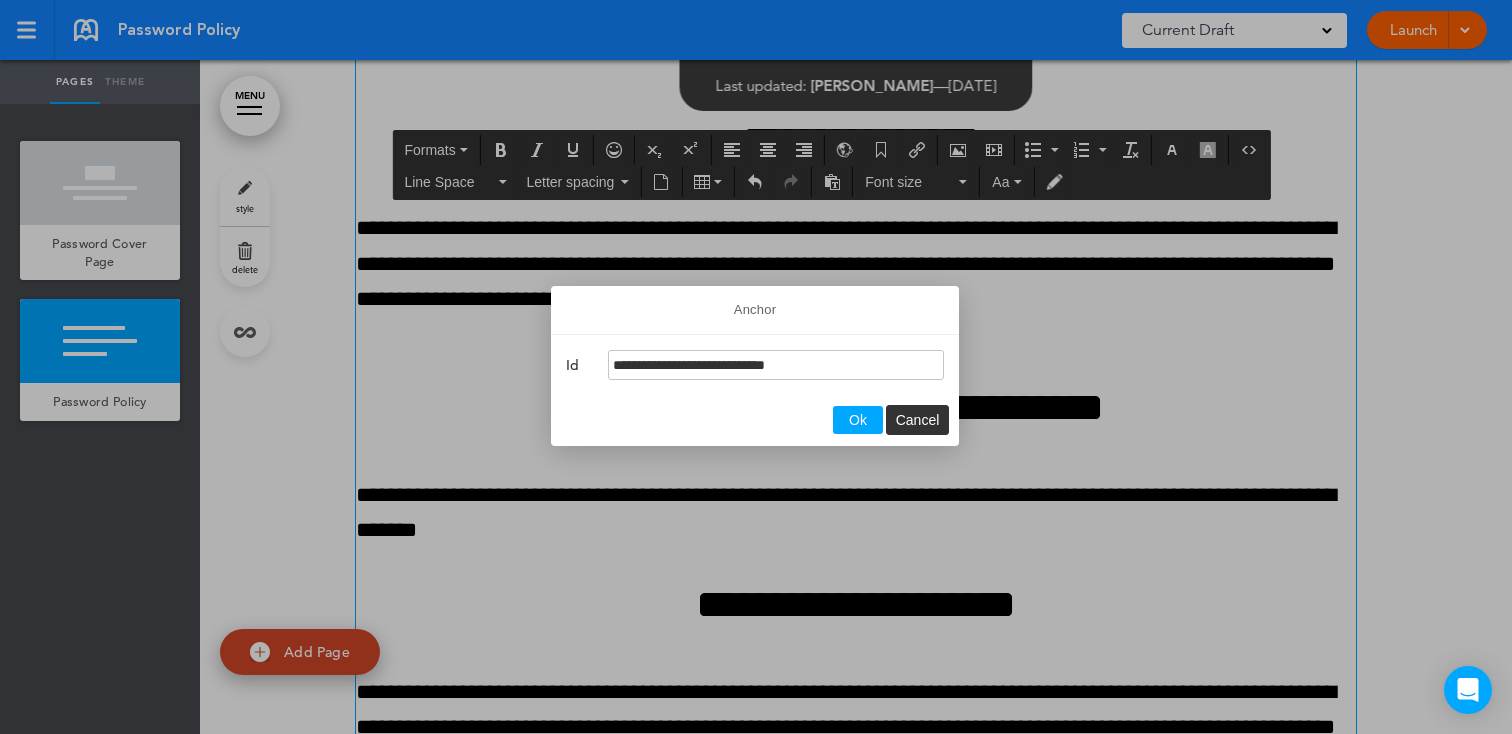 click on "**********" at bounding box center [776, 365] 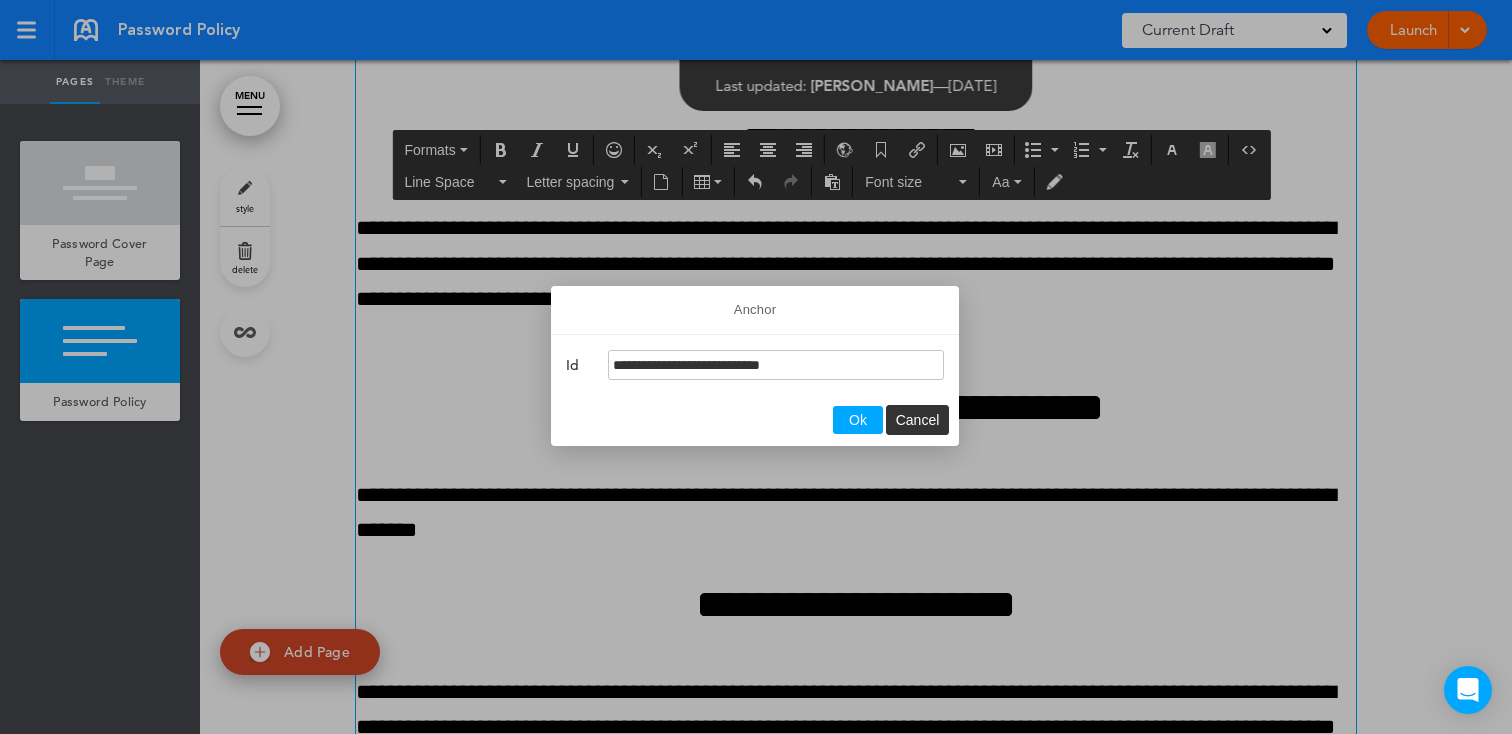 click on "Ok" at bounding box center [858, 420] 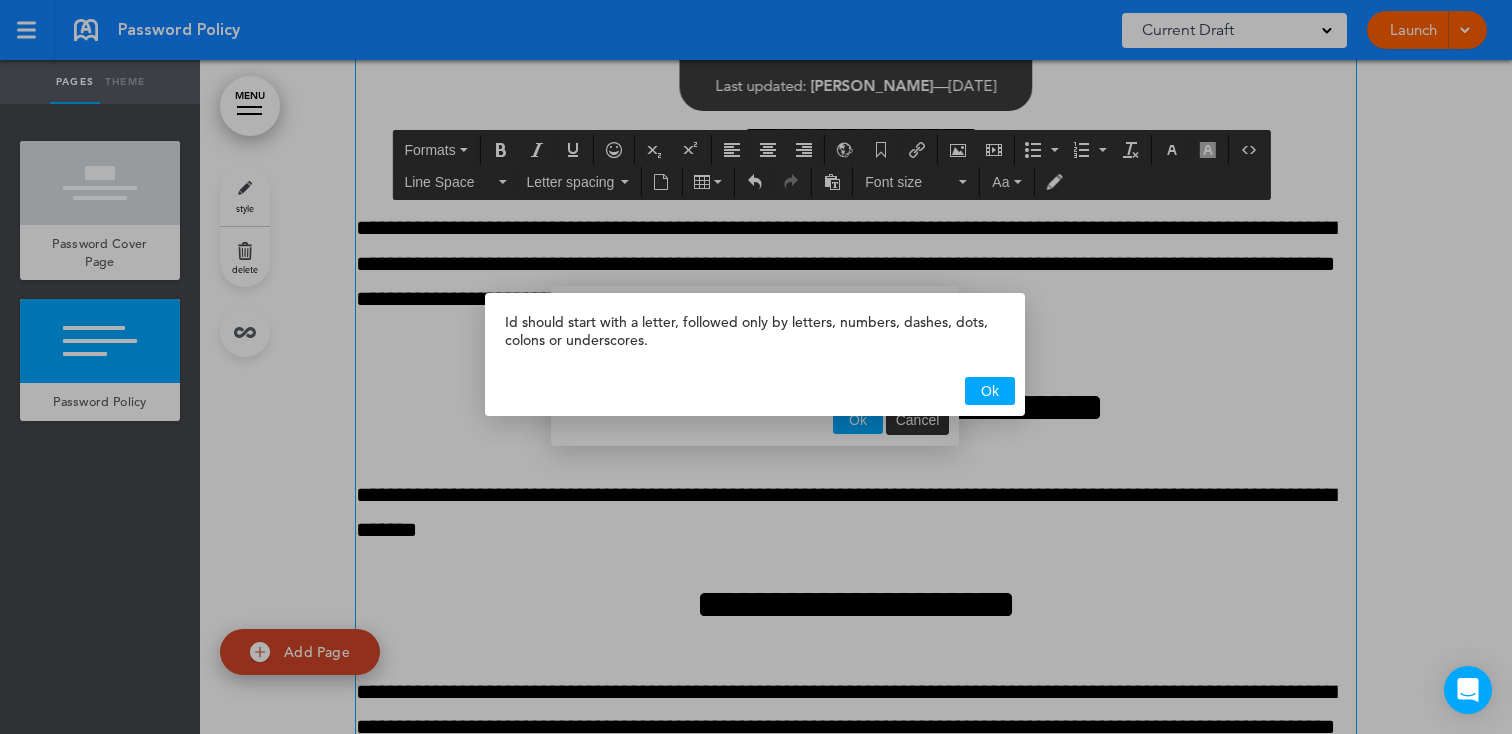 click on "Ok" at bounding box center (990, 391) 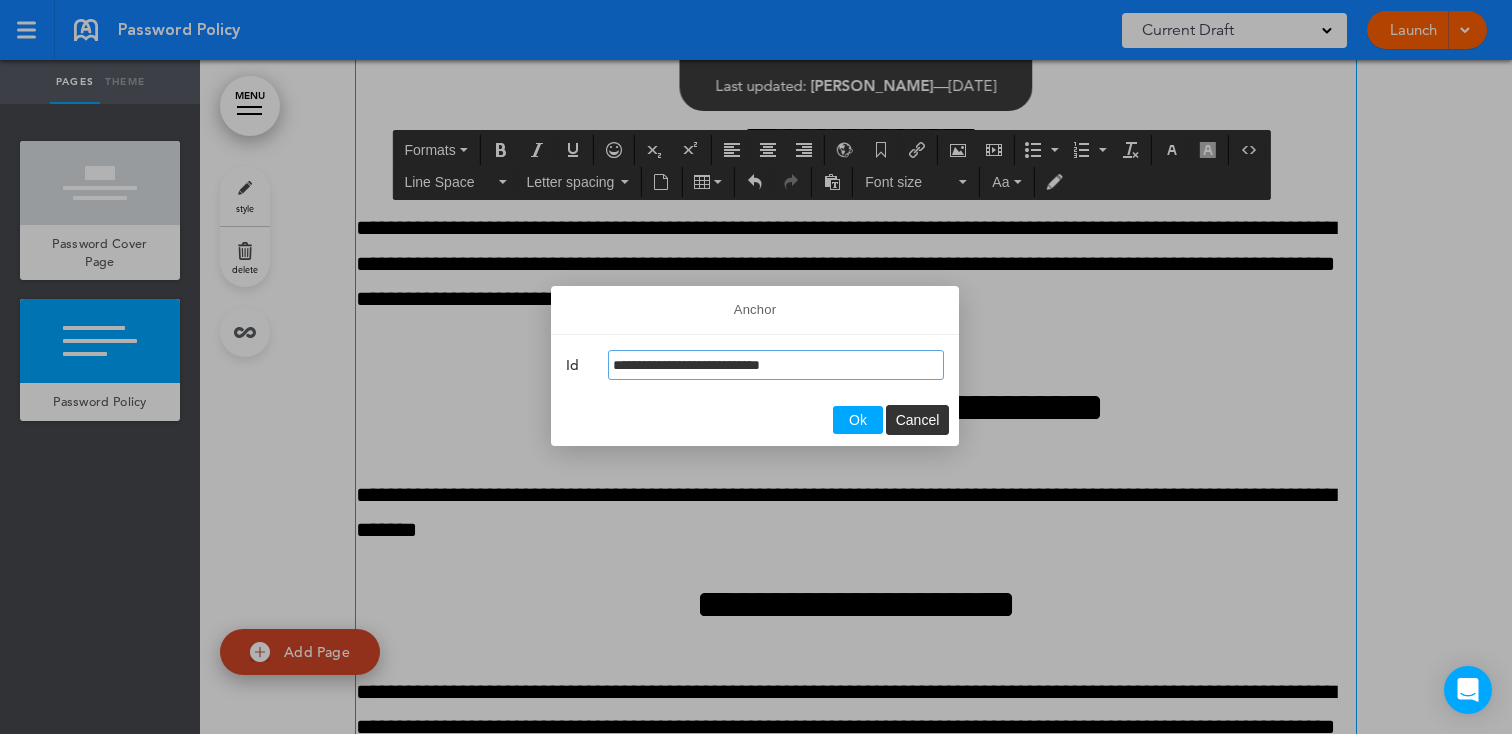 click on "**********" at bounding box center [776, 365] 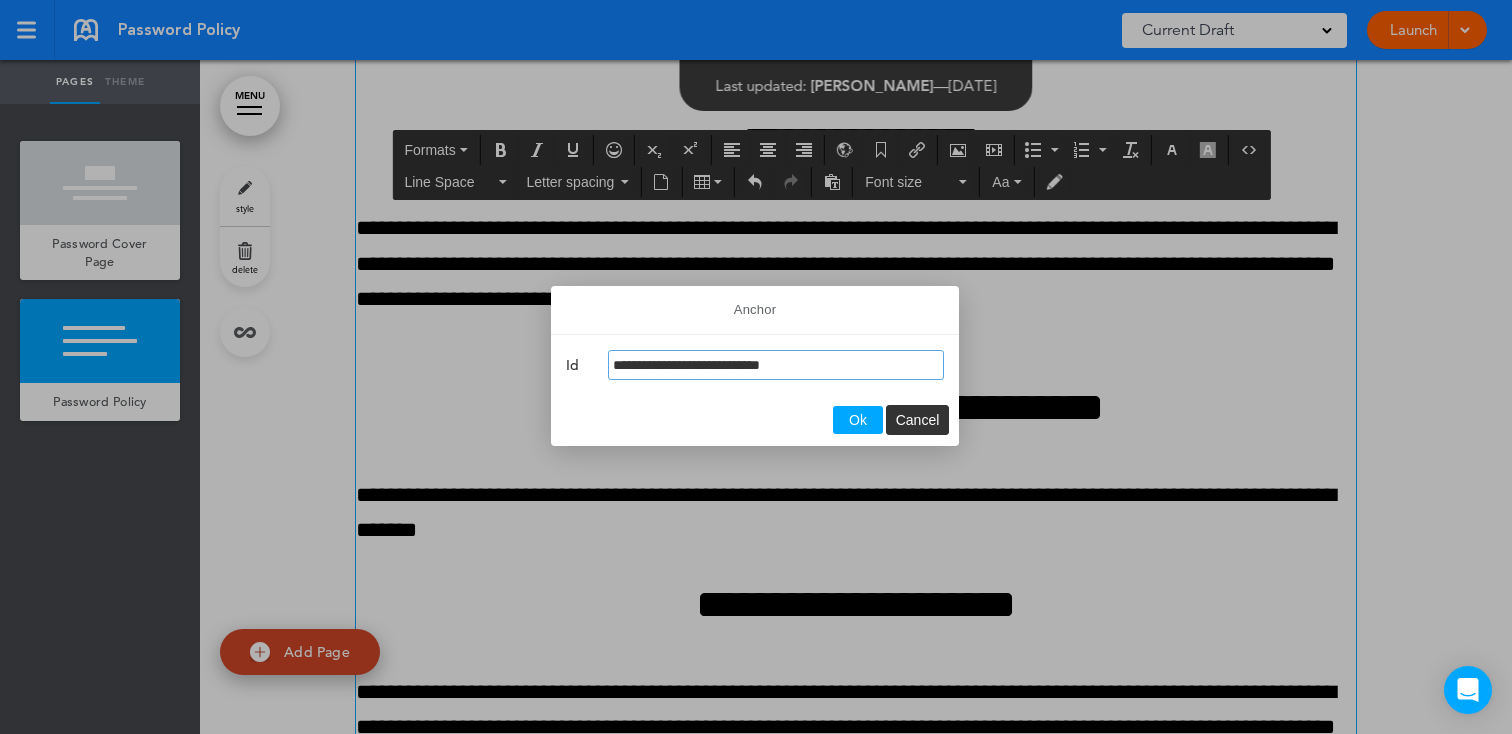 click on "**********" at bounding box center [776, 365] 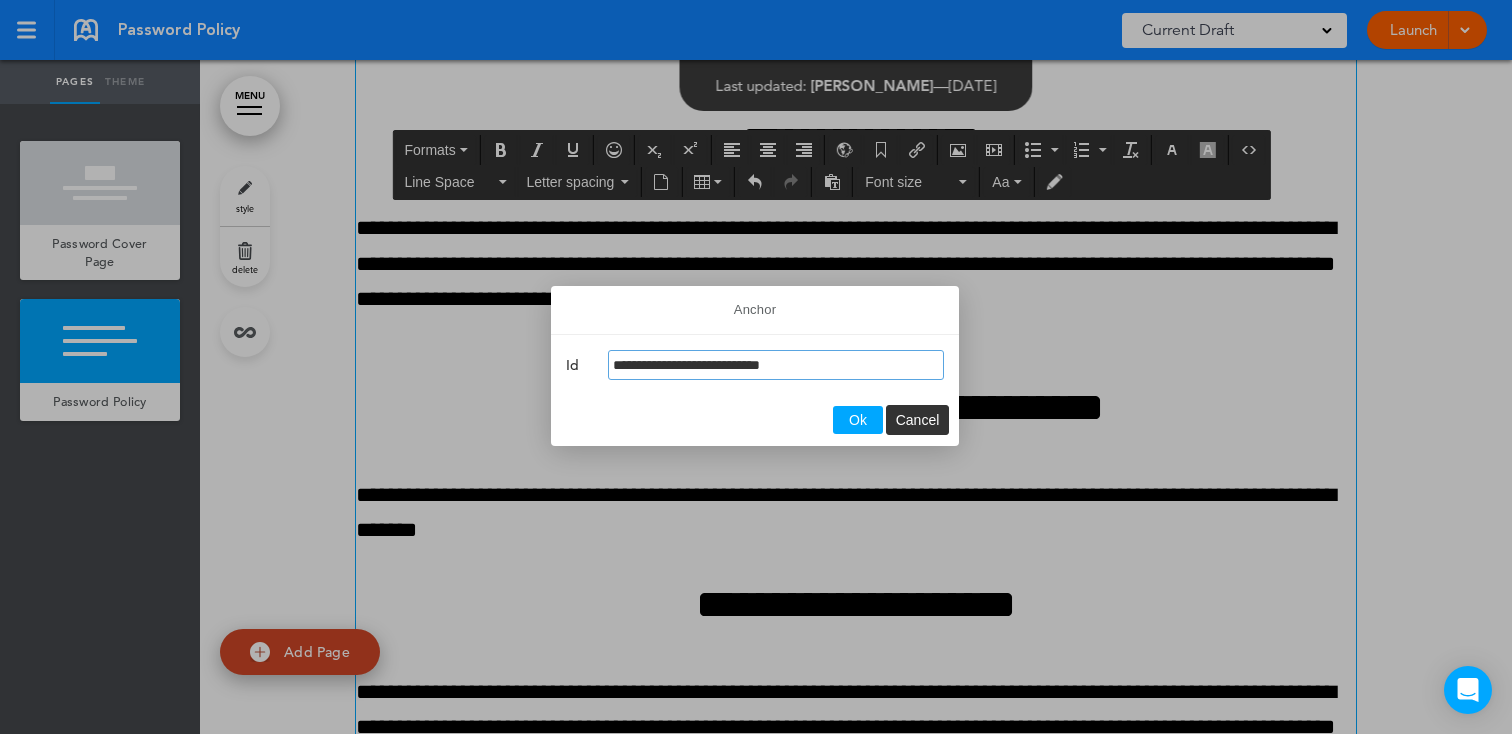 click on "**********" at bounding box center (776, 365) 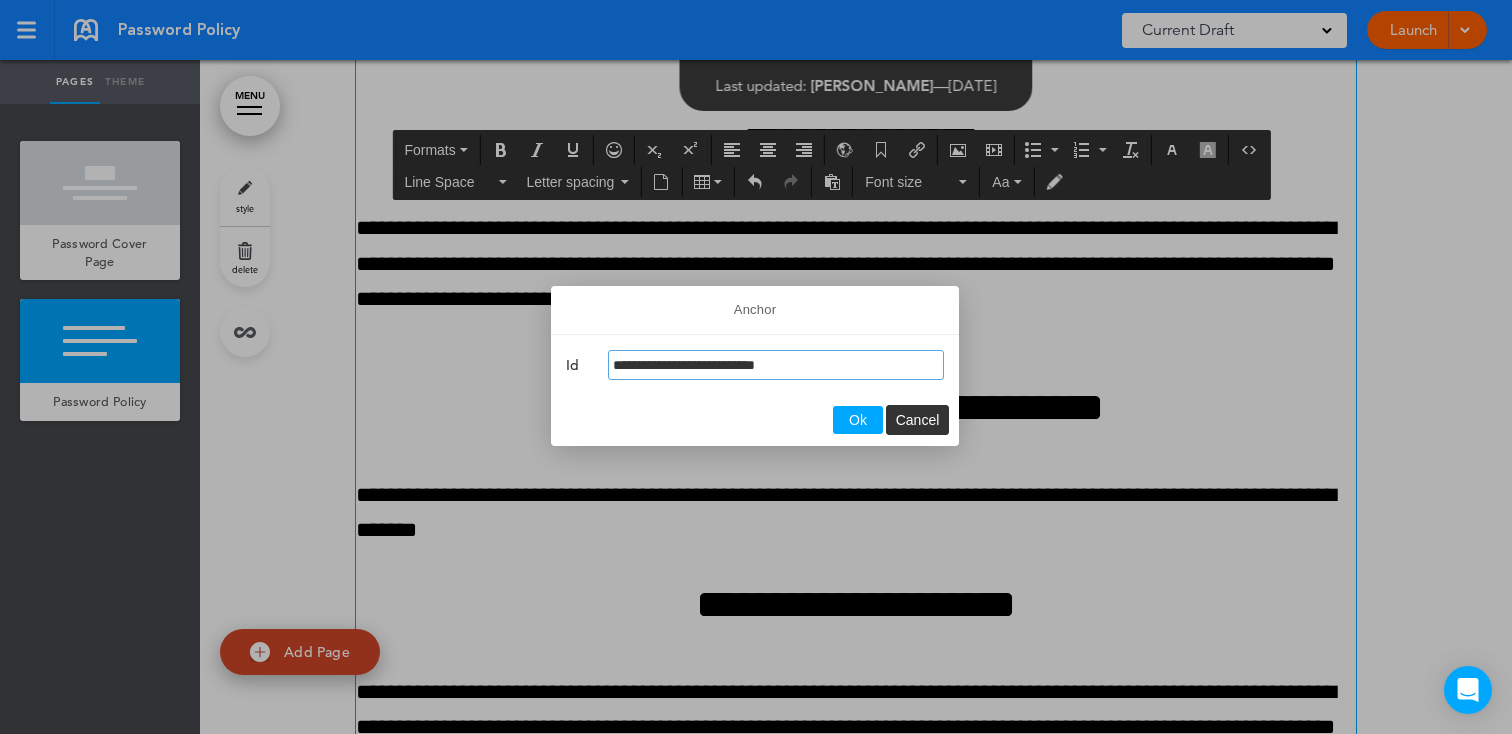 type on "**********" 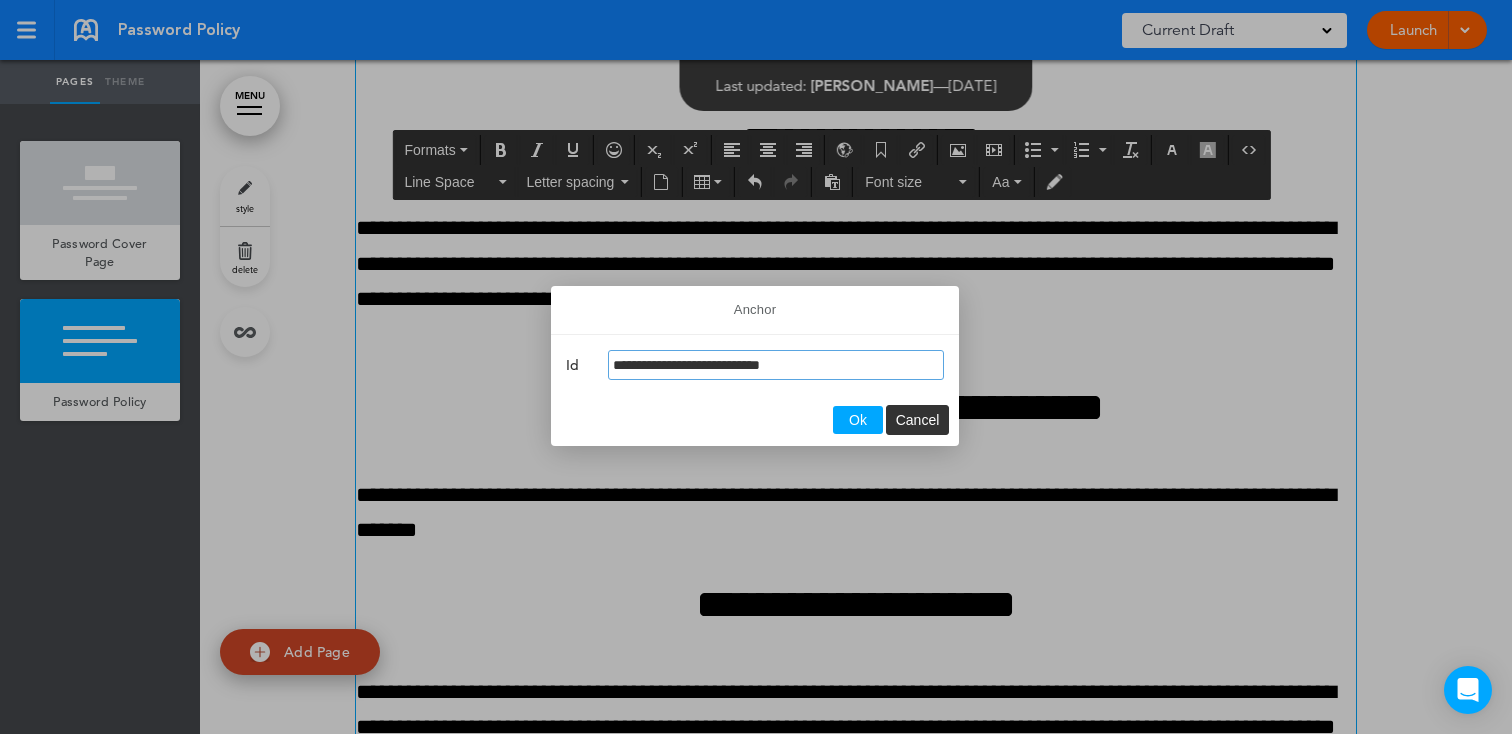click on "Ok" at bounding box center (858, 420) 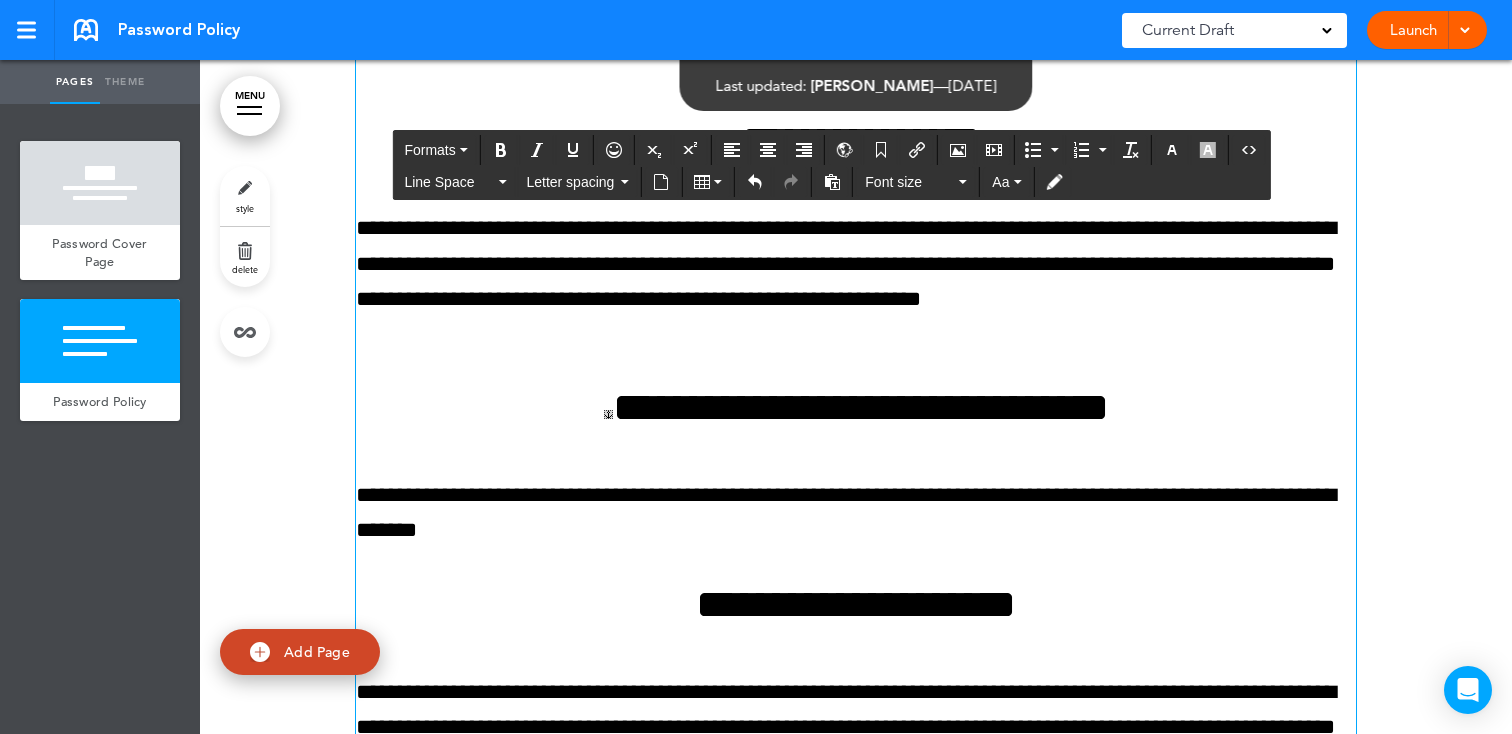 click on "**********" at bounding box center (856, 15) 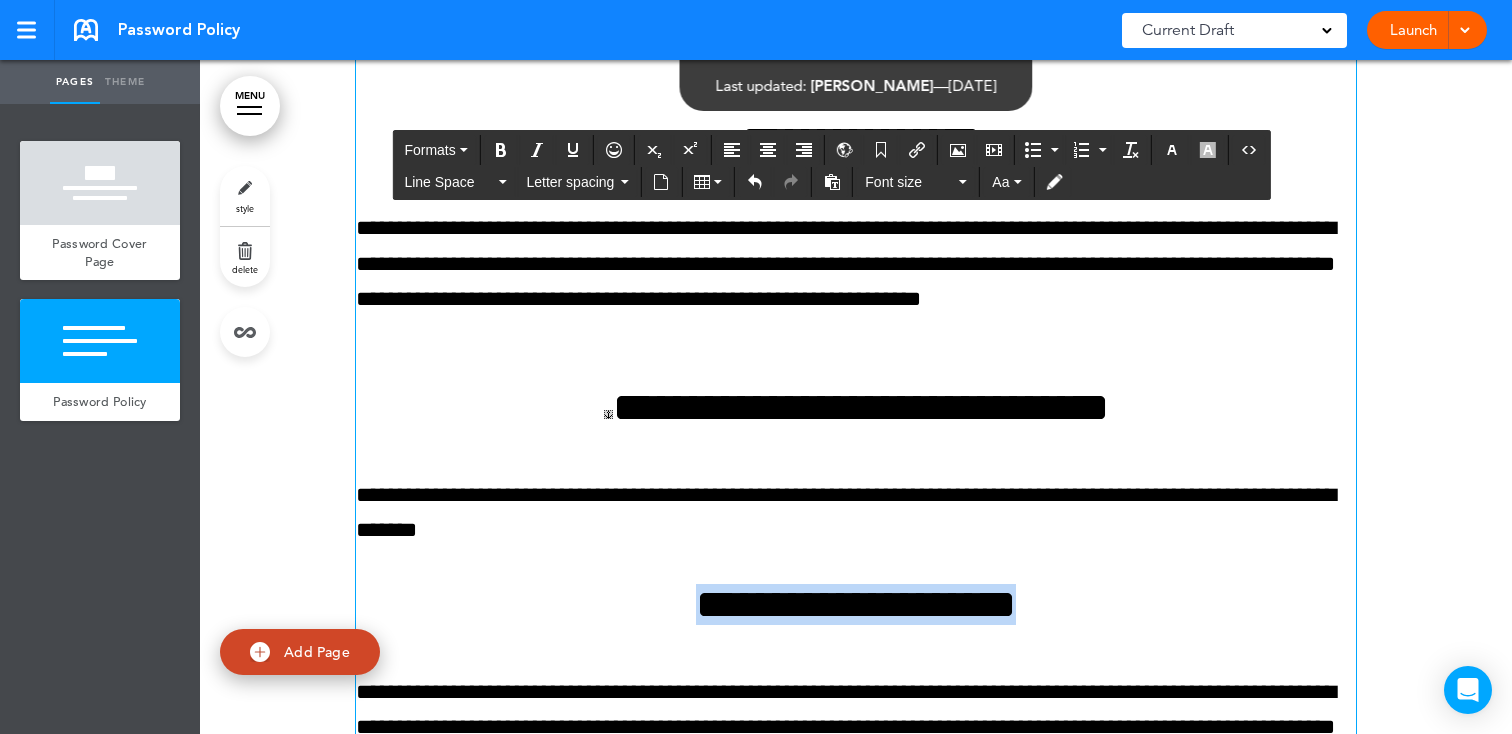 drag, startPoint x: 1020, startPoint y: 606, endPoint x: 616, endPoint y: 608, distance: 404.00494 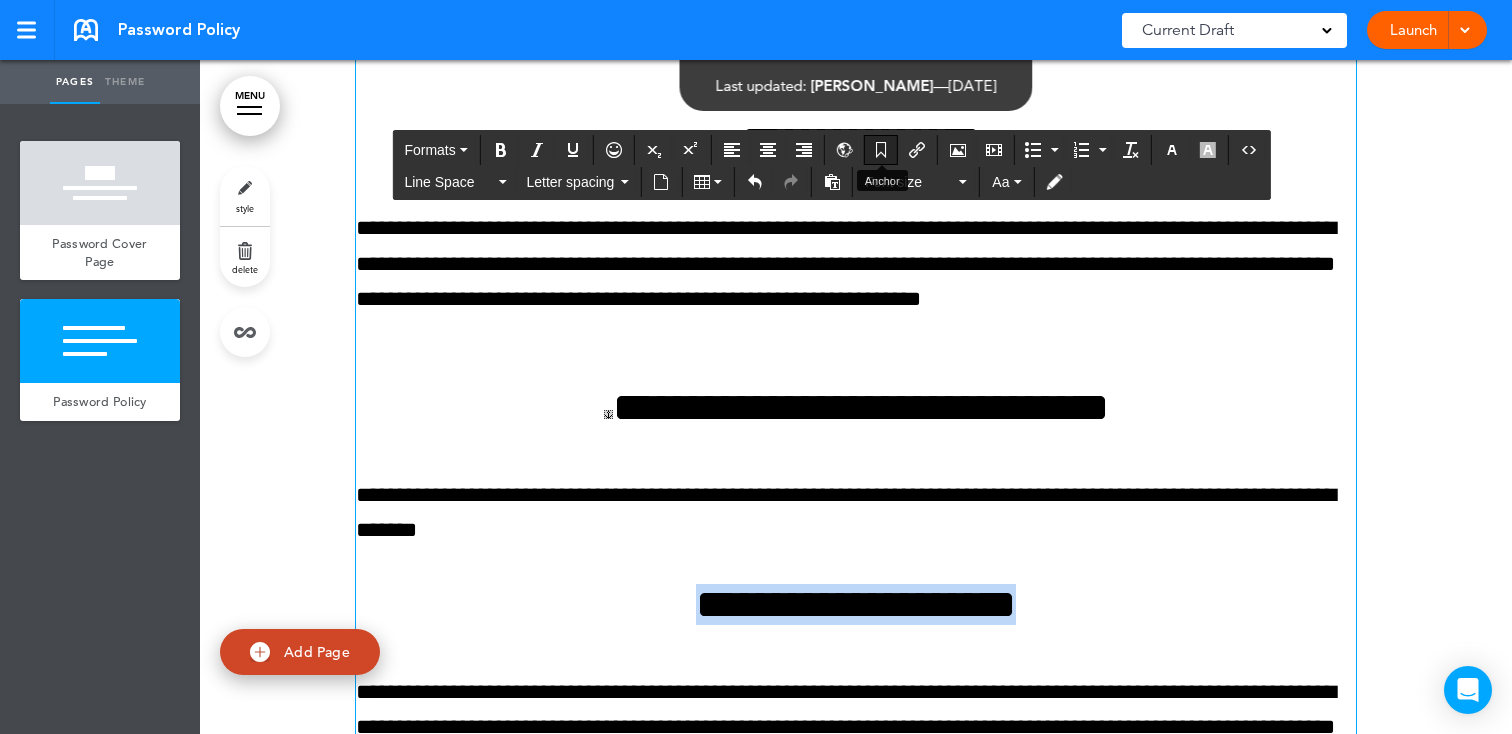 click at bounding box center (881, 150) 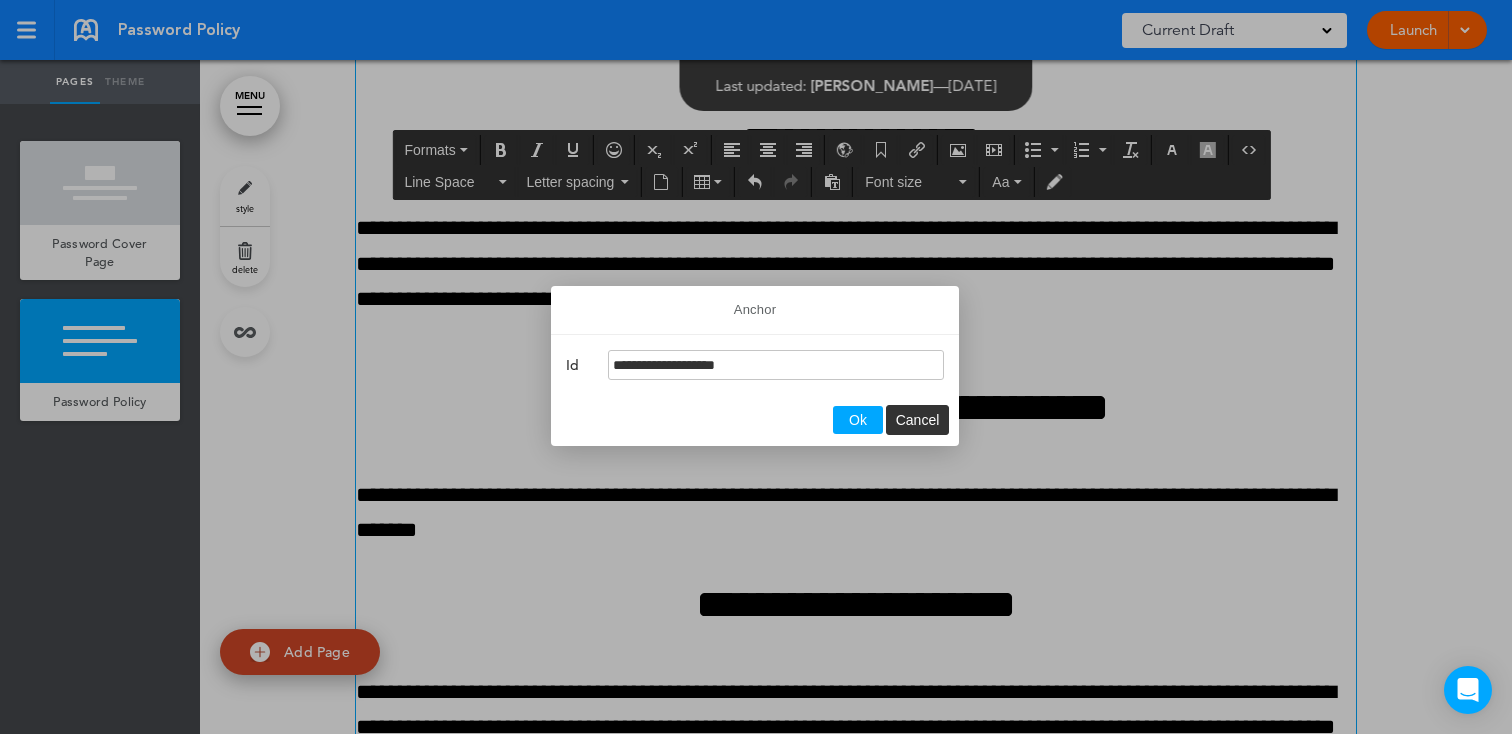 drag, startPoint x: 681, startPoint y: 366, endPoint x: 664, endPoint y: 367, distance: 17.029387 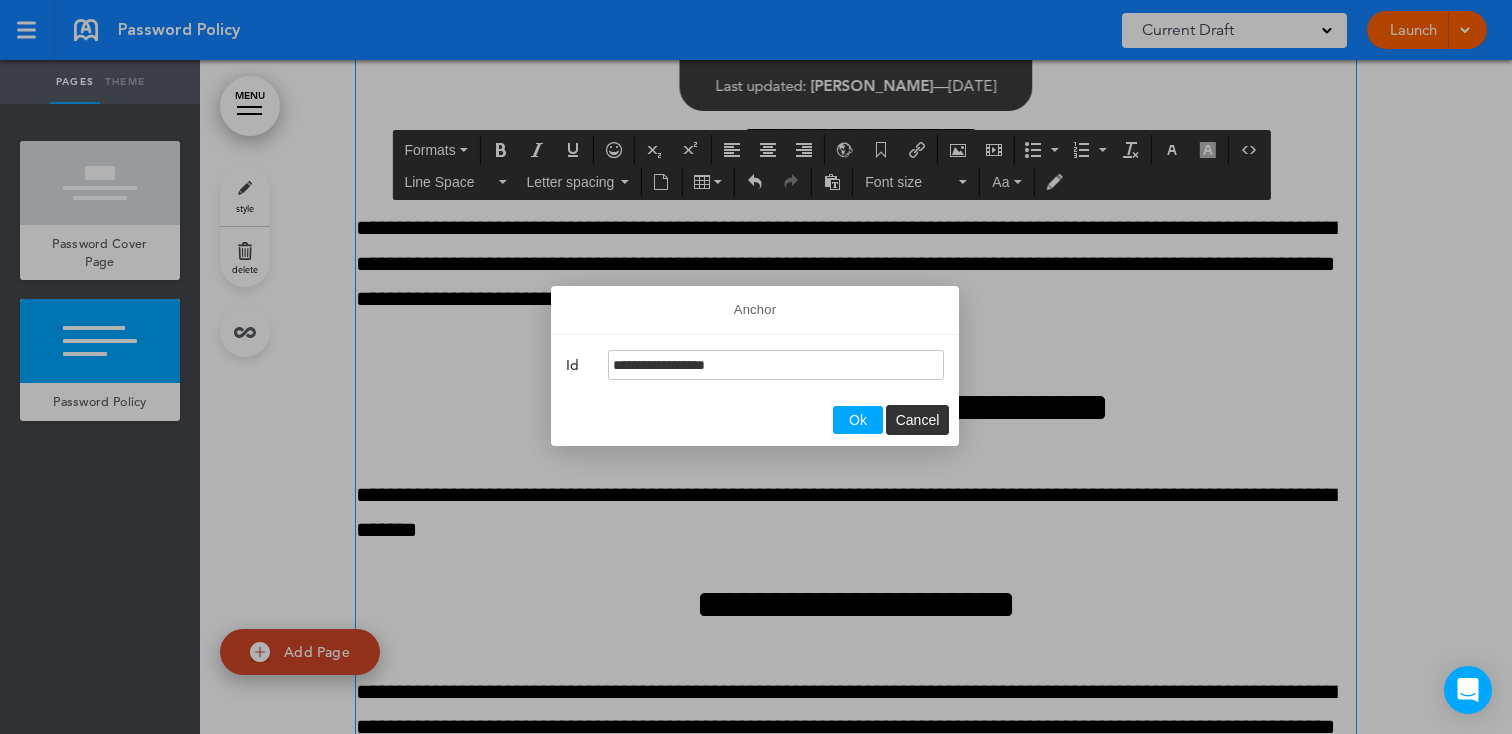 click on "Ok" at bounding box center (858, 420) 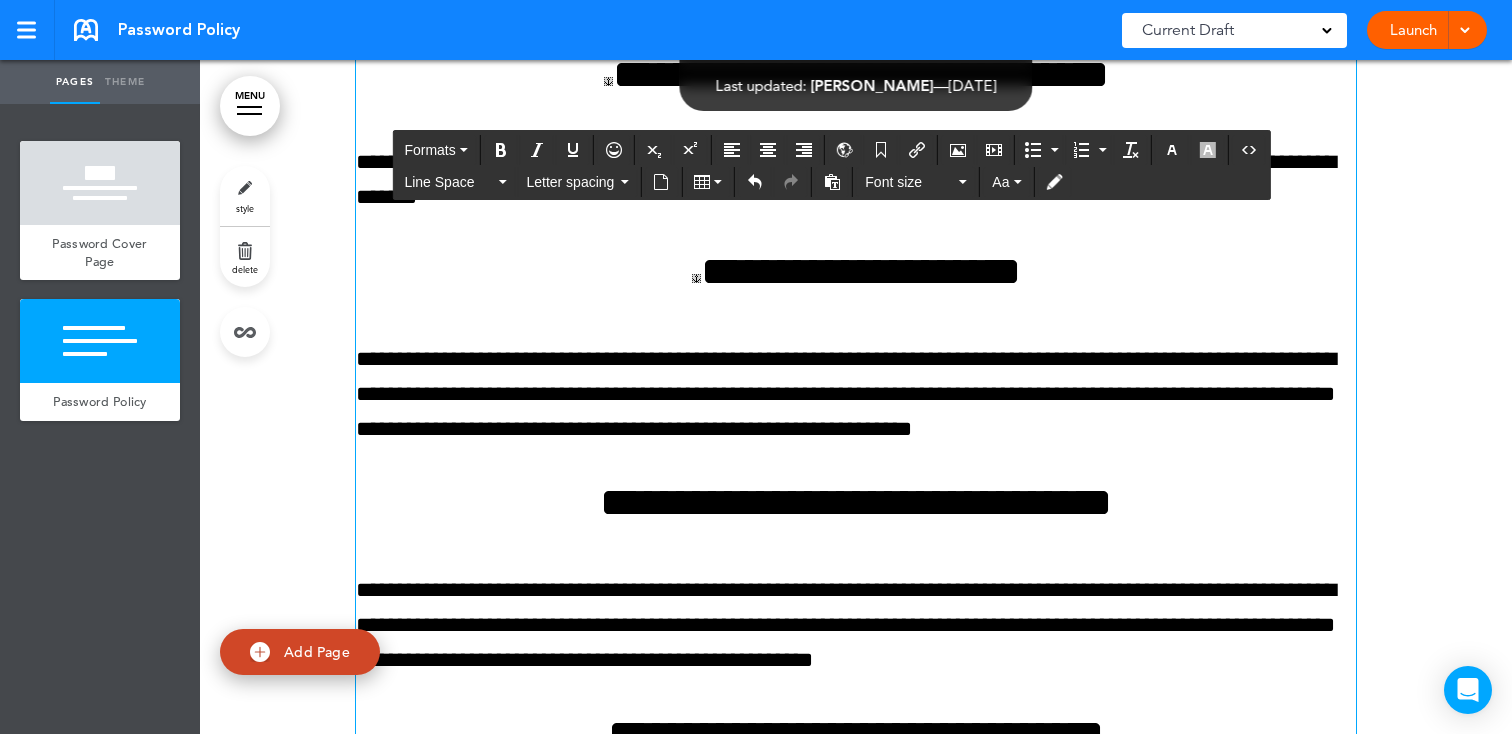 scroll, scrollTop: 2409, scrollLeft: 0, axis: vertical 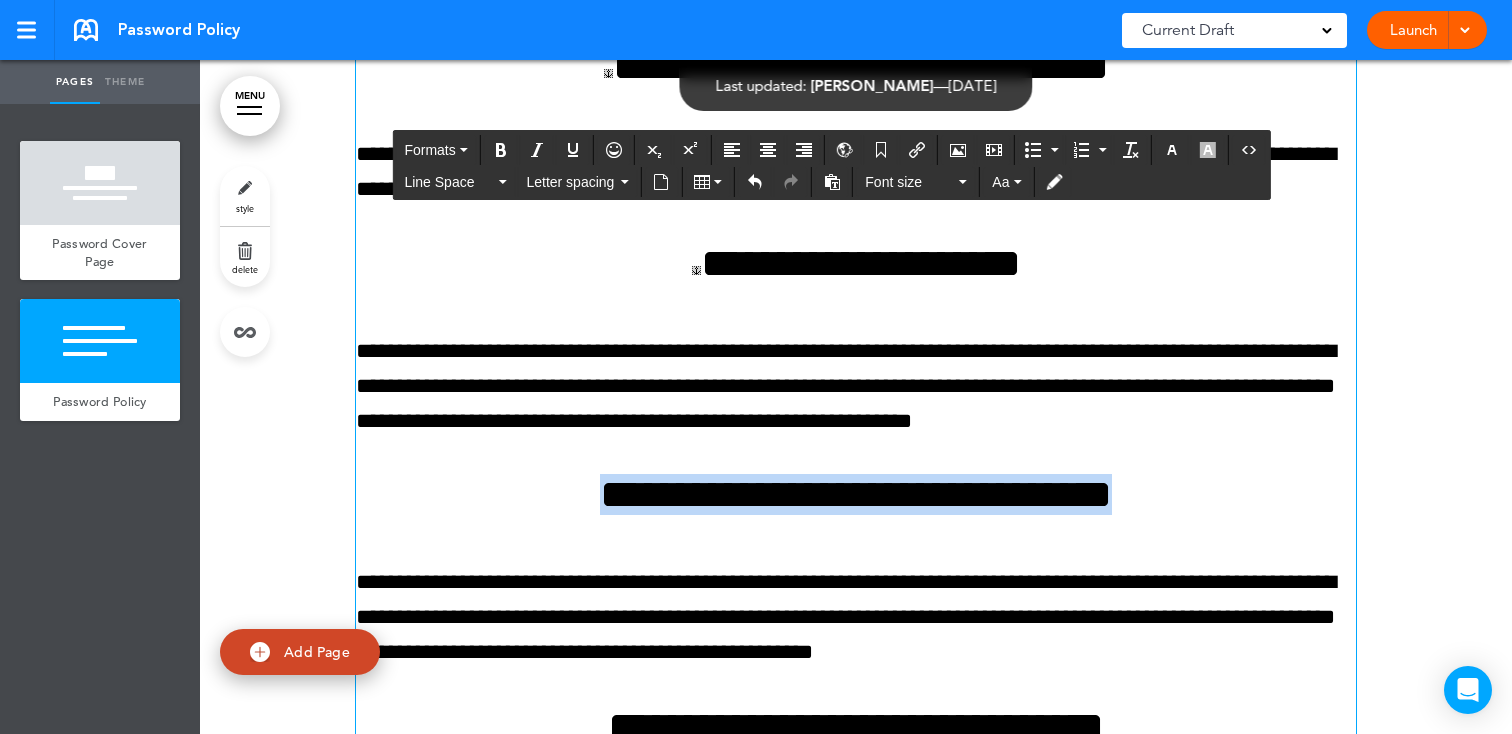 drag, startPoint x: 1069, startPoint y: 503, endPoint x: 378, endPoint y: 507, distance: 691.0116 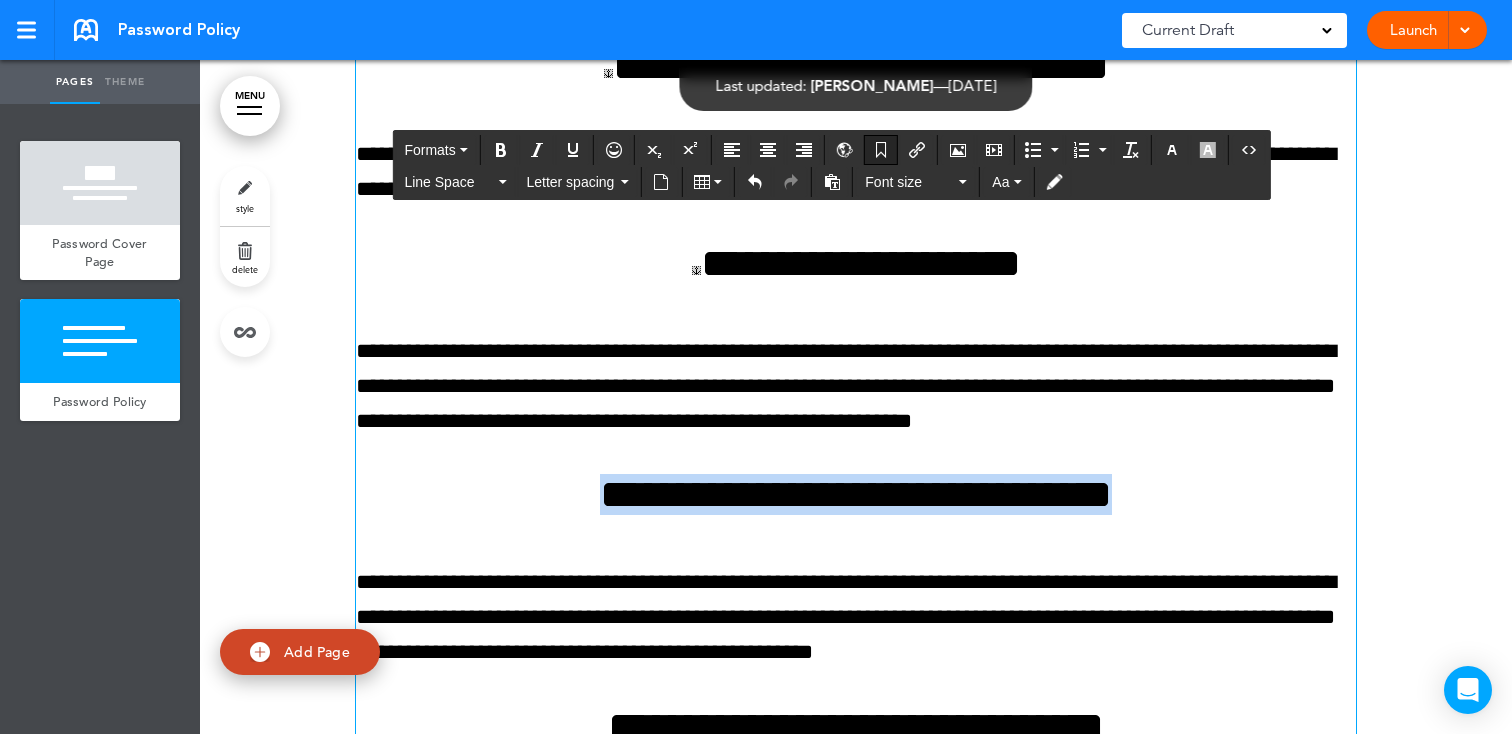 click at bounding box center (881, 150) 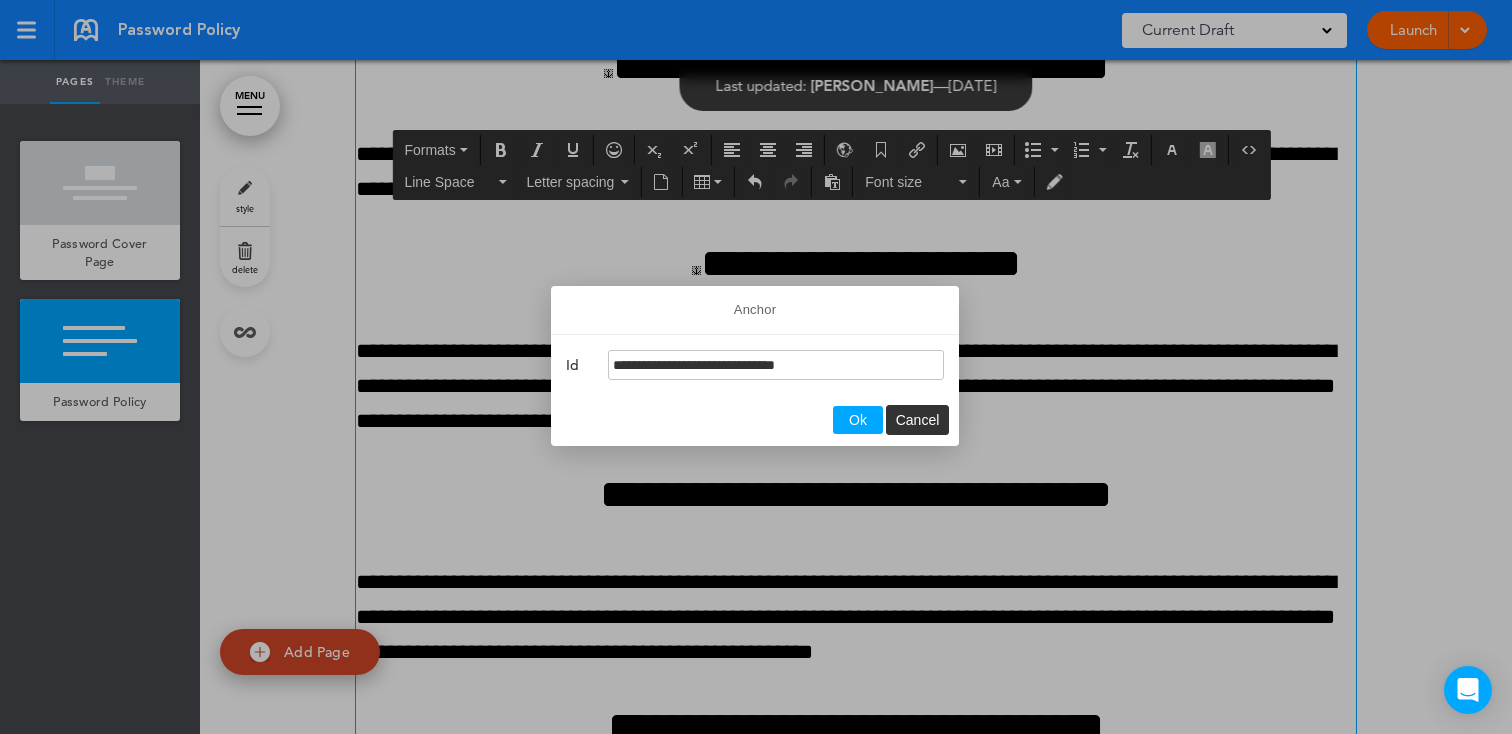 drag, startPoint x: 728, startPoint y: 364, endPoint x: 712, endPoint y: 362, distance: 16.124516 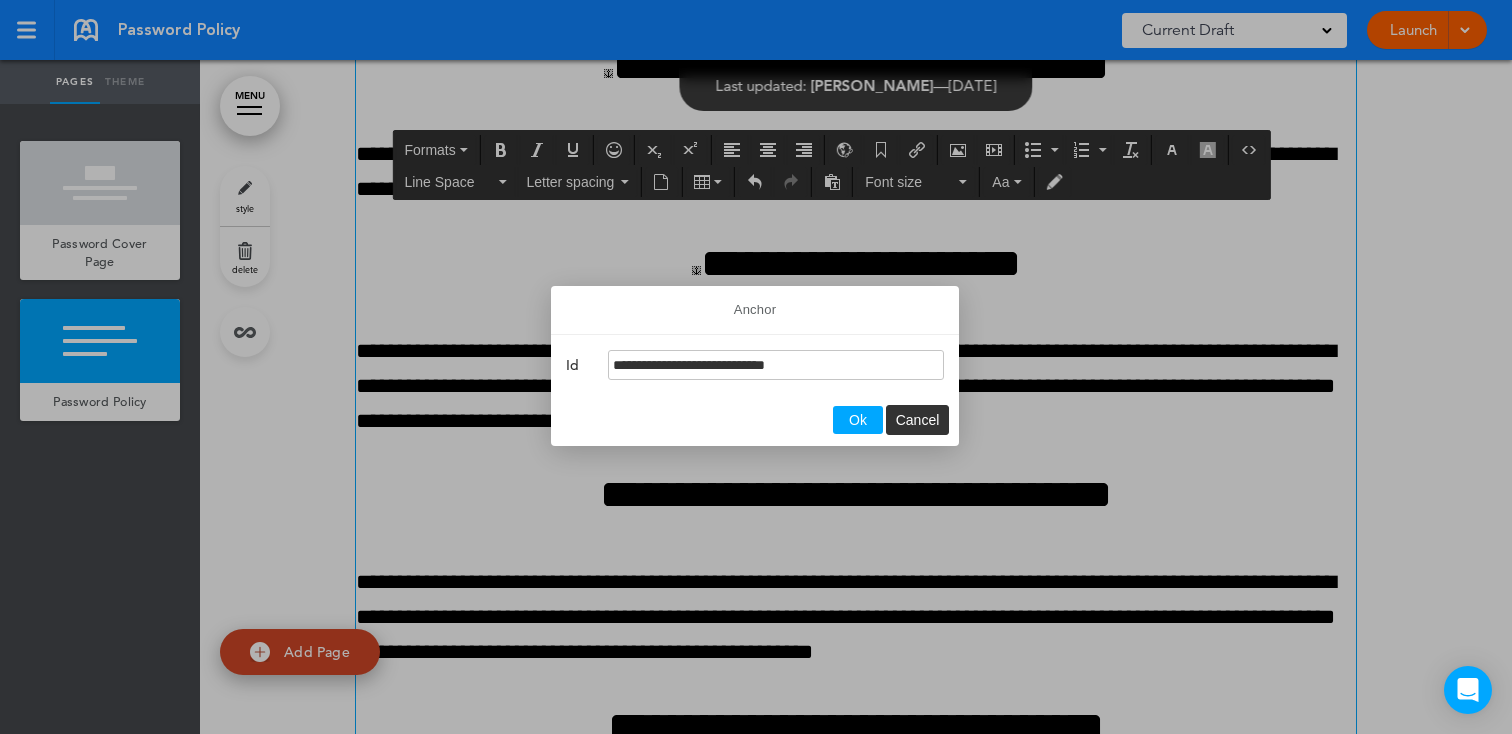 click on "**********" at bounding box center (776, 365) 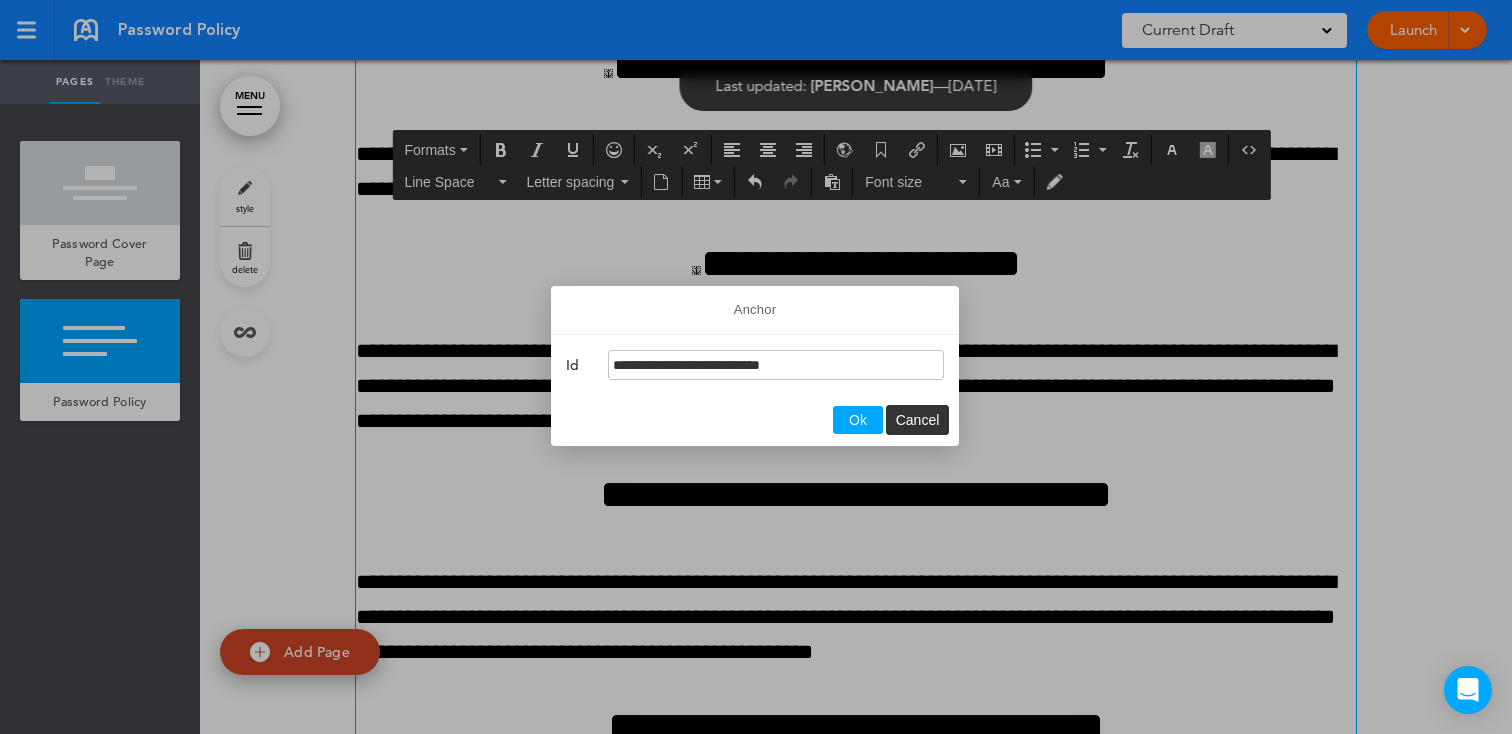 click on "**********" at bounding box center (776, 365) 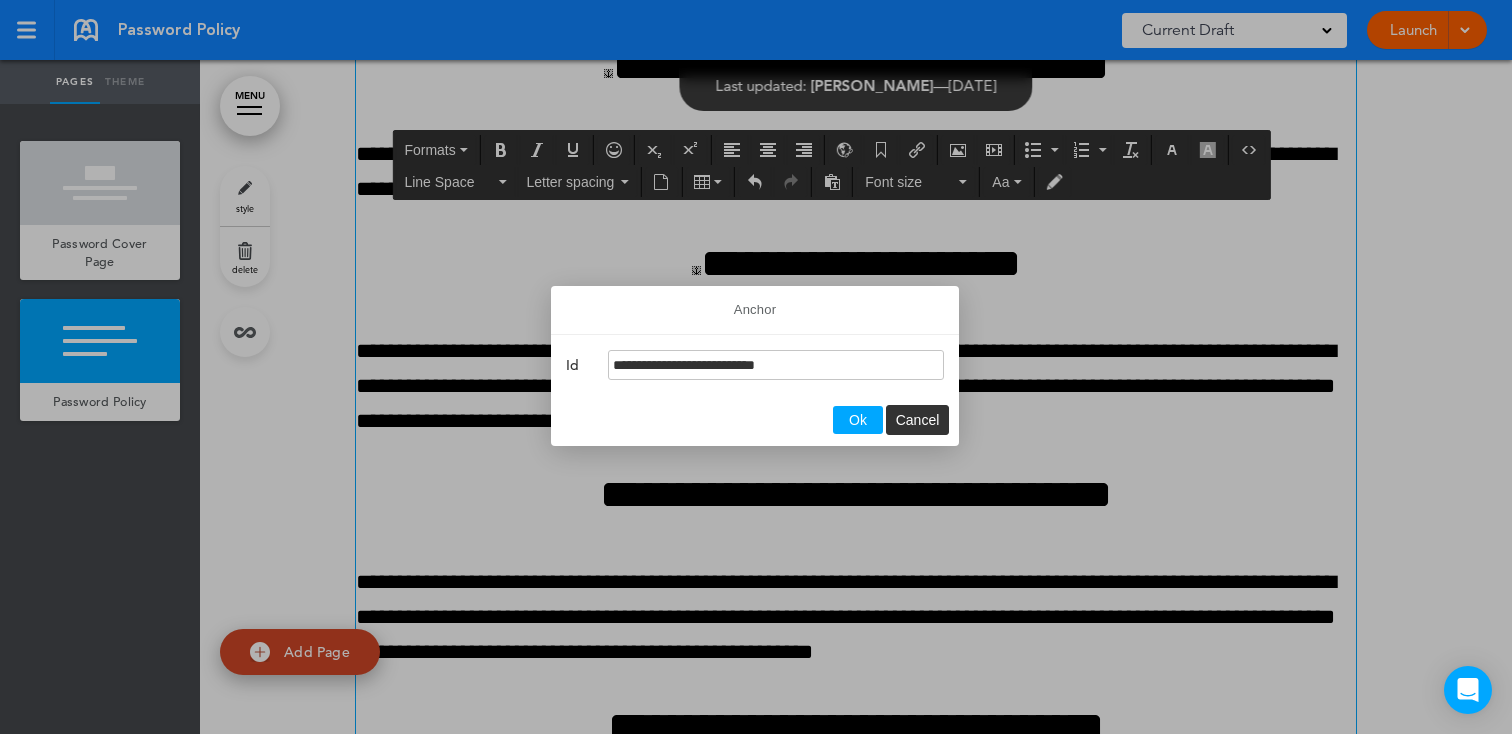 click on "Ok" at bounding box center [858, 420] 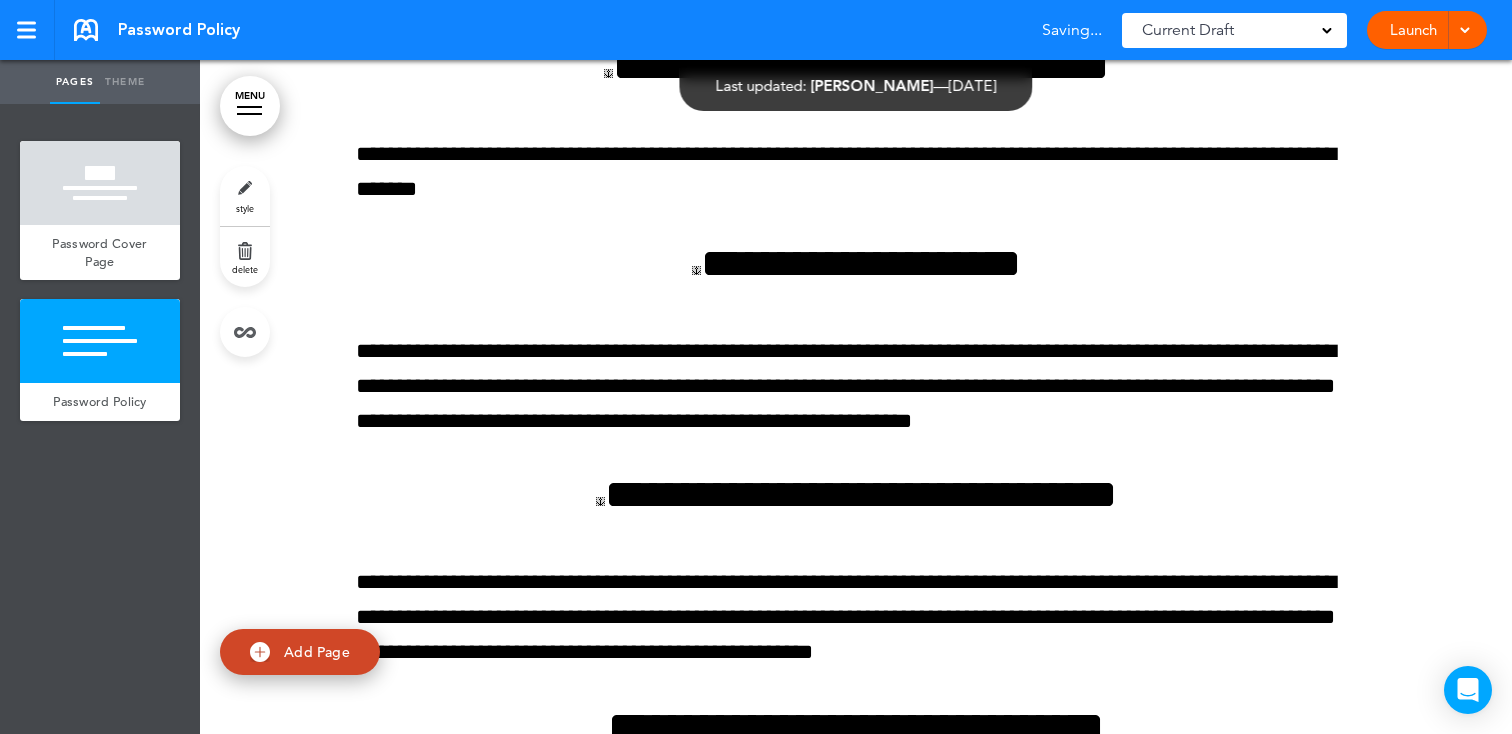 click on "MENU" at bounding box center (250, 106) 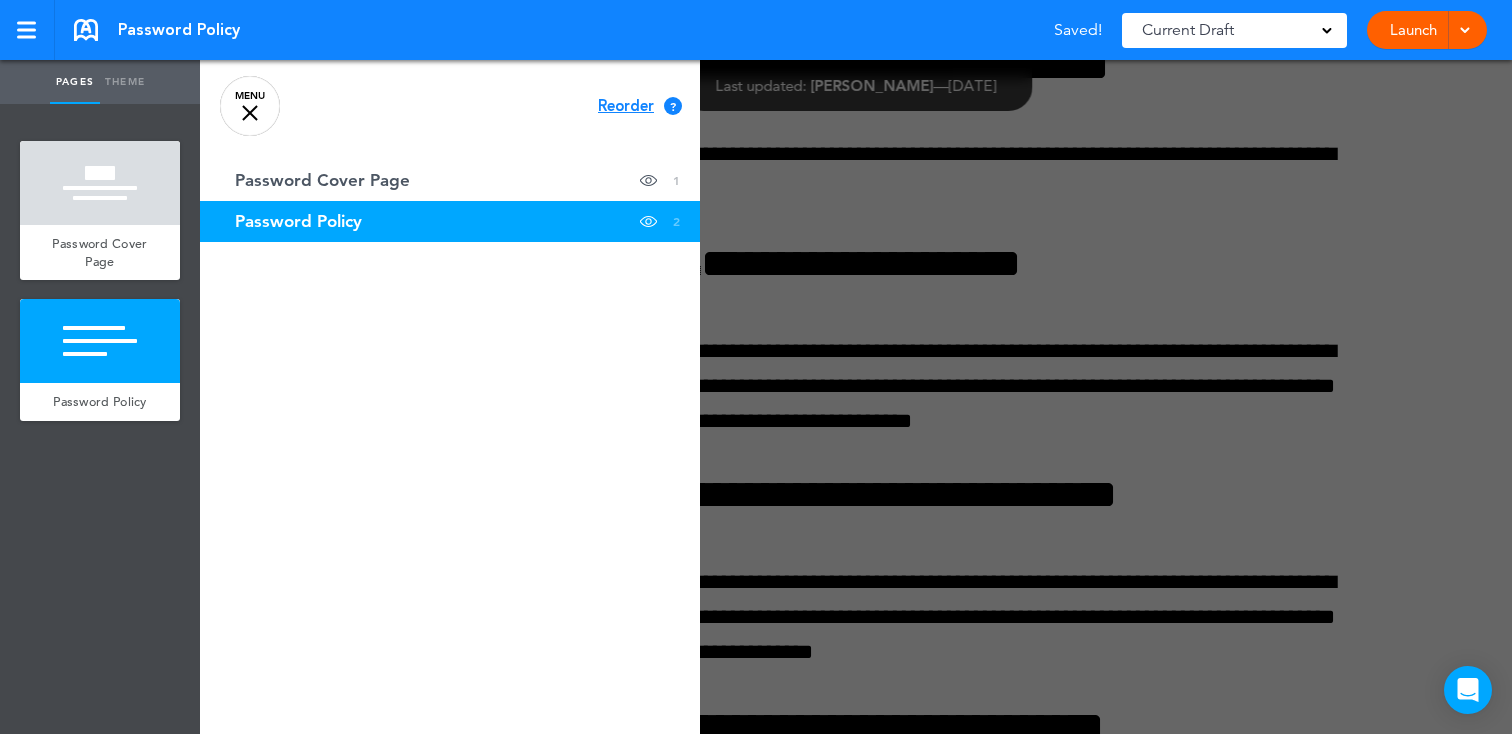 click at bounding box center [956, 367] 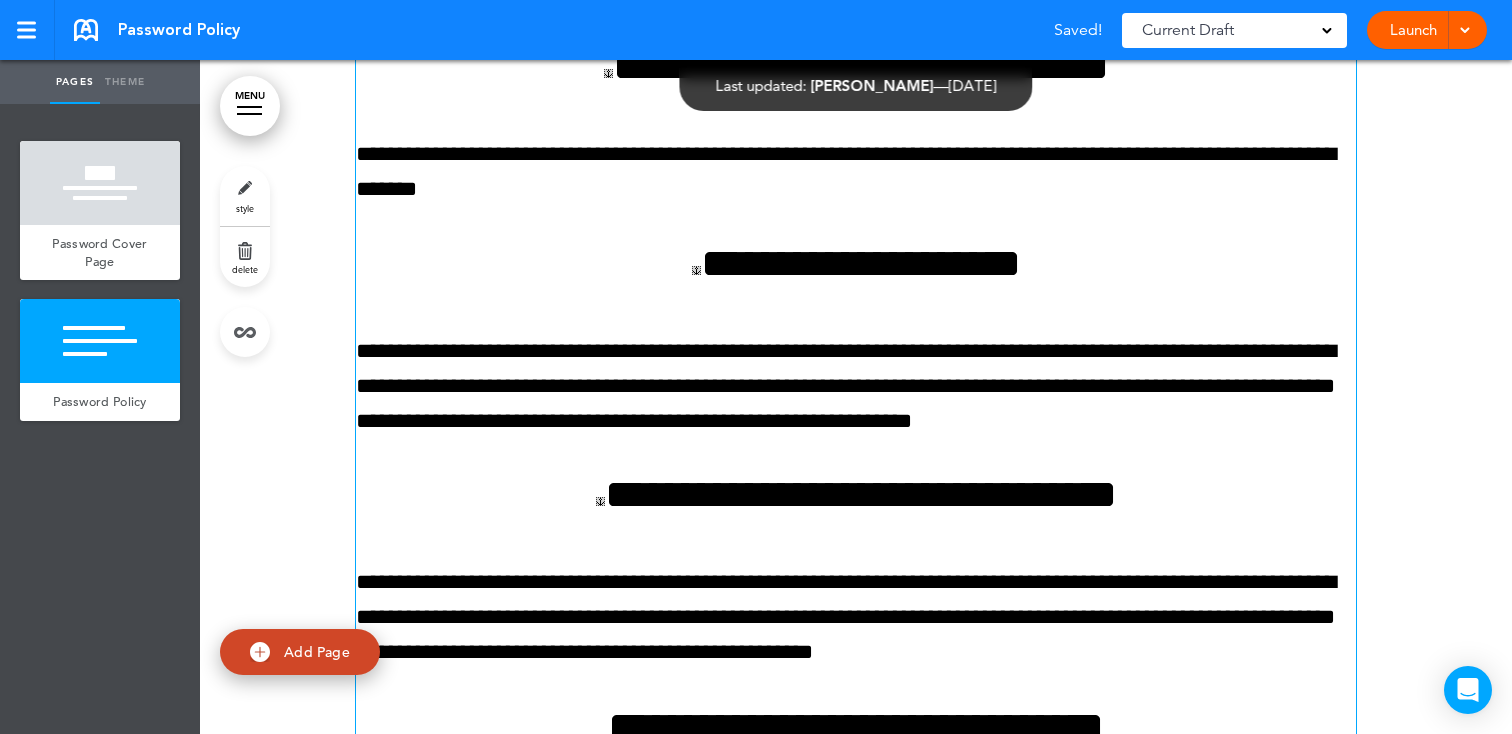 scroll, scrollTop: 2702, scrollLeft: 0, axis: vertical 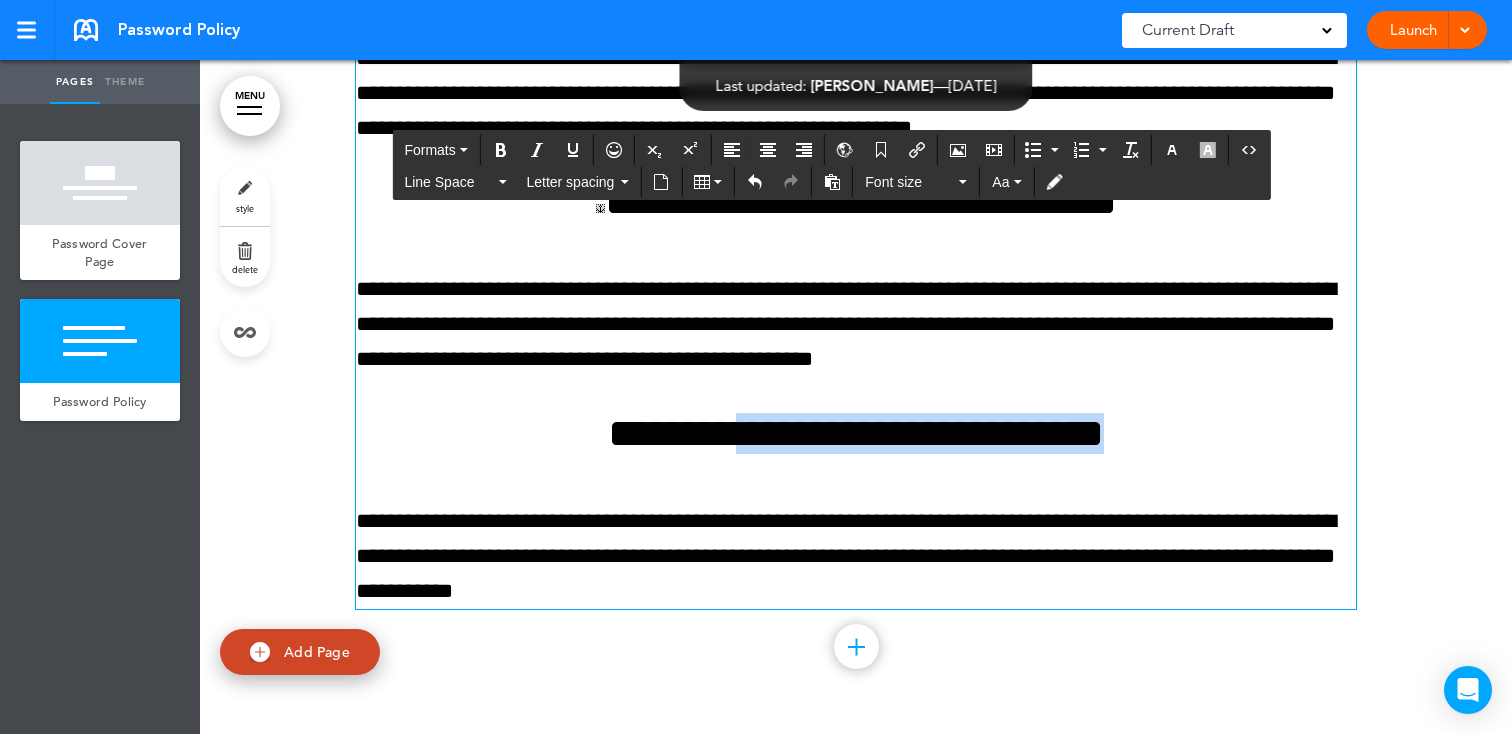 drag, startPoint x: 1027, startPoint y: 429, endPoint x: 678, endPoint y: 449, distance: 349.5726 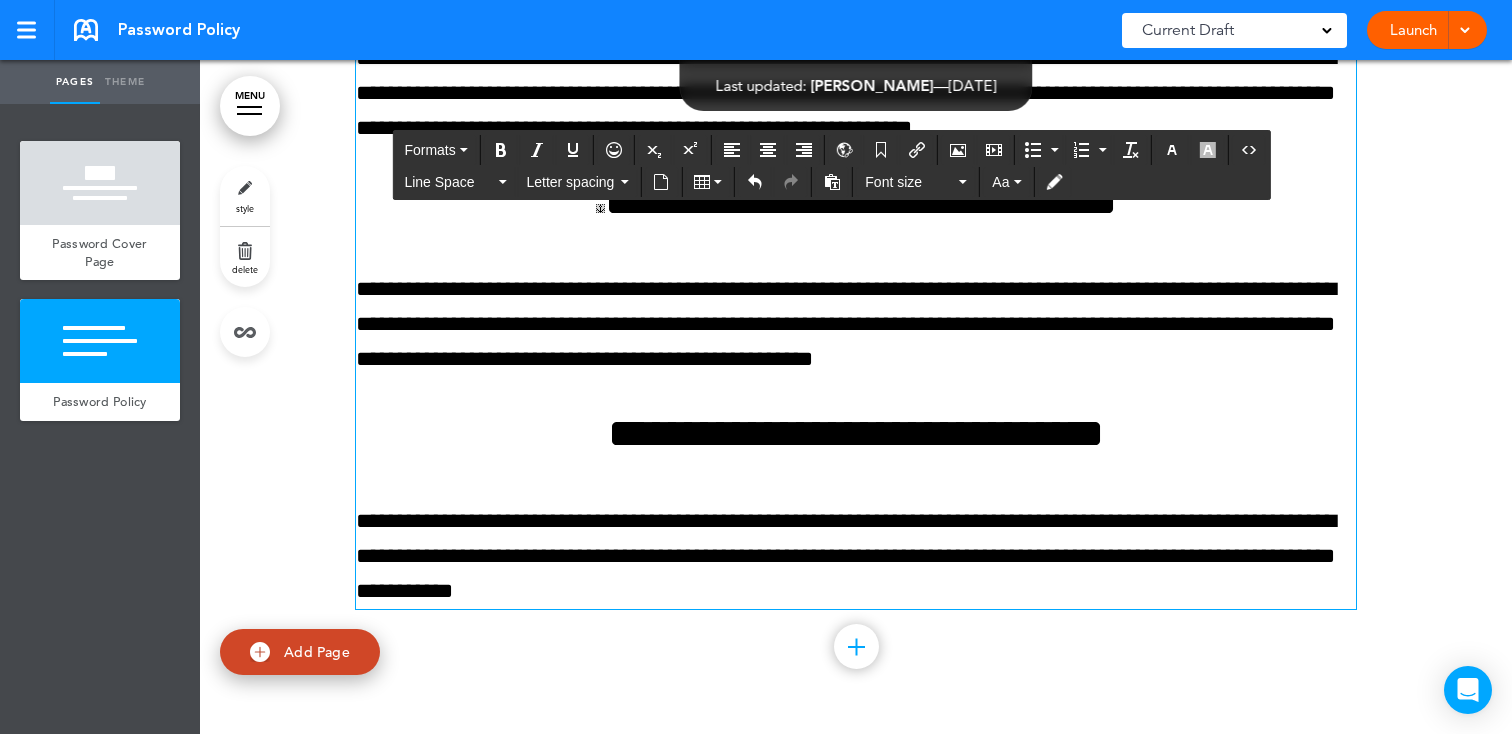 click on "**********" at bounding box center (856, -619) 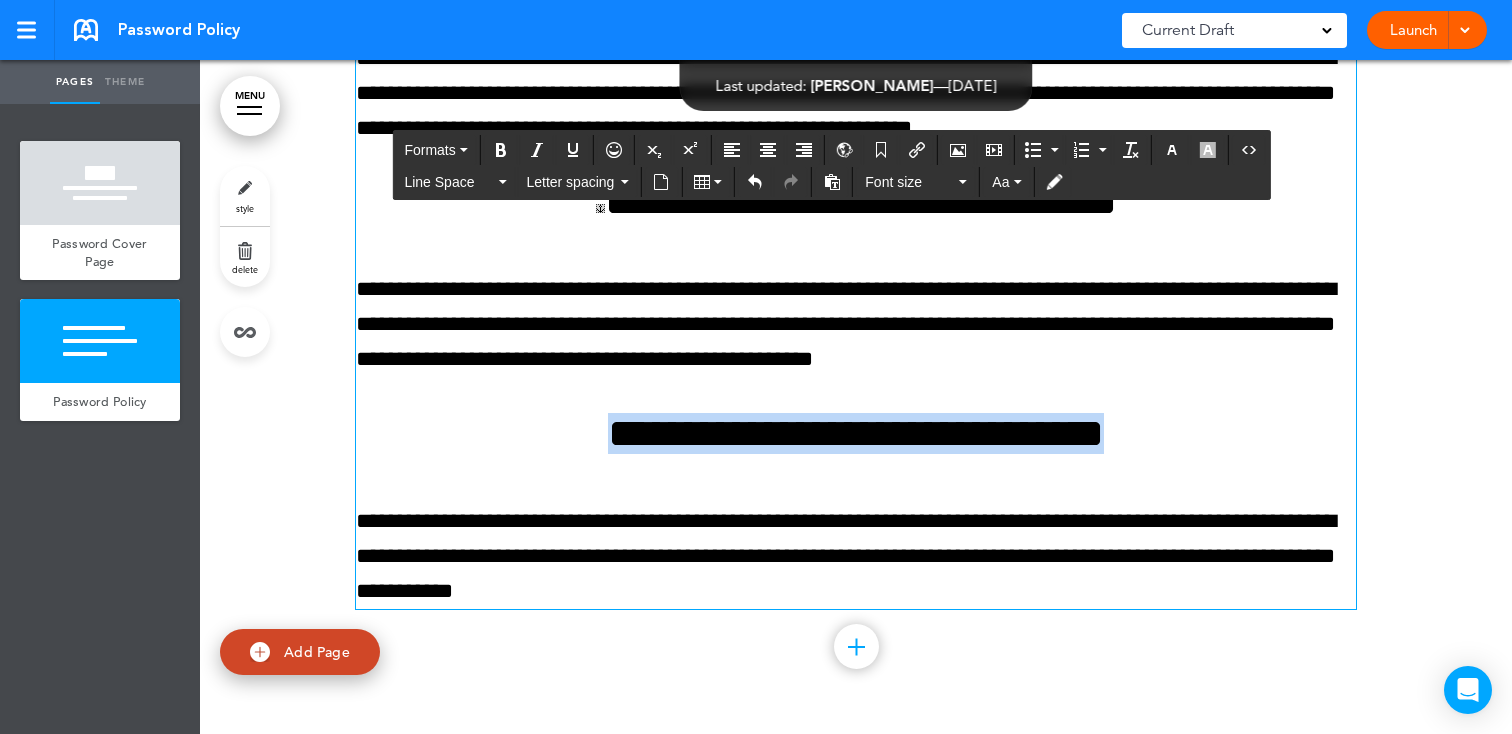drag, startPoint x: 1183, startPoint y: 442, endPoint x: 481, endPoint y: 401, distance: 703.1963 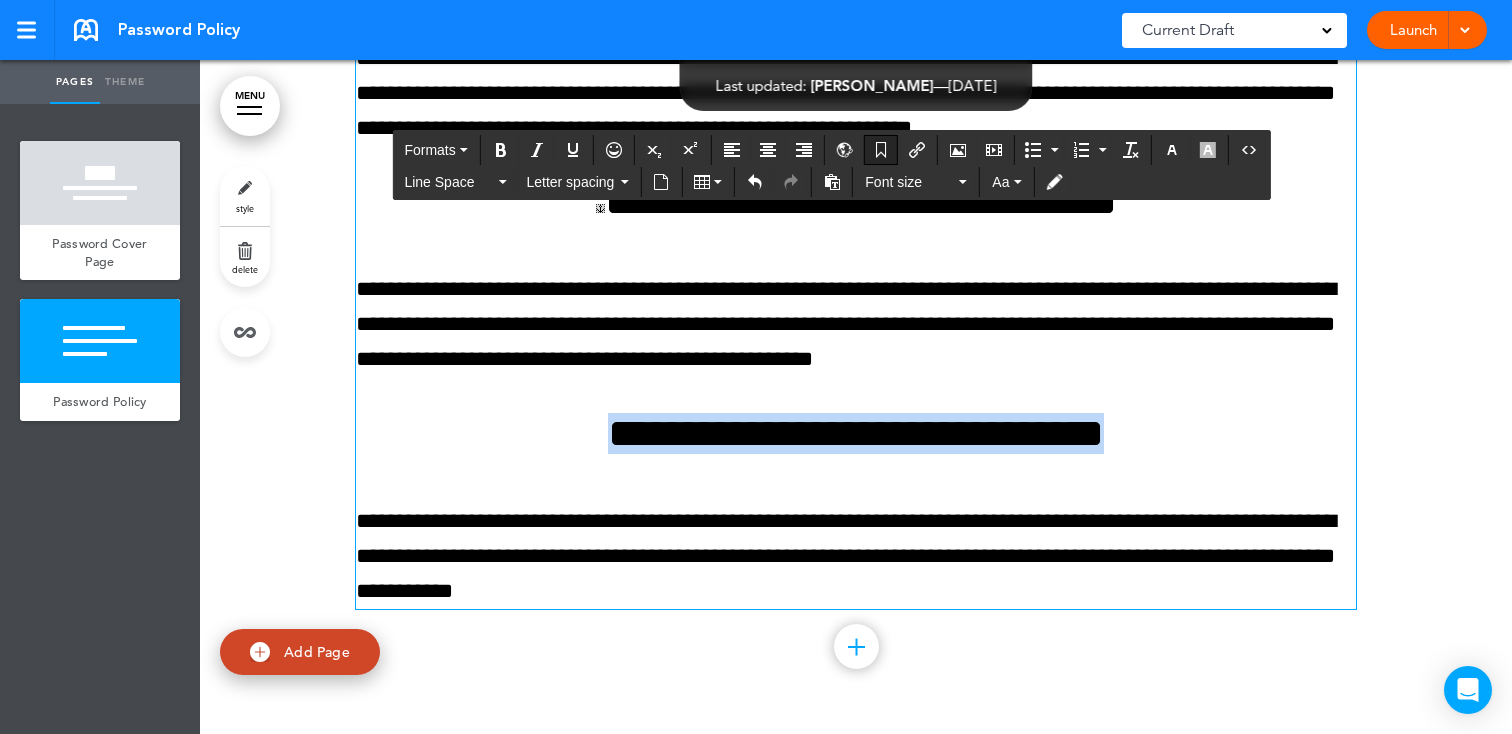 click at bounding box center (881, 150) 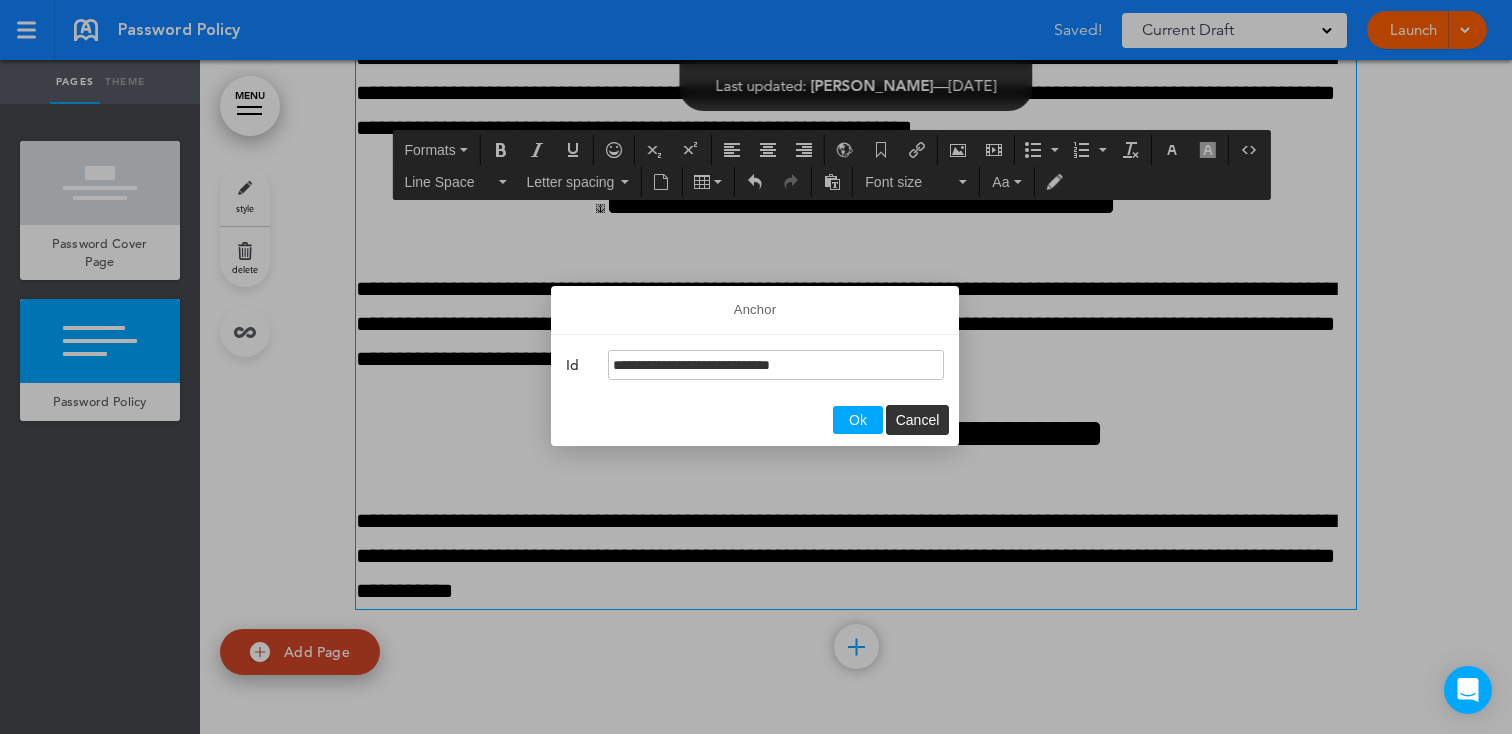 drag, startPoint x: 673, startPoint y: 360, endPoint x: 638, endPoint y: 363, distance: 35.128338 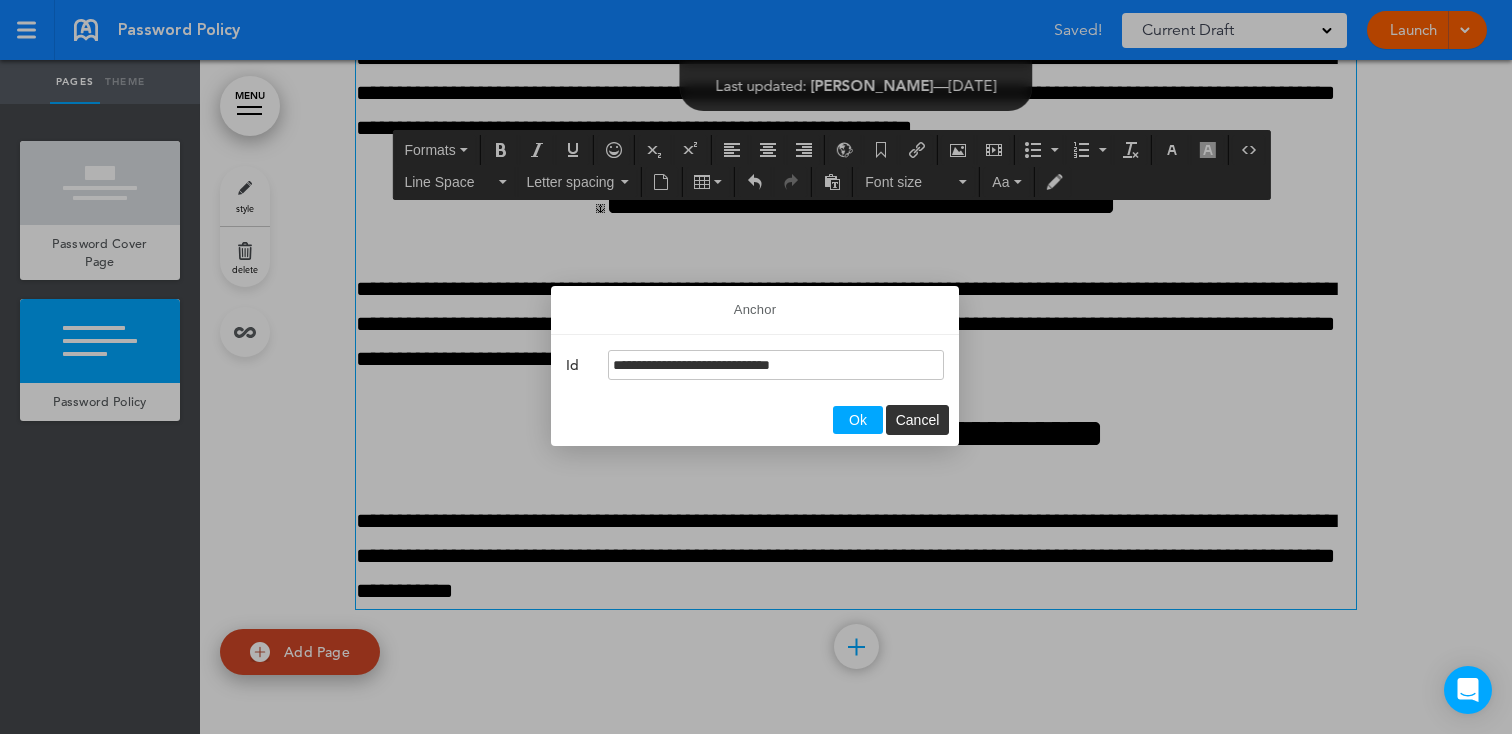 click on "**********" at bounding box center (776, 365) 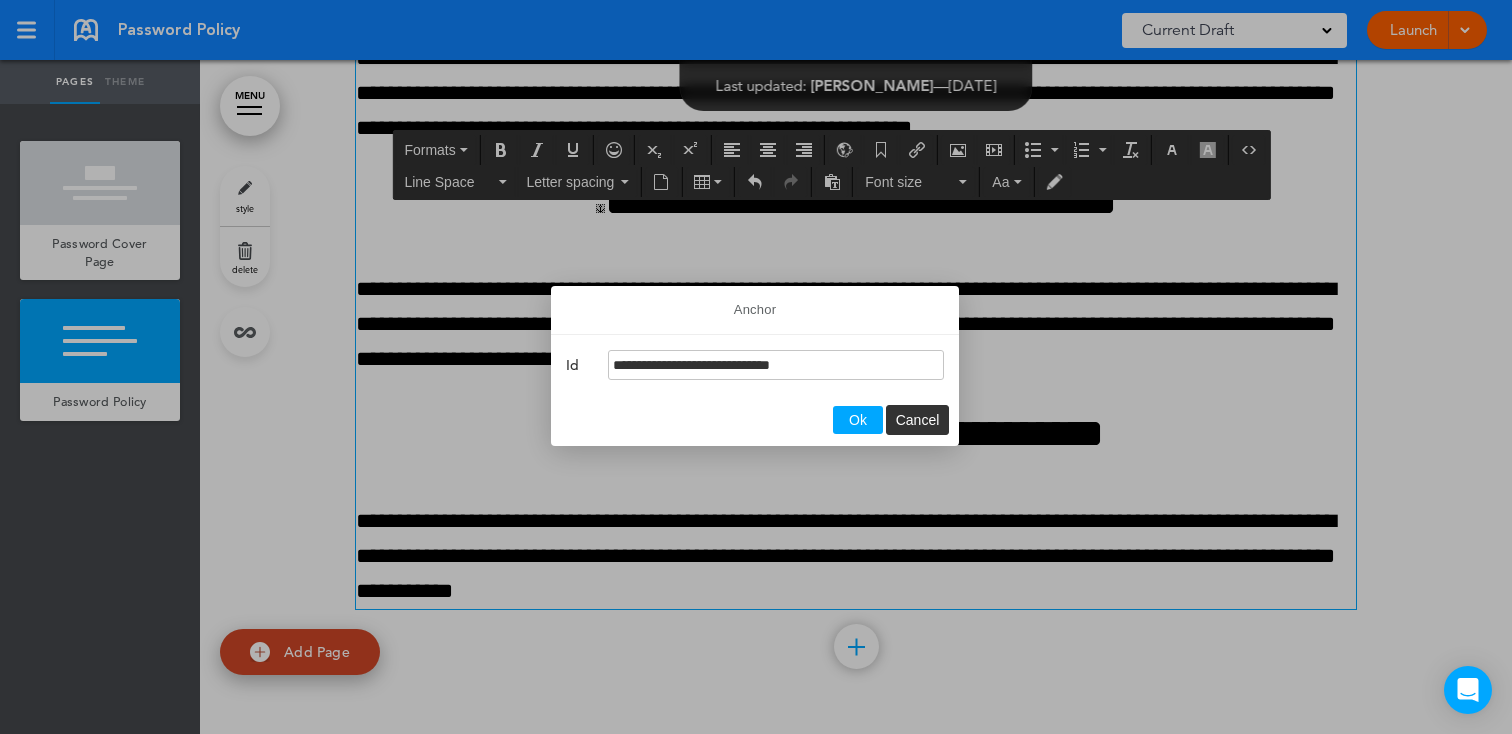 drag, startPoint x: 733, startPoint y: 367, endPoint x: 713, endPoint y: 368, distance: 20.024984 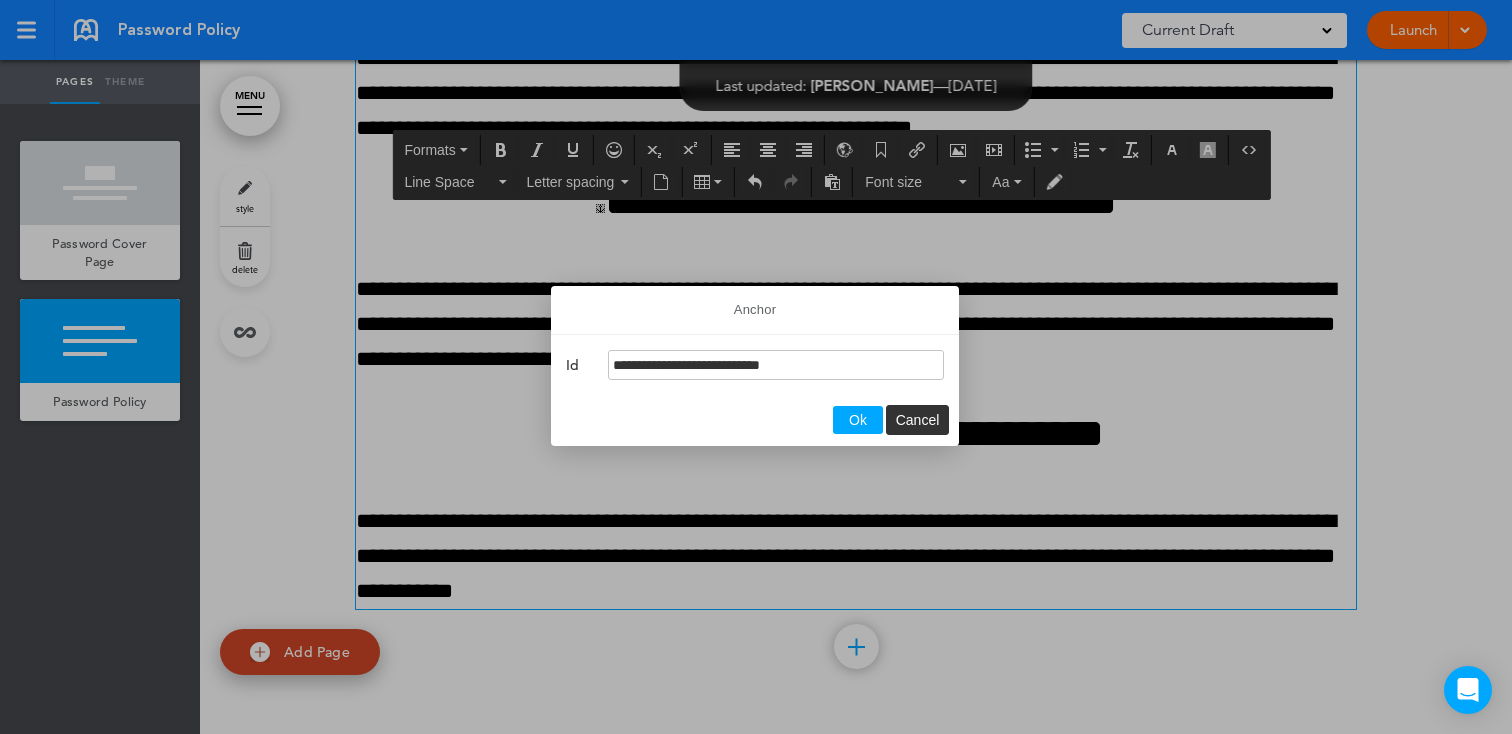 click on "**********" at bounding box center (776, 365) 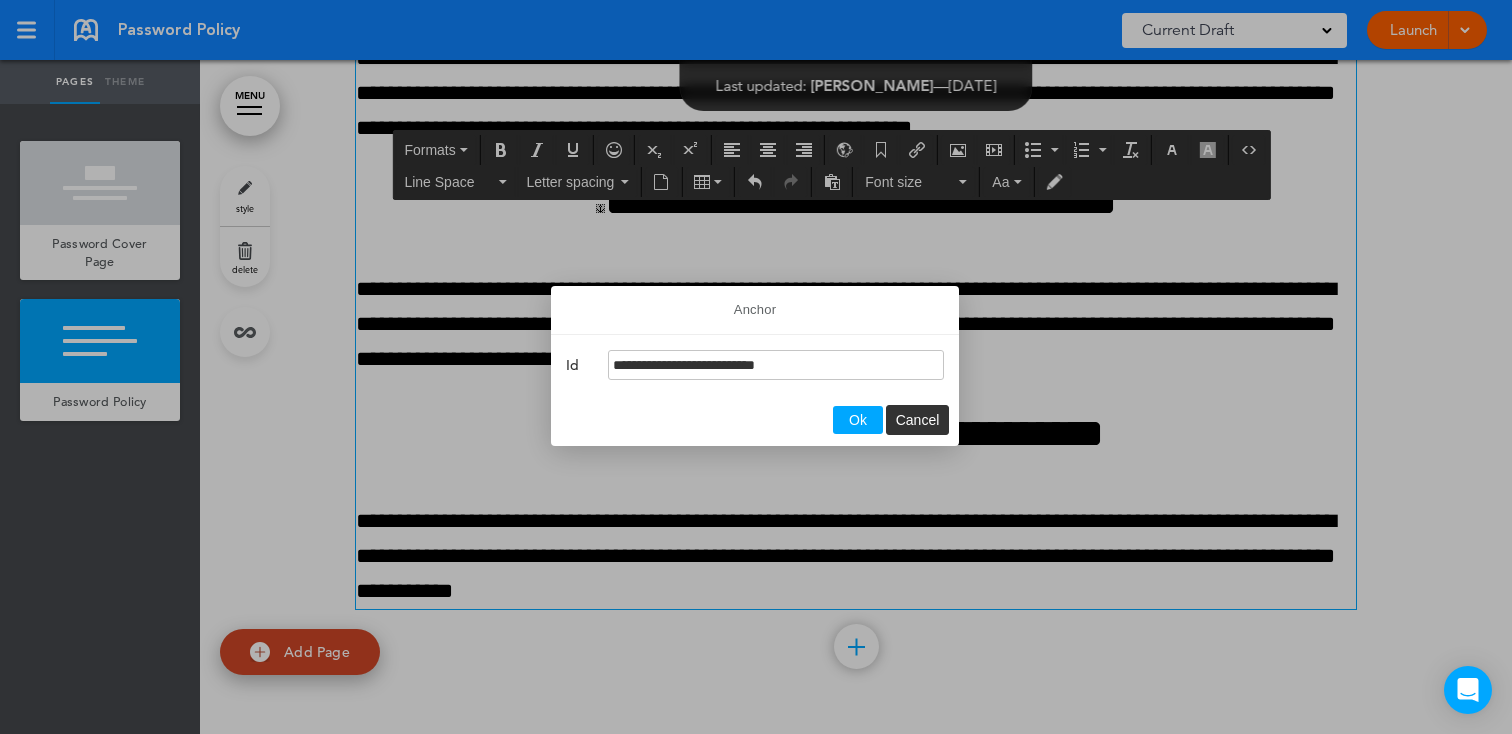 click on "**********" at bounding box center (776, 365) 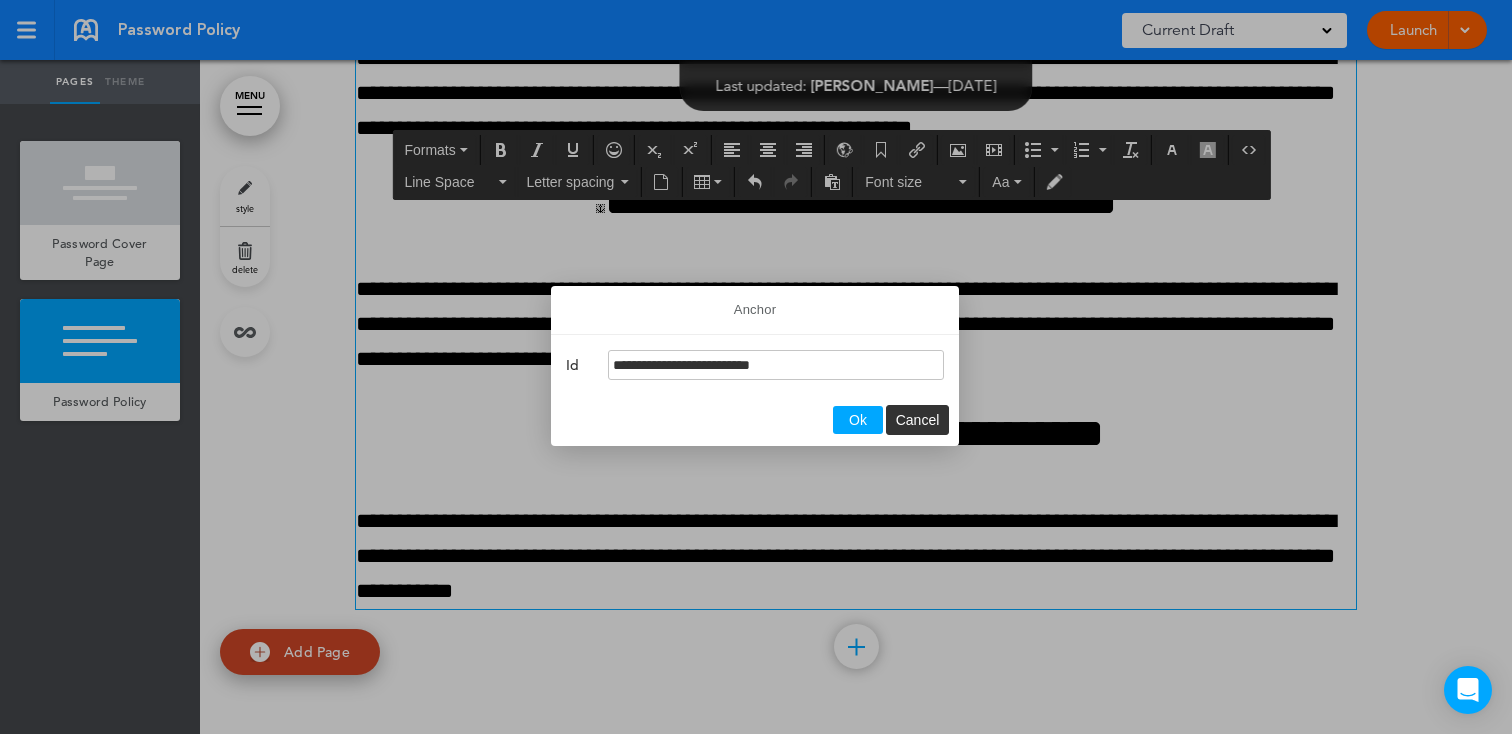 click on "Ok" at bounding box center [858, 420] 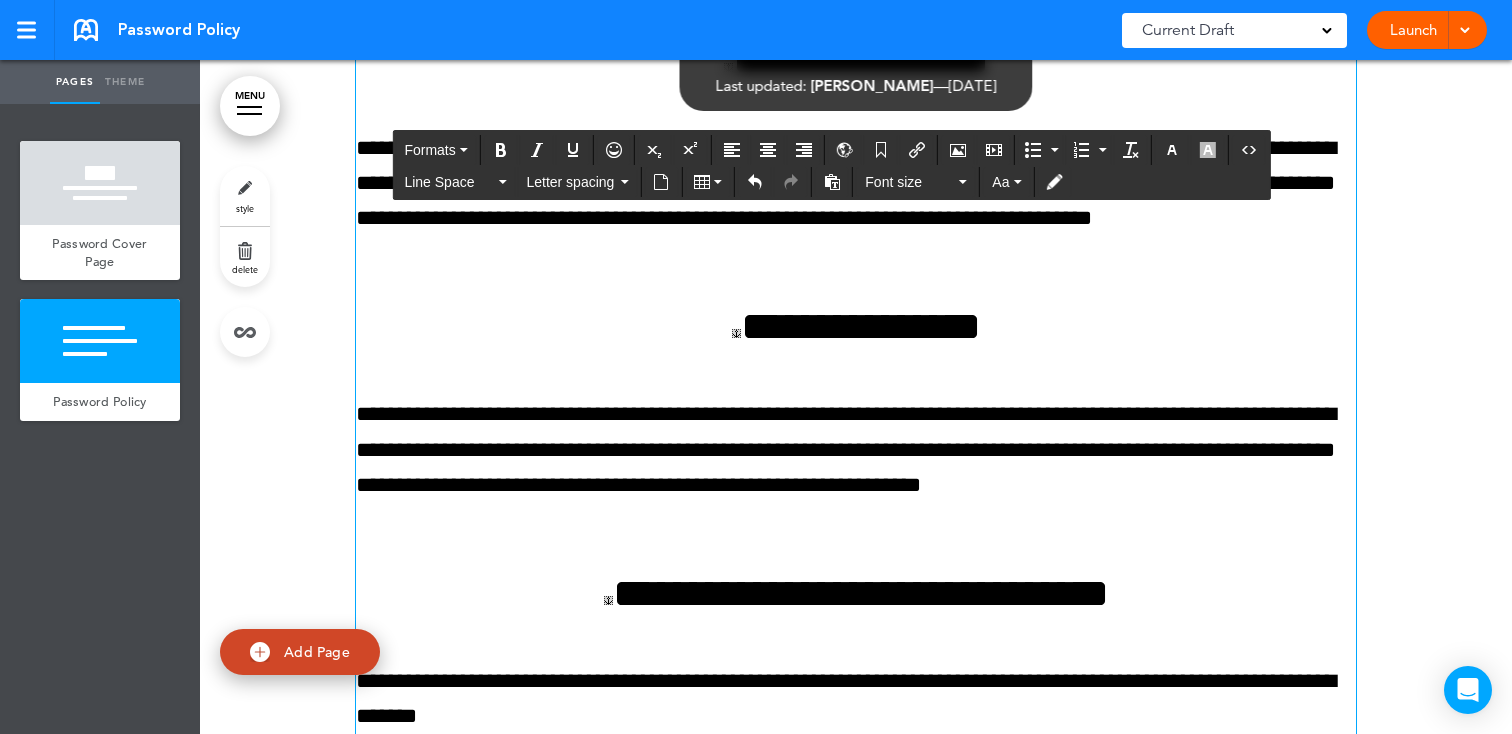 scroll, scrollTop: 1551, scrollLeft: 0, axis: vertical 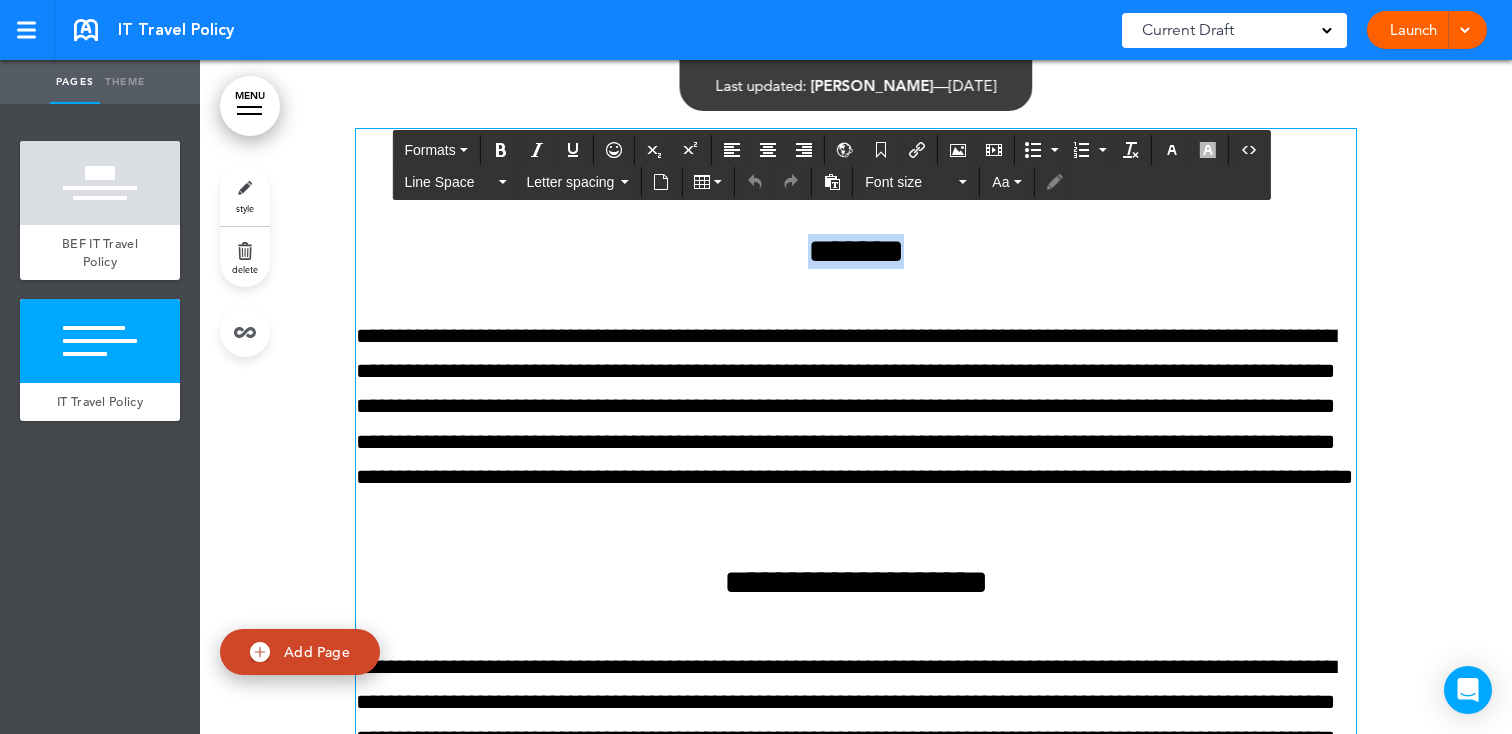 drag, startPoint x: 897, startPoint y: 260, endPoint x: 785, endPoint y: 248, distance: 112.64102 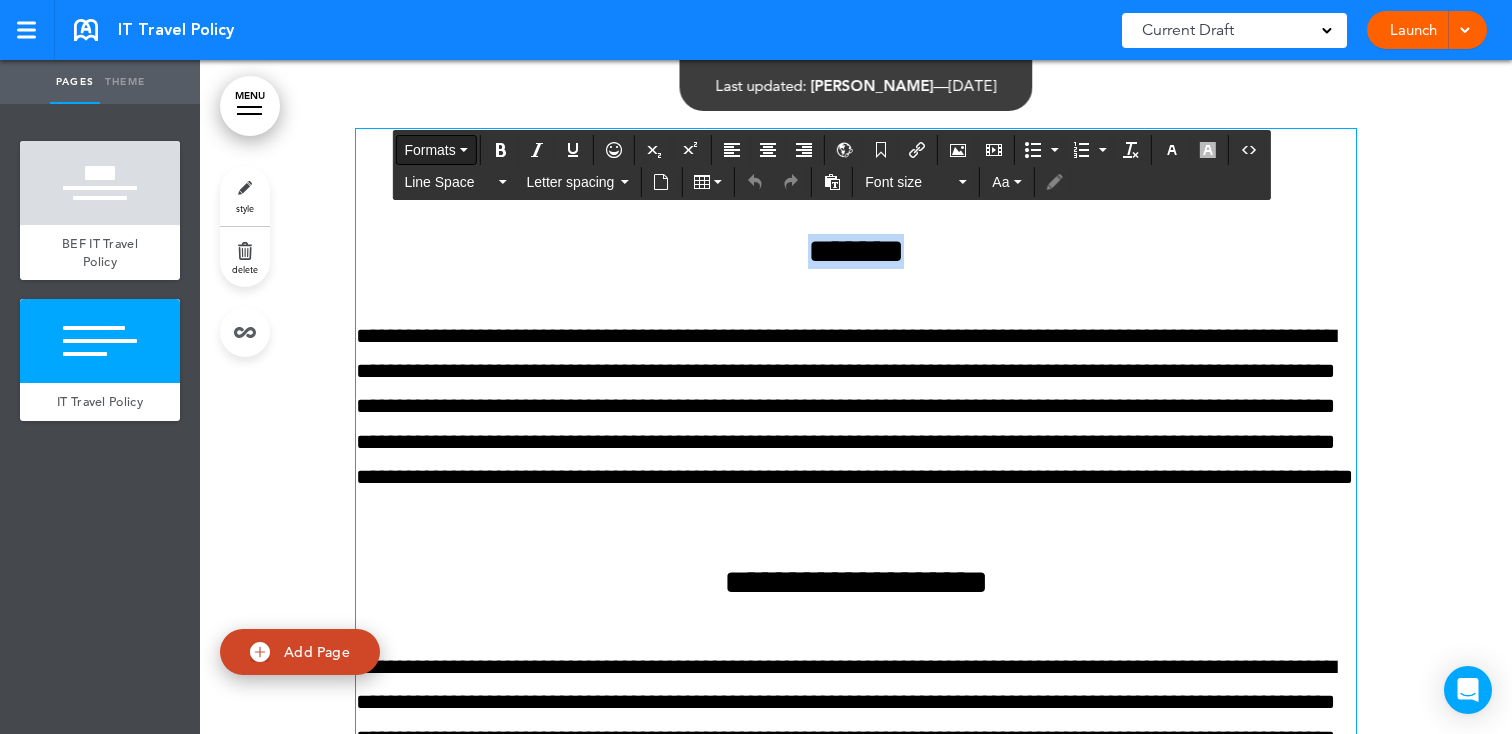 click on "Formats" at bounding box center (429, 150) 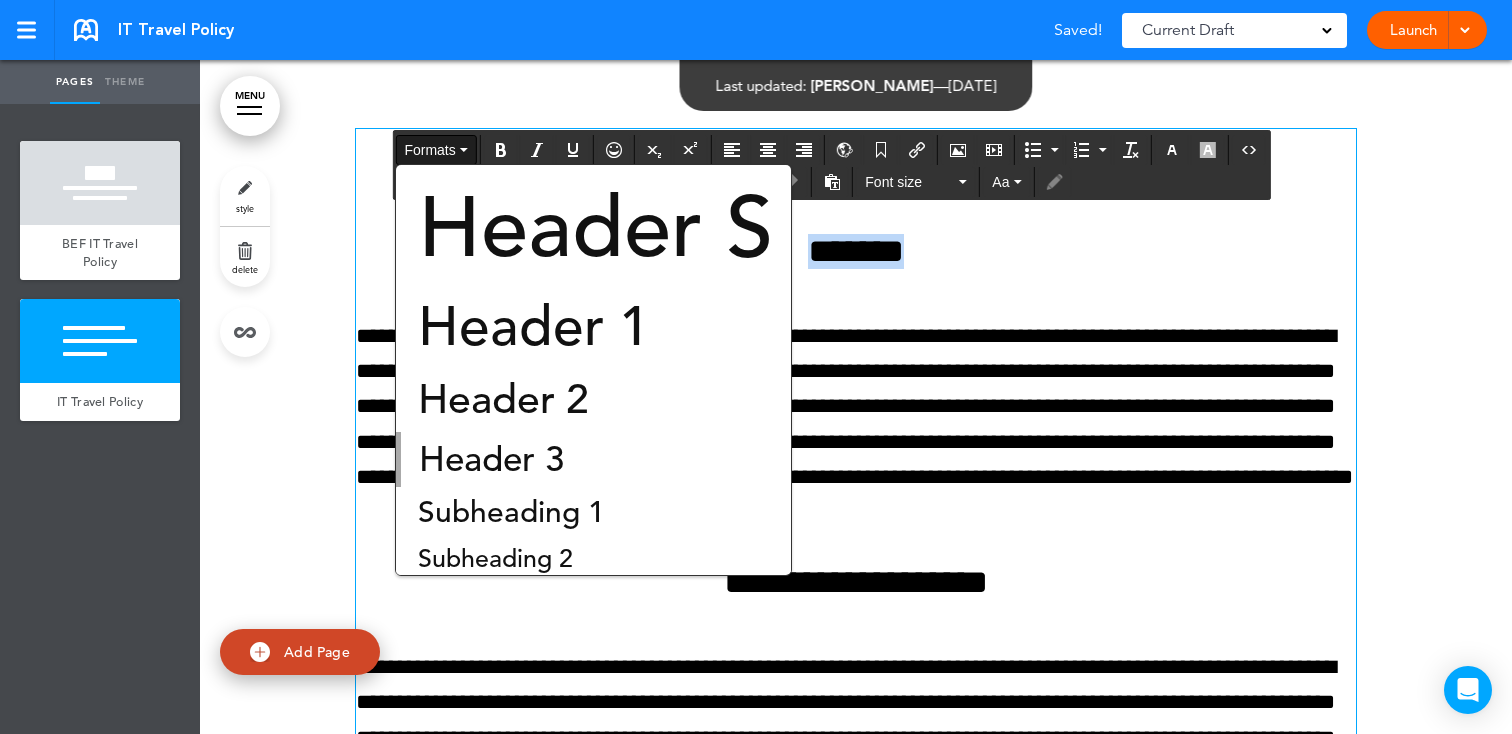 click on "Header 2" at bounding box center [503, 399] 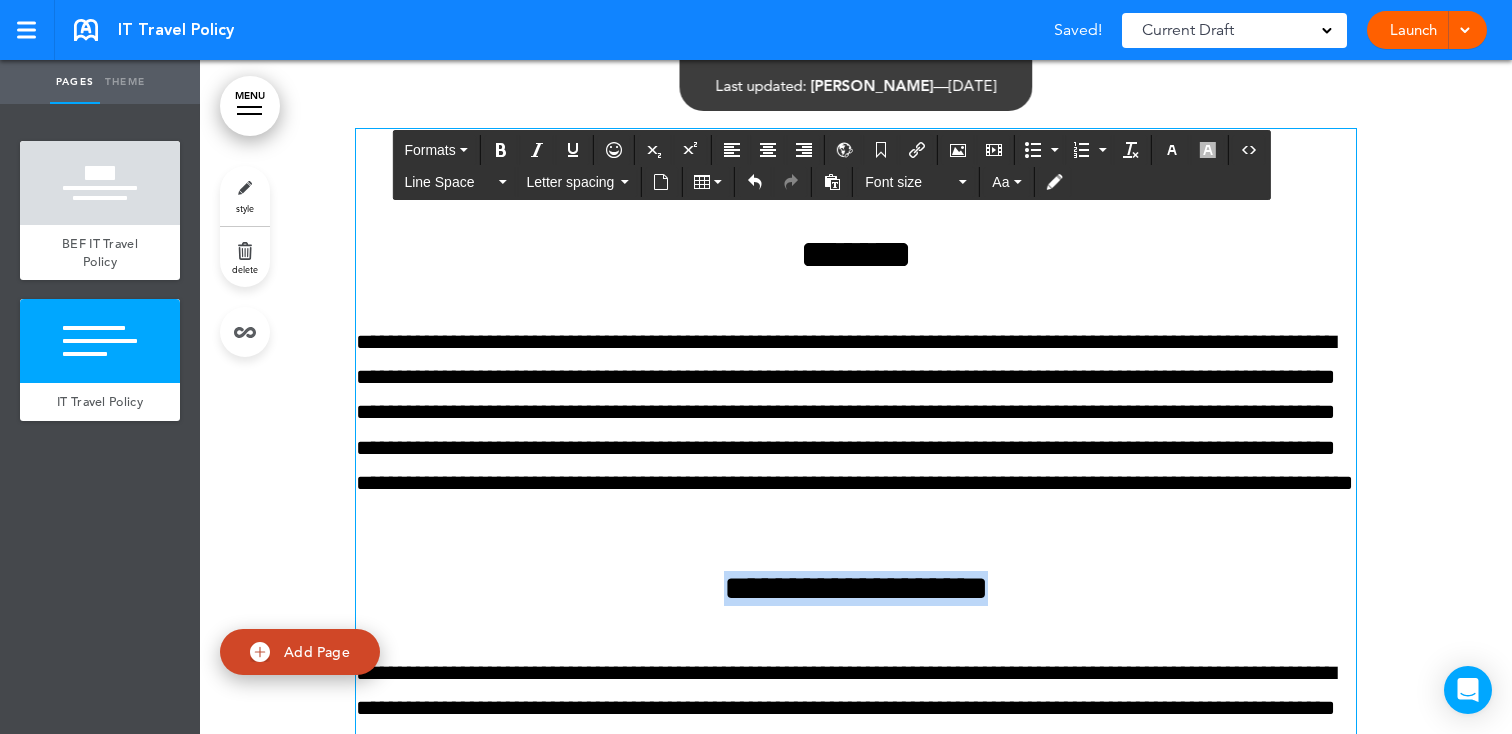 drag, startPoint x: 1048, startPoint y: 601, endPoint x: 684, endPoint y: 531, distance: 370.66968 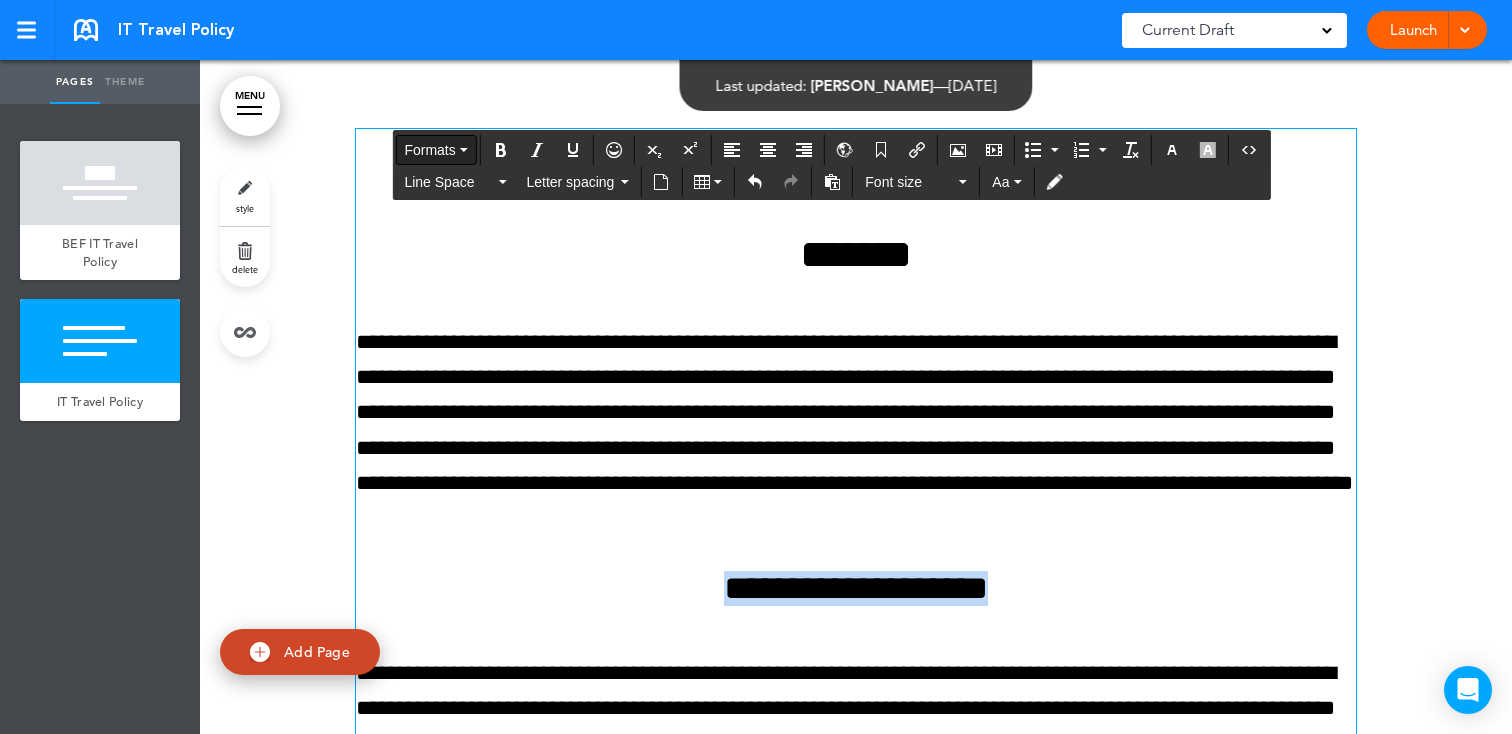 click on "Formats" at bounding box center (429, 150) 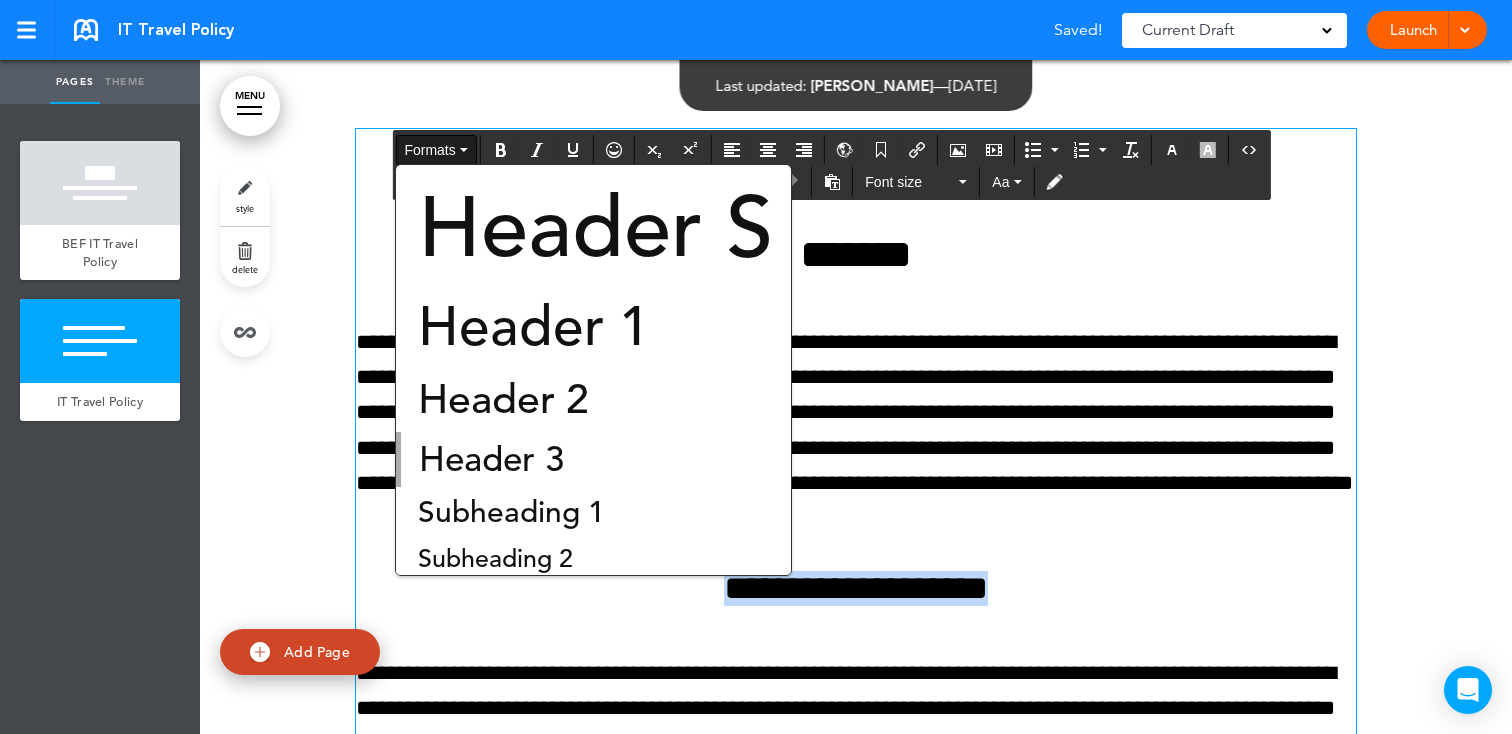 drag, startPoint x: 493, startPoint y: 398, endPoint x: 474, endPoint y: 405, distance: 20.248457 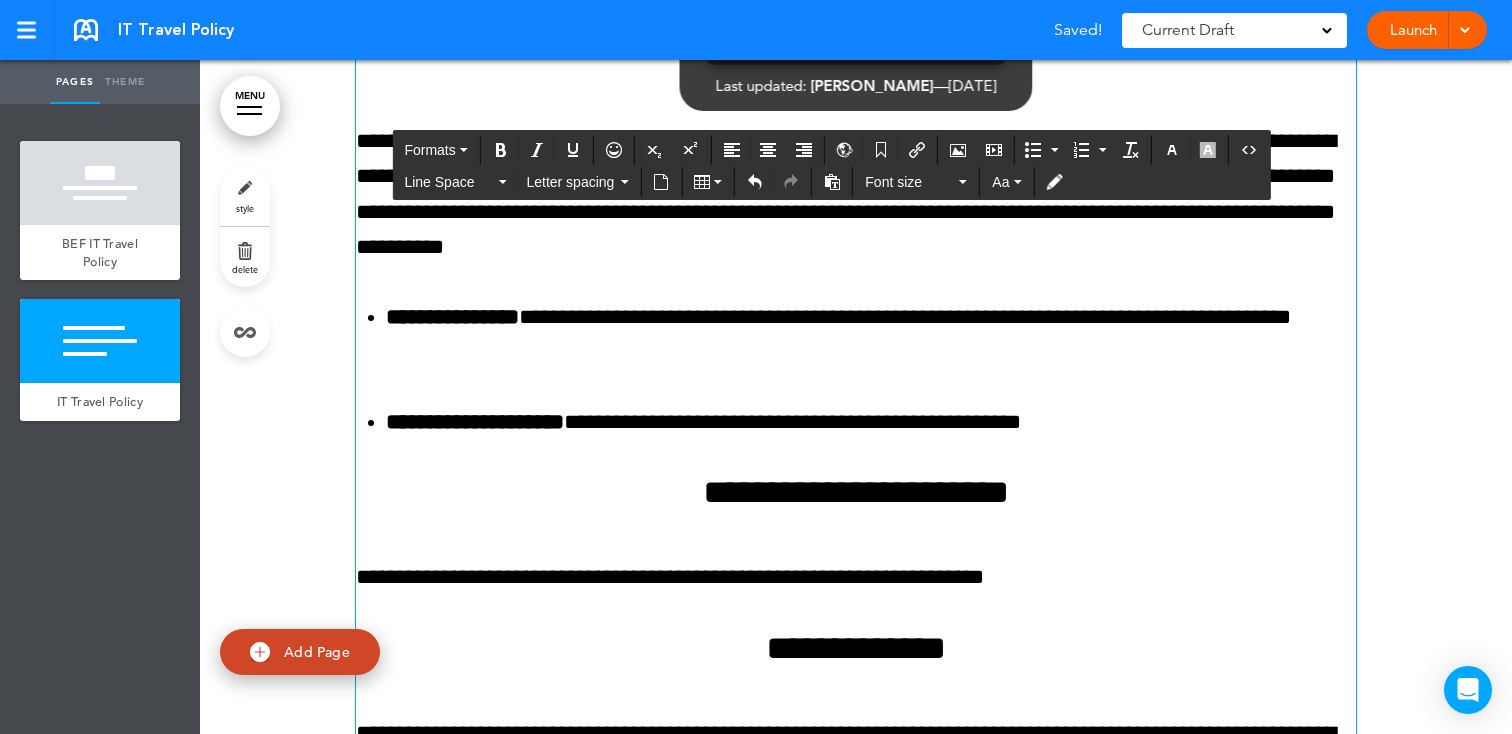 scroll, scrollTop: 1267, scrollLeft: 0, axis: vertical 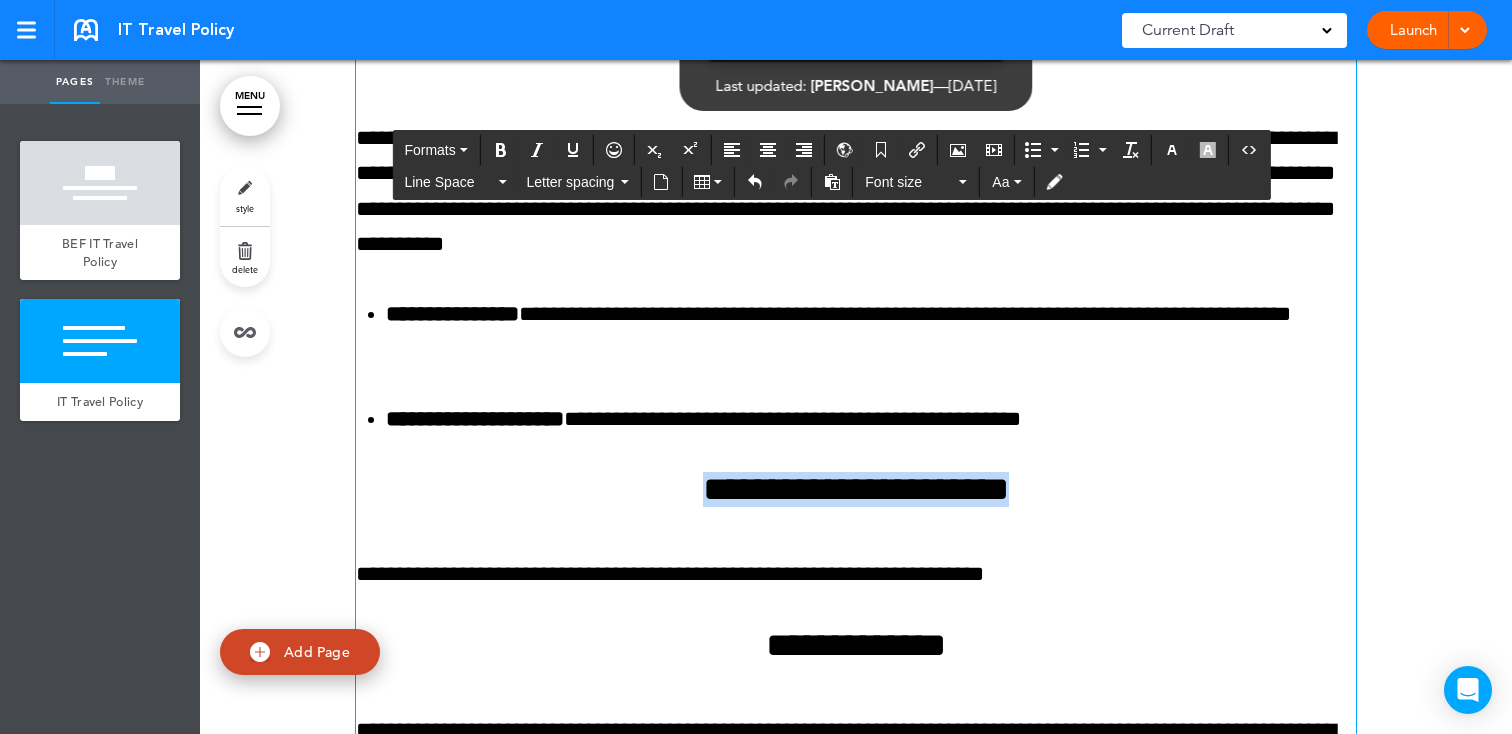 drag, startPoint x: 1002, startPoint y: 491, endPoint x: 655, endPoint y: 480, distance: 347.17432 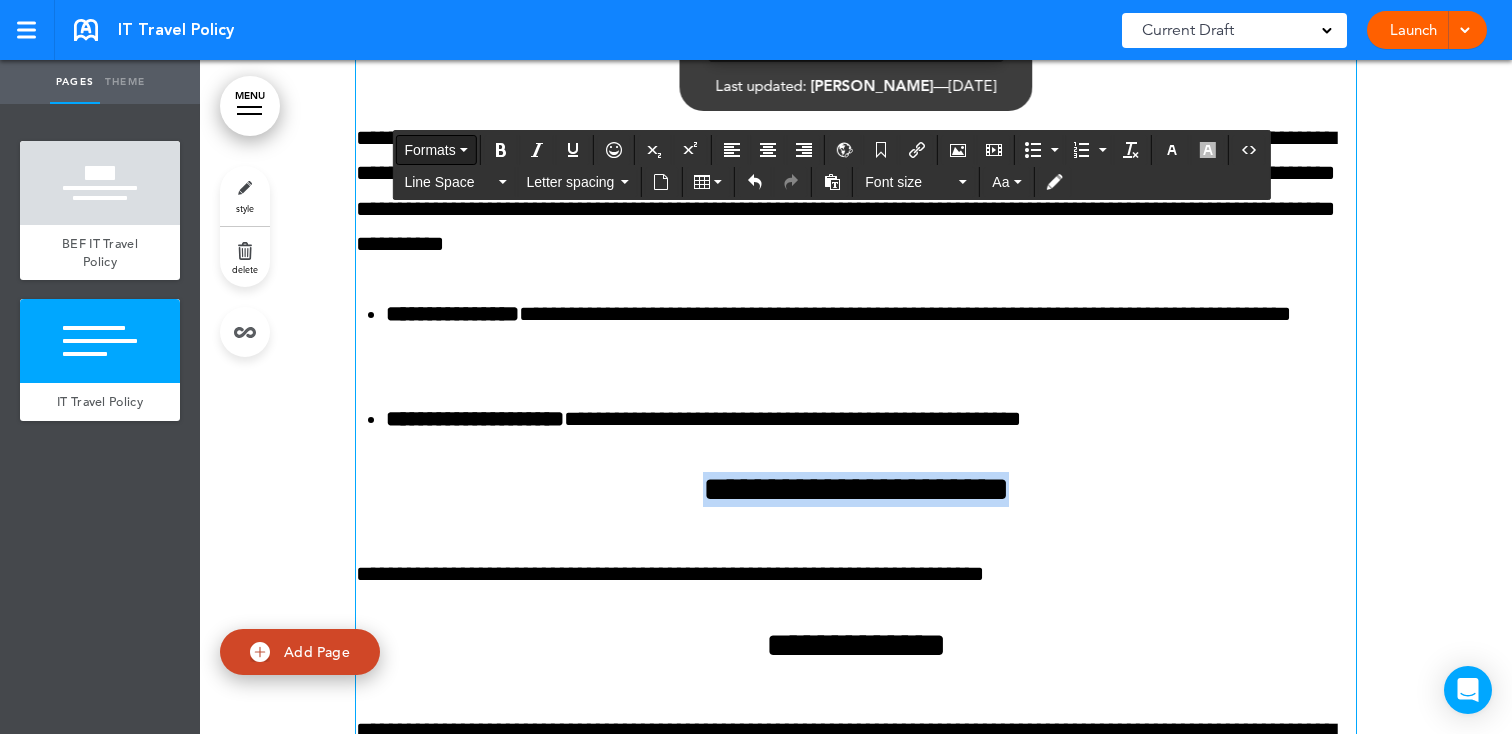click on "Formats" at bounding box center [429, 150] 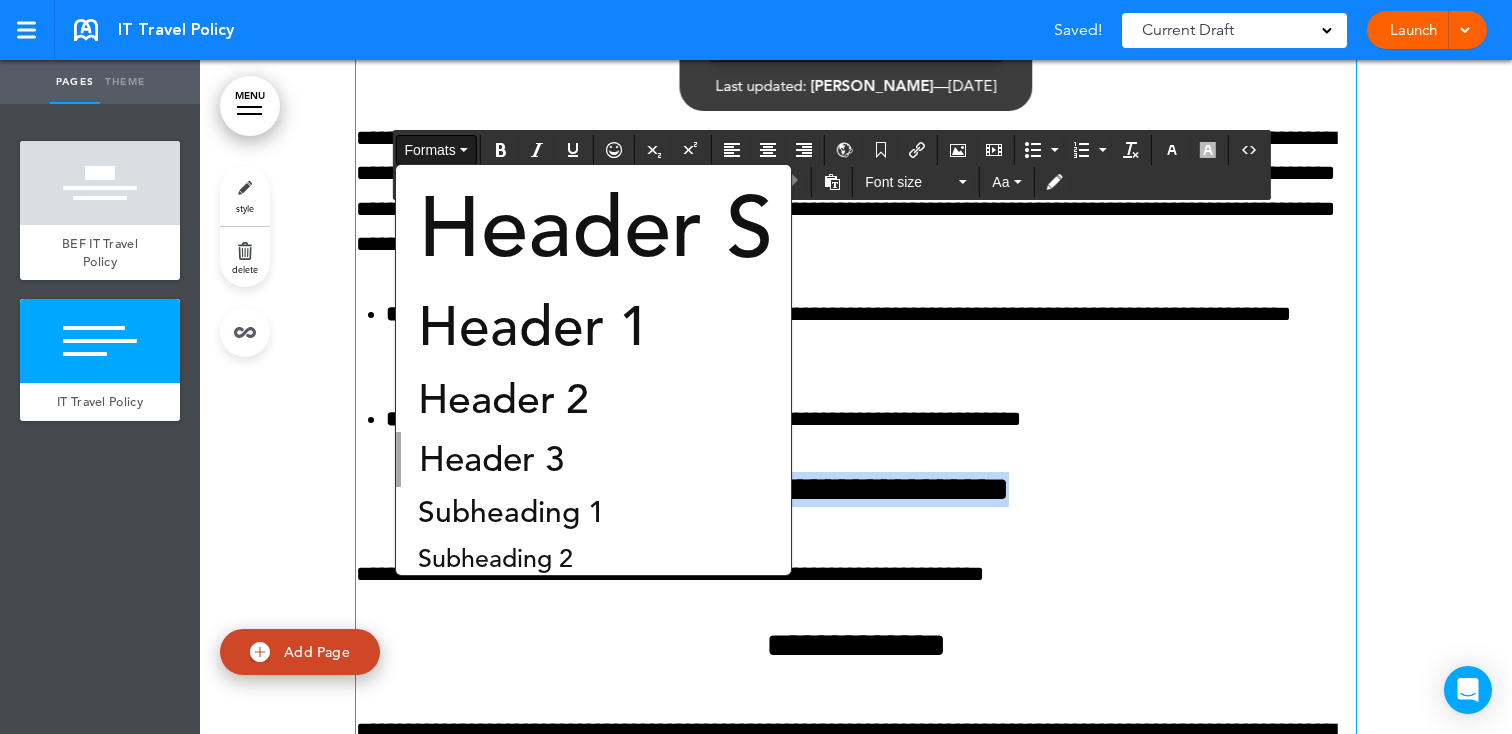 click on "Header 2" at bounding box center [503, 399] 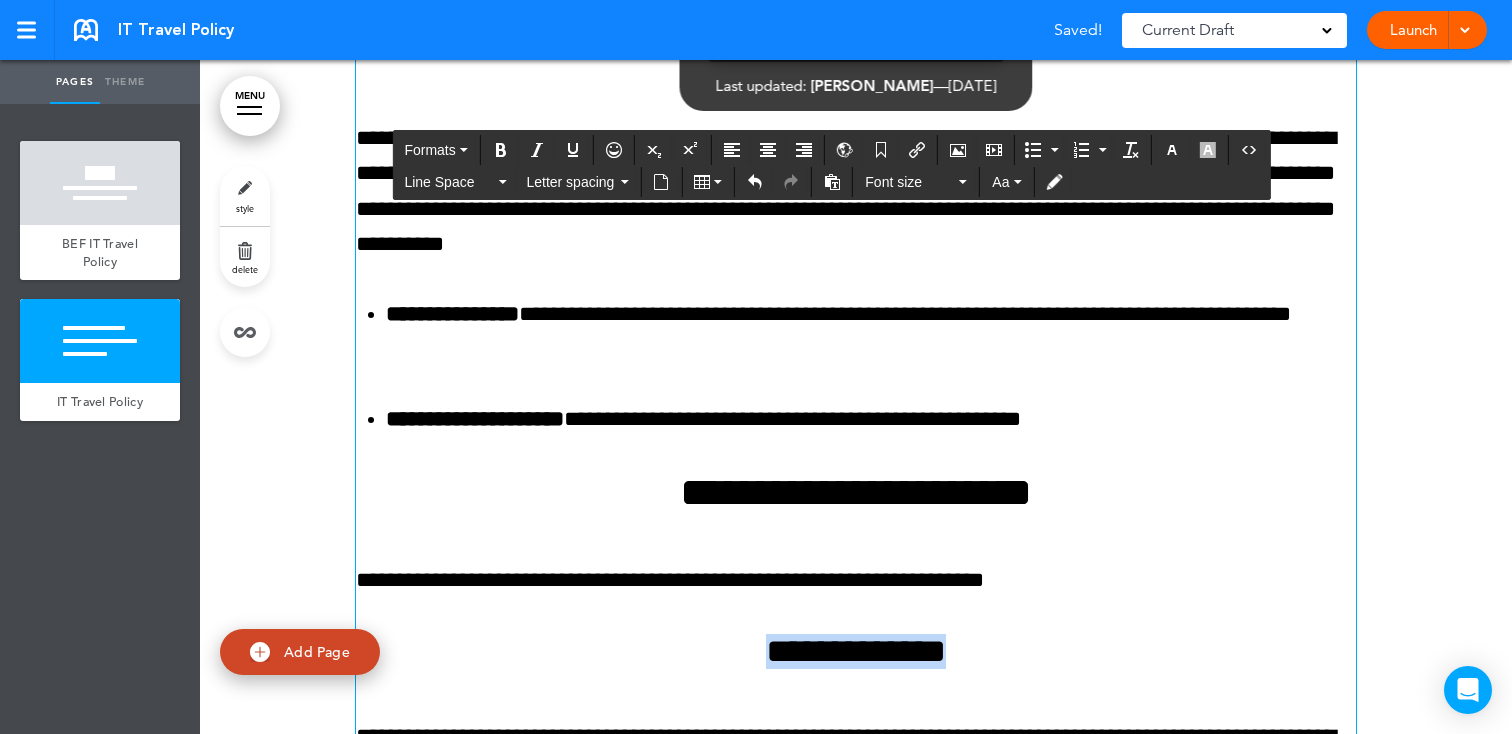 drag, startPoint x: 939, startPoint y: 656, endPoint x: 684, endPoint y: 629, distance: 256.4254 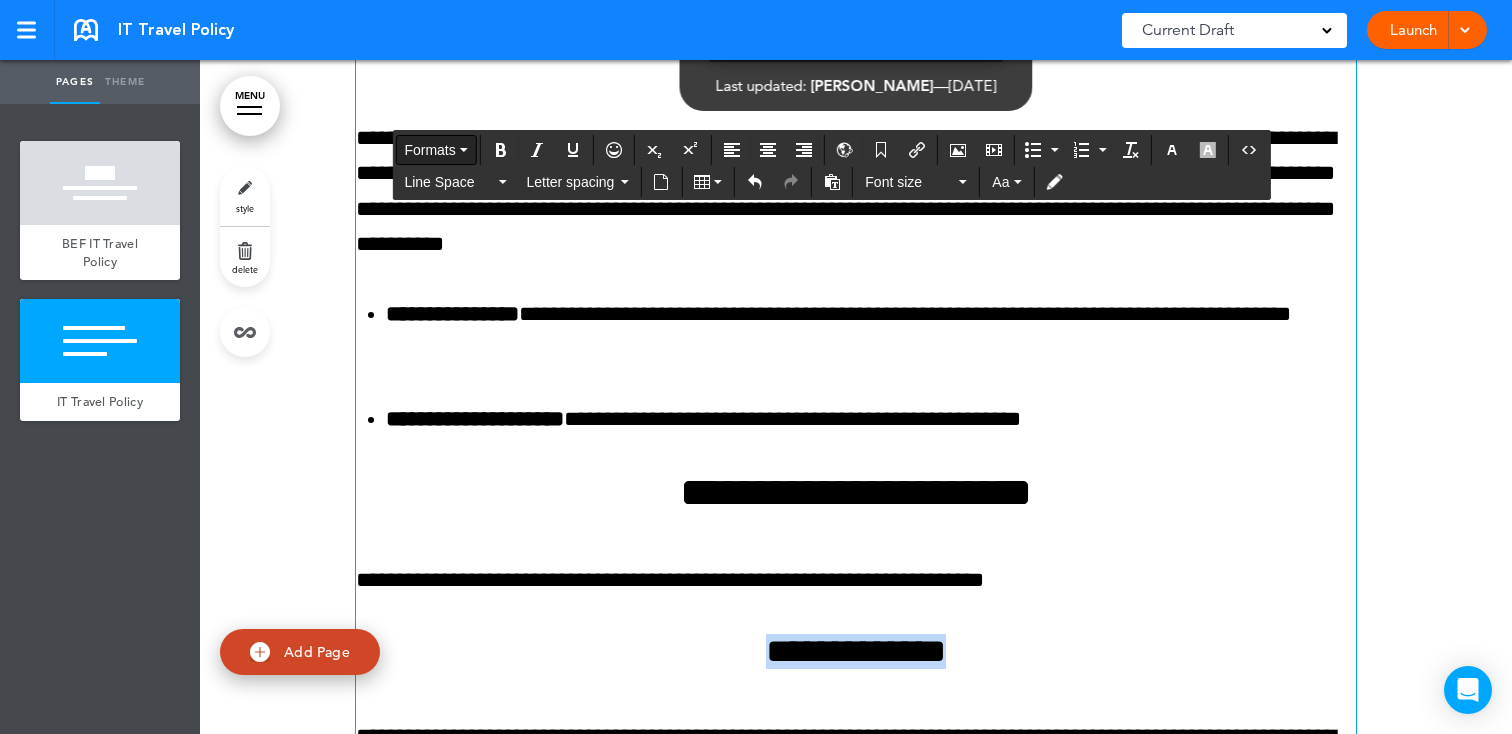 click on "Formats" at bounding box center (435, 150) 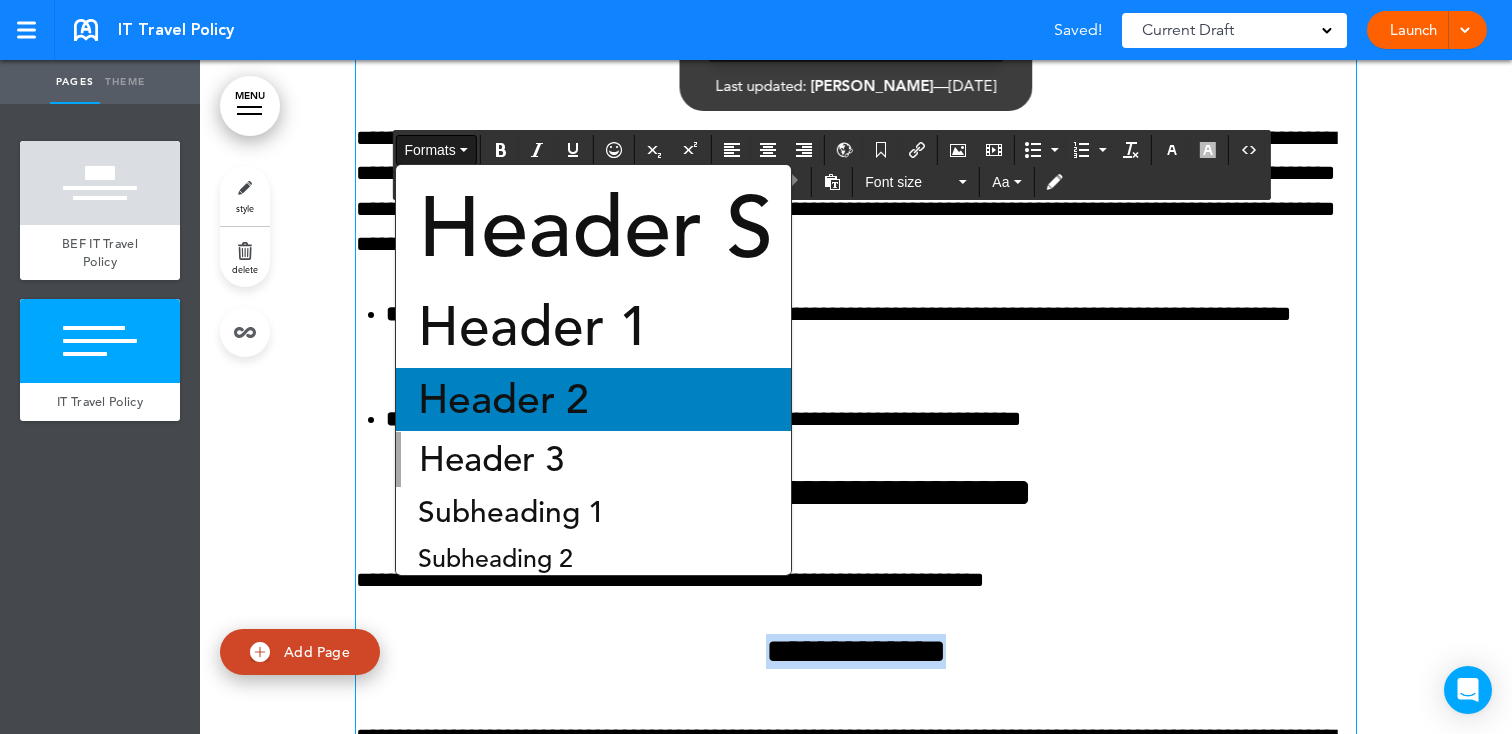 click on "Header 2" at bounding box center [503, 399] 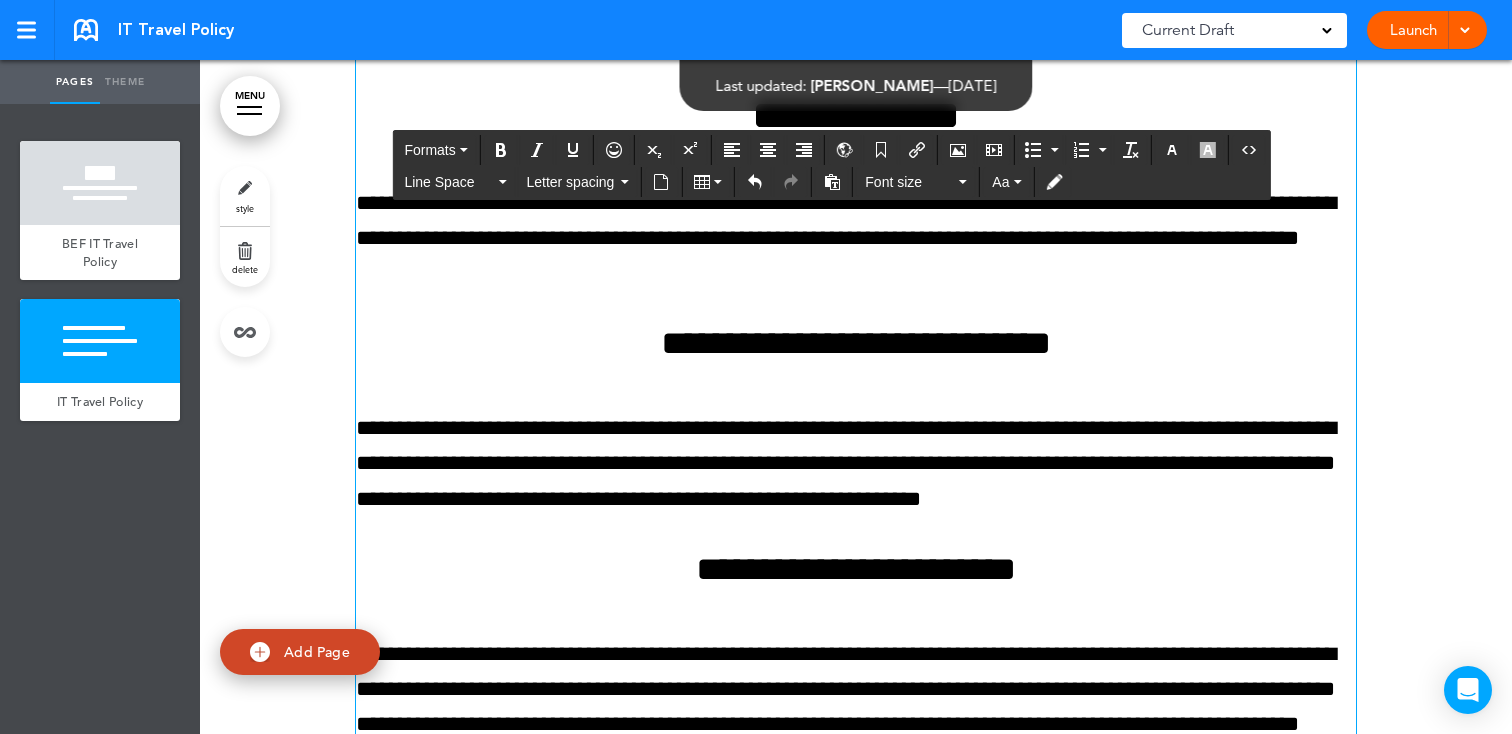 scroll, scrollTop: 1807, scrollLeft: 0, axis: vertical 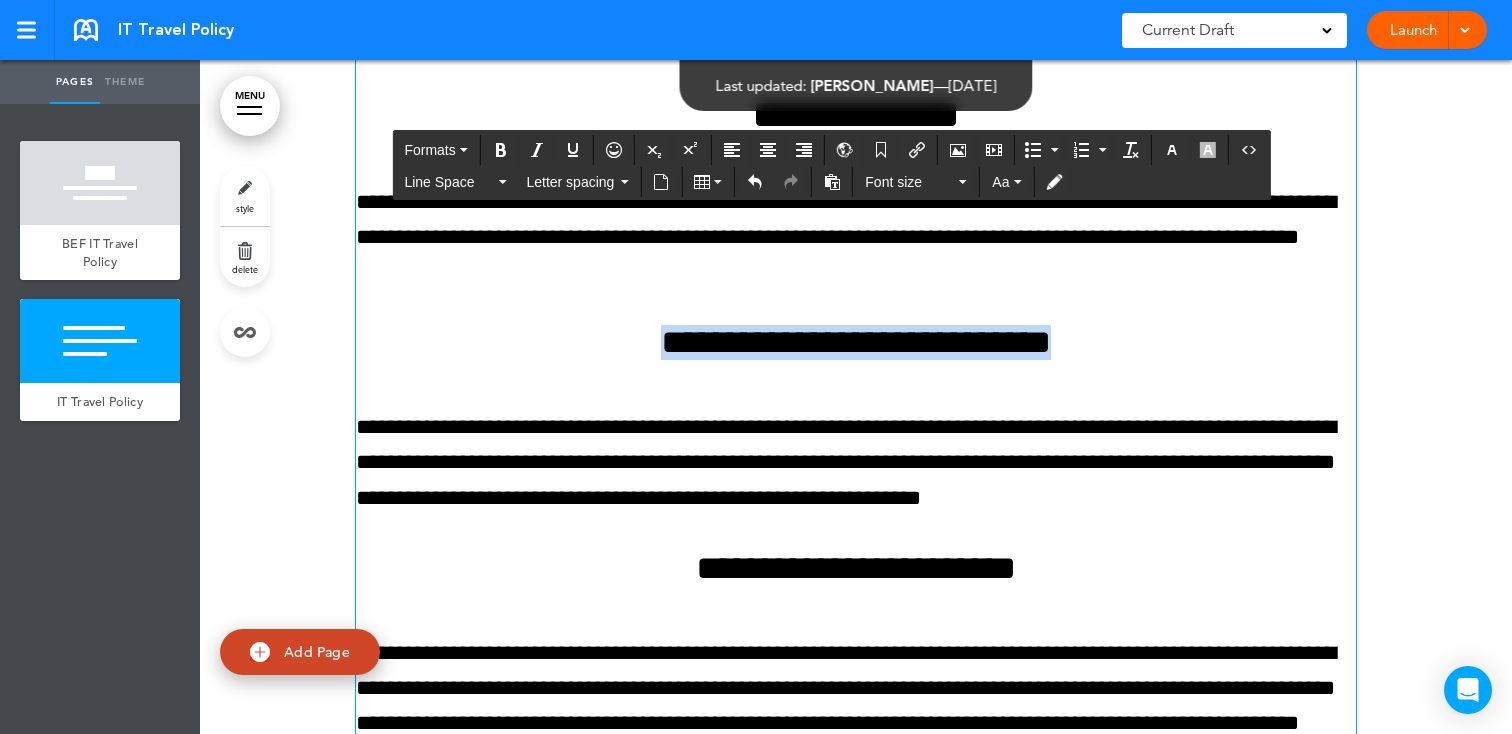 drag, startPoint x: 1128, startPoint y: 339, endPoint x: 532, endPoint y: 263, distance: 600.8261 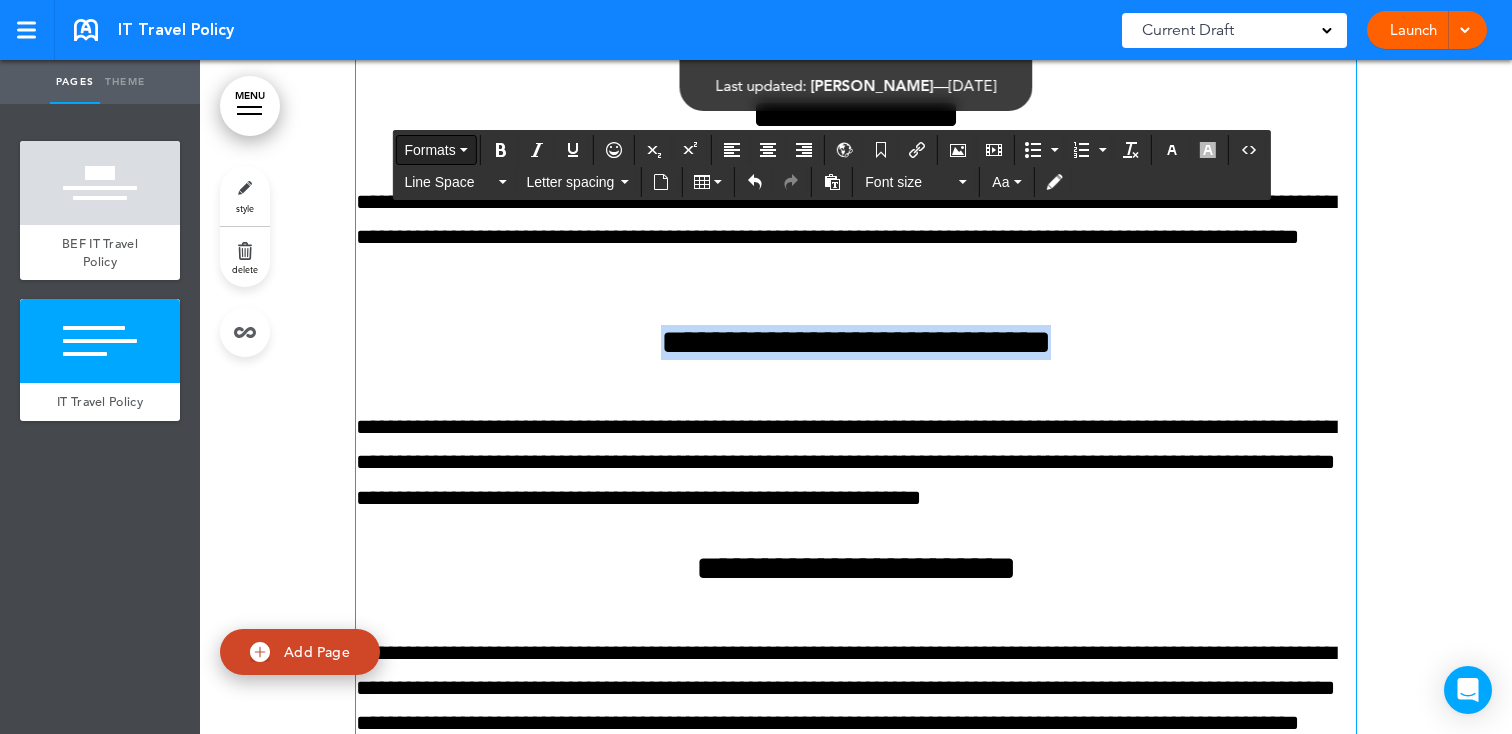 click on "Formats" at bounding box center (429, 150) 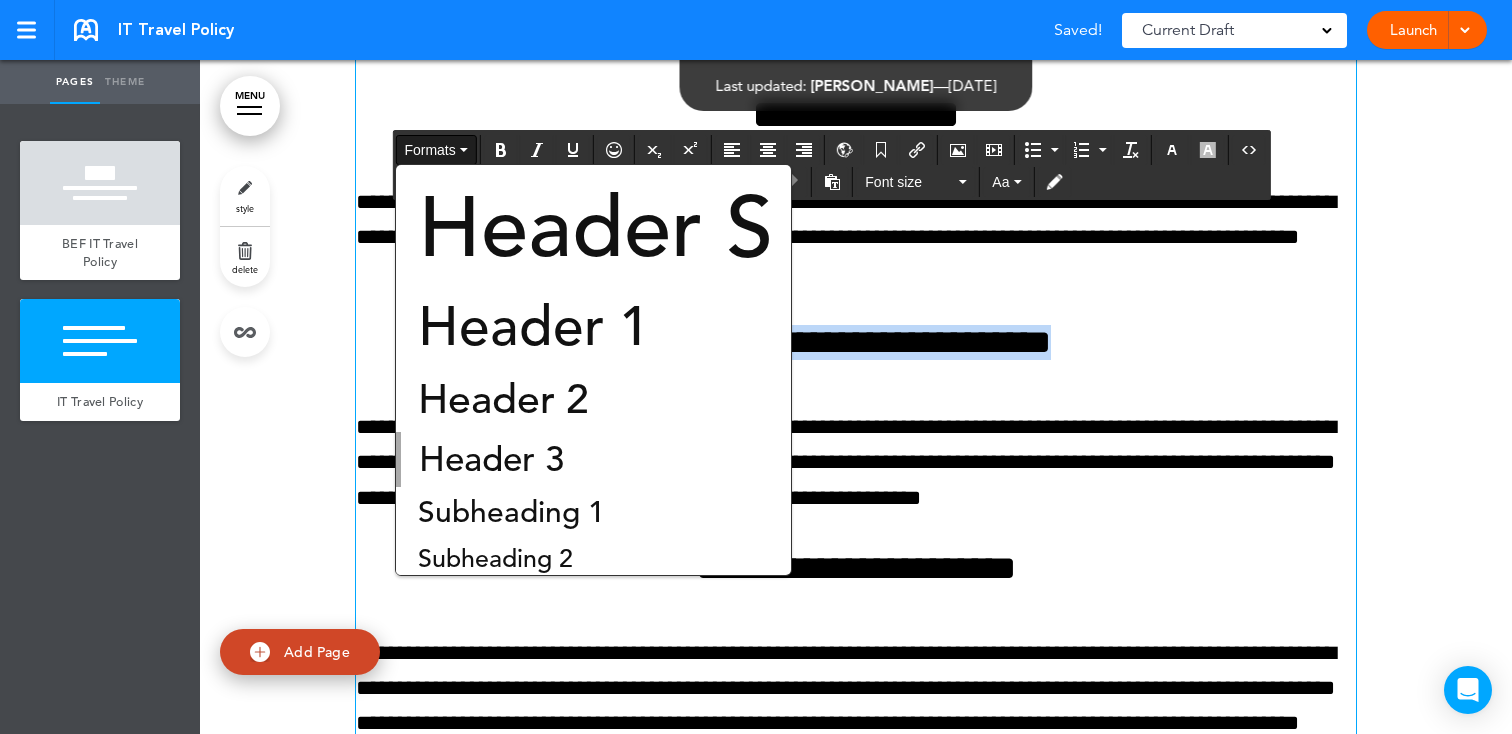 click on "Header 2" at bounding box center (503, 399) 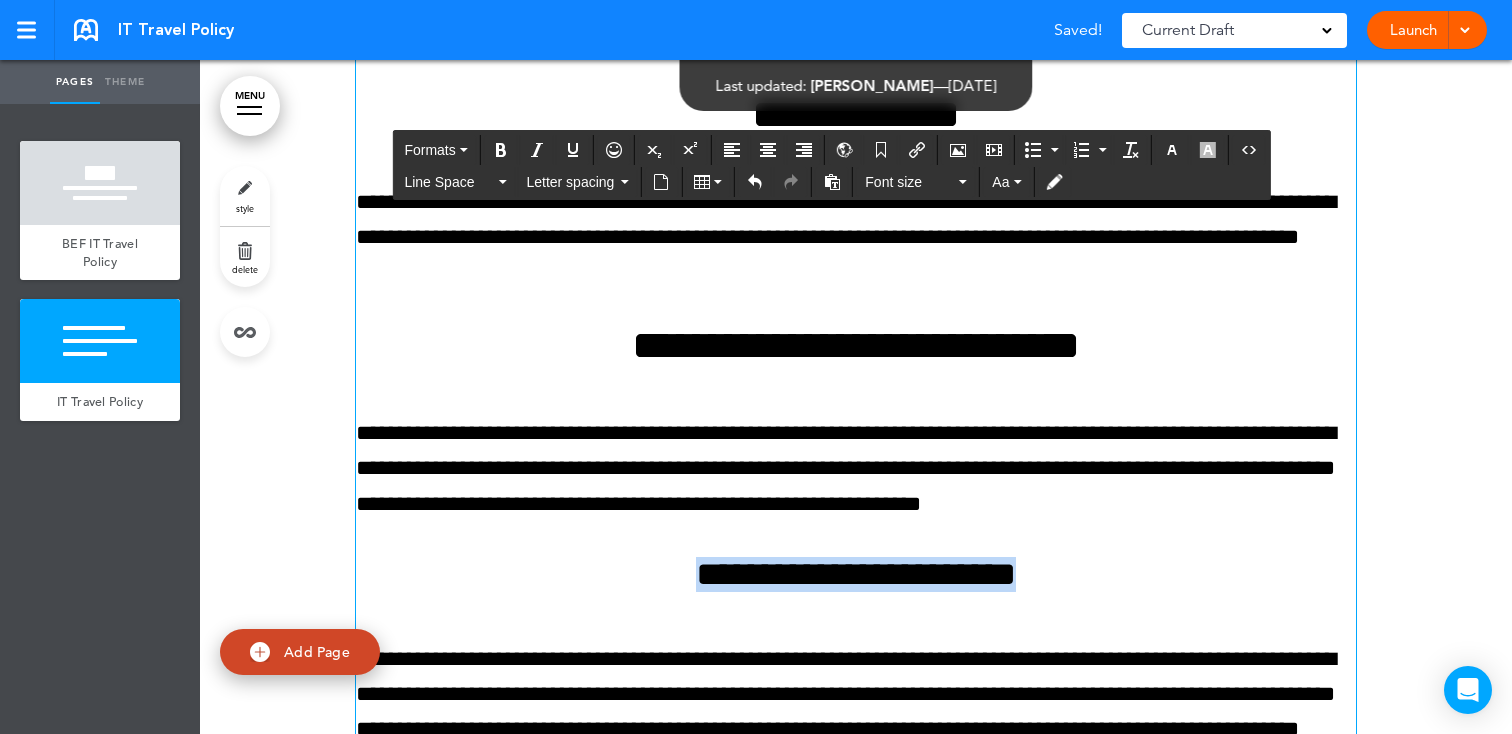 drag, startPoint x: 1018, startPoint y: 583, endPoint x: 580, endPoint y: 564, distance: 438.4119 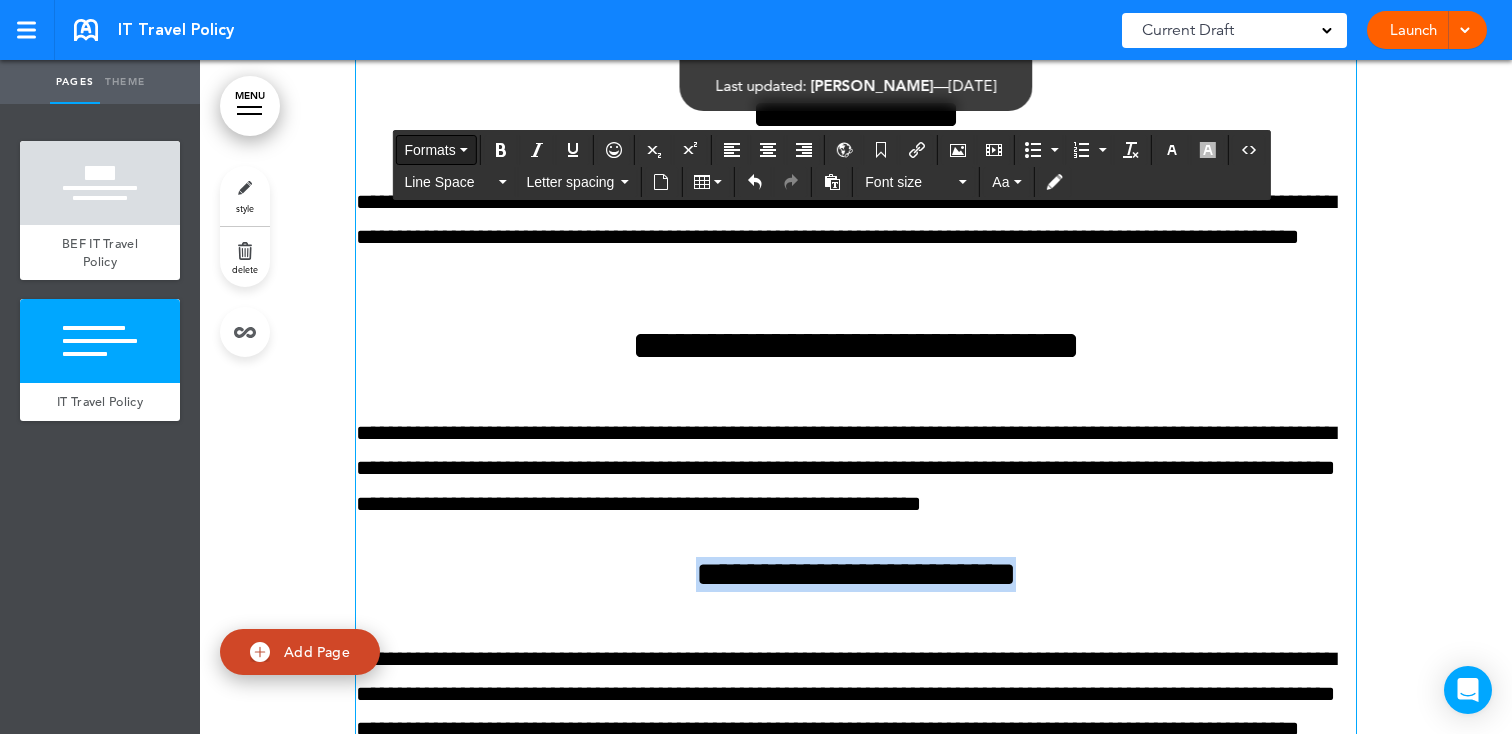 click on "Formats" at bounding box center (435, 150) 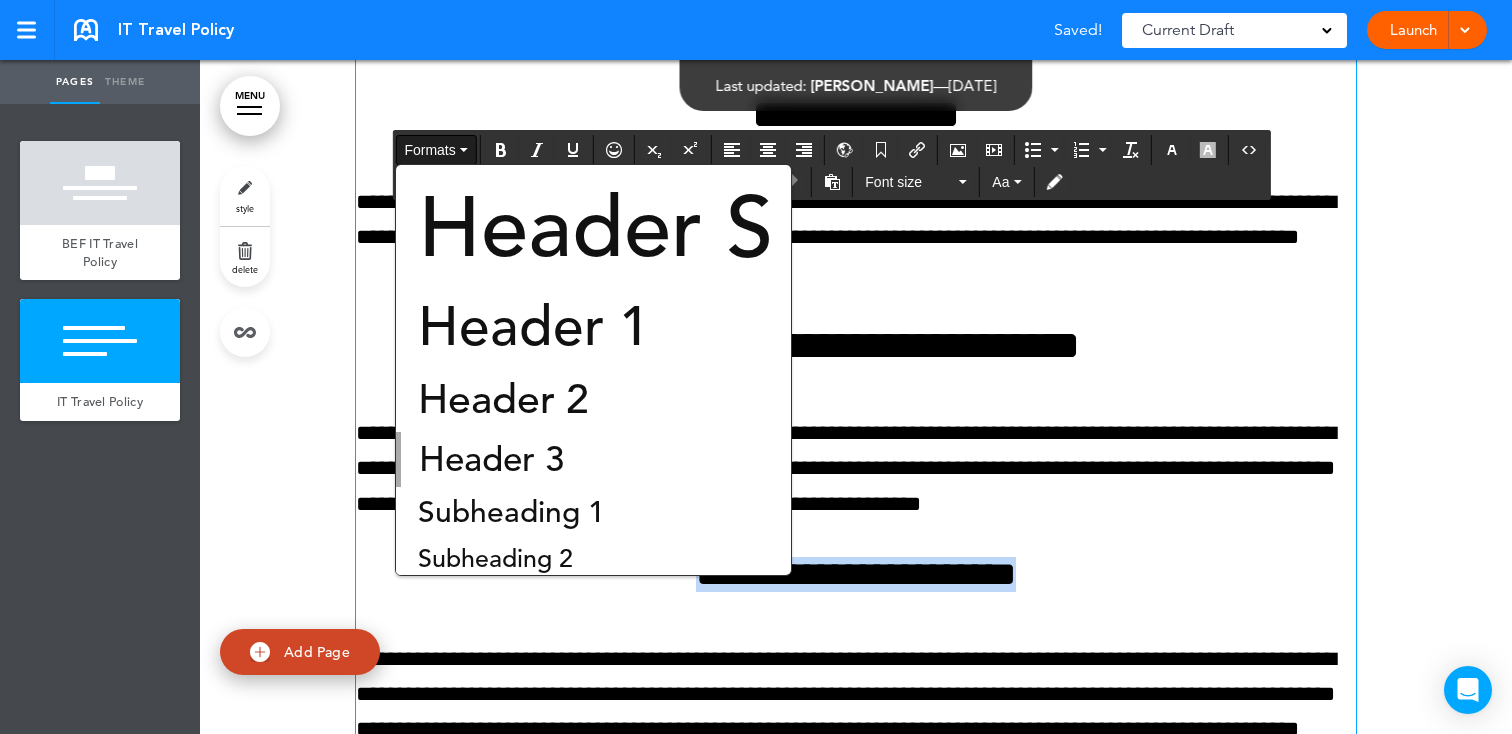 click on "Header 2" at bounding box center (503, 399) 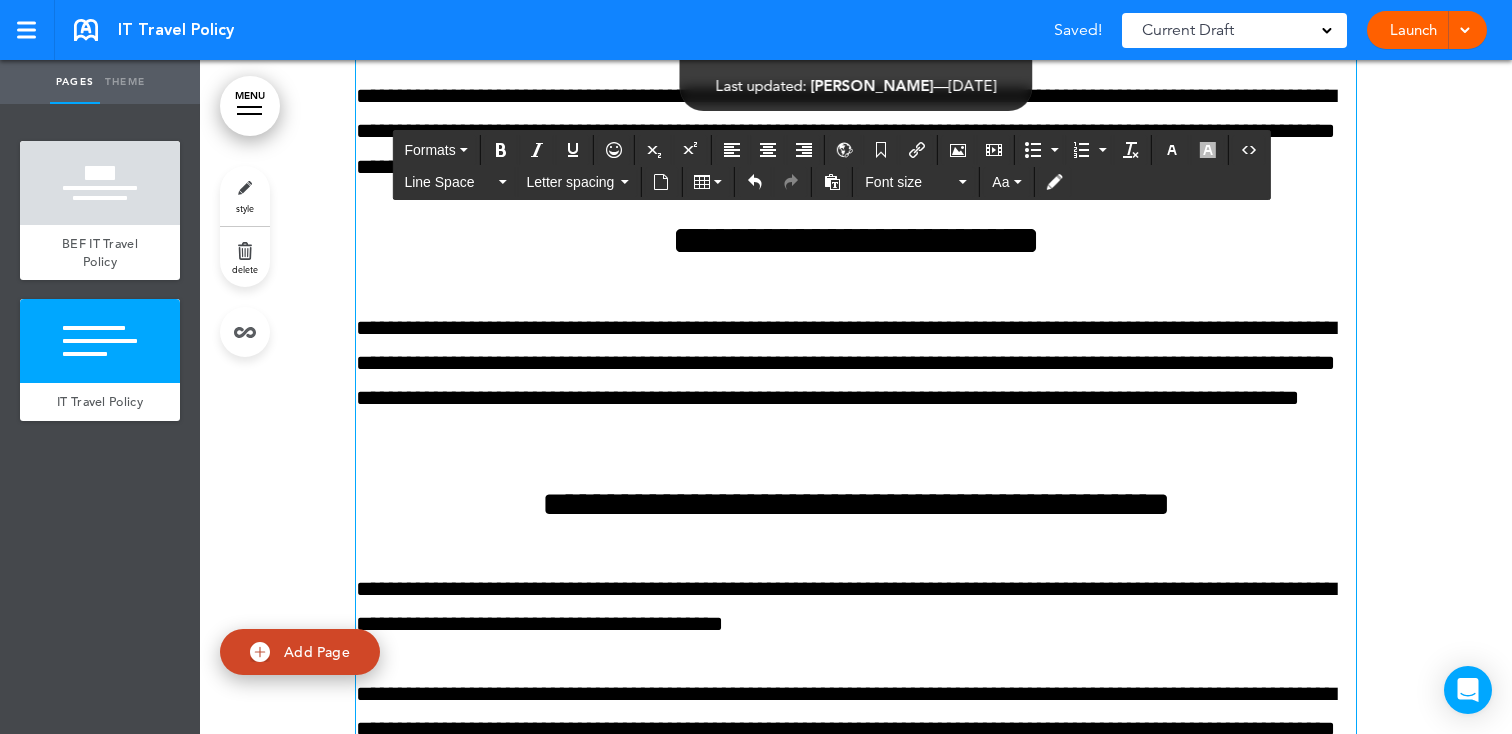 scroll, scrollTop: 2203, scrollLeft: 0, axis: vertical 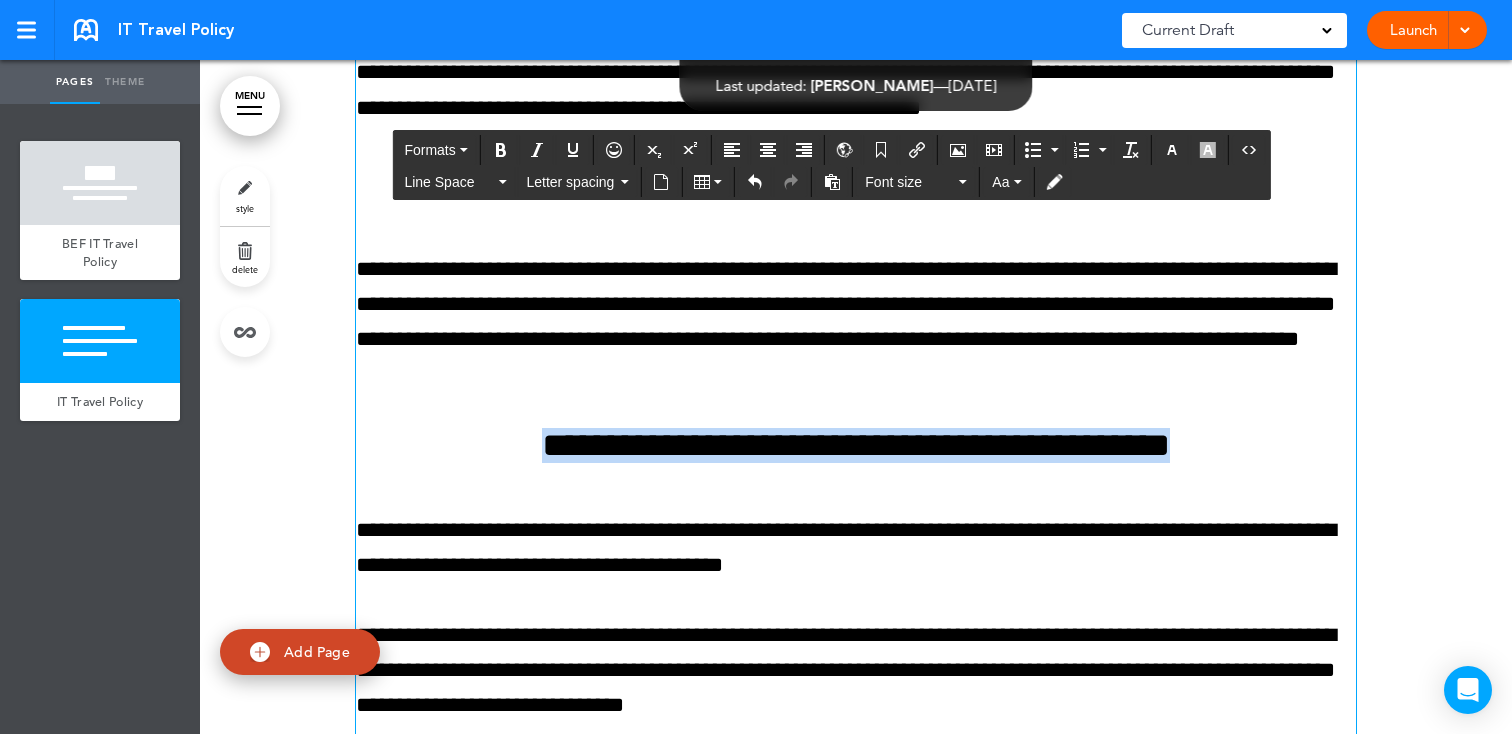 drag, startPoint x: 558, startPoint y: 430, endPoint x: 257, endPoint y: 430, distance: 301 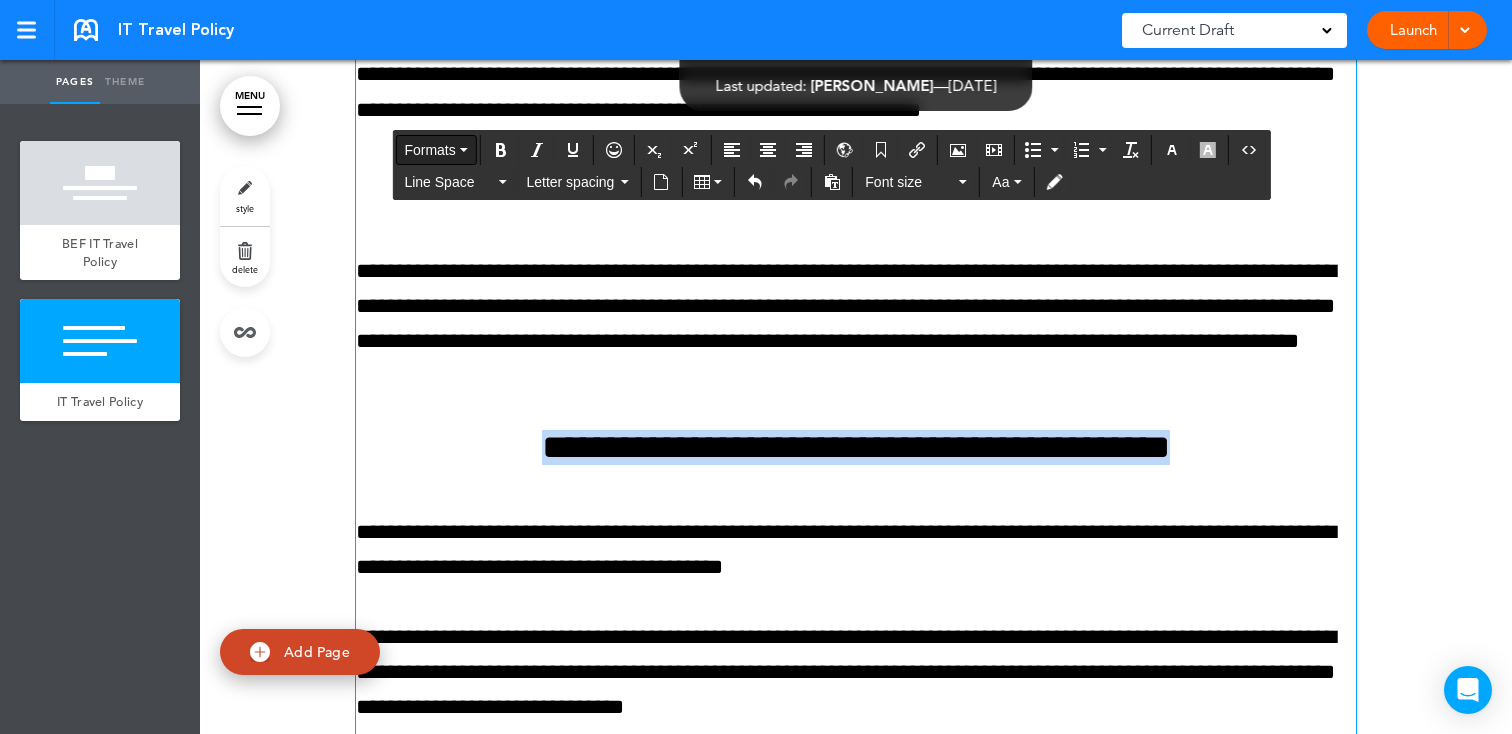 click at bounding box center [464, 150] 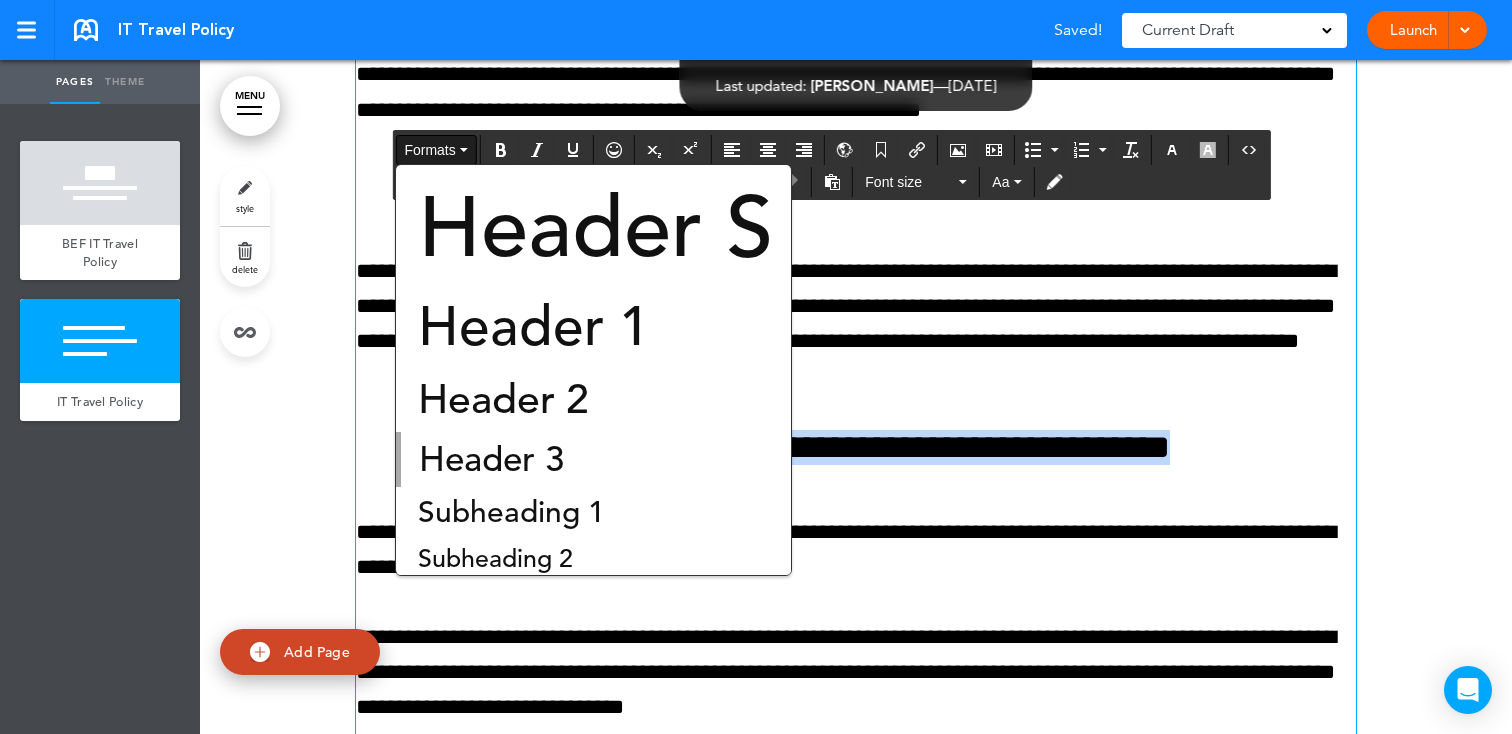 click on "Header 2" at bounding box center (503, 399) 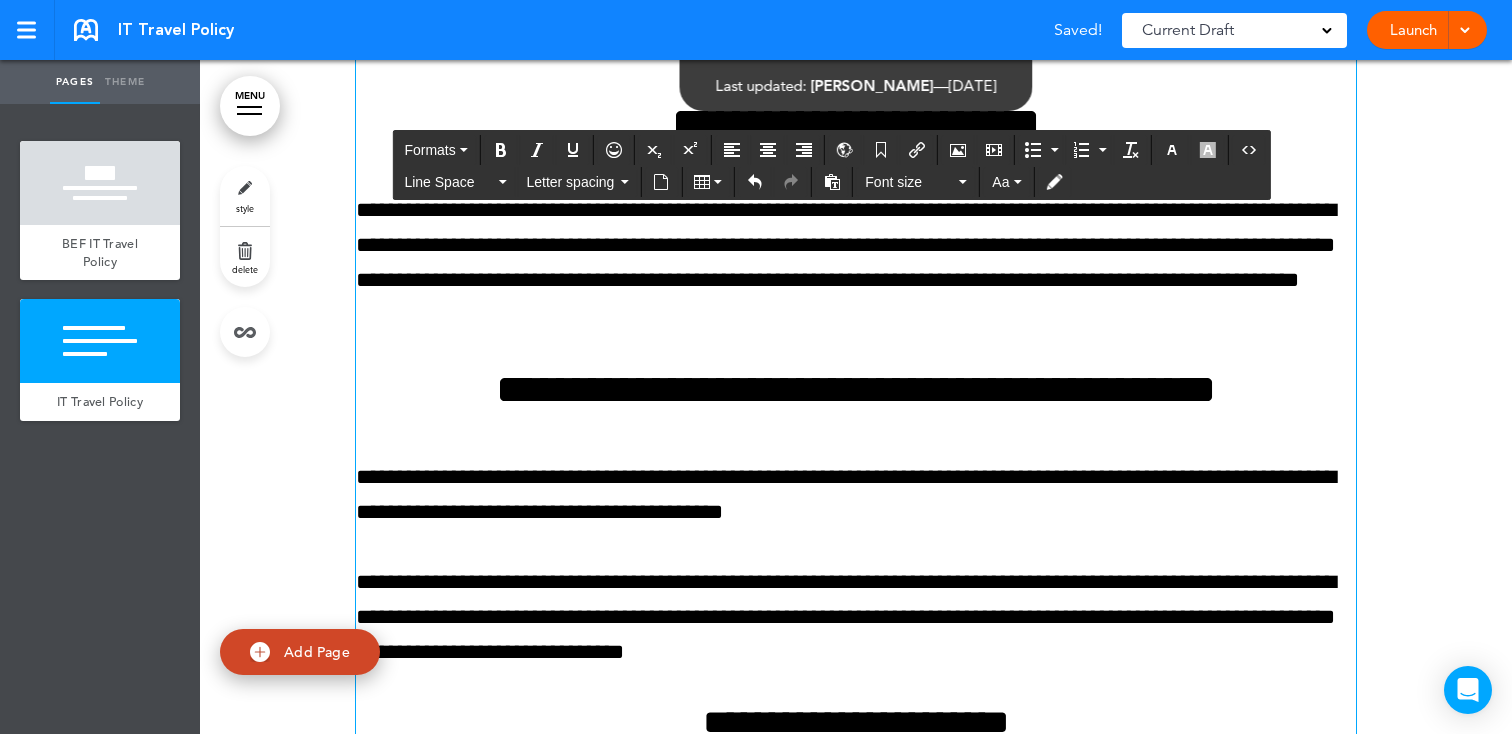 scroll, scrollTop: 2359, scrollLeft: 0, axis: vertical 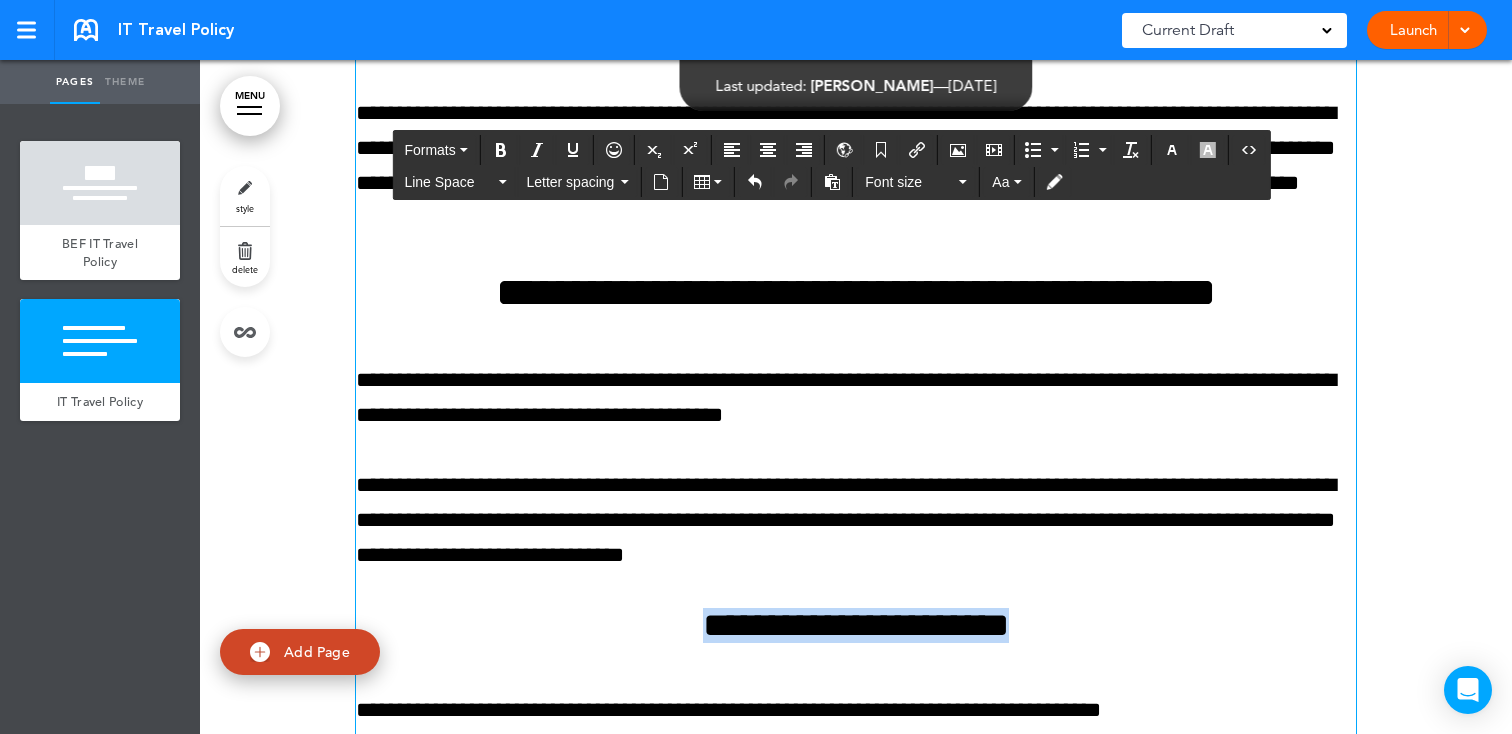 drag, startPoint x: 988, startPoint y: 617, endPoint x: 651, endPoint y: 611, distance: 337.0534 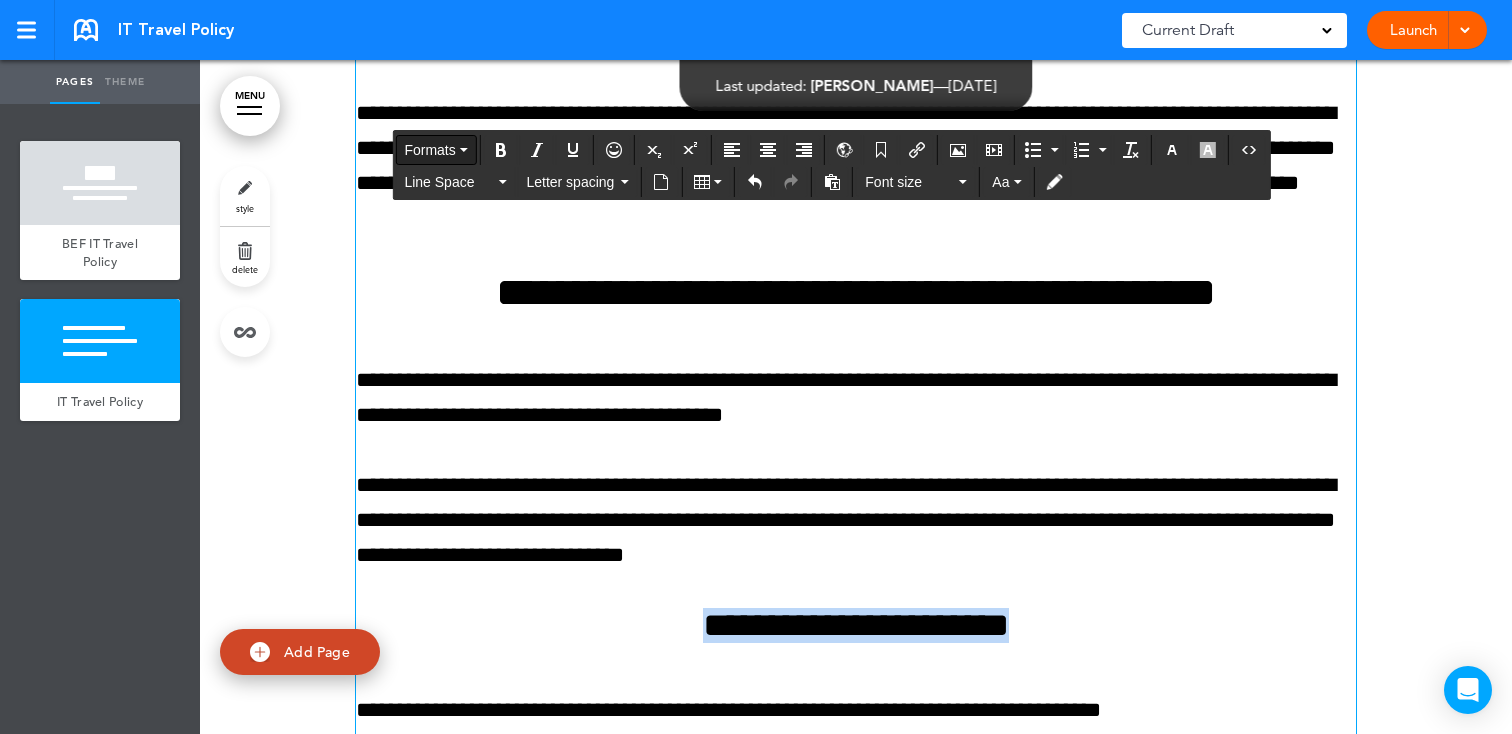 drag, startPoint x: 449, startPoint y: 149, endPoint x: 444, endPoint y: 158, distance: 10.29563 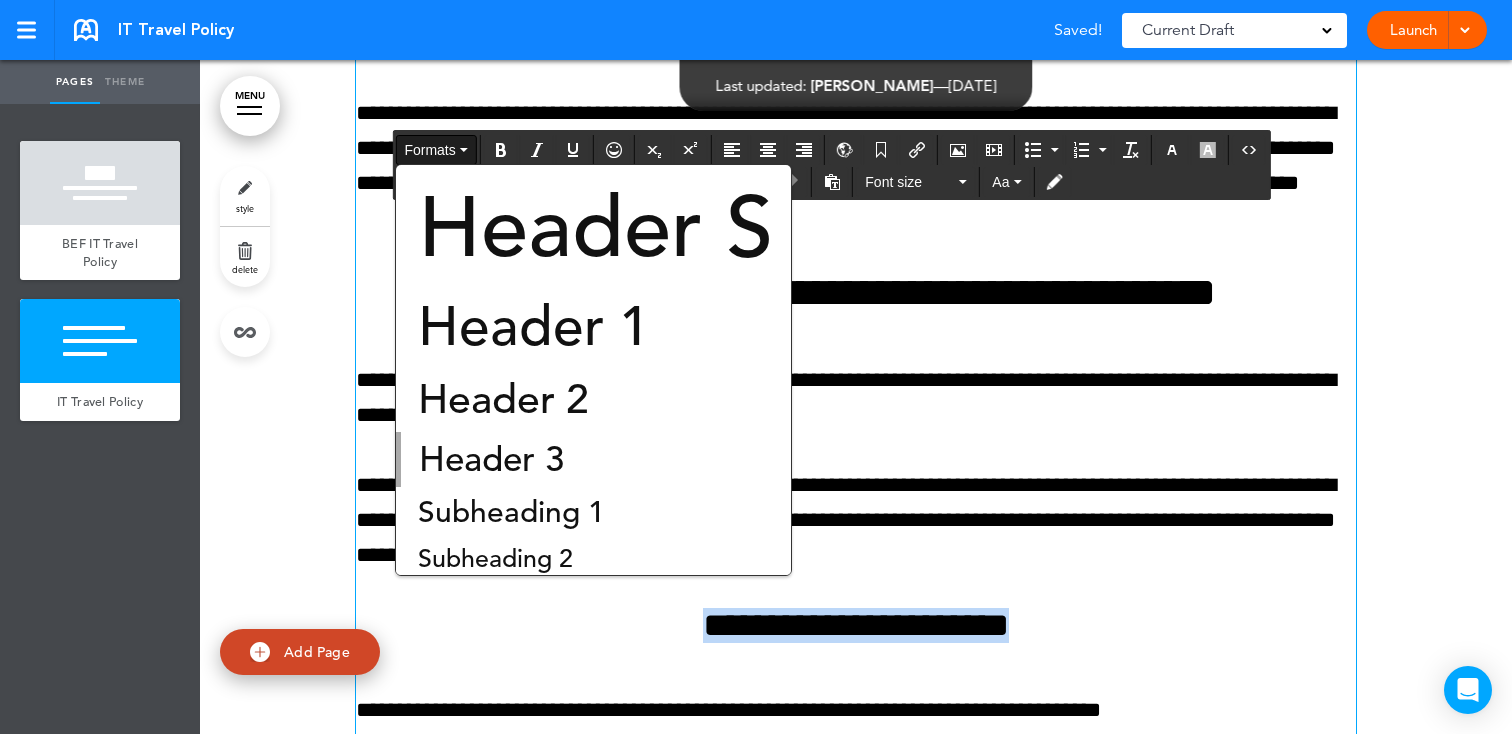 click on "Header 2" at bounding box center [503, 399] 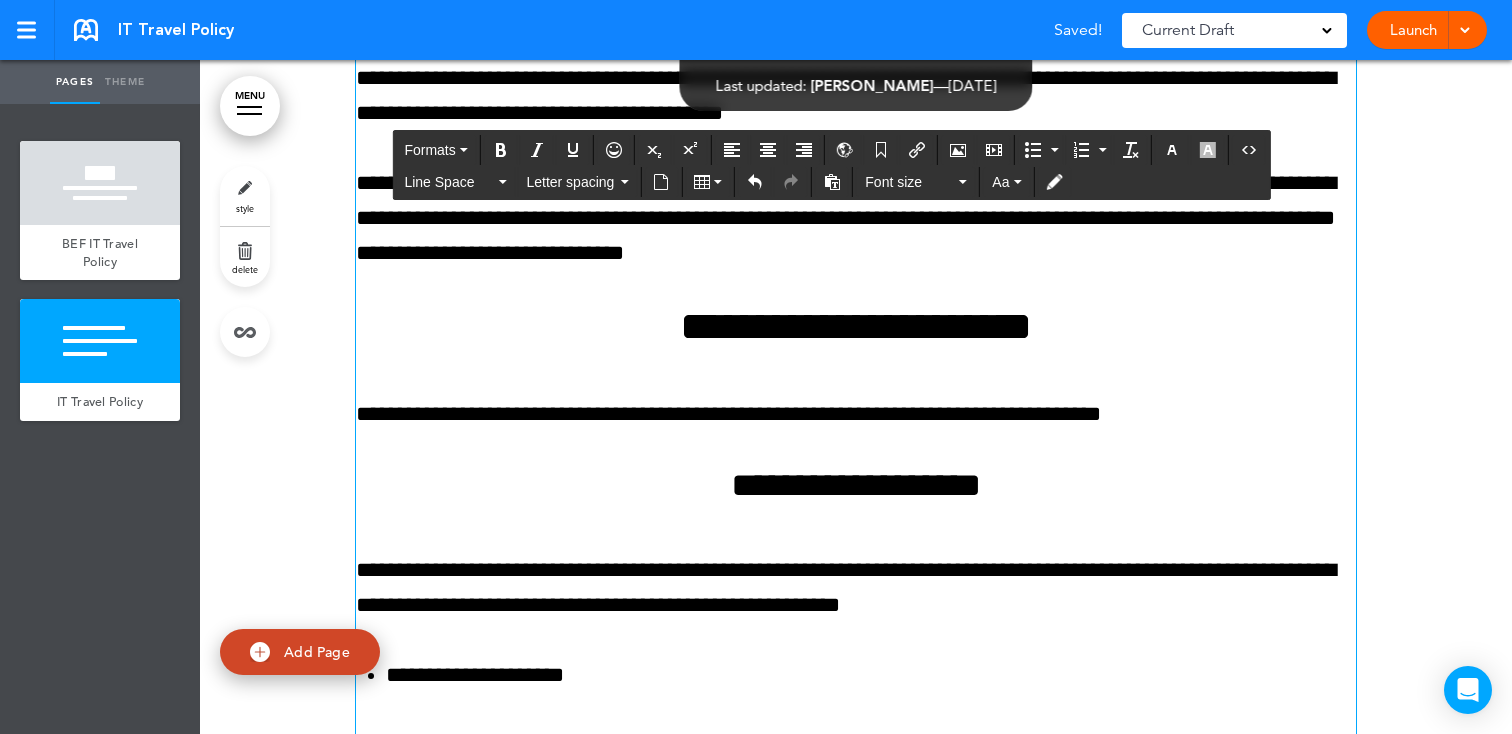 scroll, scrollTop: 2669, scrollLeft: 0, axis: vertical 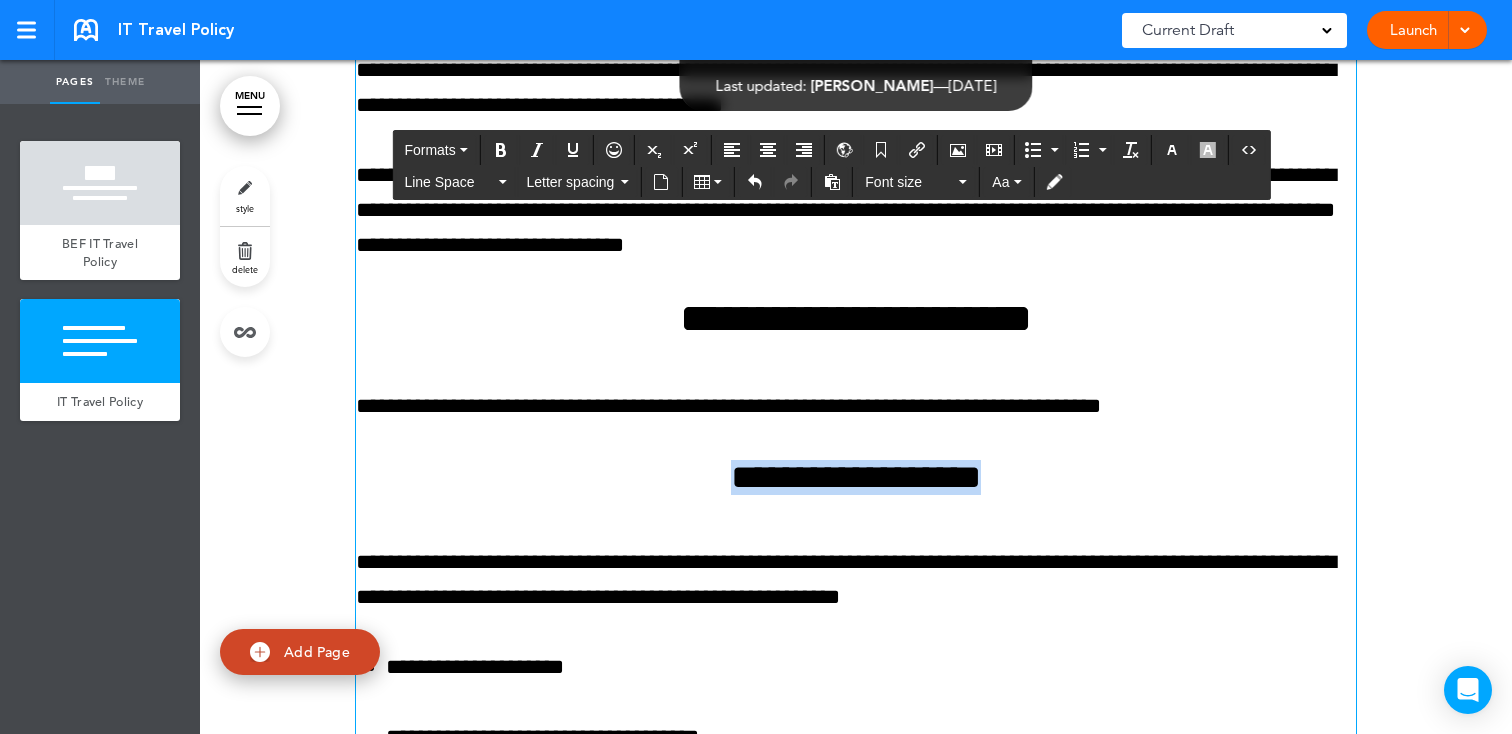 drag, startPoint x: 1063, startPoint y: 493, endPoint x: 649, endPoint y: 394, distance: 425.67242 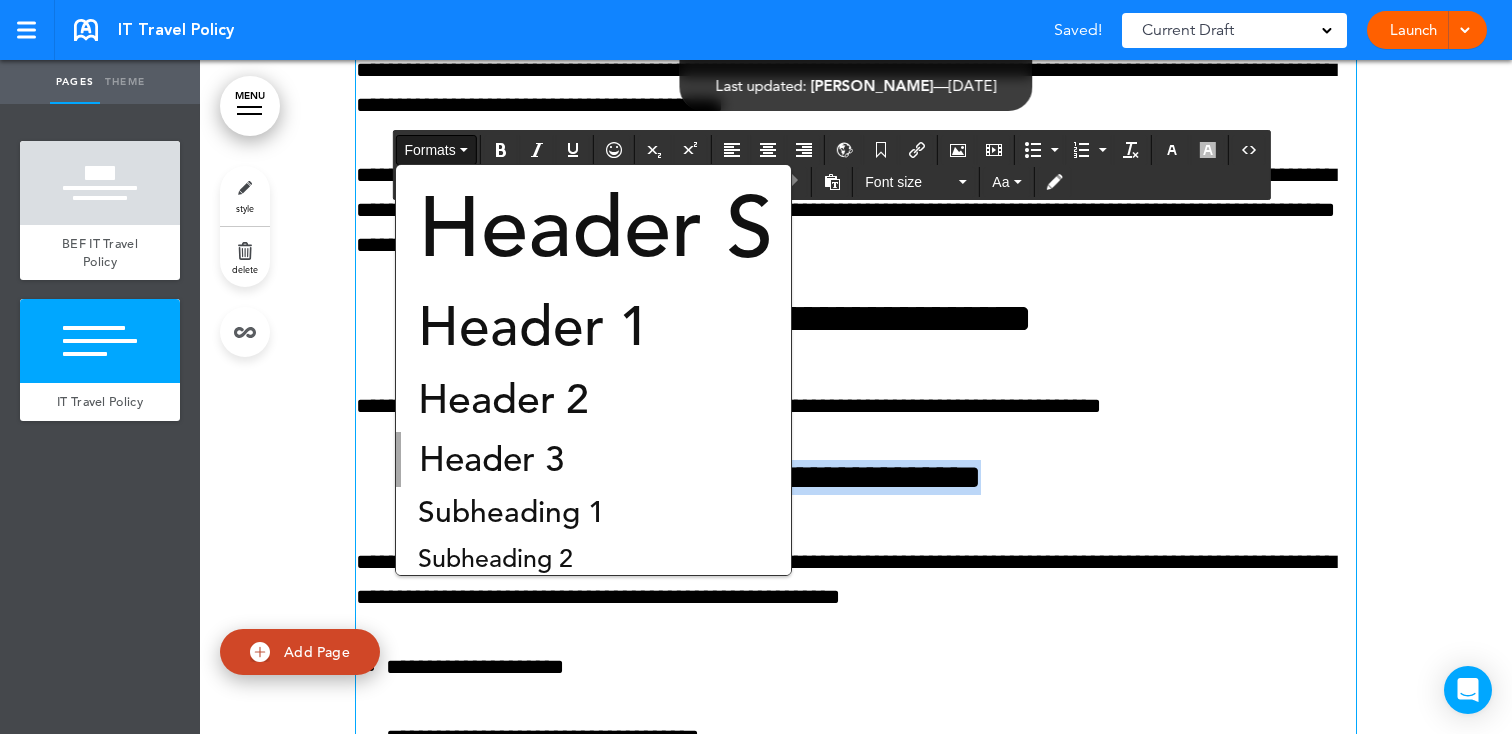 click on "Header 2" at bounding box center (503, 399) 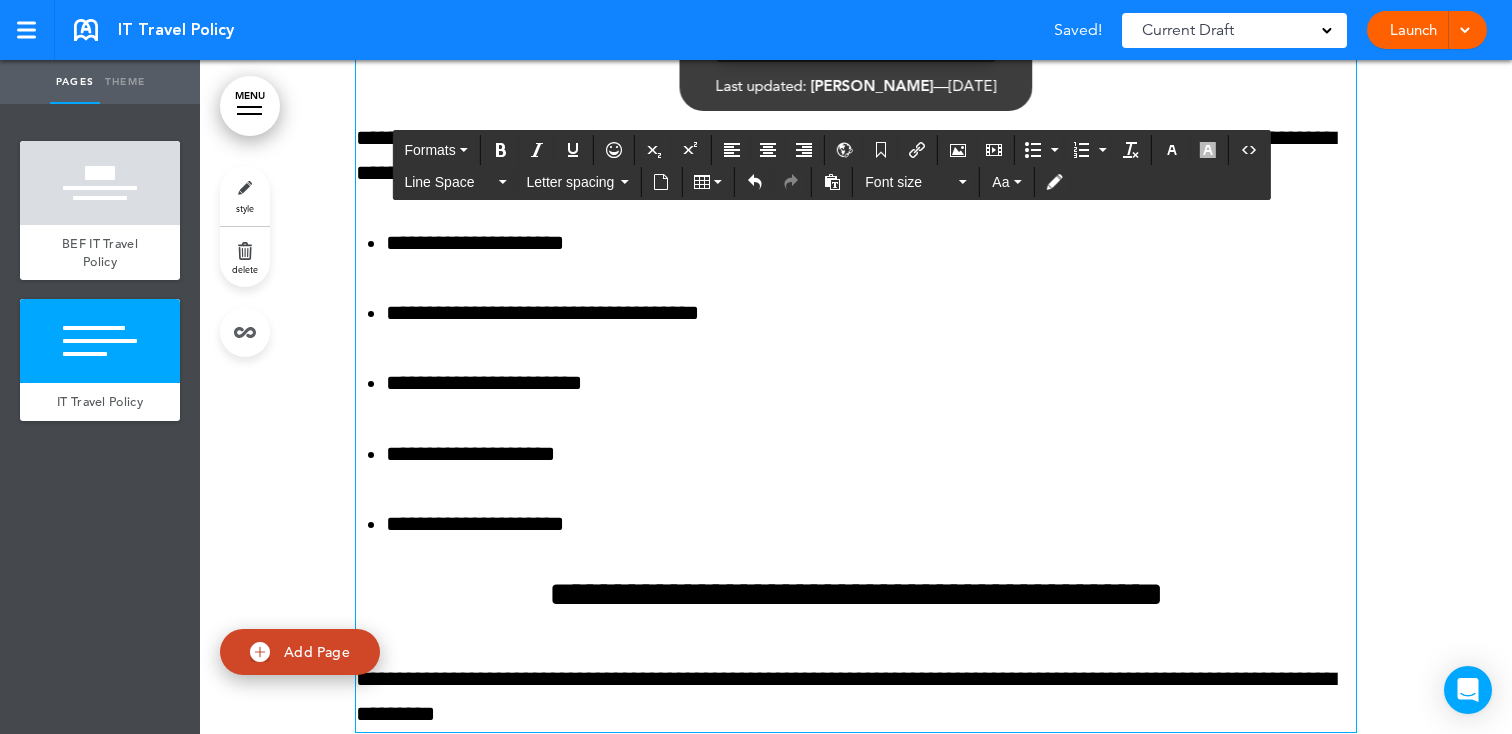 scroll, scrollTop: 3222, scrollLeft: 0, axis: vertical 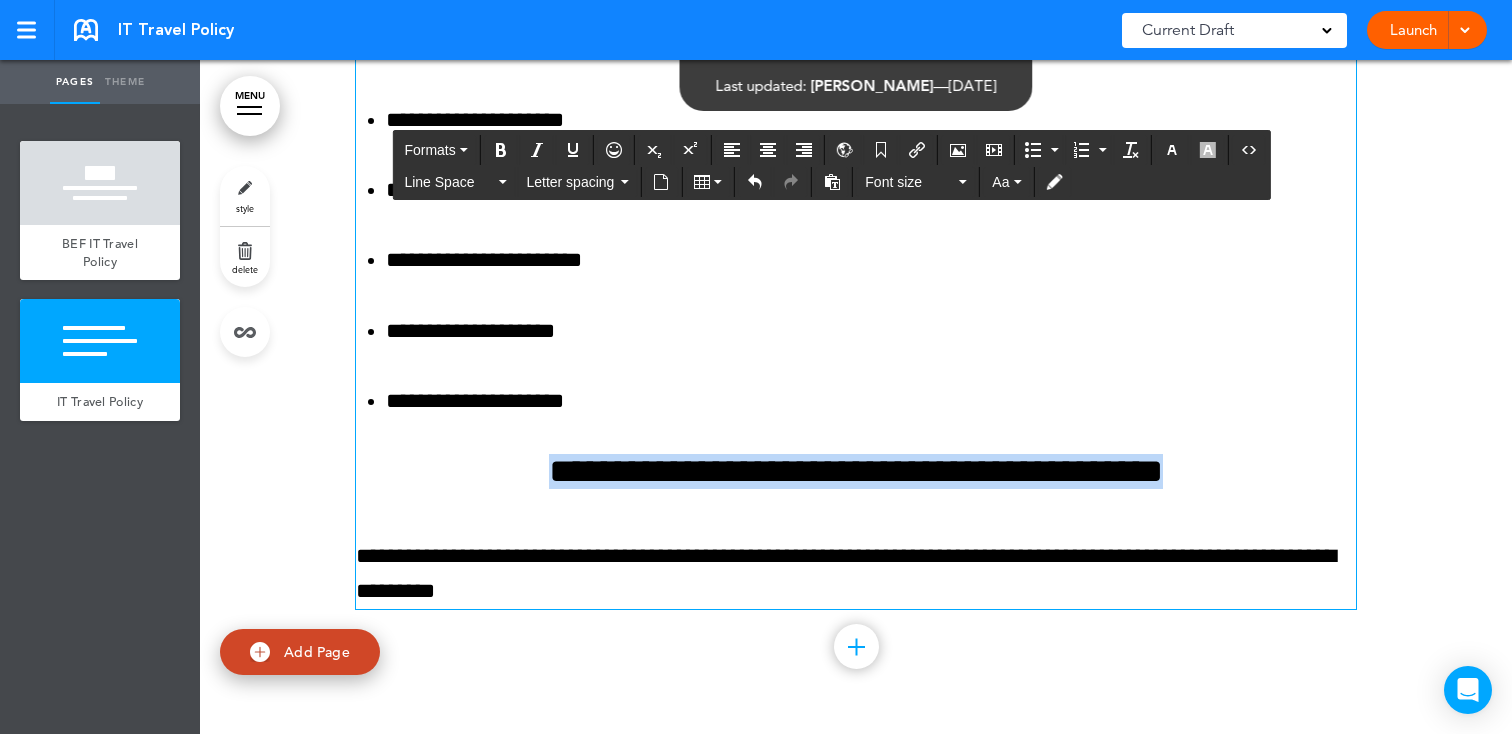 drag, startPoint x: 1185, startPoint y: 476, endPoint x: 423, endPoint y: 485, distance: 762.05316 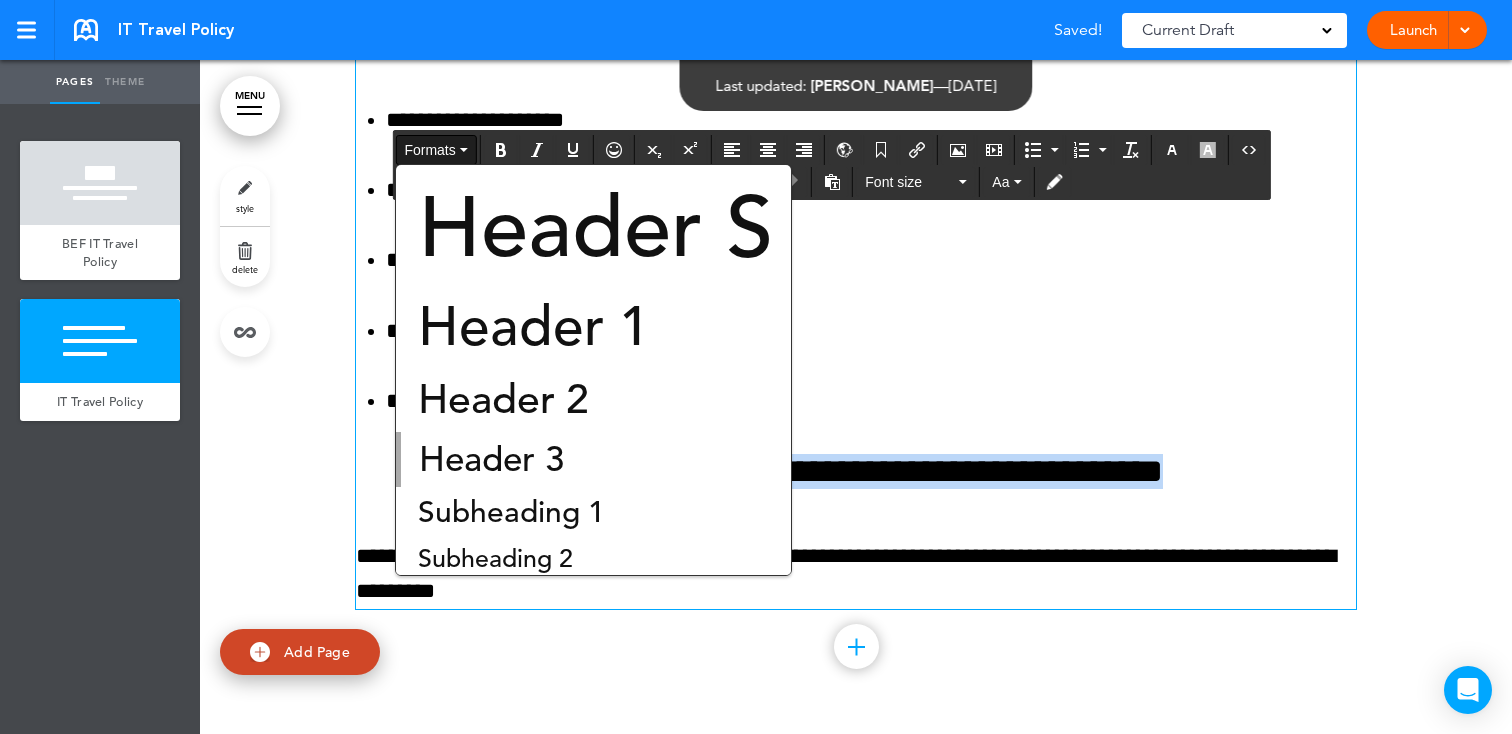 click on "Header 2" at bounding box center [503, 399] 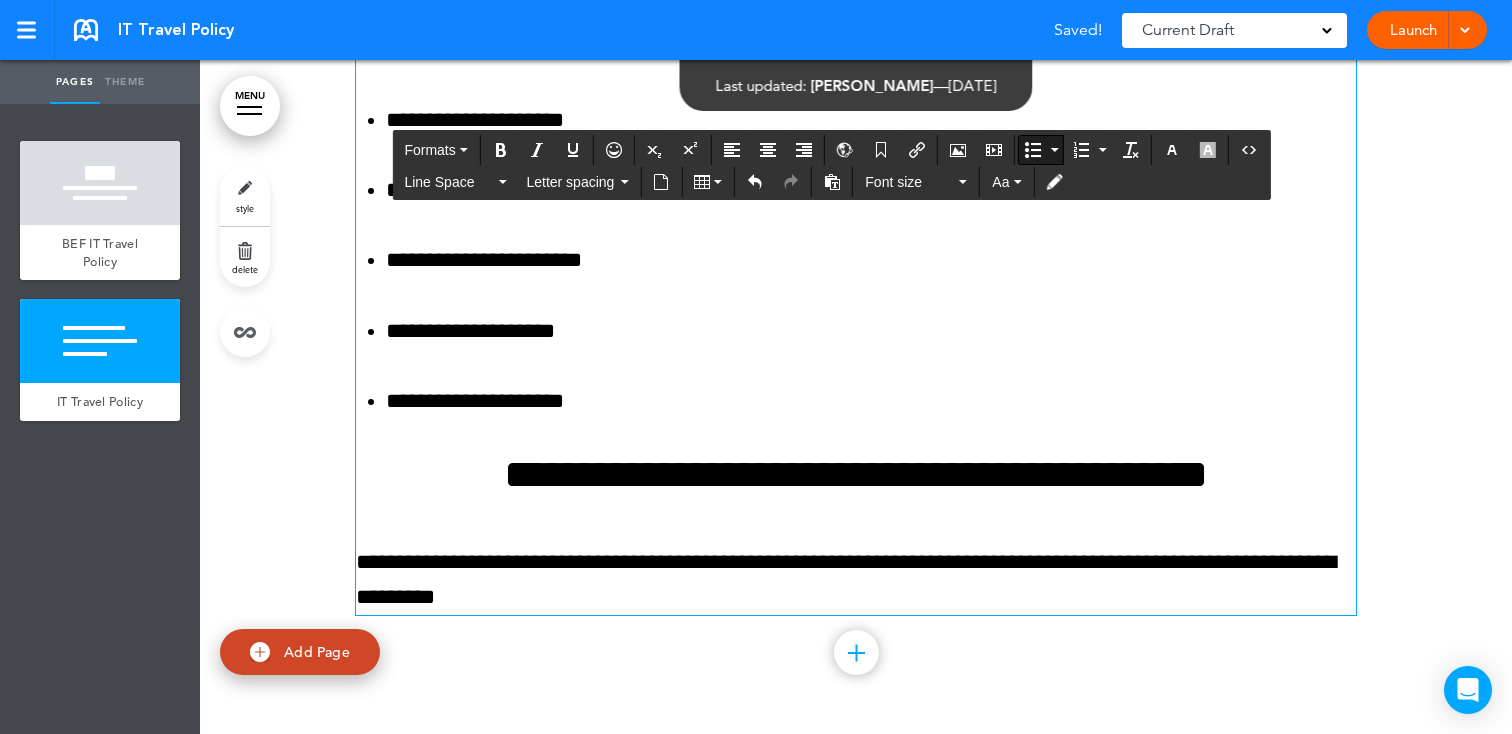 click on "**********" at bounding box center (871, 401) 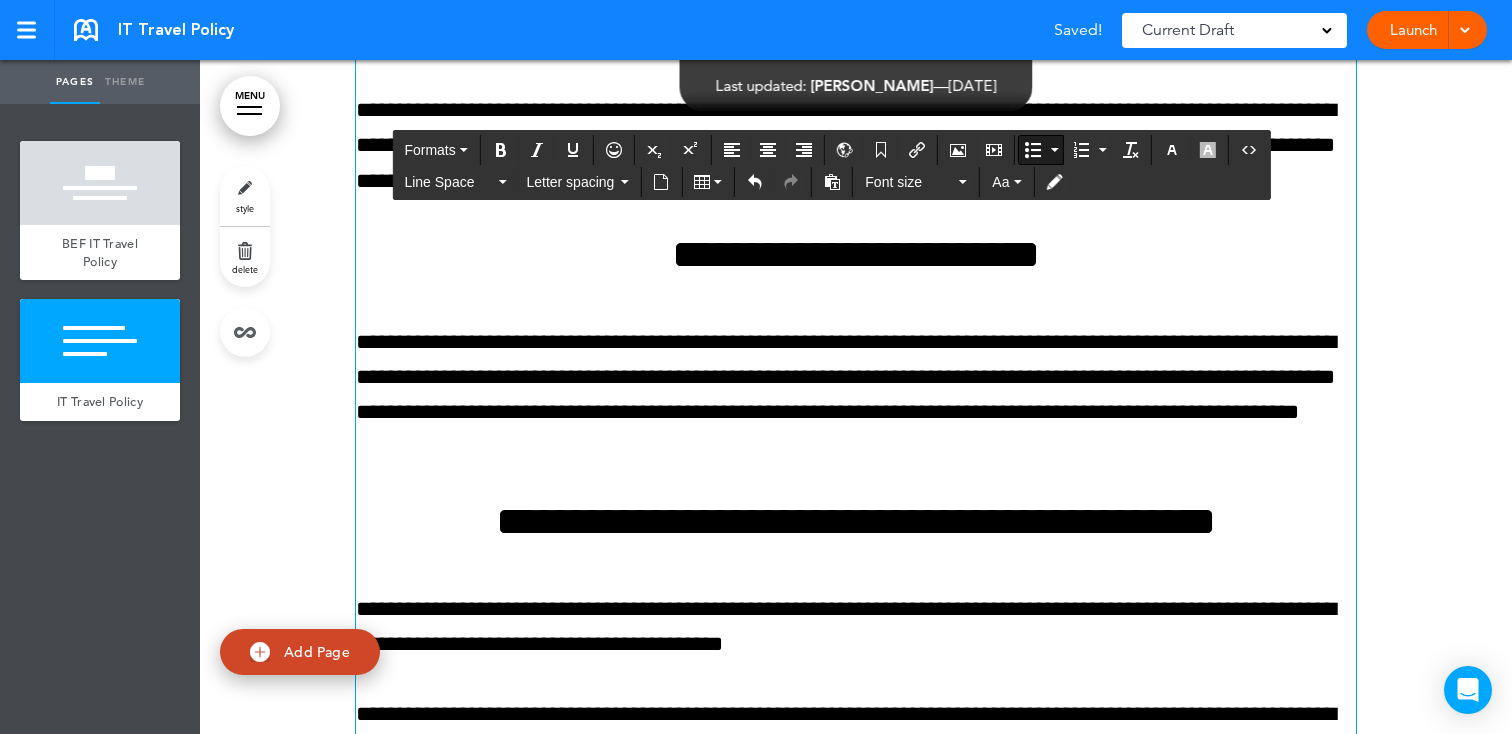 scroll, scrollTop: 1730, scrollLeft: 0, axis: vertical 